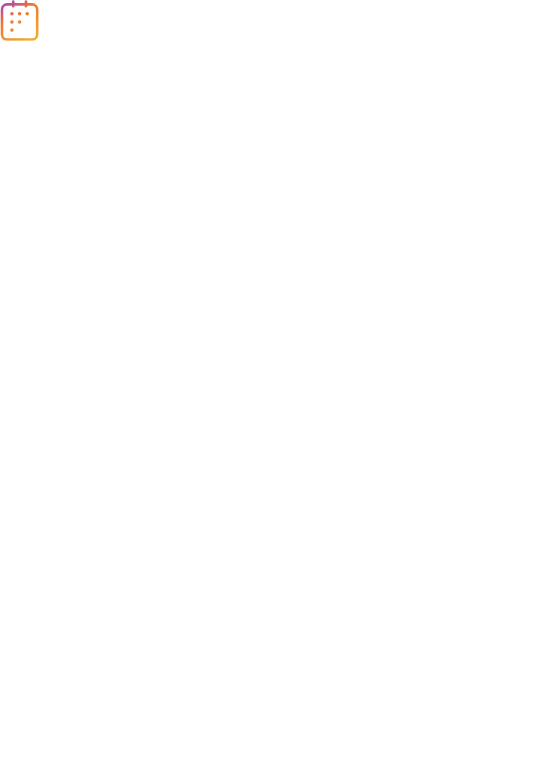scroll, scrollTop: 0, scrollLeft: 0, axis: both 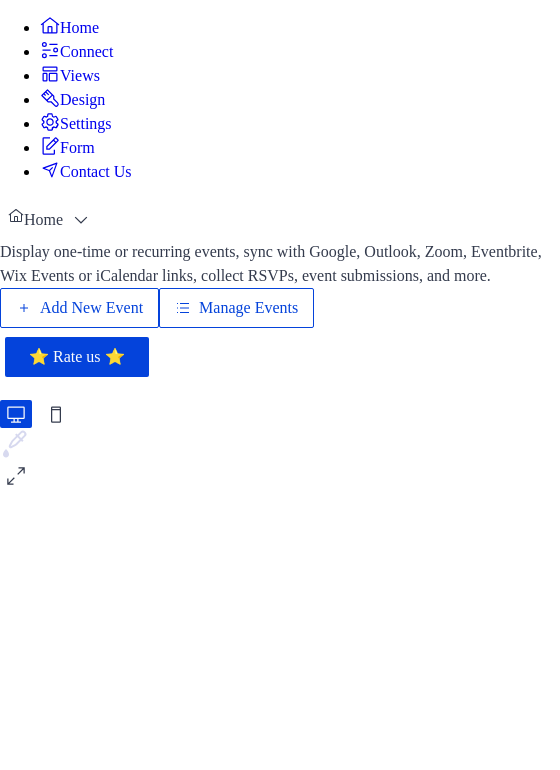 click on "Manage Events" at bounding box center [248, 308] 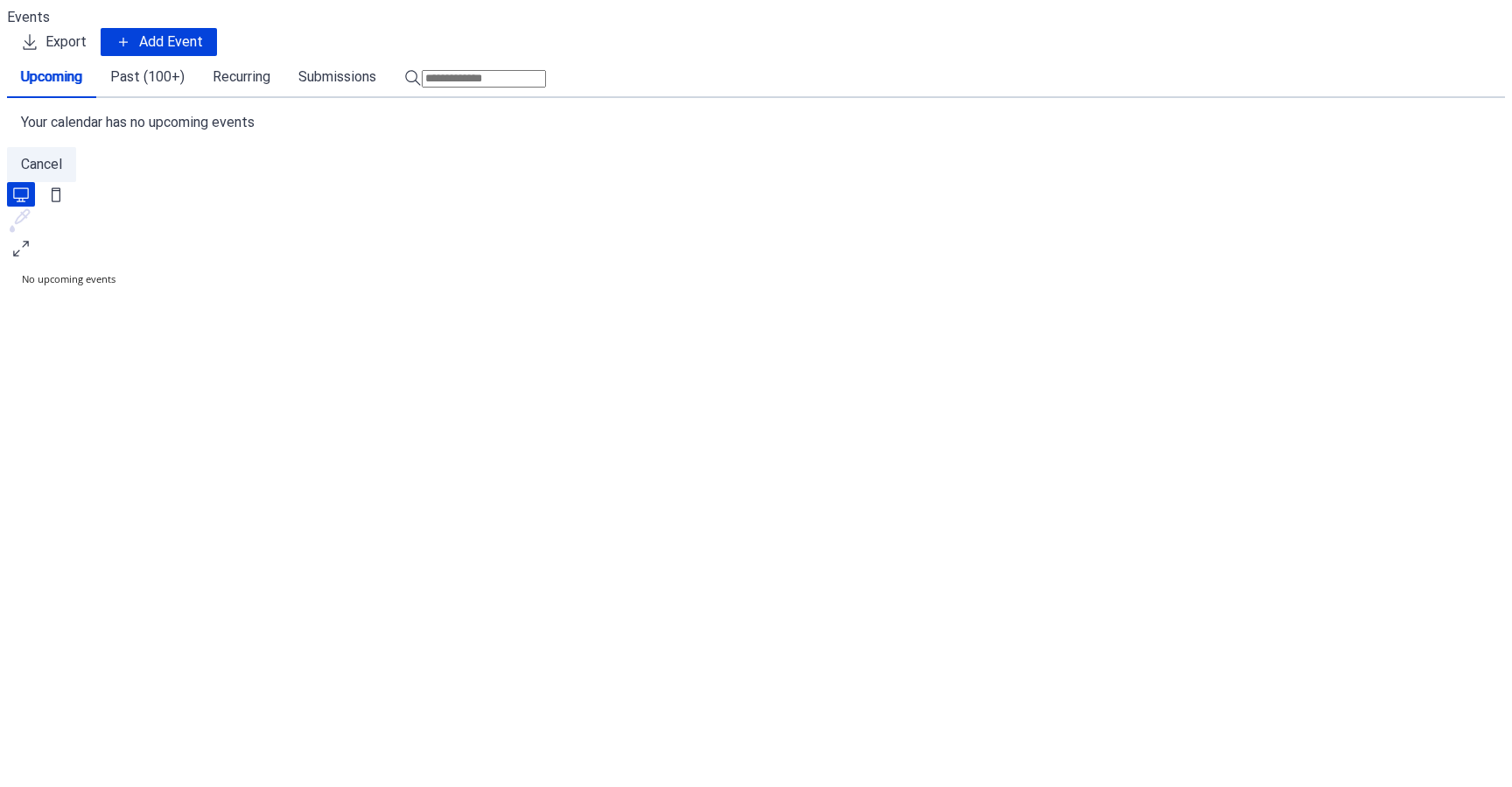scroll, scrollTop: 0, scrollLeft: 0, axis: both 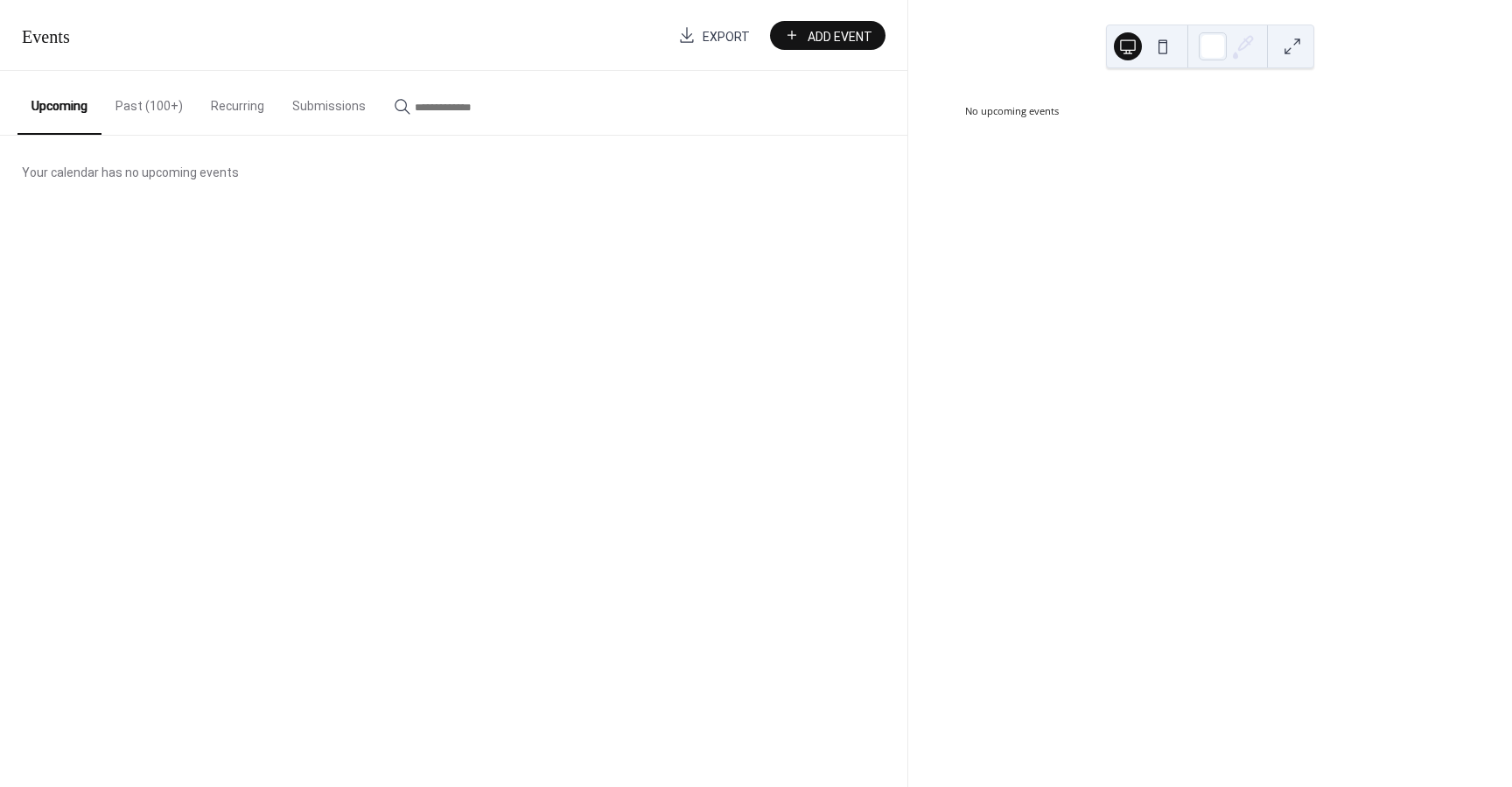 click on "Past (100+)" at bounding box center (149, 102) 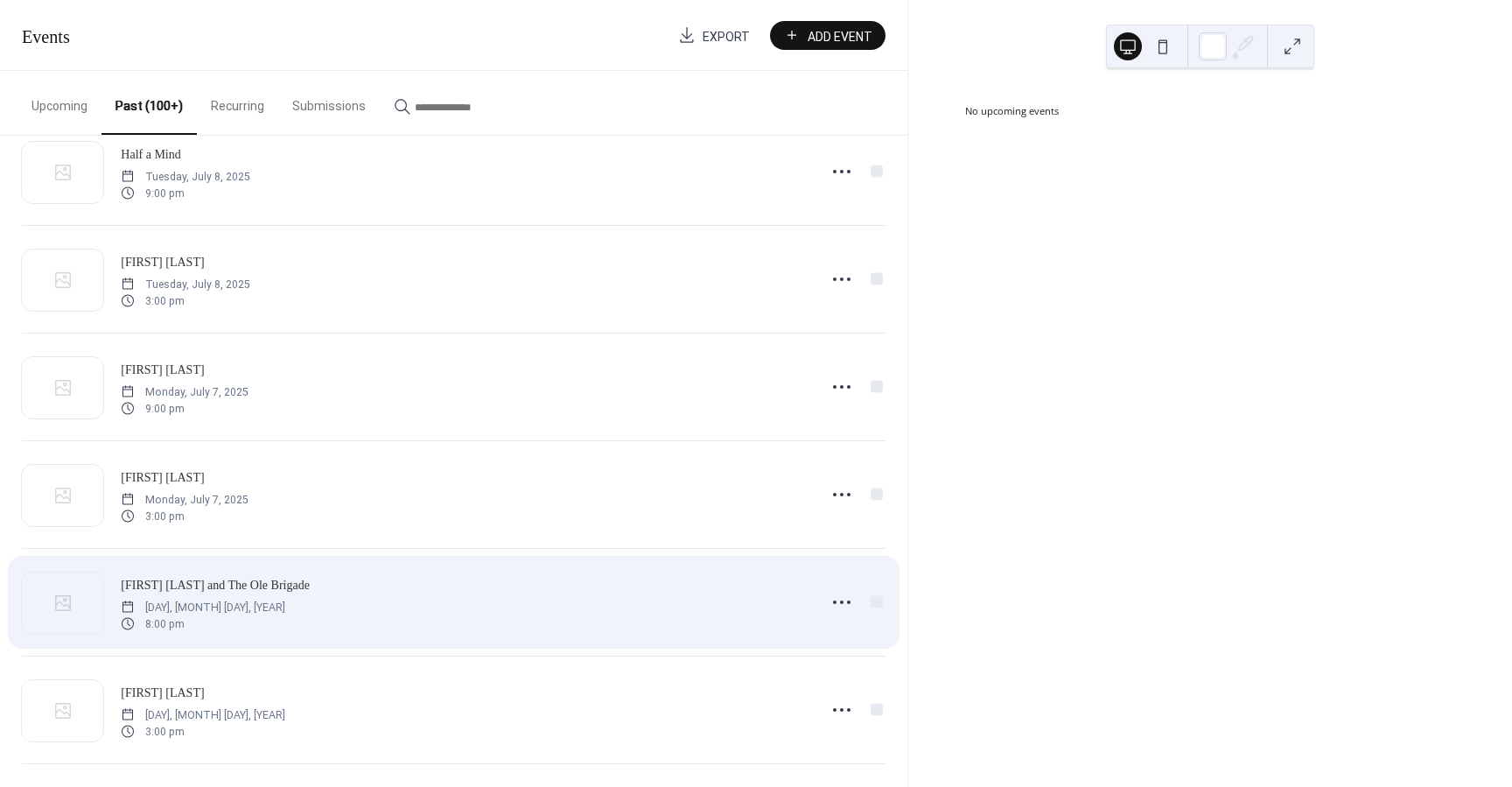 scroll, scrollTop: 1135, scrollLeft: 0, axis: vertical 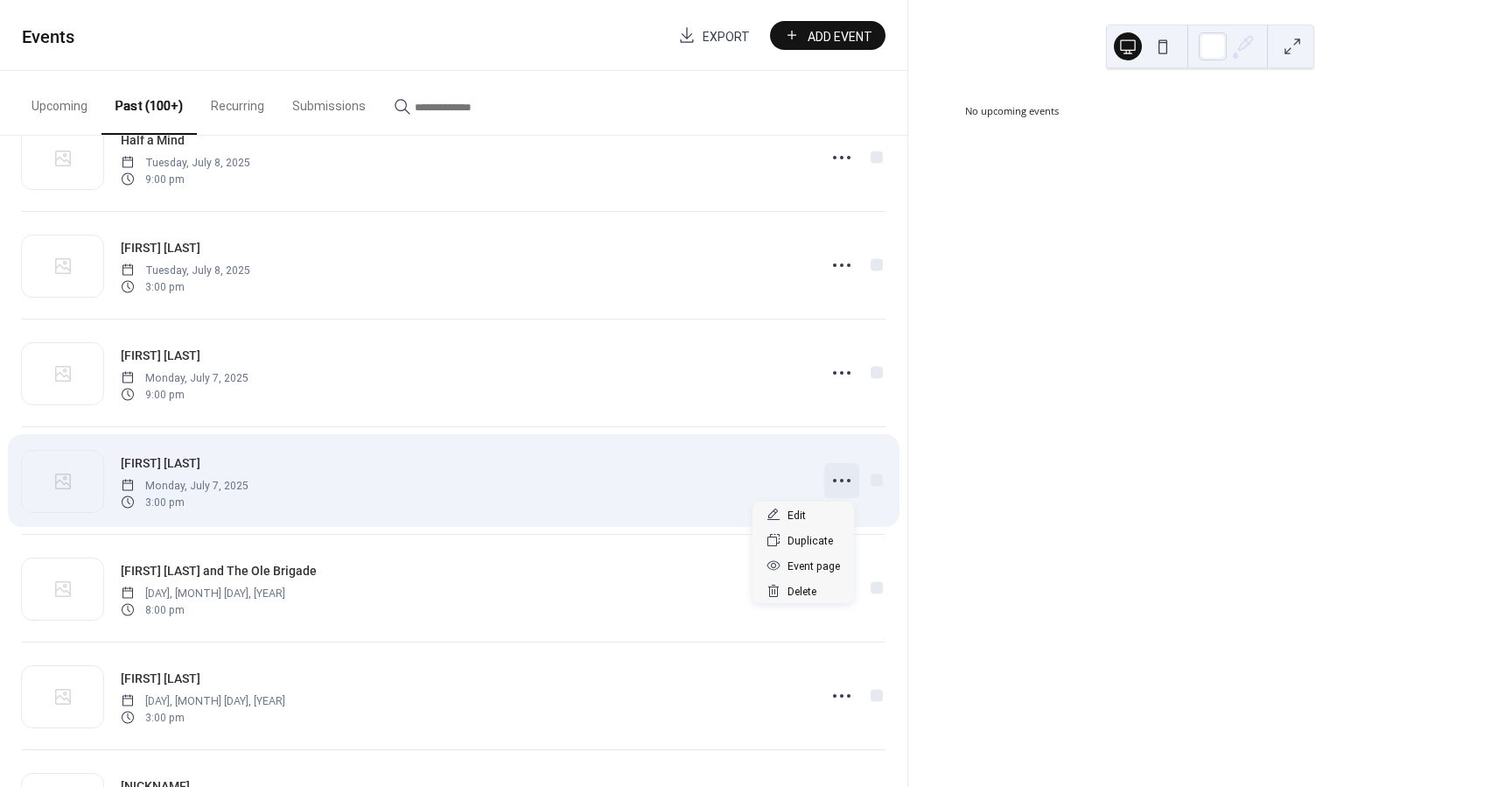 click 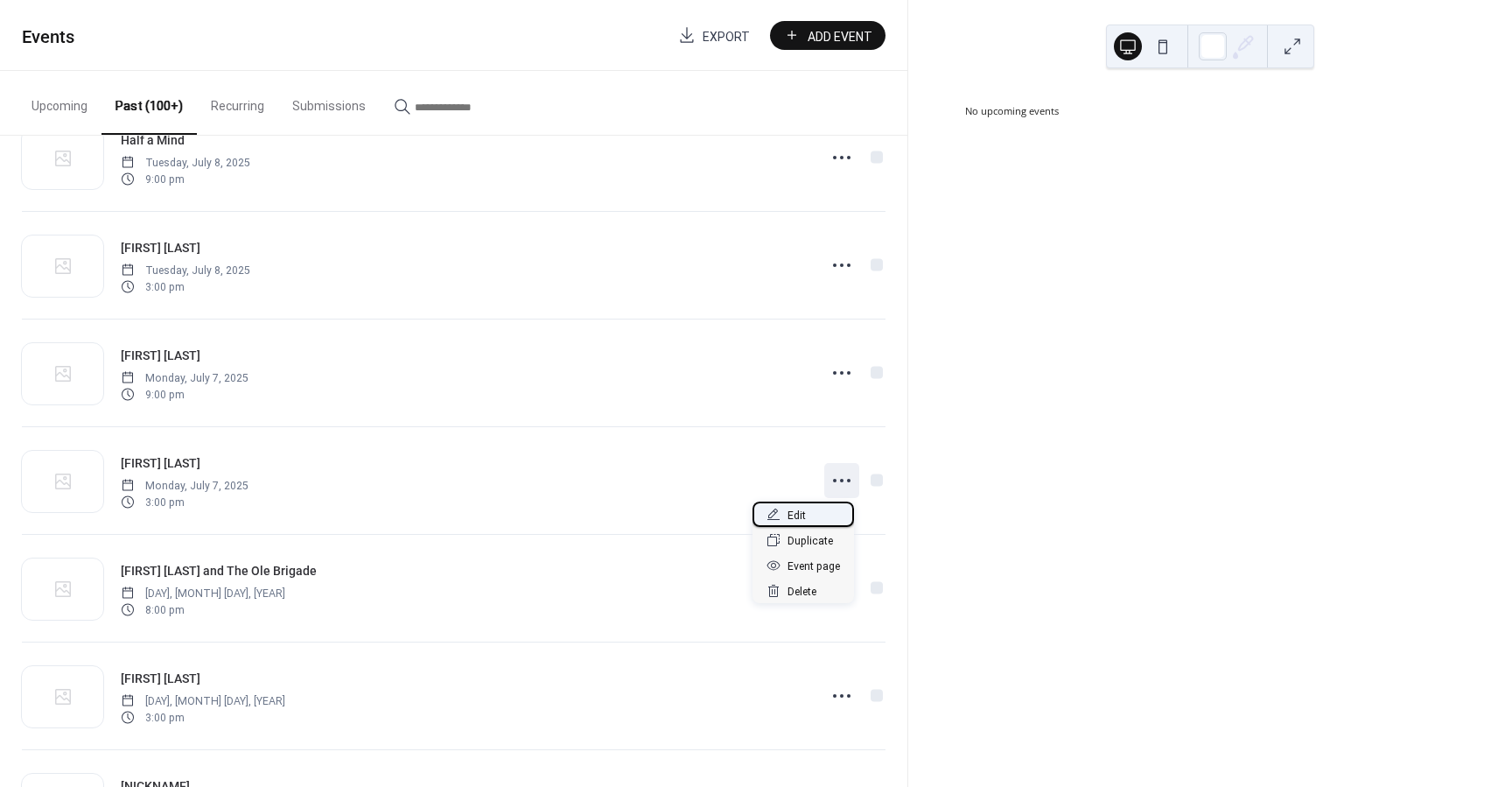 click on "Edit" at bounding box center [796, 516] 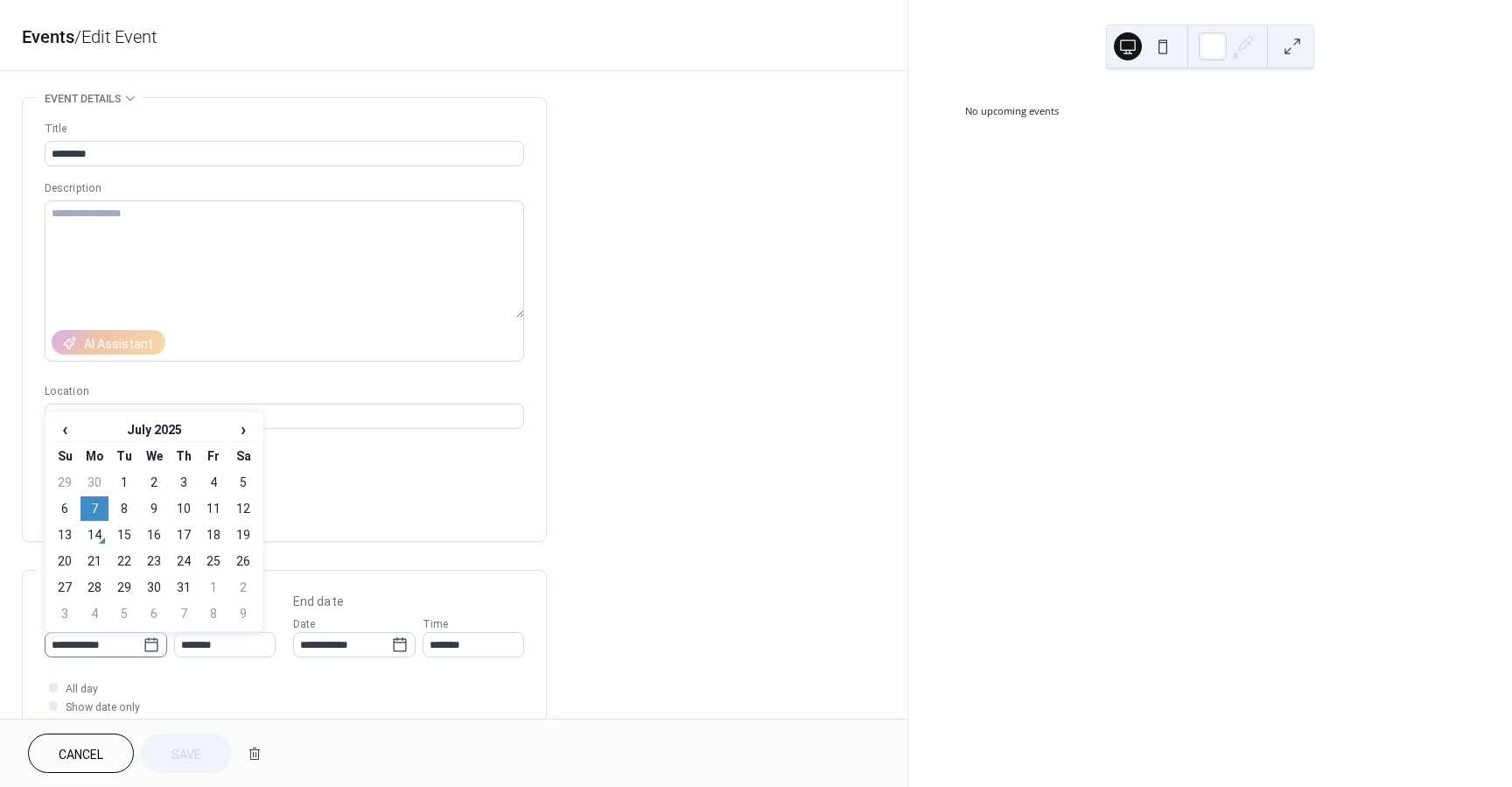 drag, startPoint x: 156, startPoint y: 649, endPoint x: 144, endPoint y: 643, distance: 13.4164079 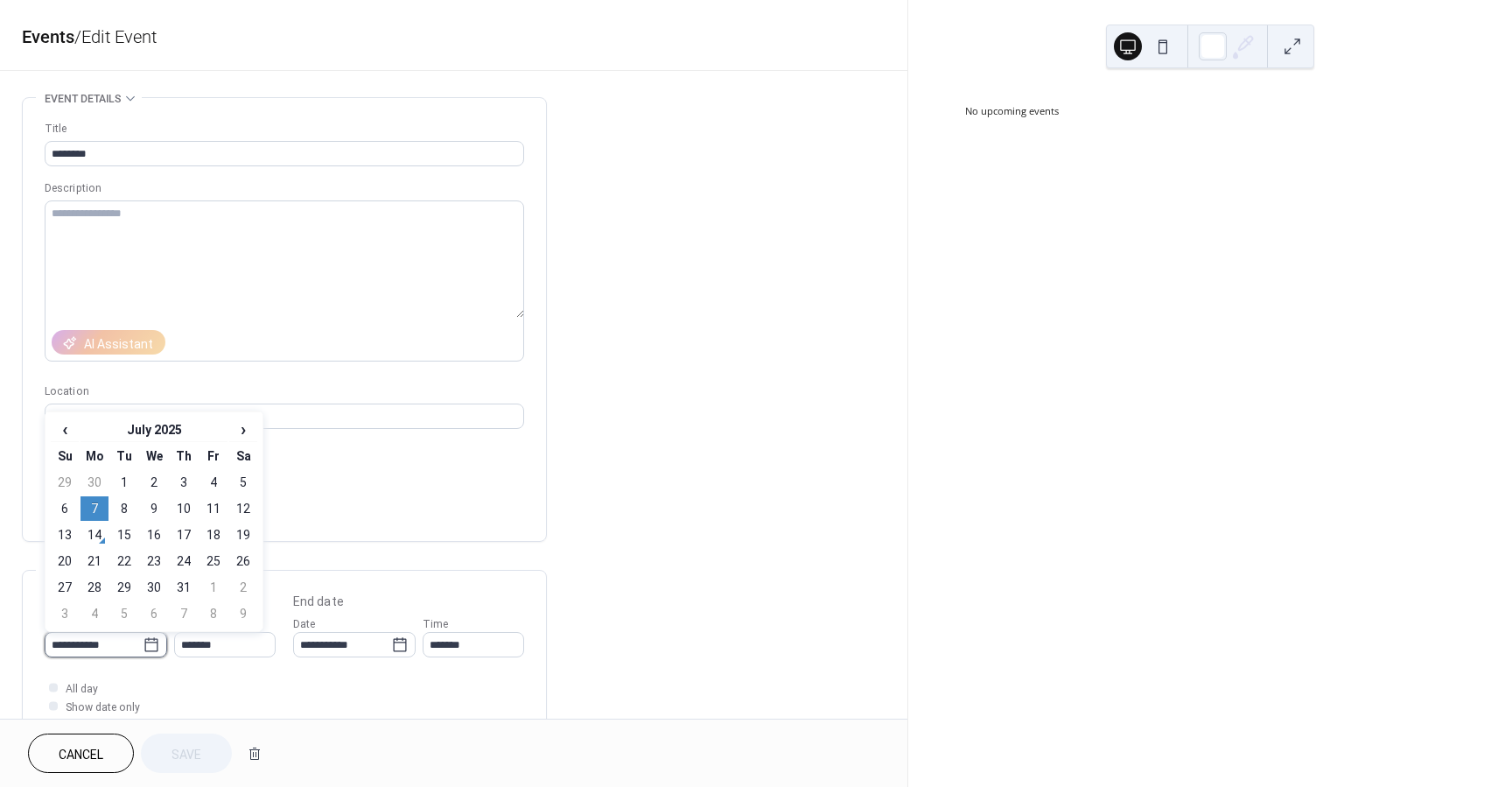 click on "**********" at bounding box center (94, 644) 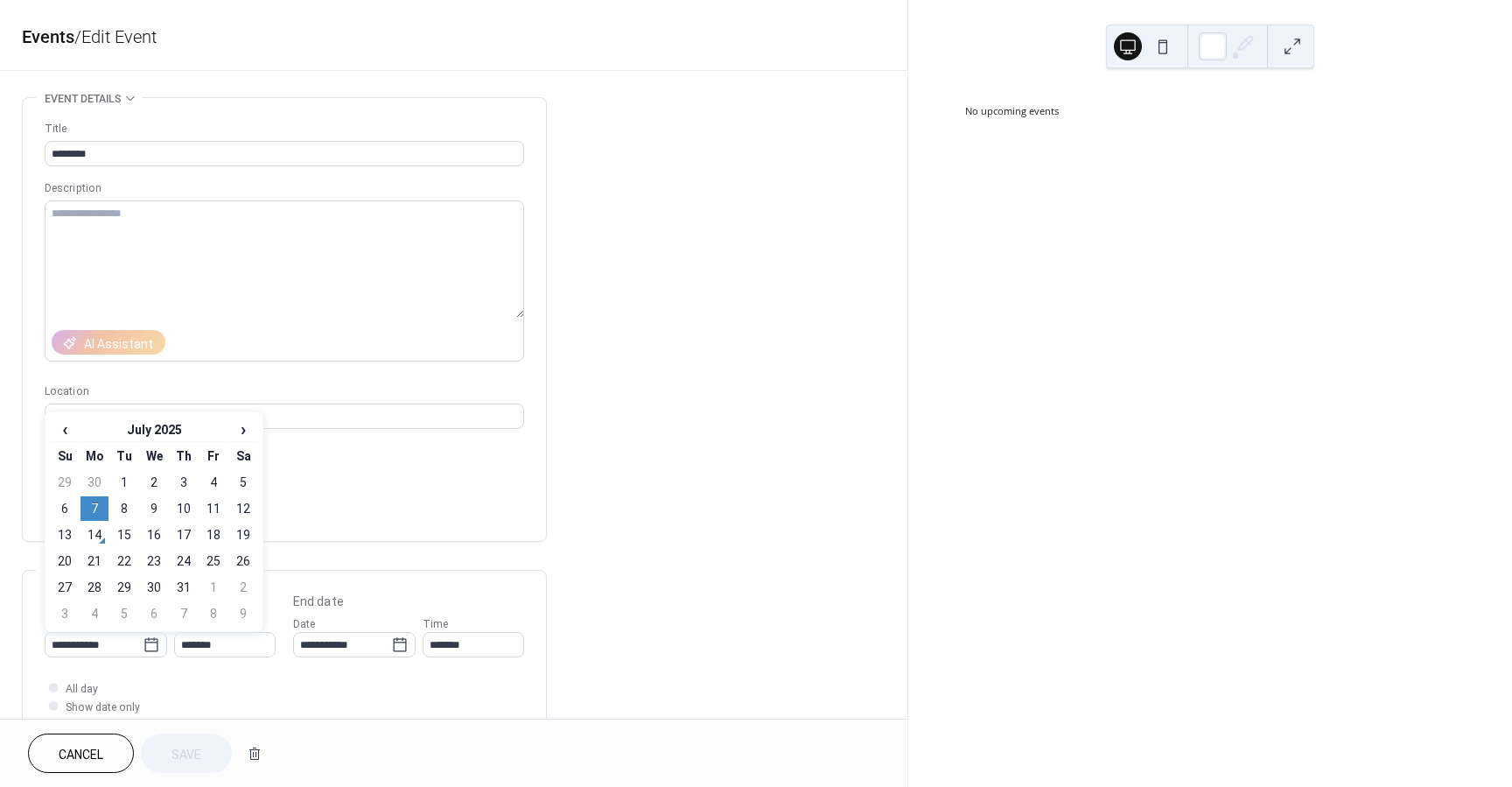 drag, startPoint x: 93, startPoint y: 535, endPoint x: 95, endPoint y: 570, distance: 35.057096 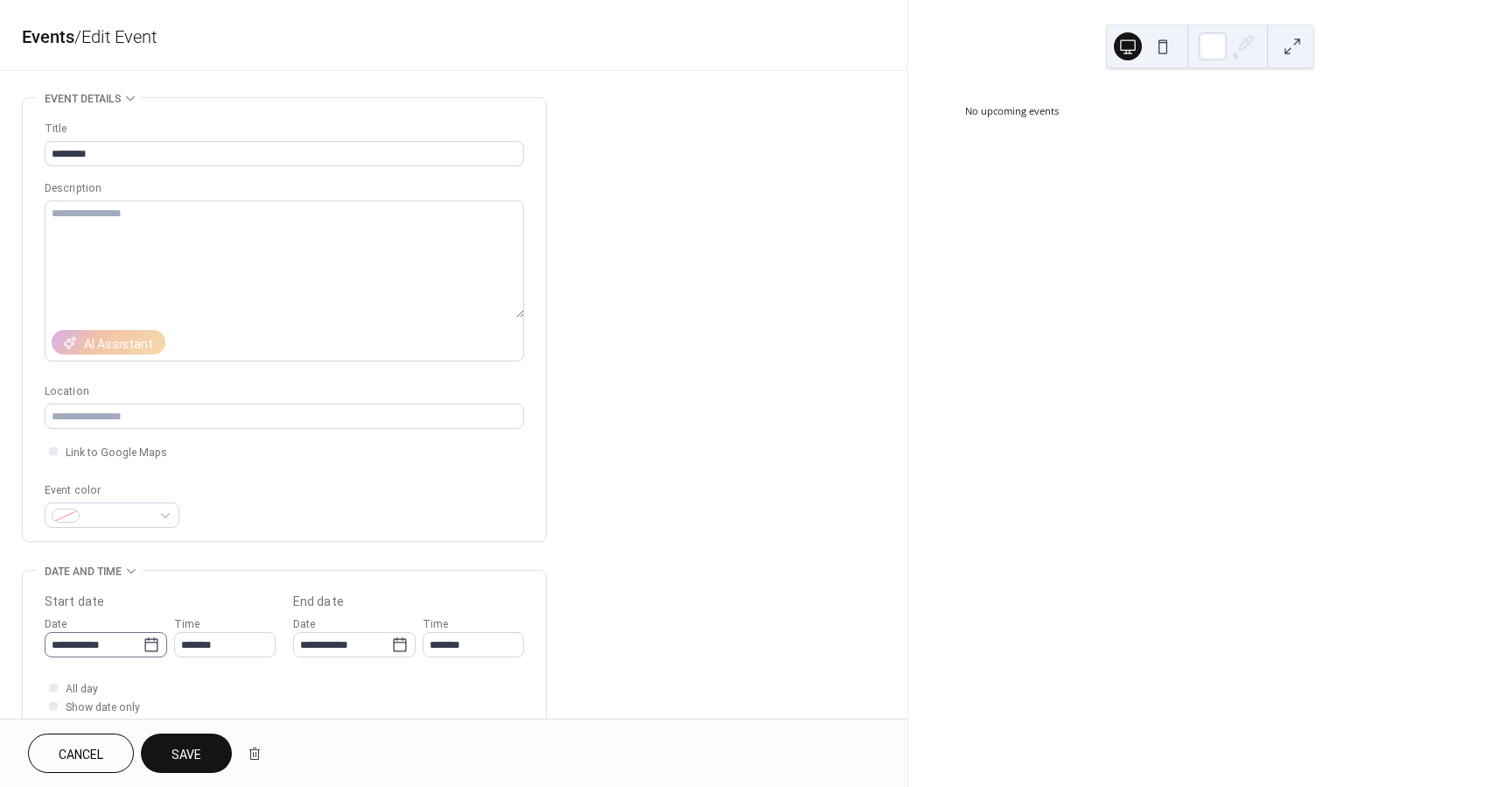 scroll, scrollTop: 96, scrollLeft: 0, axis: vertical 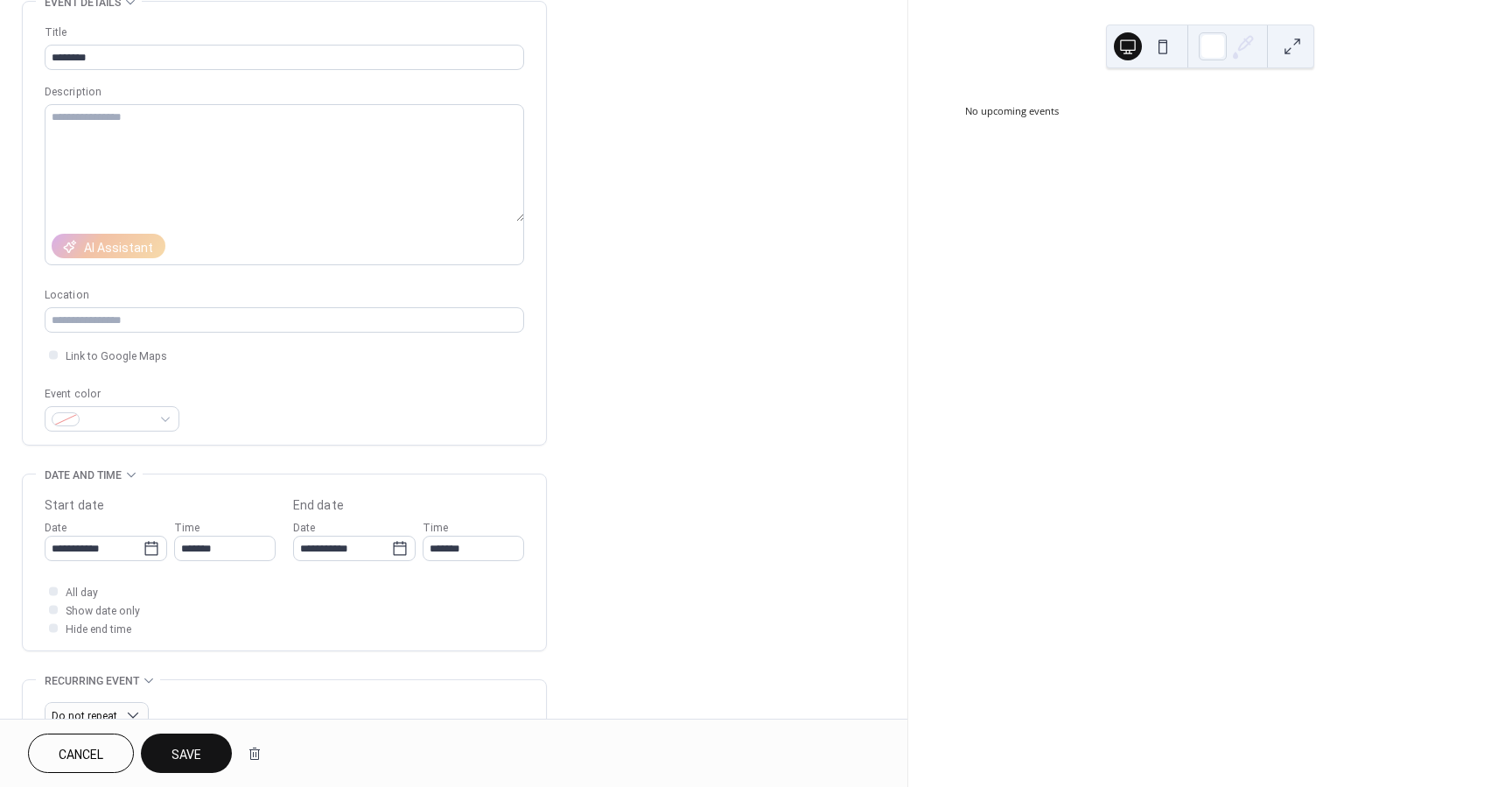 click on "Save" at bounding box center (186, 755) 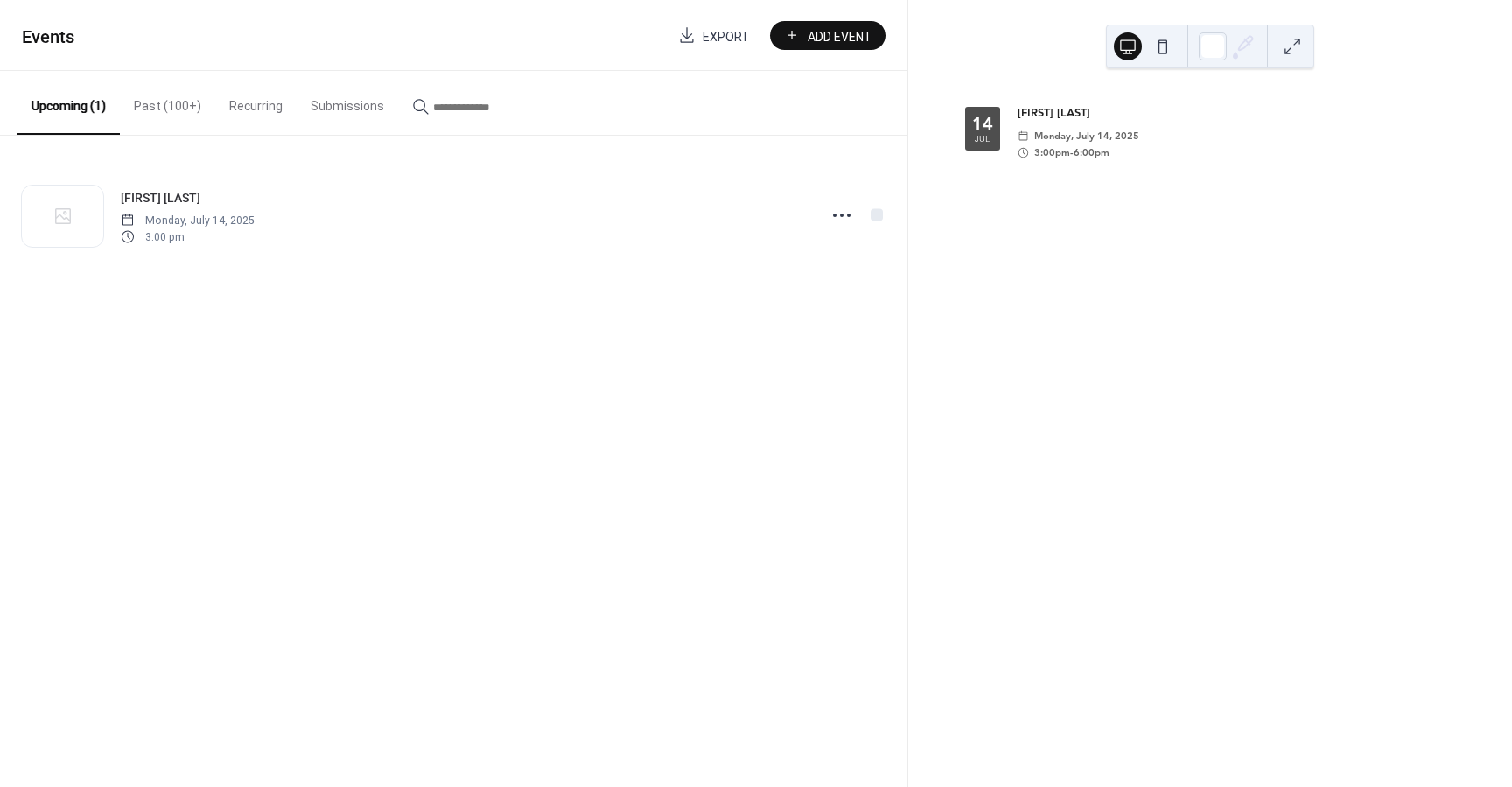 click on "Past (100+)" at bounding box center [167, 102] 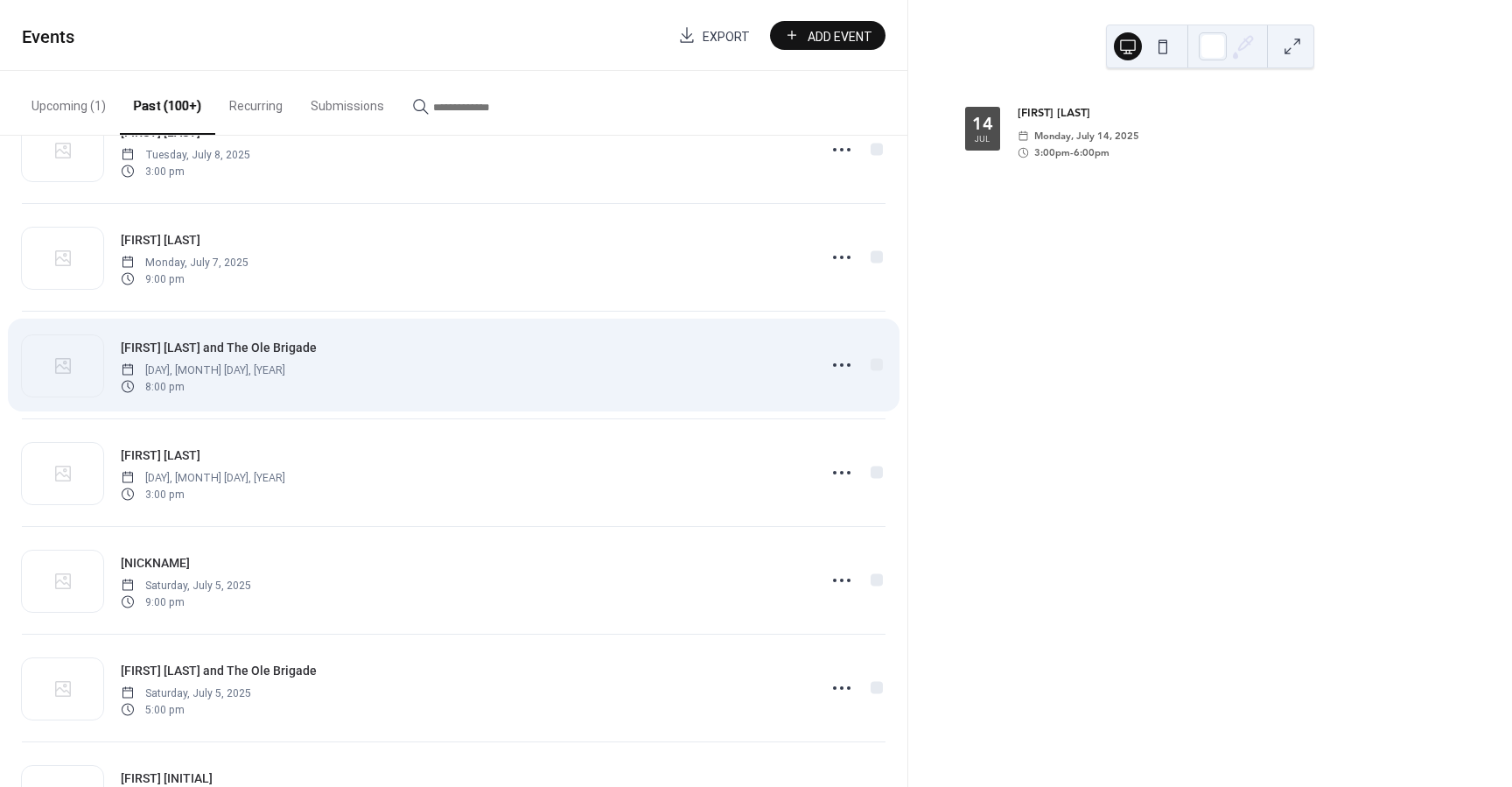scroll, scrollTop: 1247, scrollLeft: 0, axis: vertical 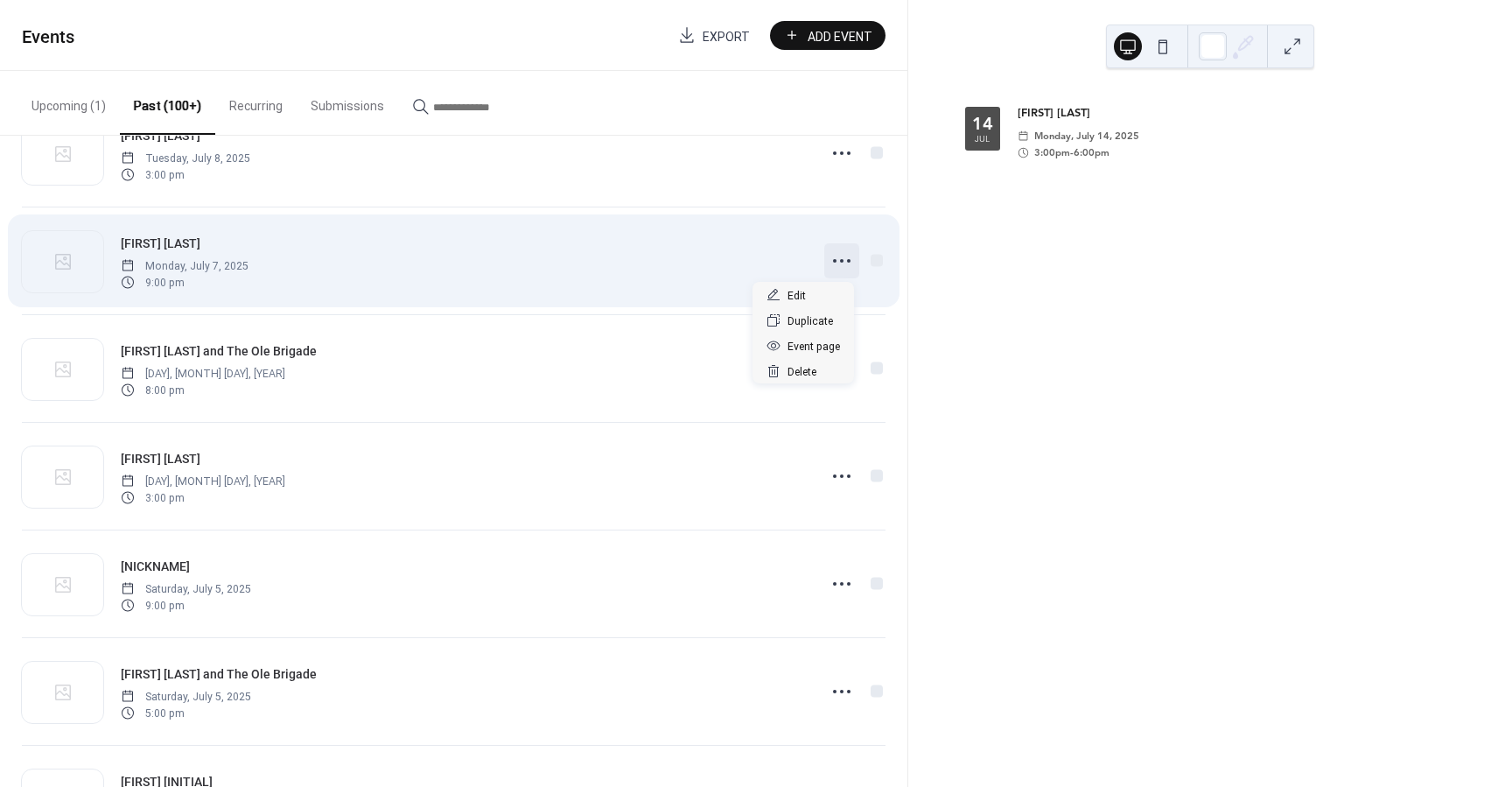 click 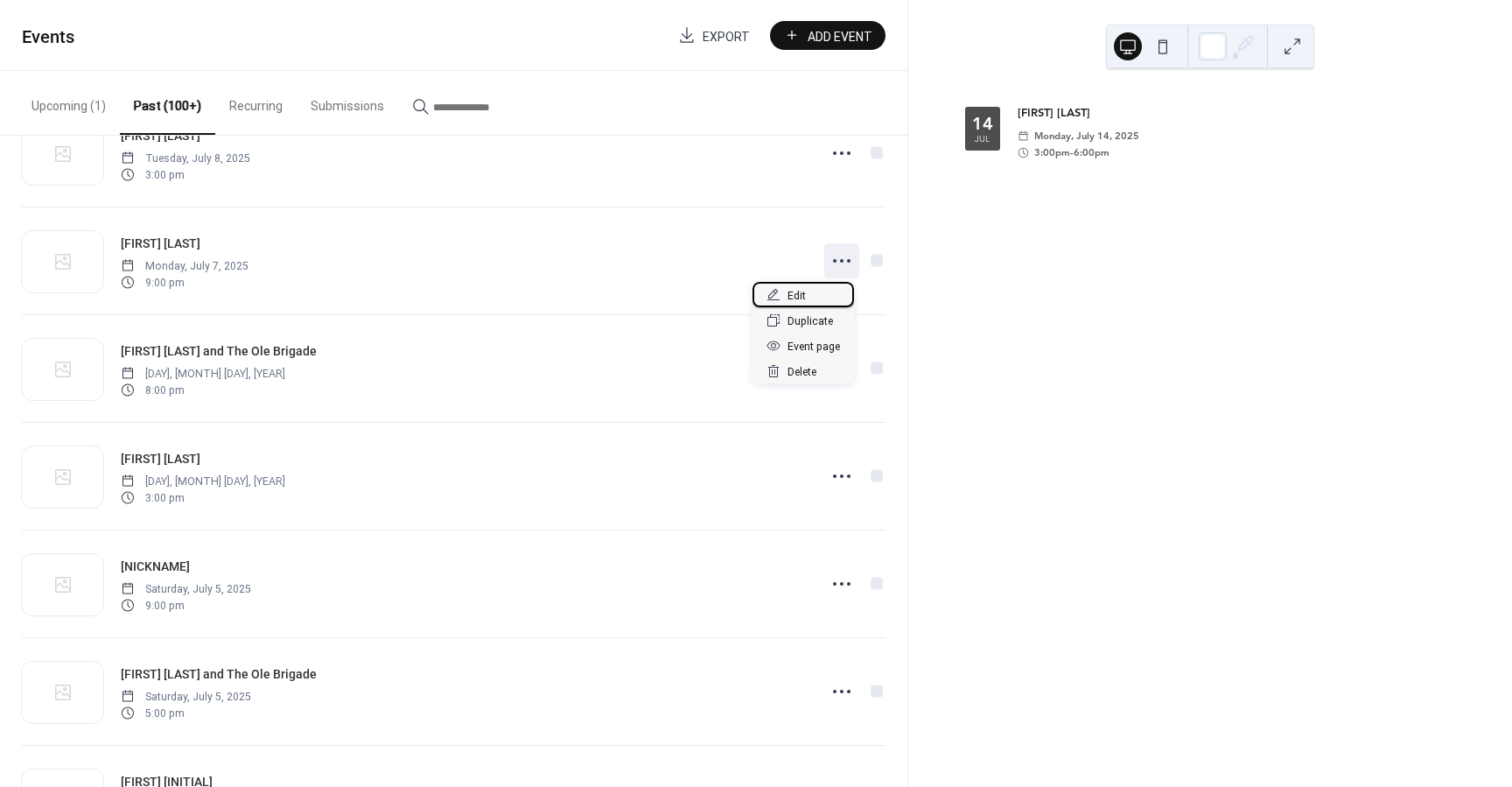 click on "Edit" at bounding box center (796, 296) 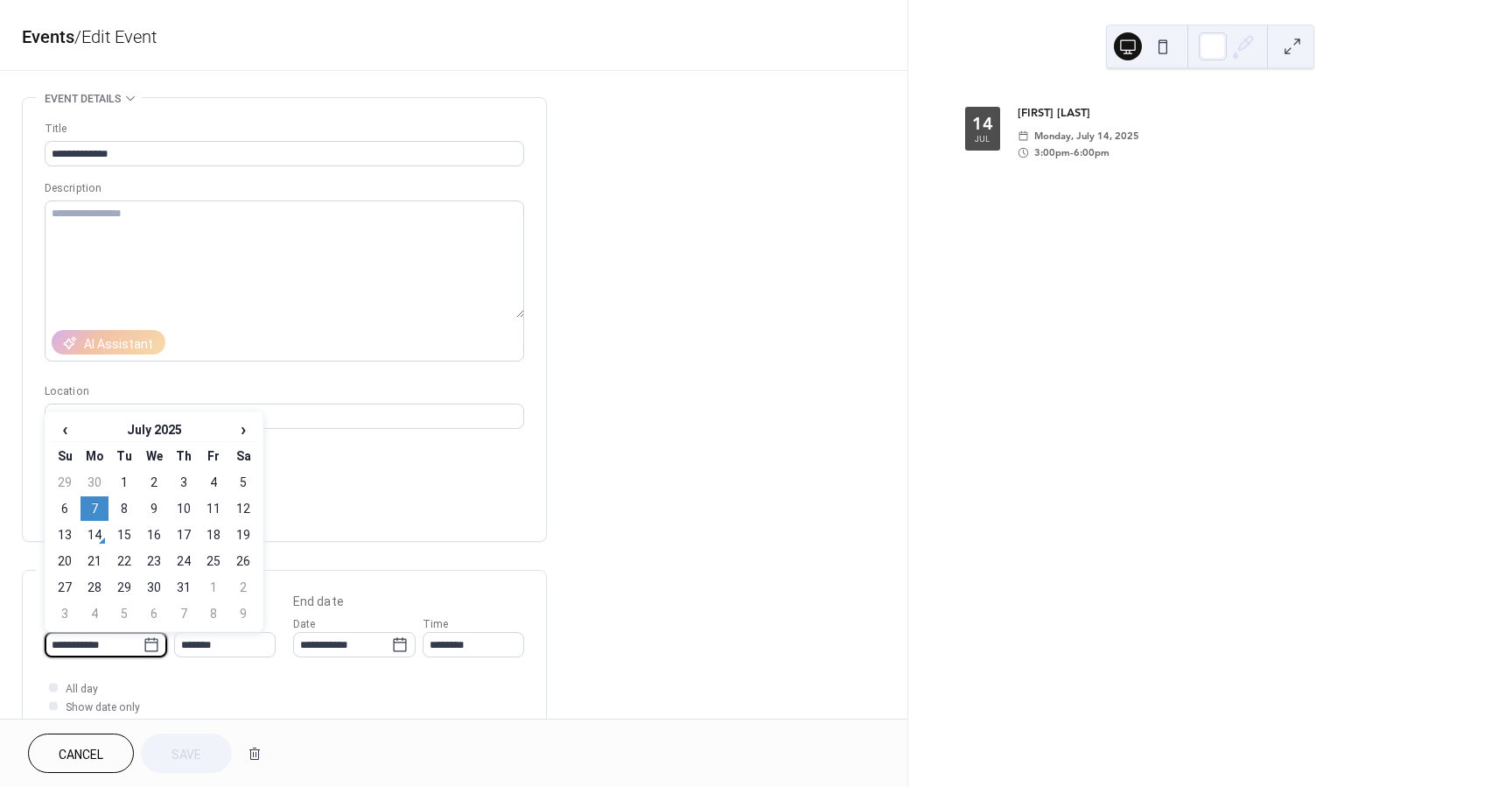 drag, startPoint x: 124, startPoint y: 645, endPoint x: 154, endPoint y: 643, distance: 30.066593 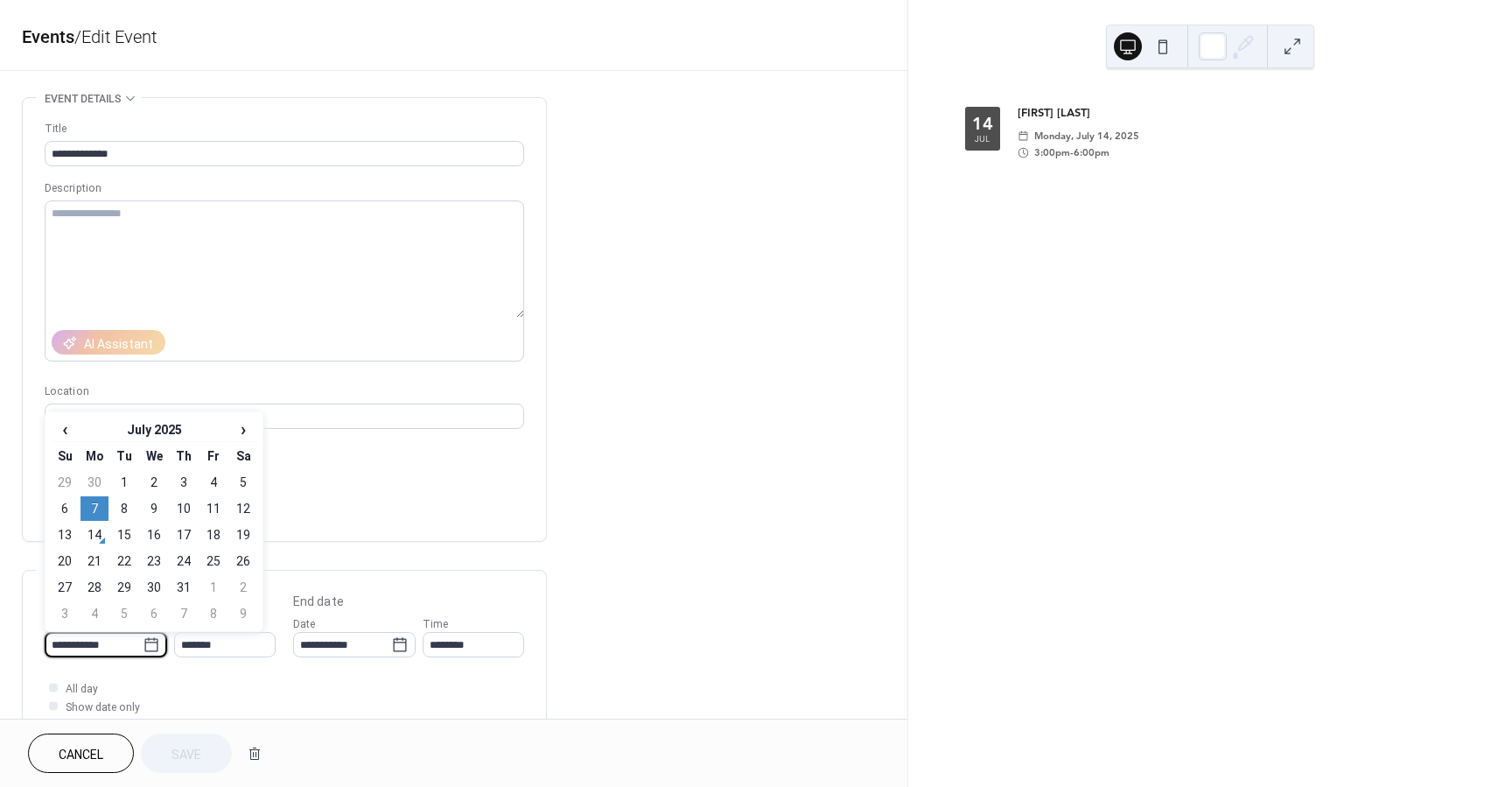 click on "**********" at bounding box center (94, 644) 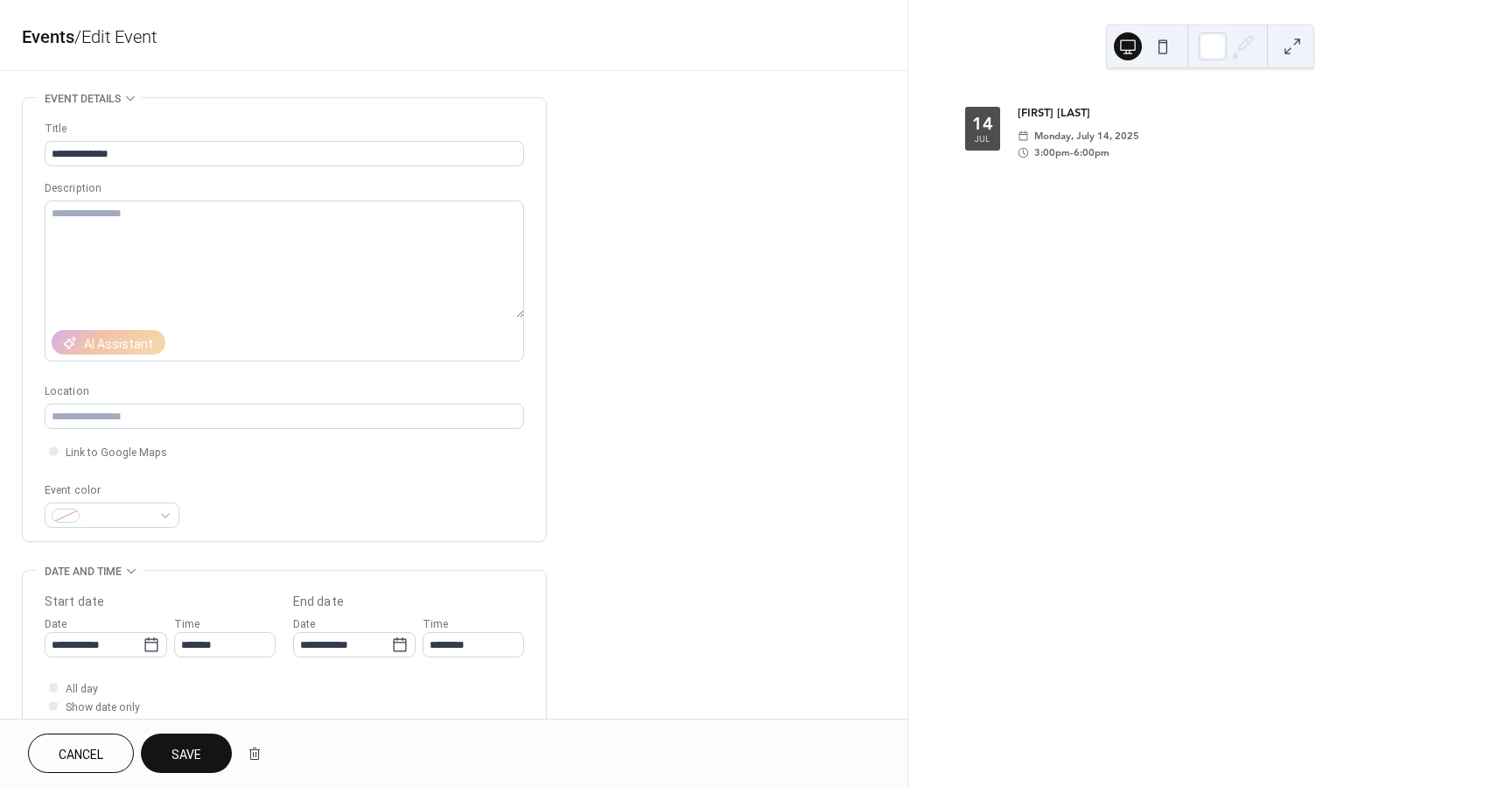 click on "Save" at bounding box center (186, 755) 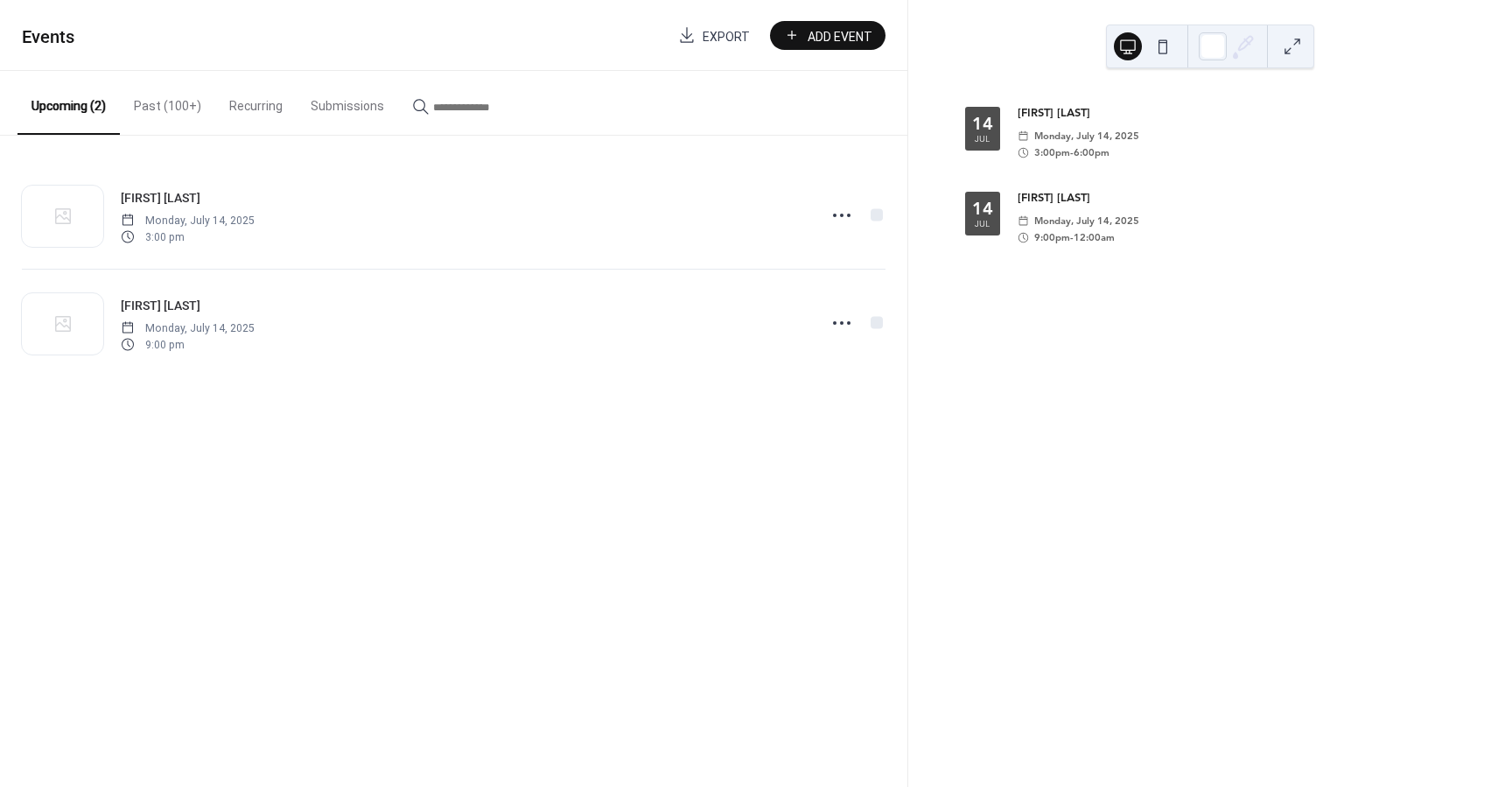 click on "Past (100+)" at bounding box center [167, 102] 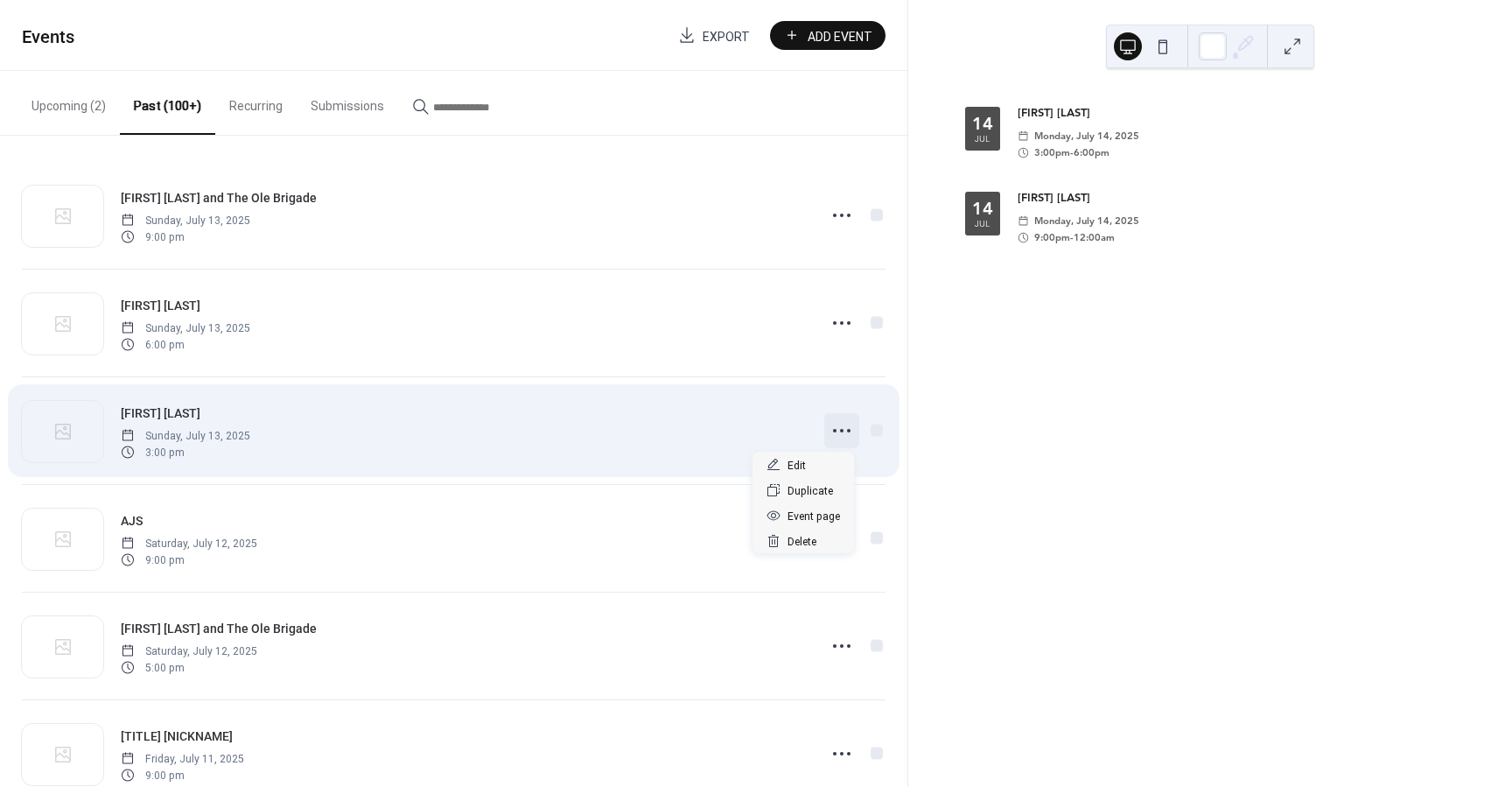 click 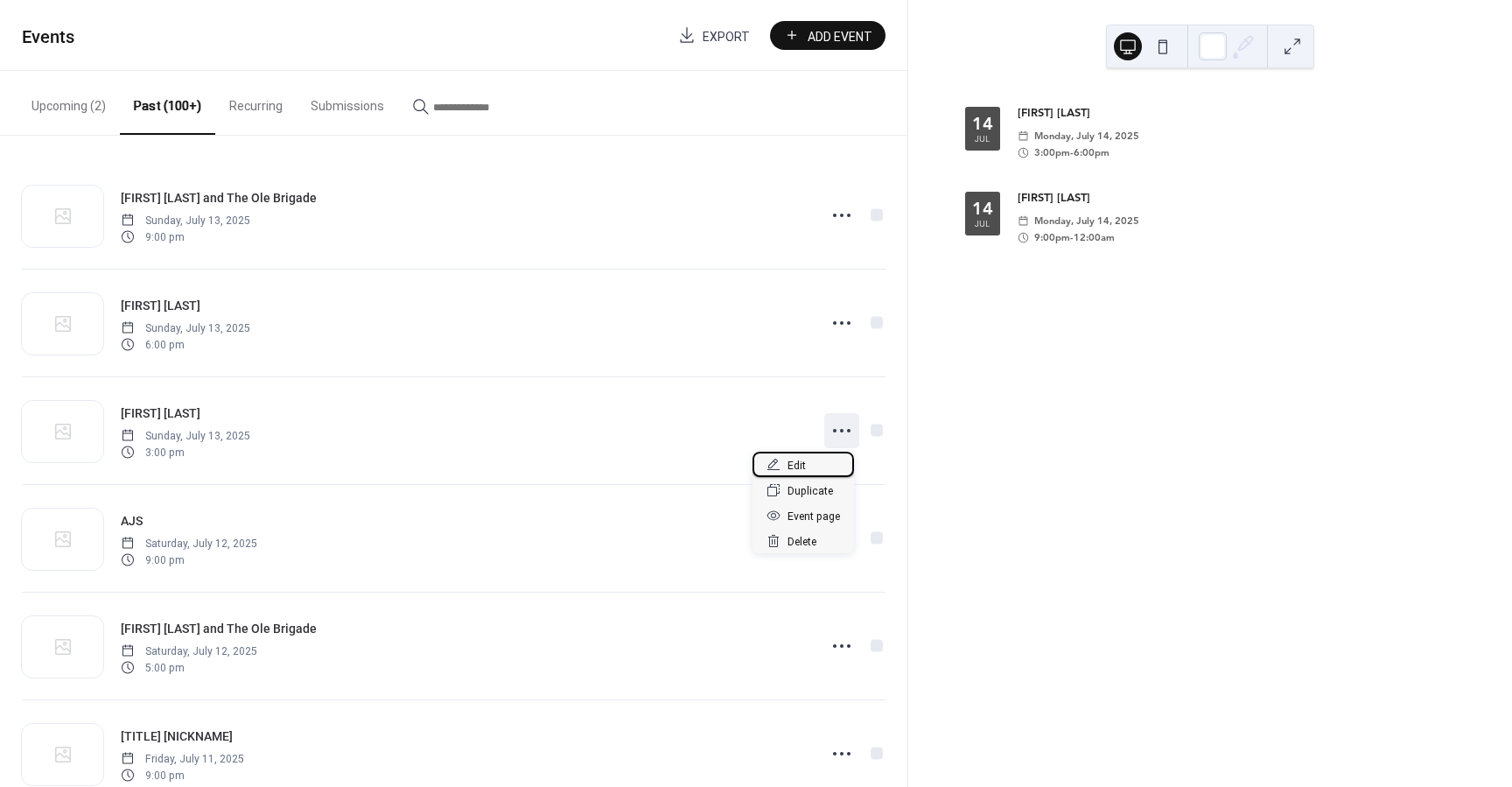 click on "Edit" at bounding box center [796, 466] 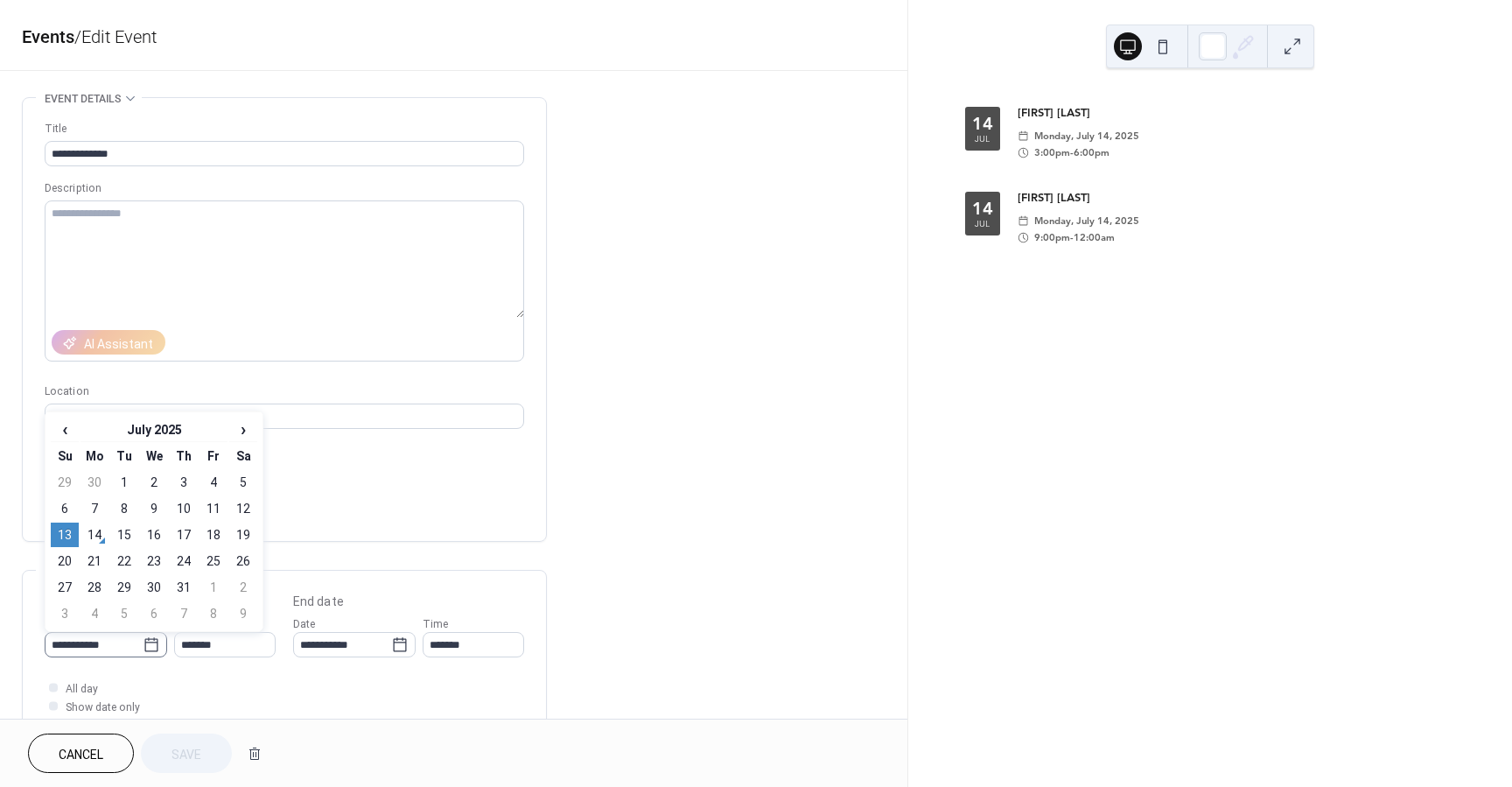 click 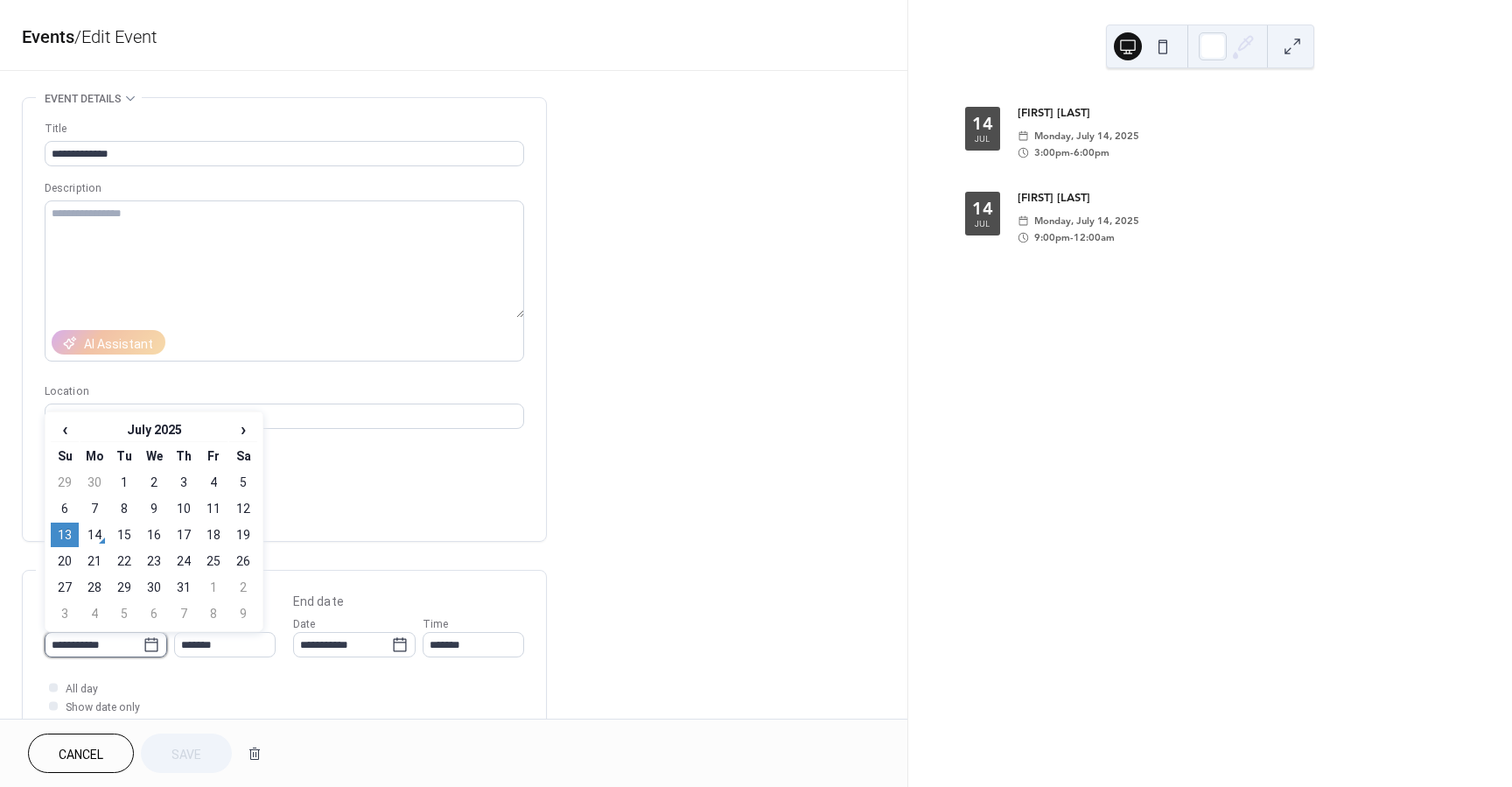 click on "**********" at bounding box center (94, 644) 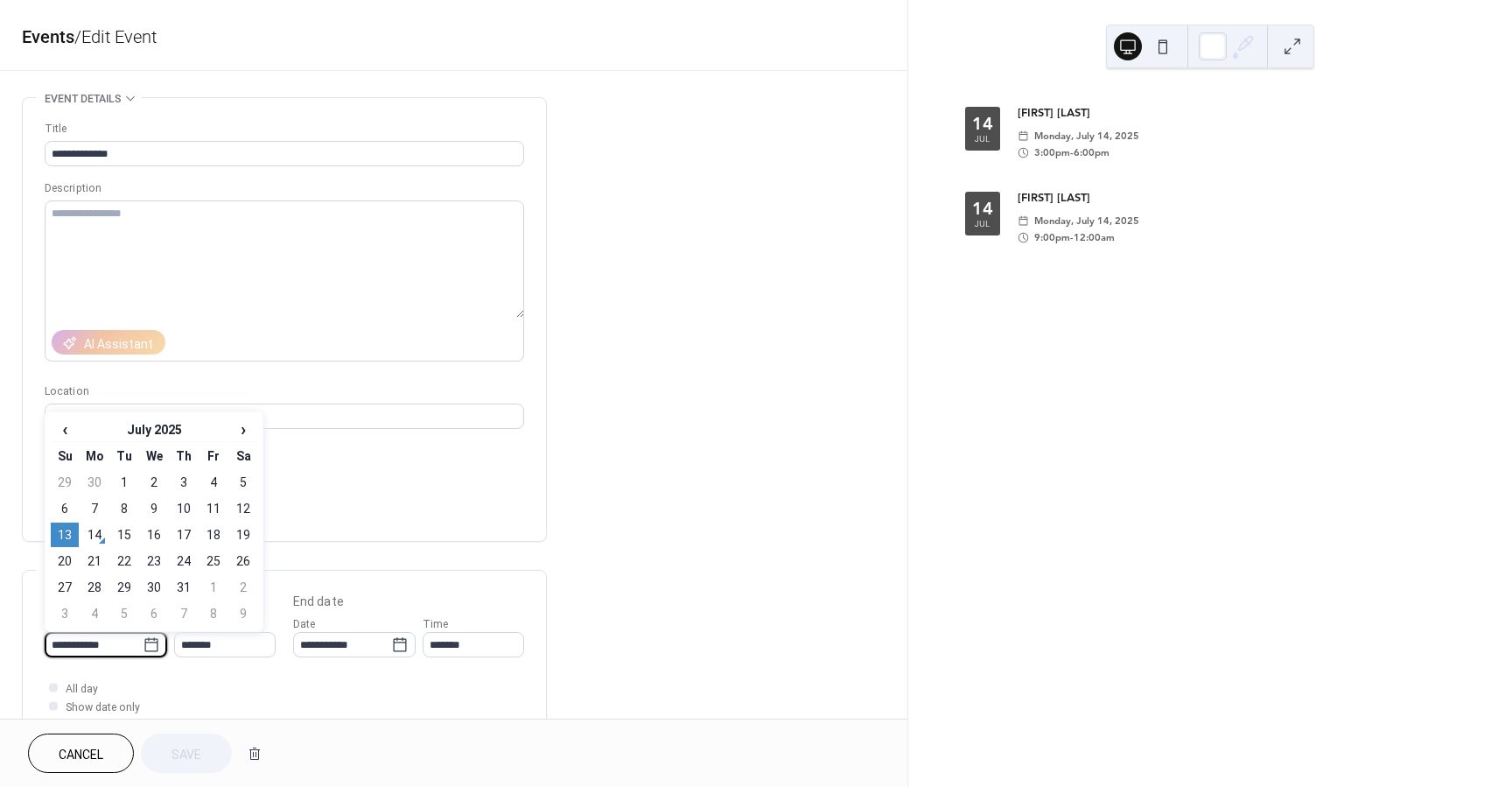 click on "15" at bounding box center (124, 535) 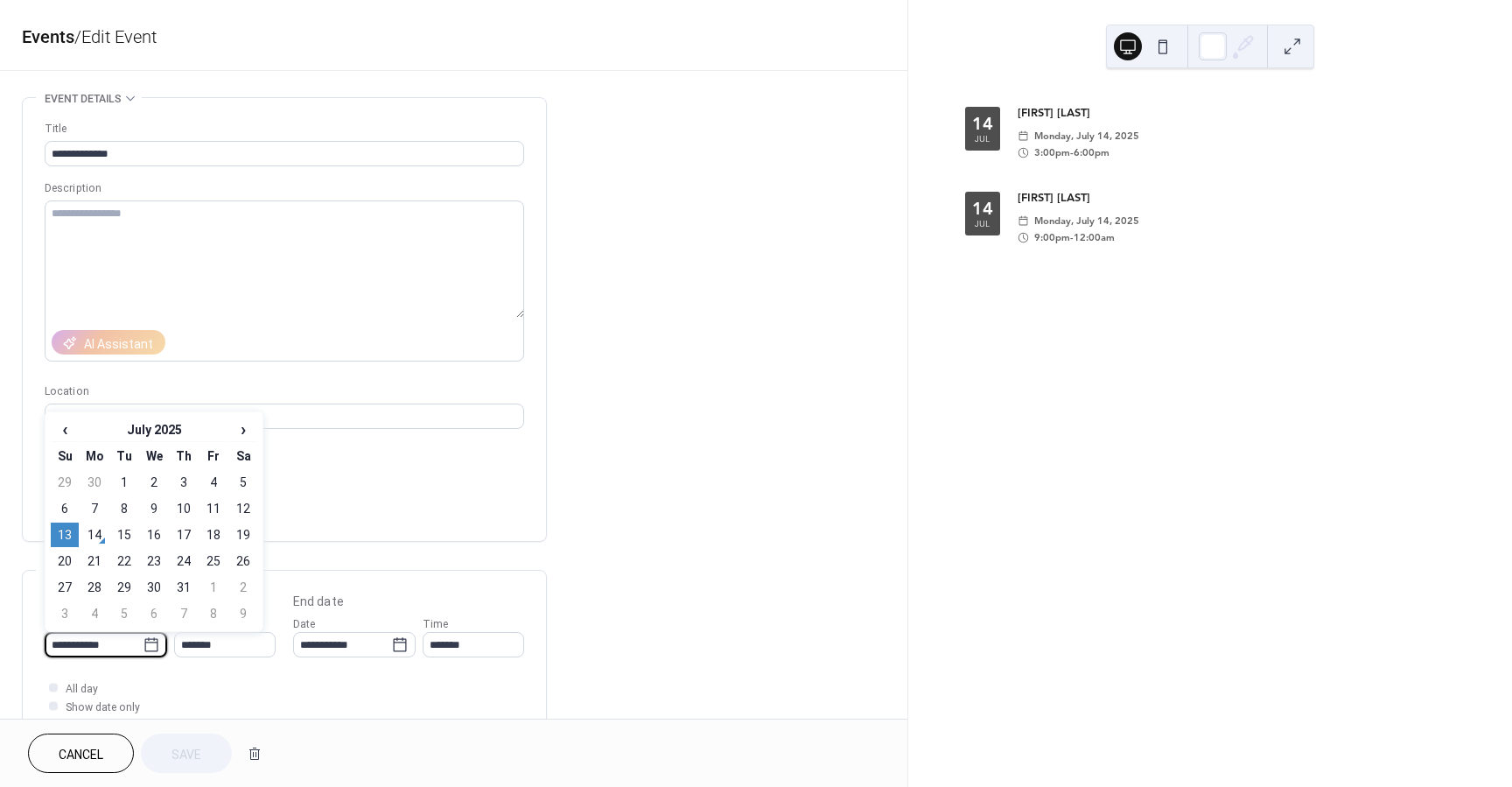 type on "**********" 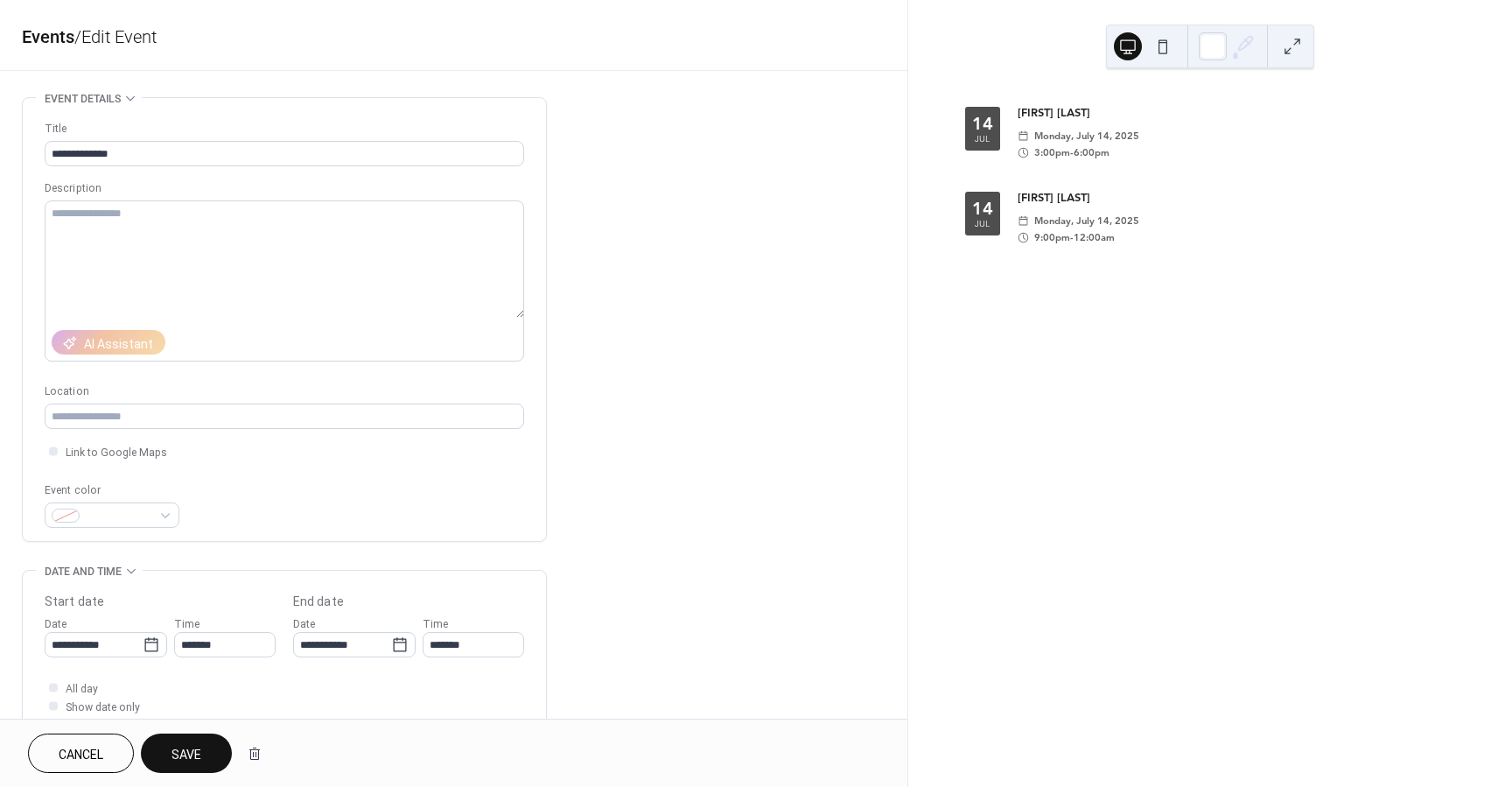 click on "Save" at bounding box center (186, 755) 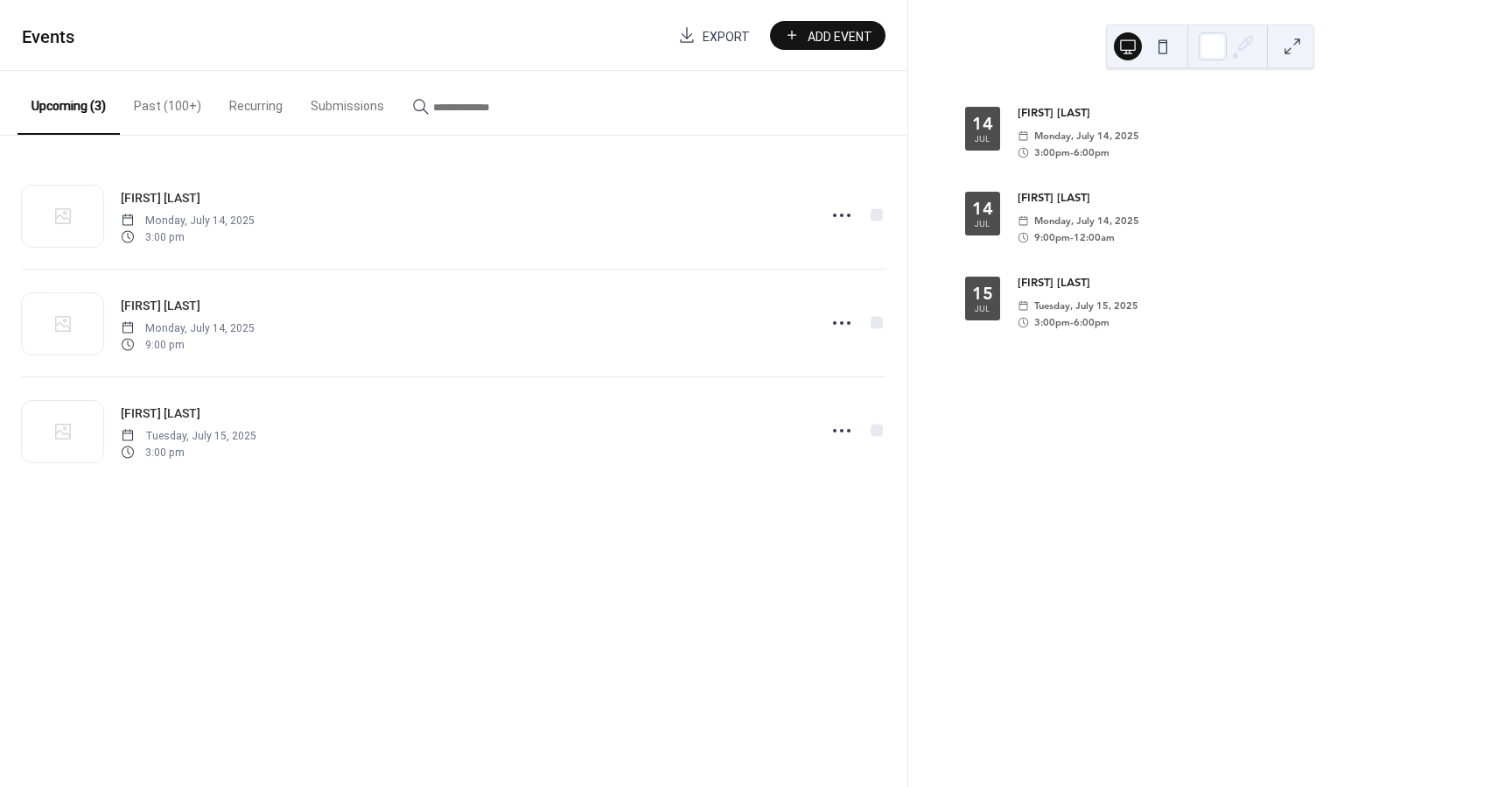 click on "Past (100+)" at bounding box center (167, 102) 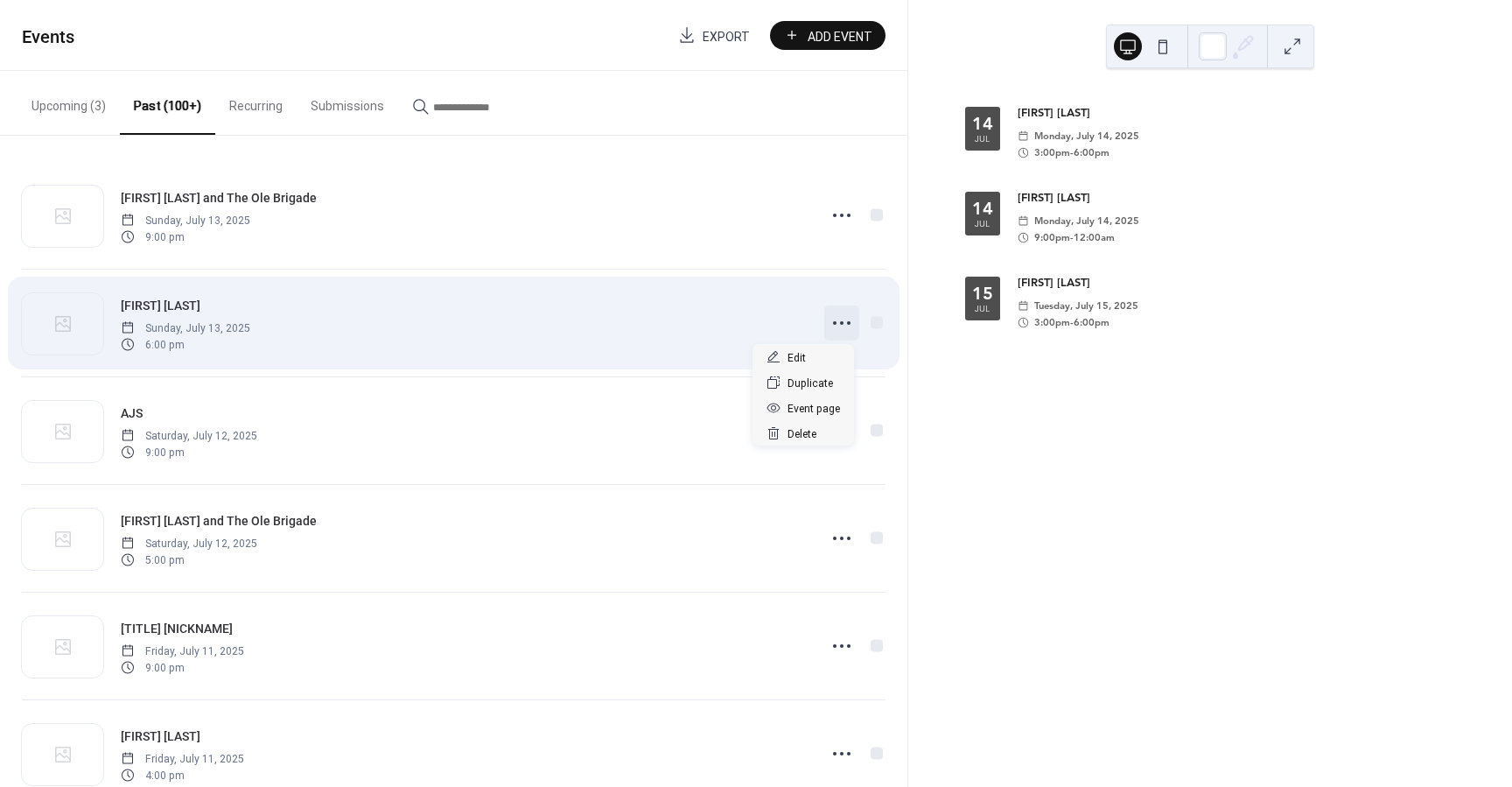 click 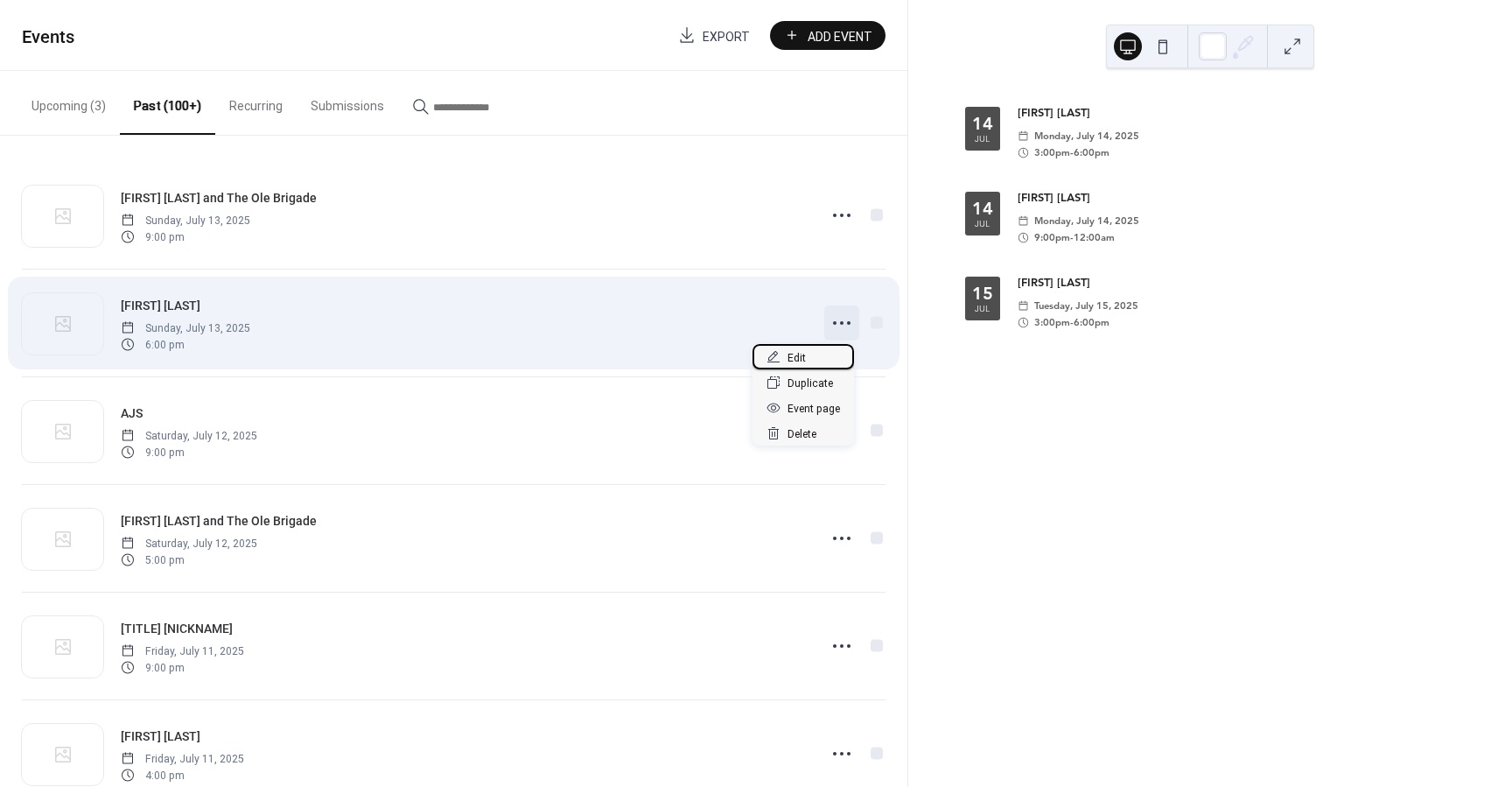click on "Edit" at bounding box center [803, 356] 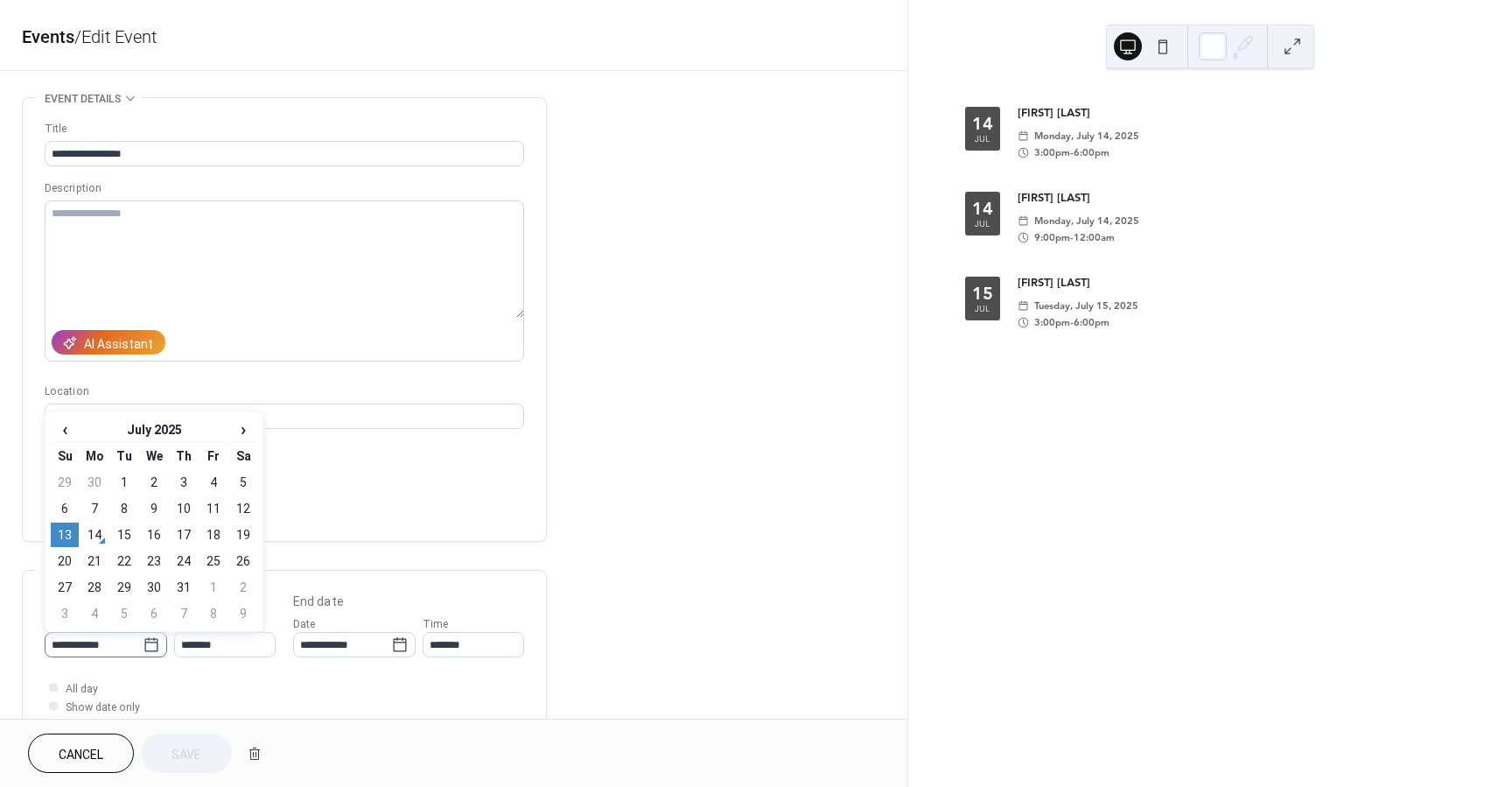 click 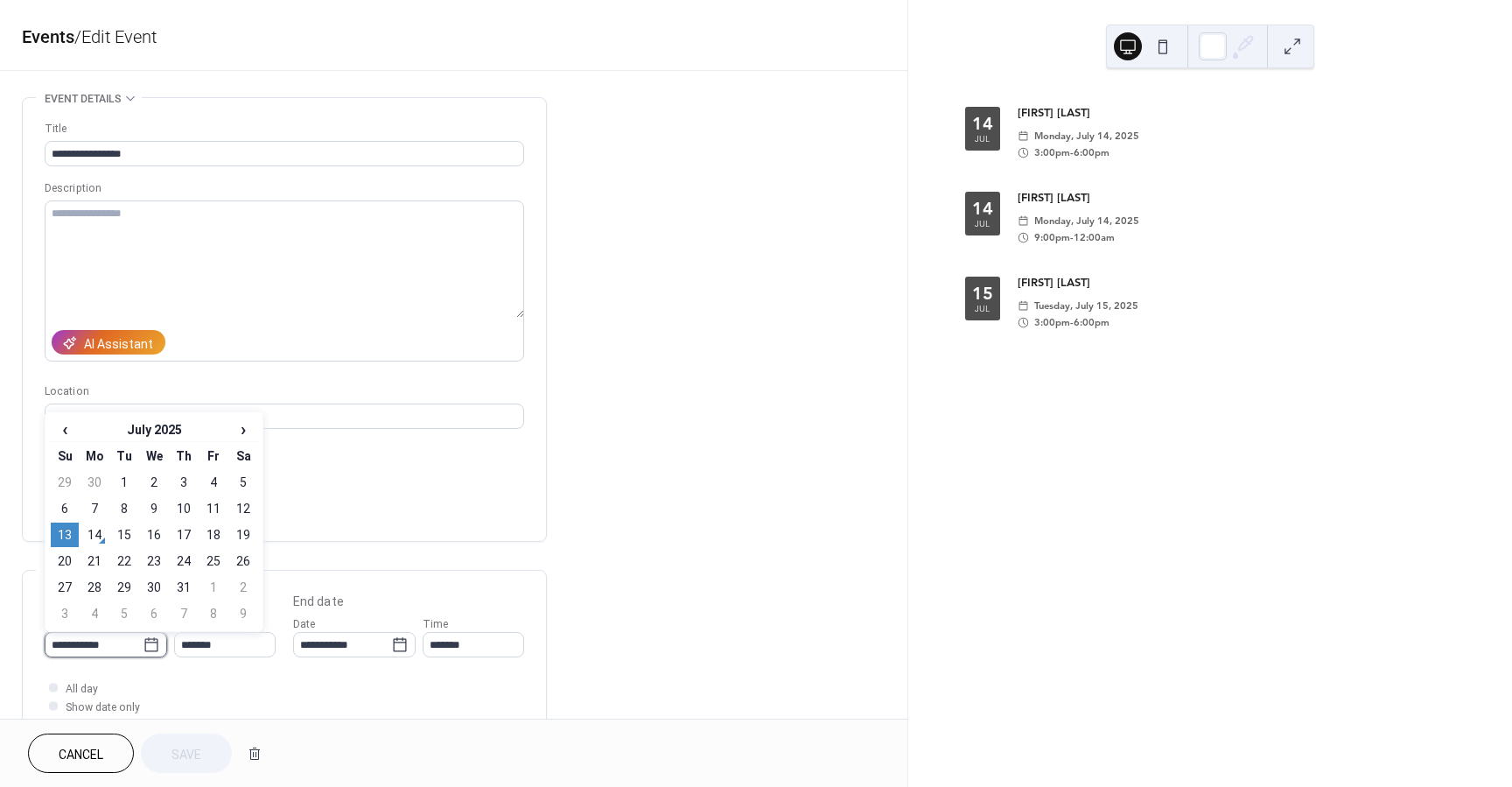 click on "**********" at bounding box center [94, 644] 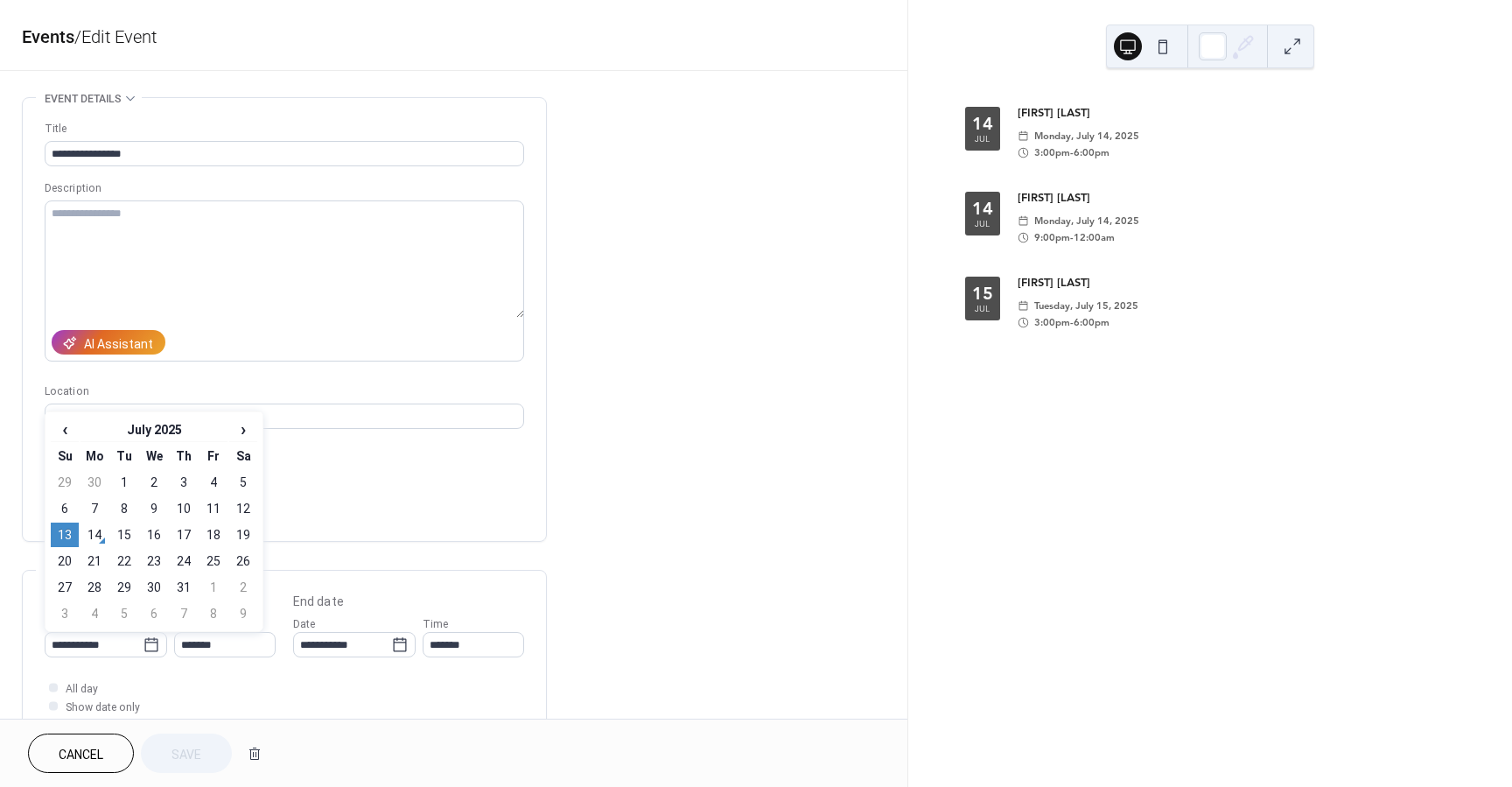 click on "15" at bounding box center [124, 535] 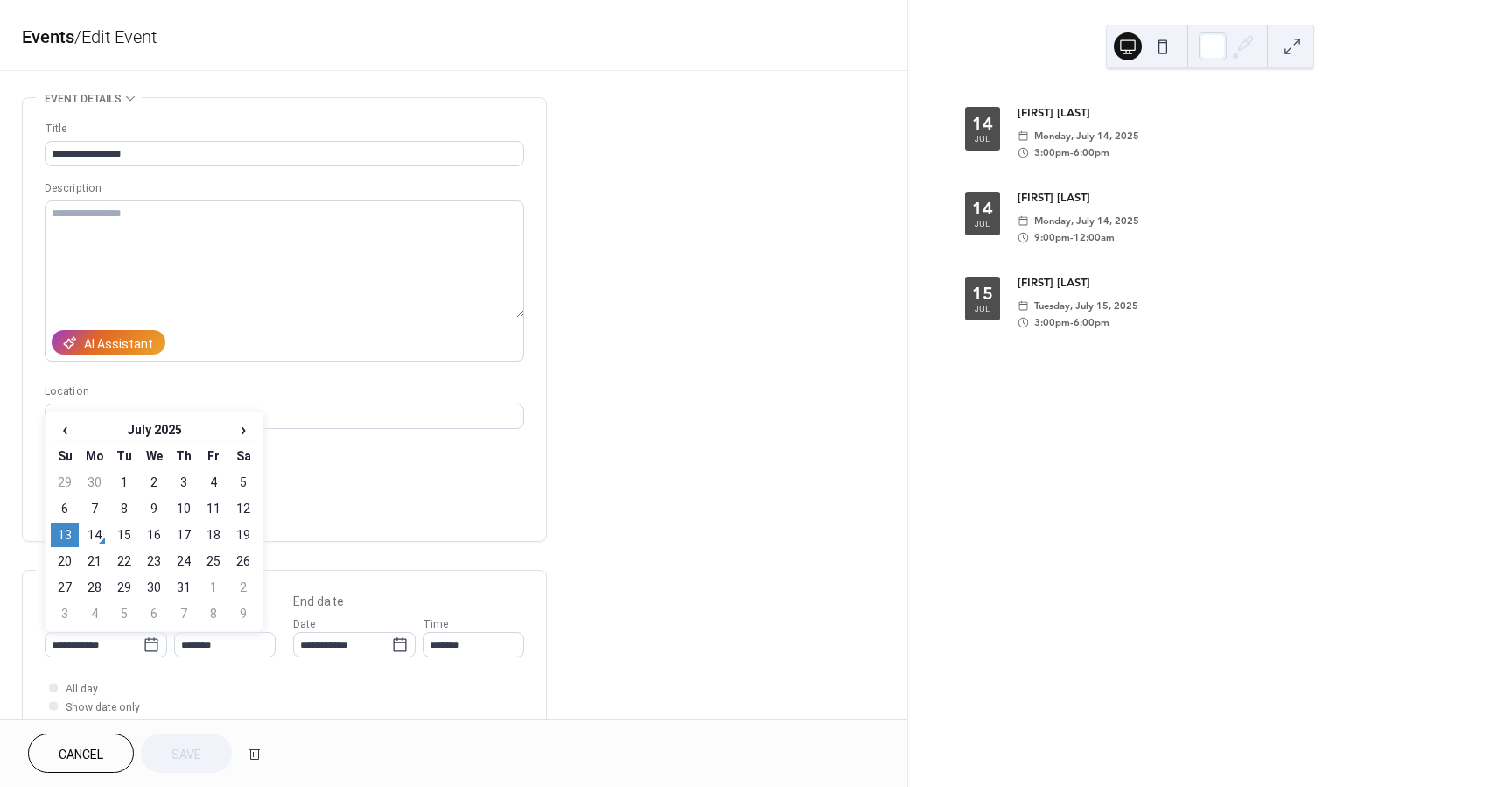 type on "**********" 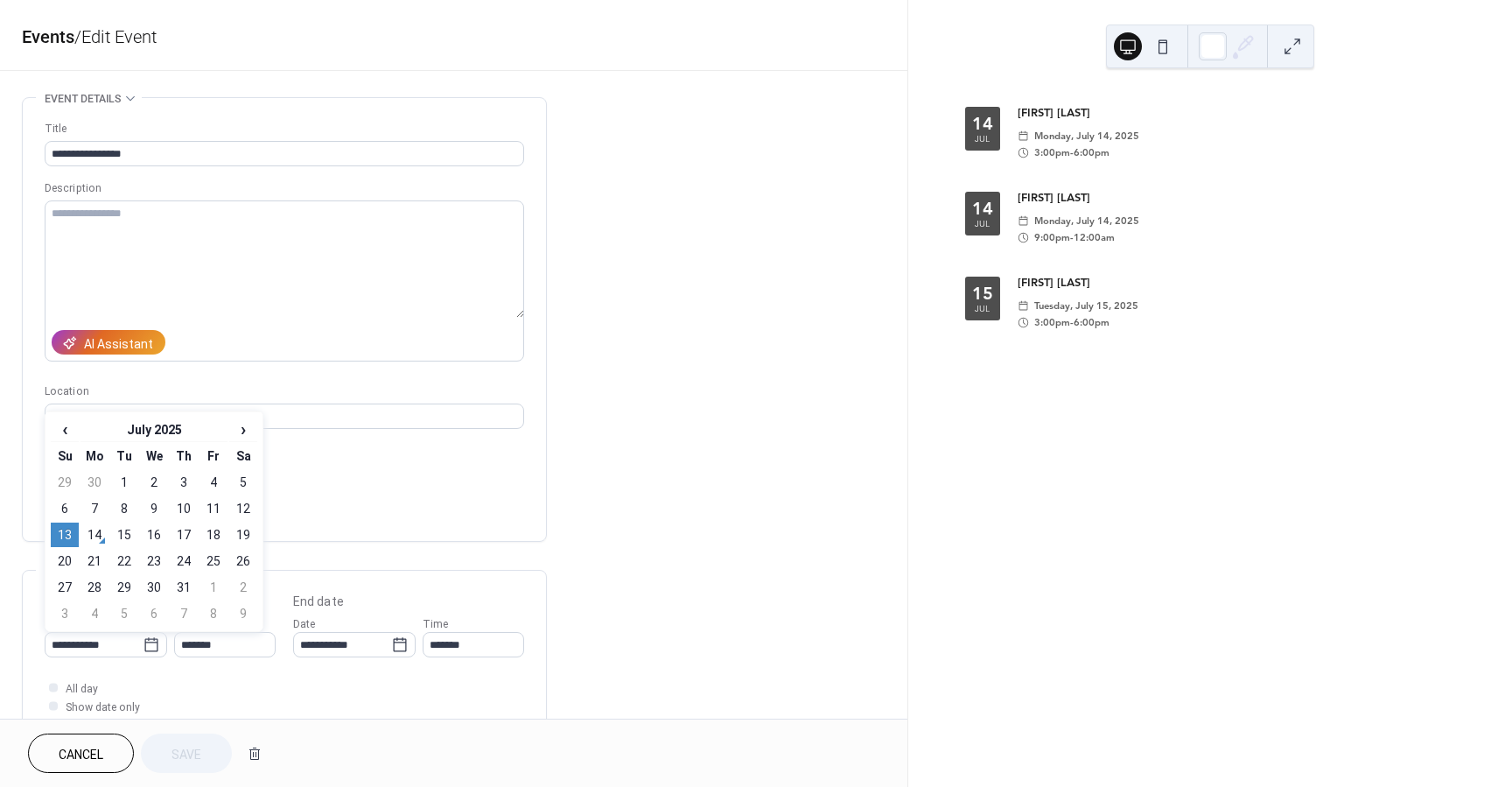 type on "**********" 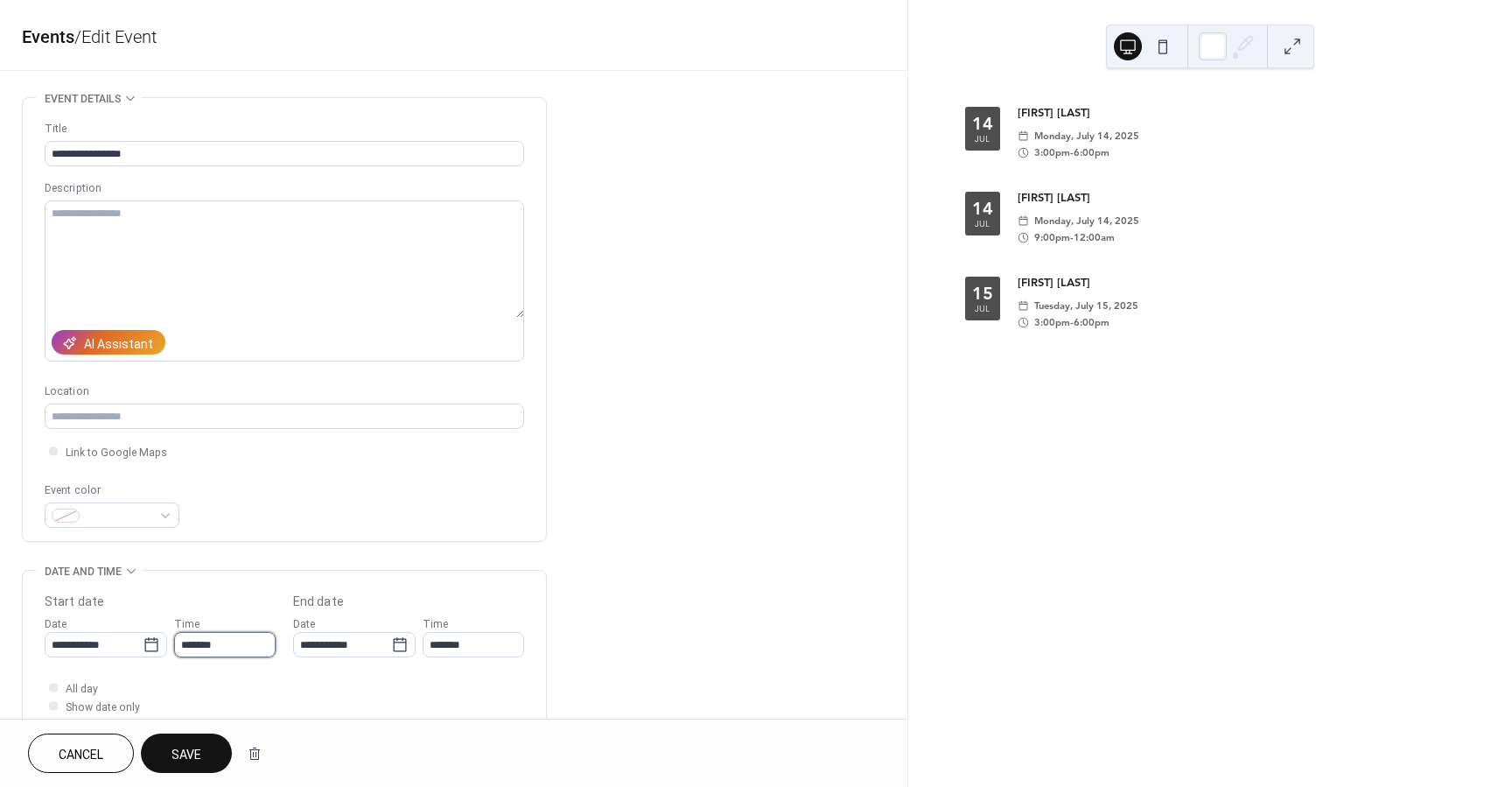 click on "*******" at bounding box center [225, 644] 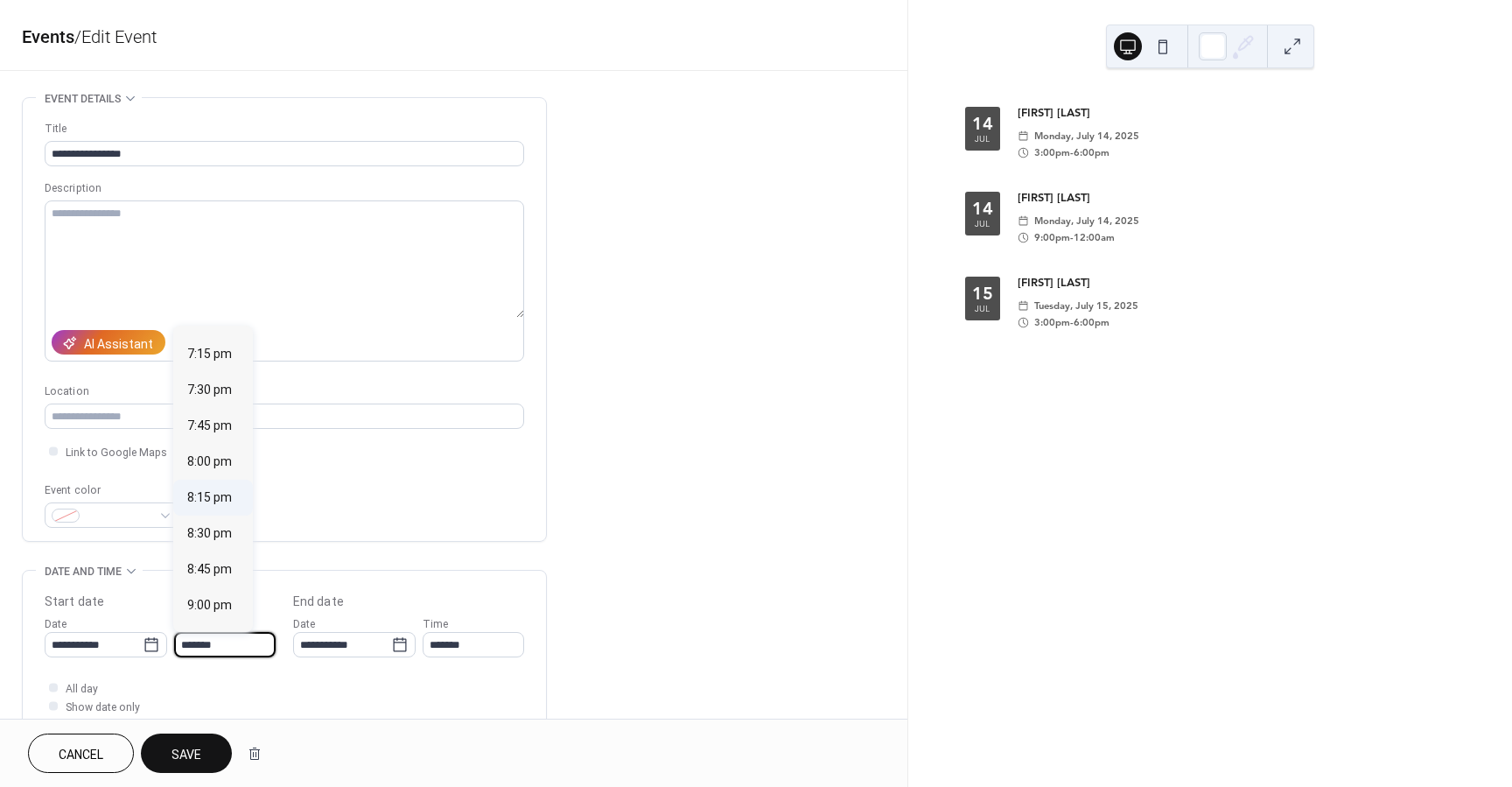 scroll, scrollTop: 2757, scrollLeft: 0, axis: vertical 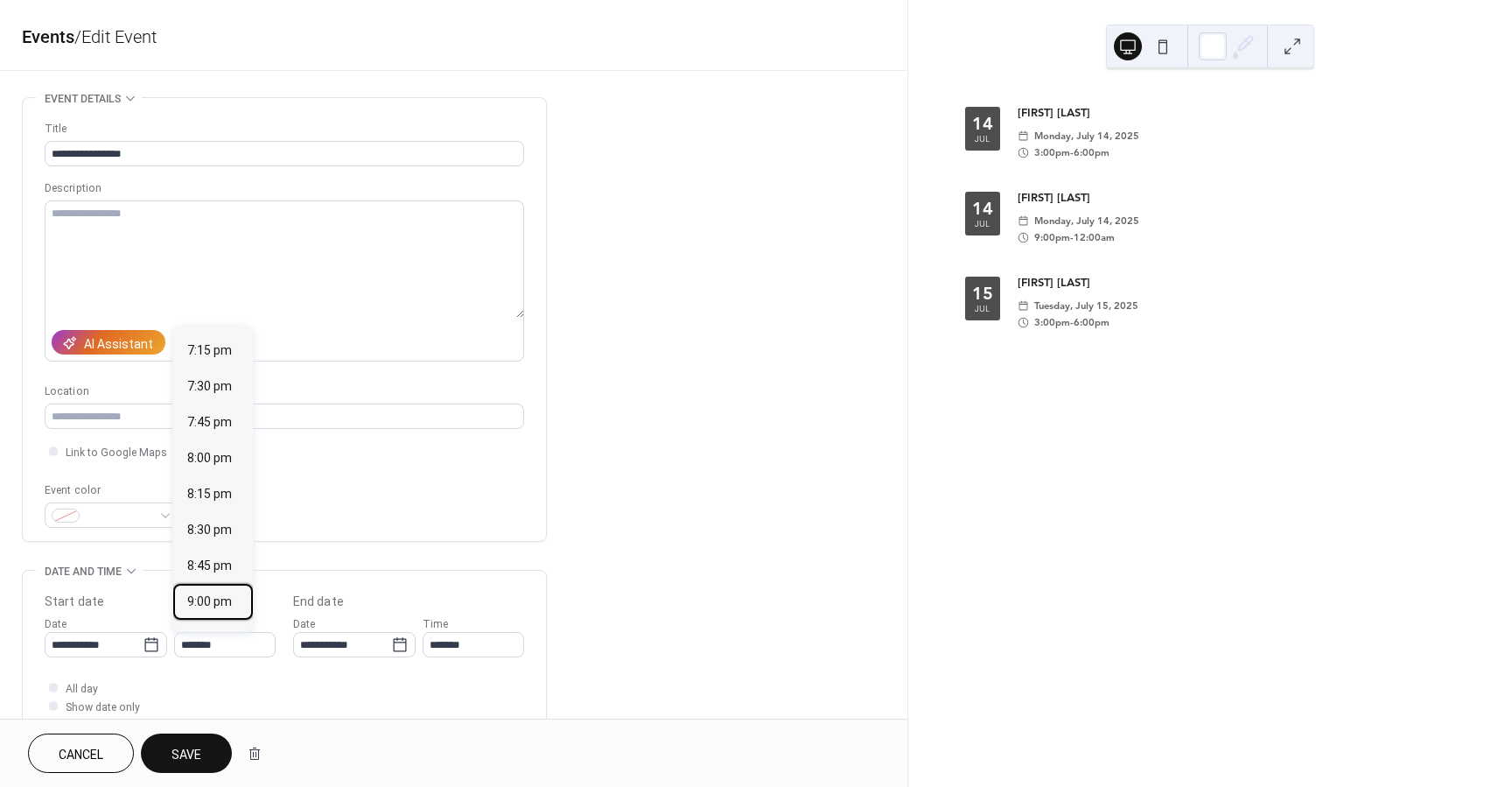 click on "9:00 pm" at bounding box center [209, 601] 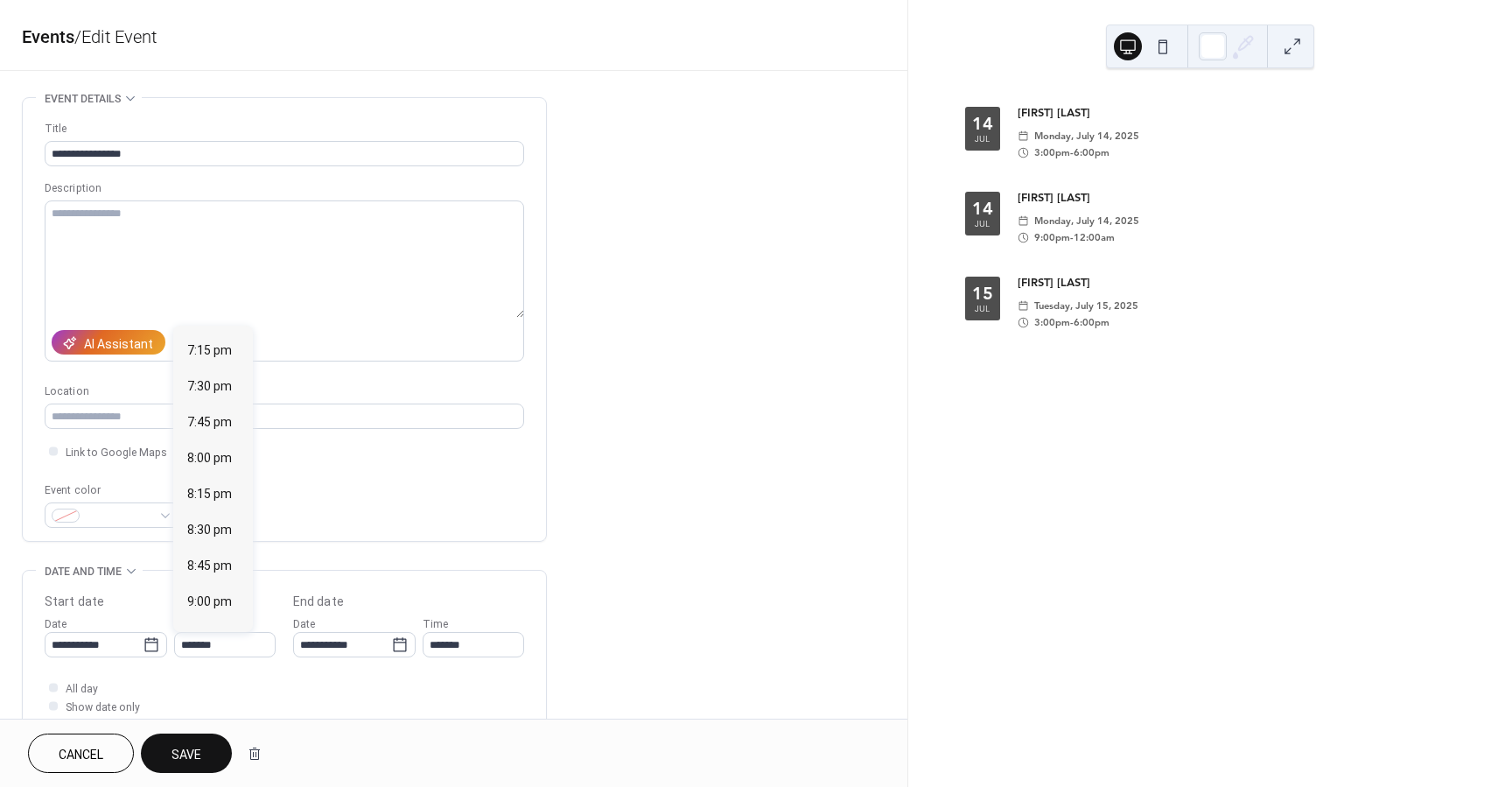 type on "*******" 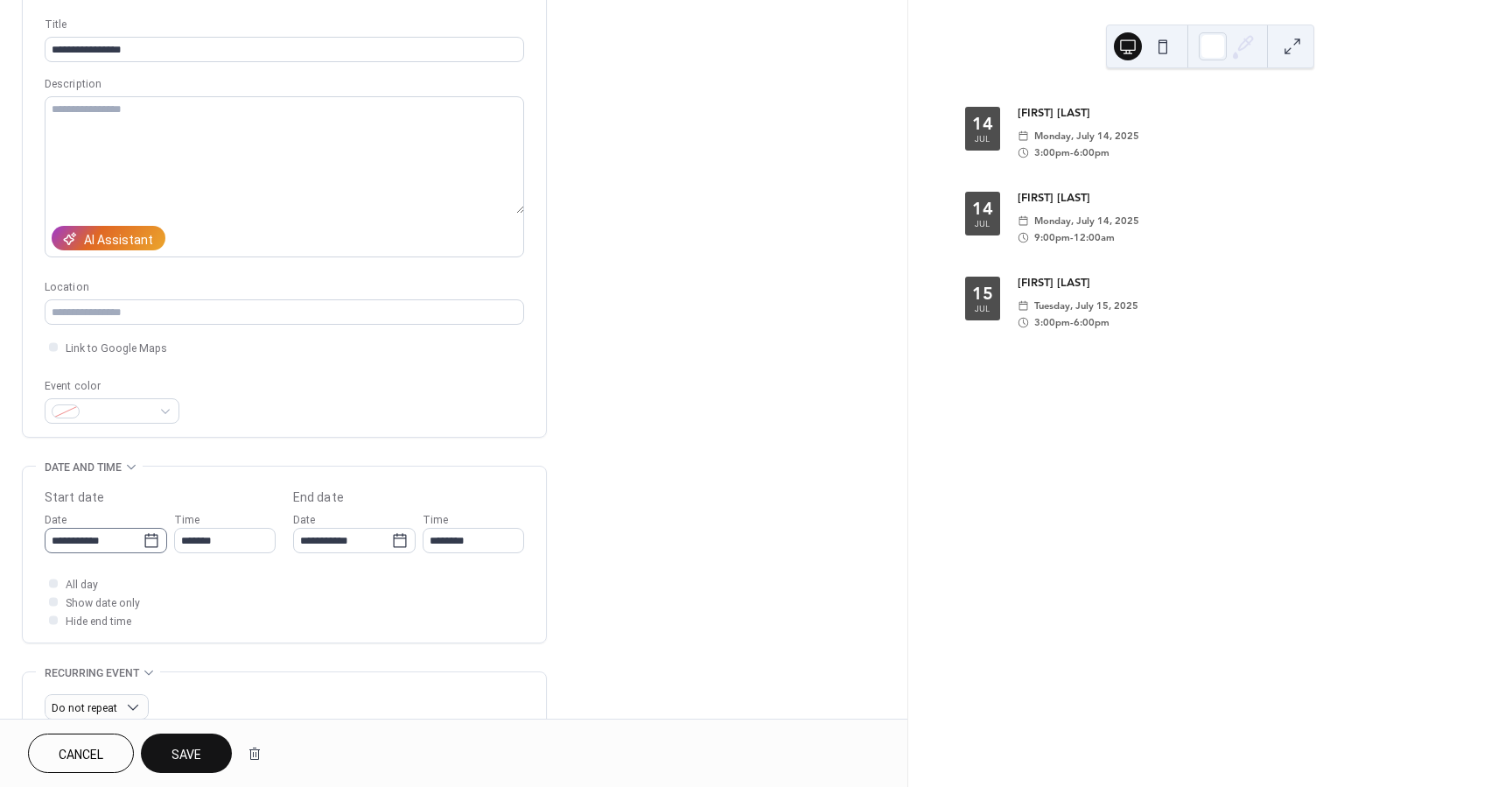 scroll, scrollTop: 107, scrollLeft: 0, axis: vertical 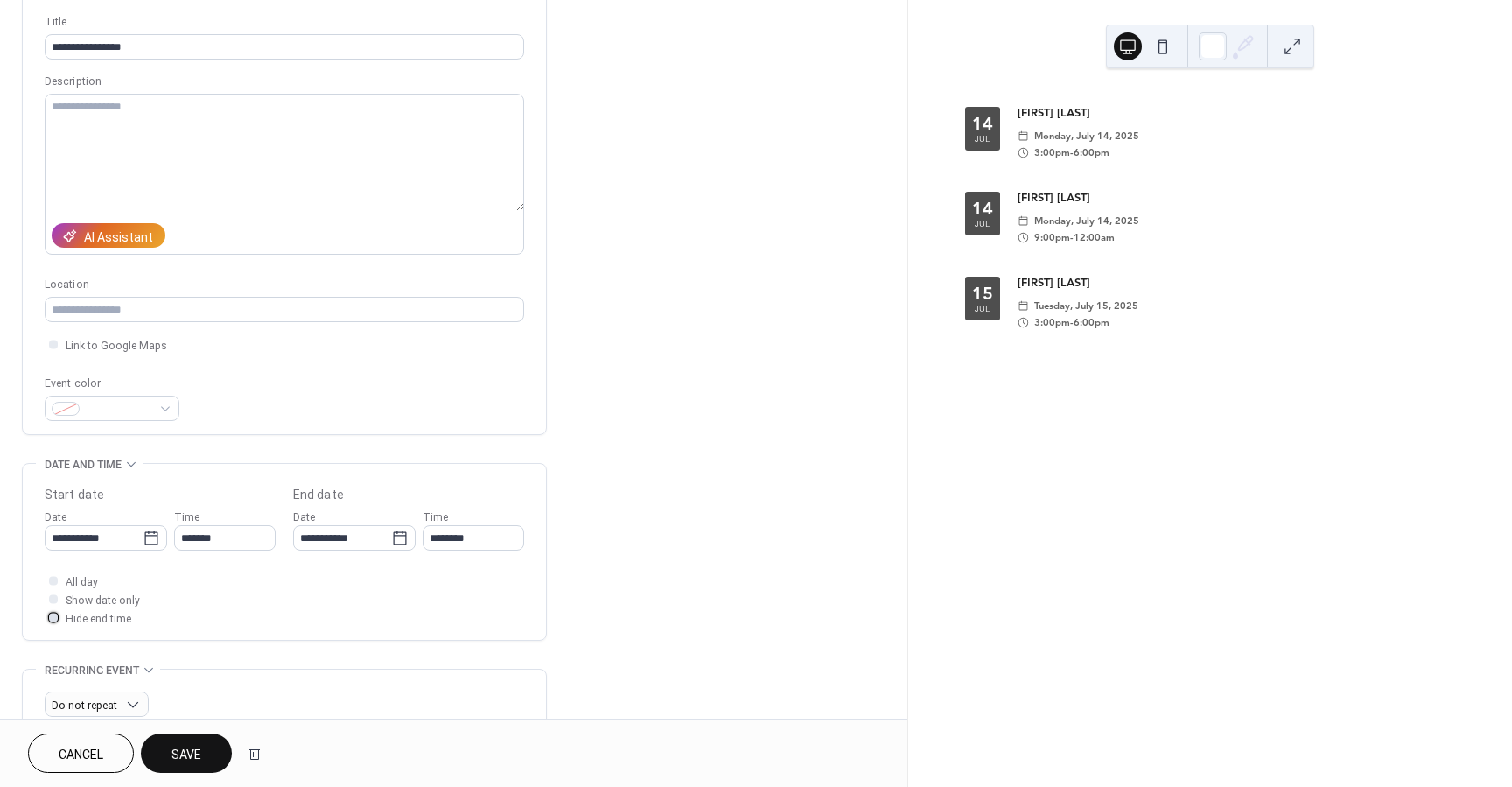 click at bounding box center (53, 617) 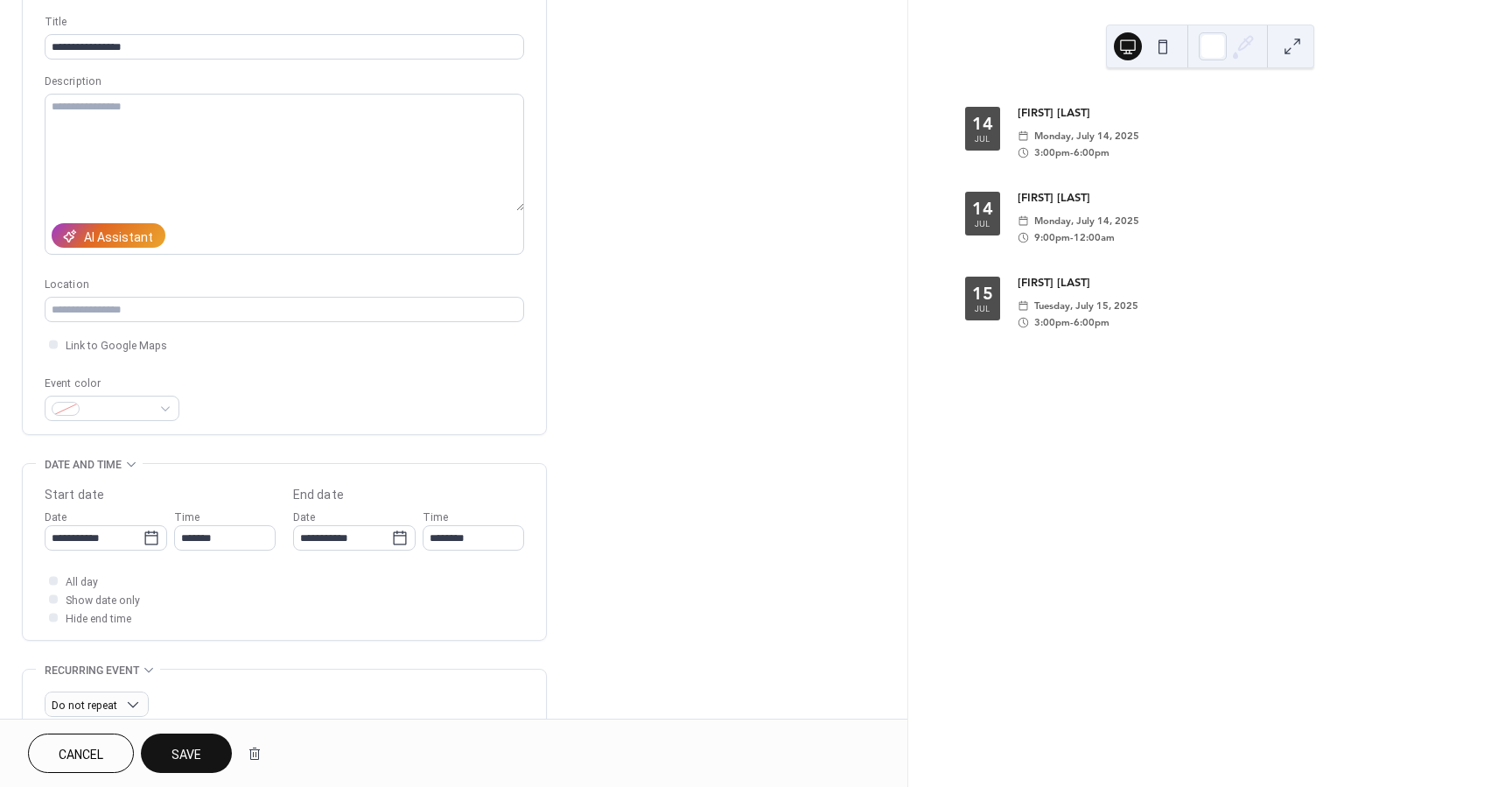 click on "Save" at bounding box center (186, 755) 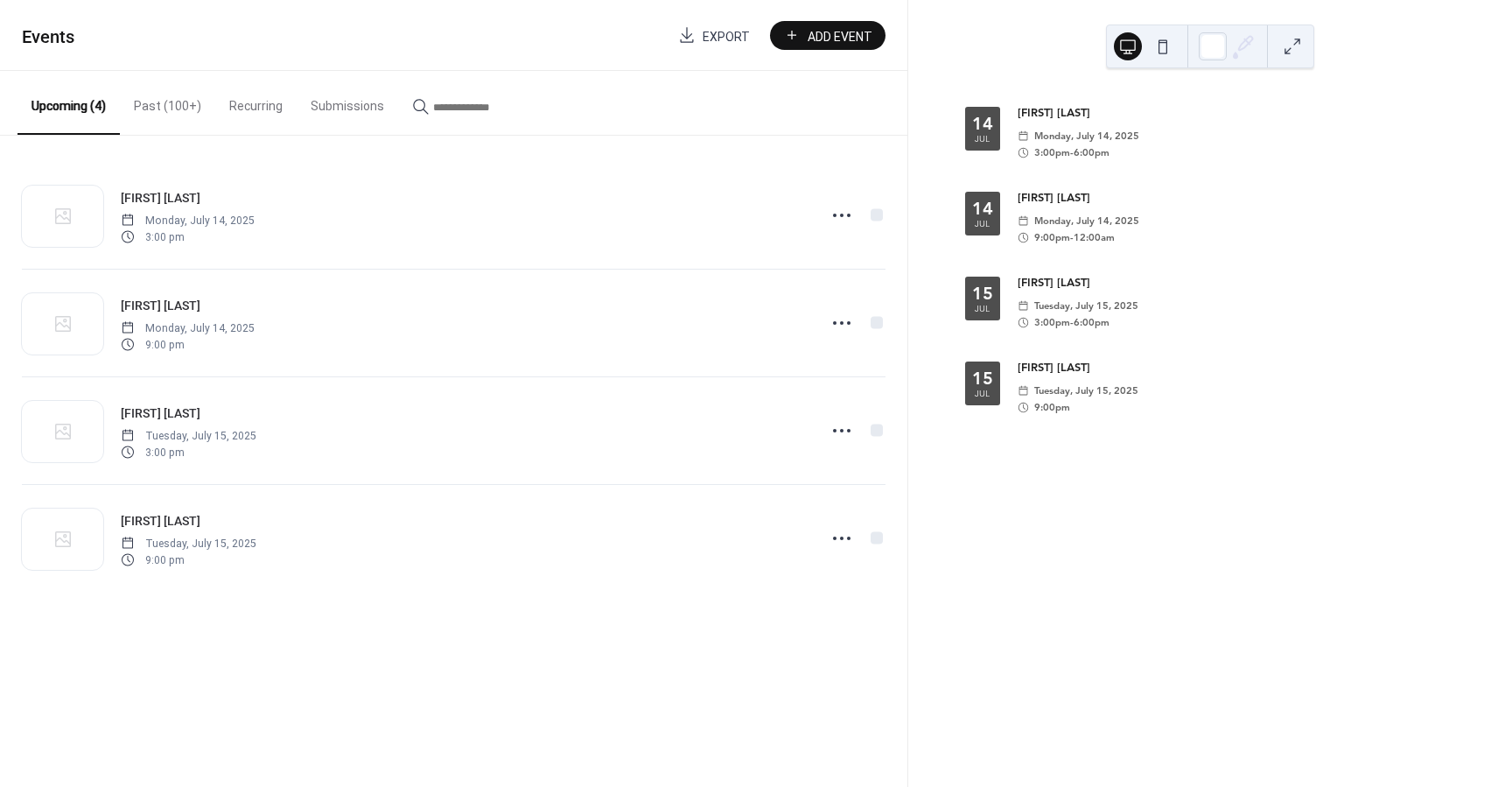 click on "Past (100+)" at bounding box center [167, 102] 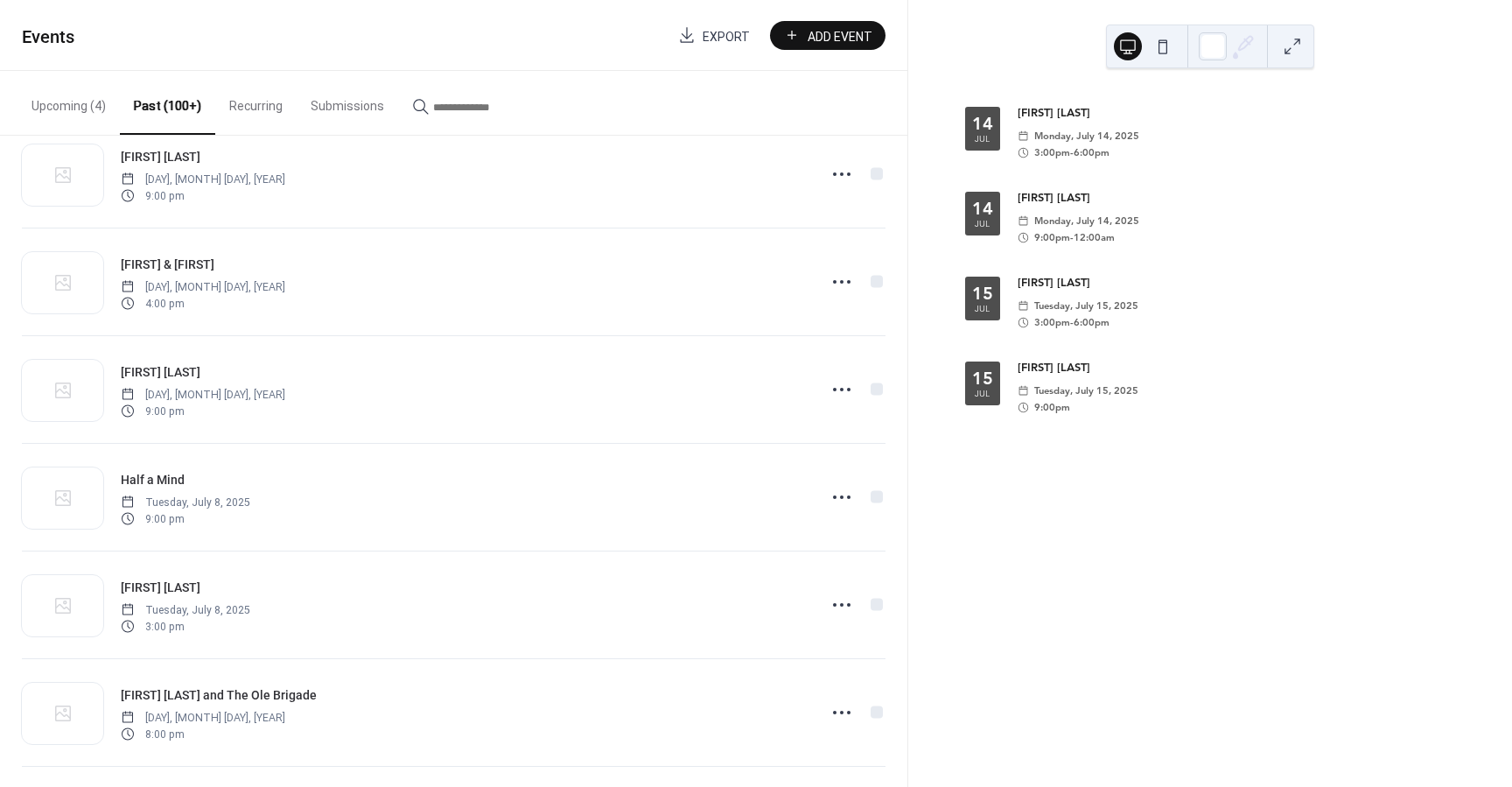 scroll, scrollTop: 590, scrollLeft: 0, axis: vertical 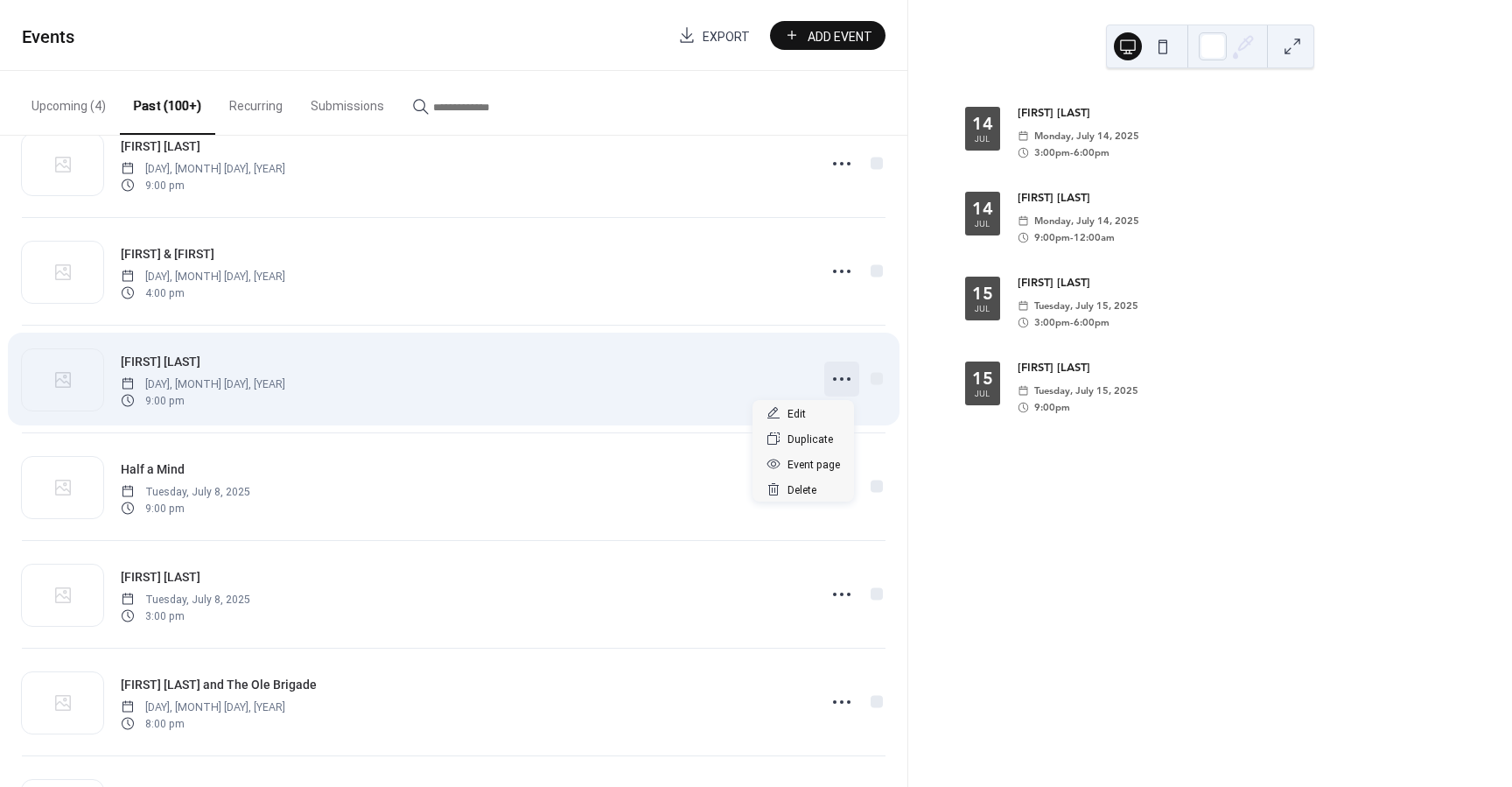 click 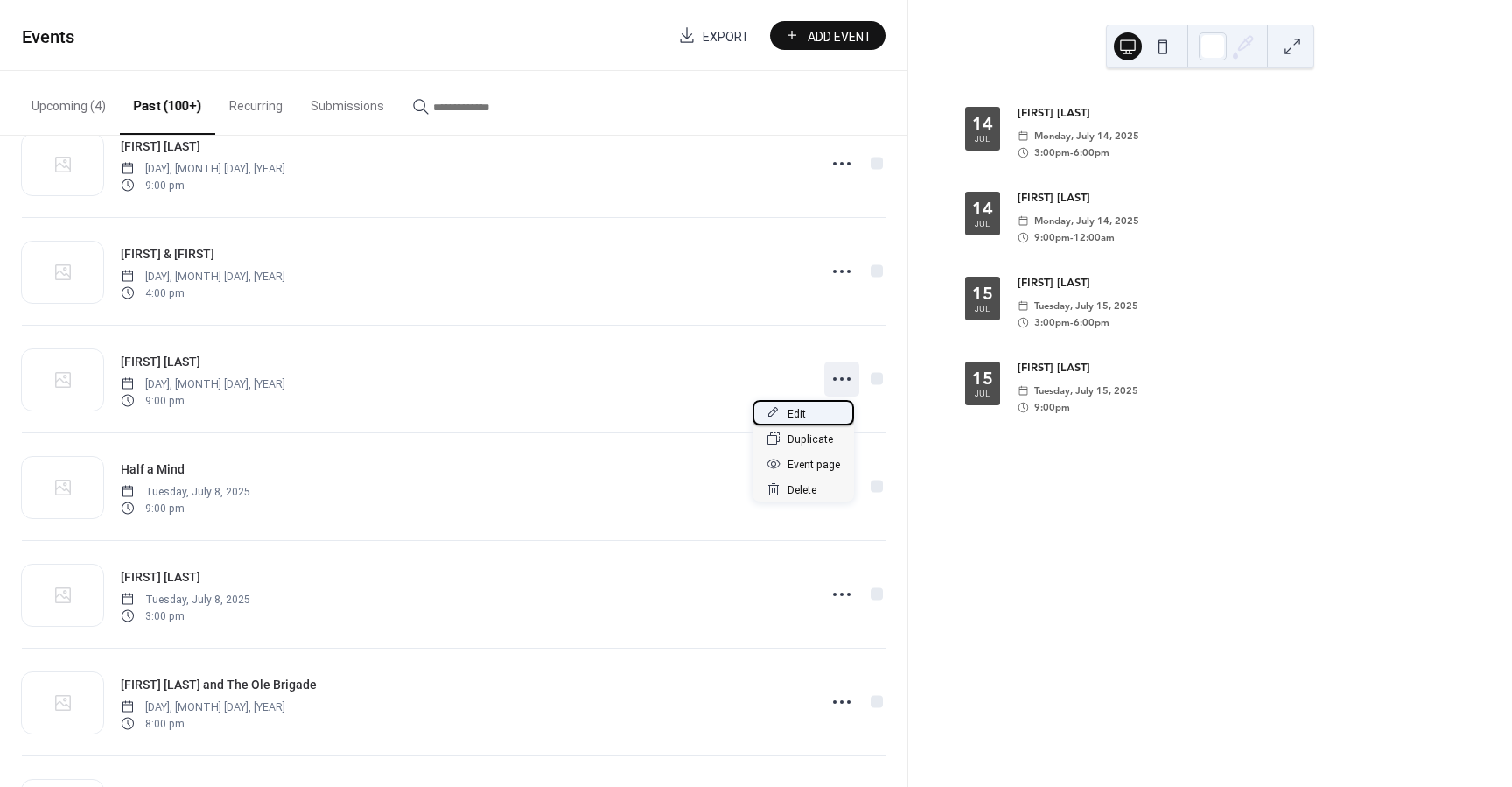 click on "Edit" at bounding box center [796, 414] 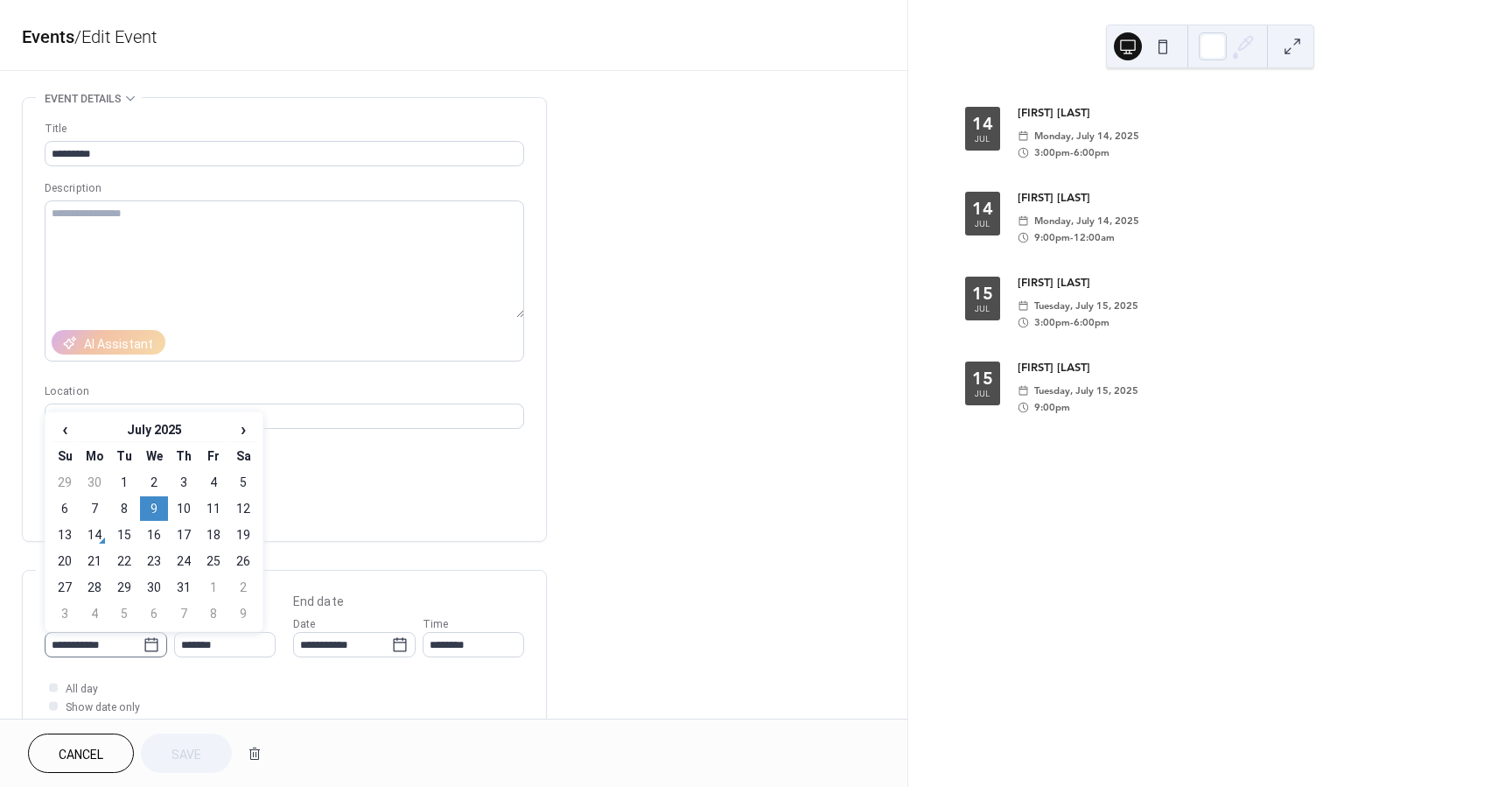 click 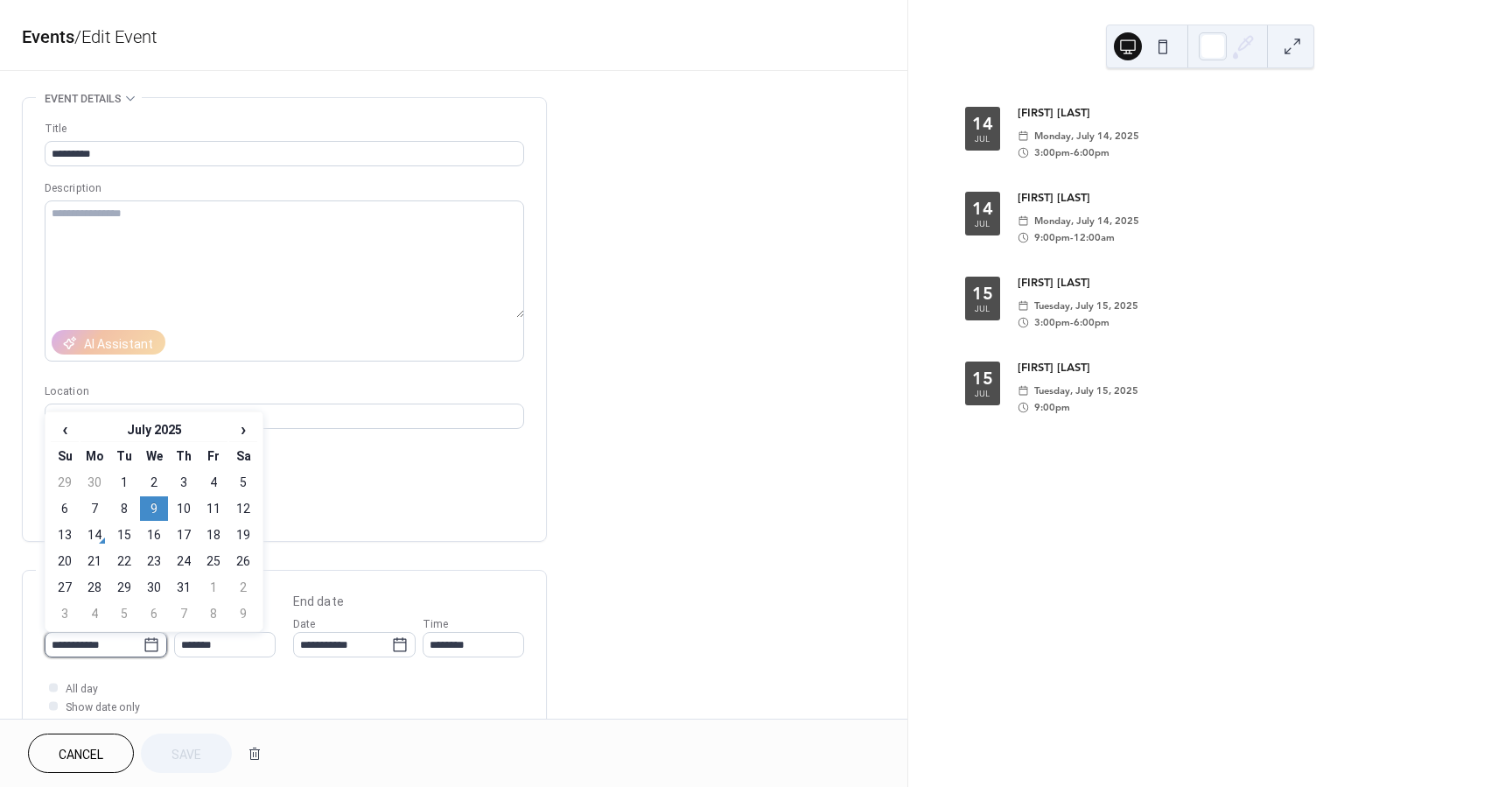 click on "**********" at bounding box center [94, 644] 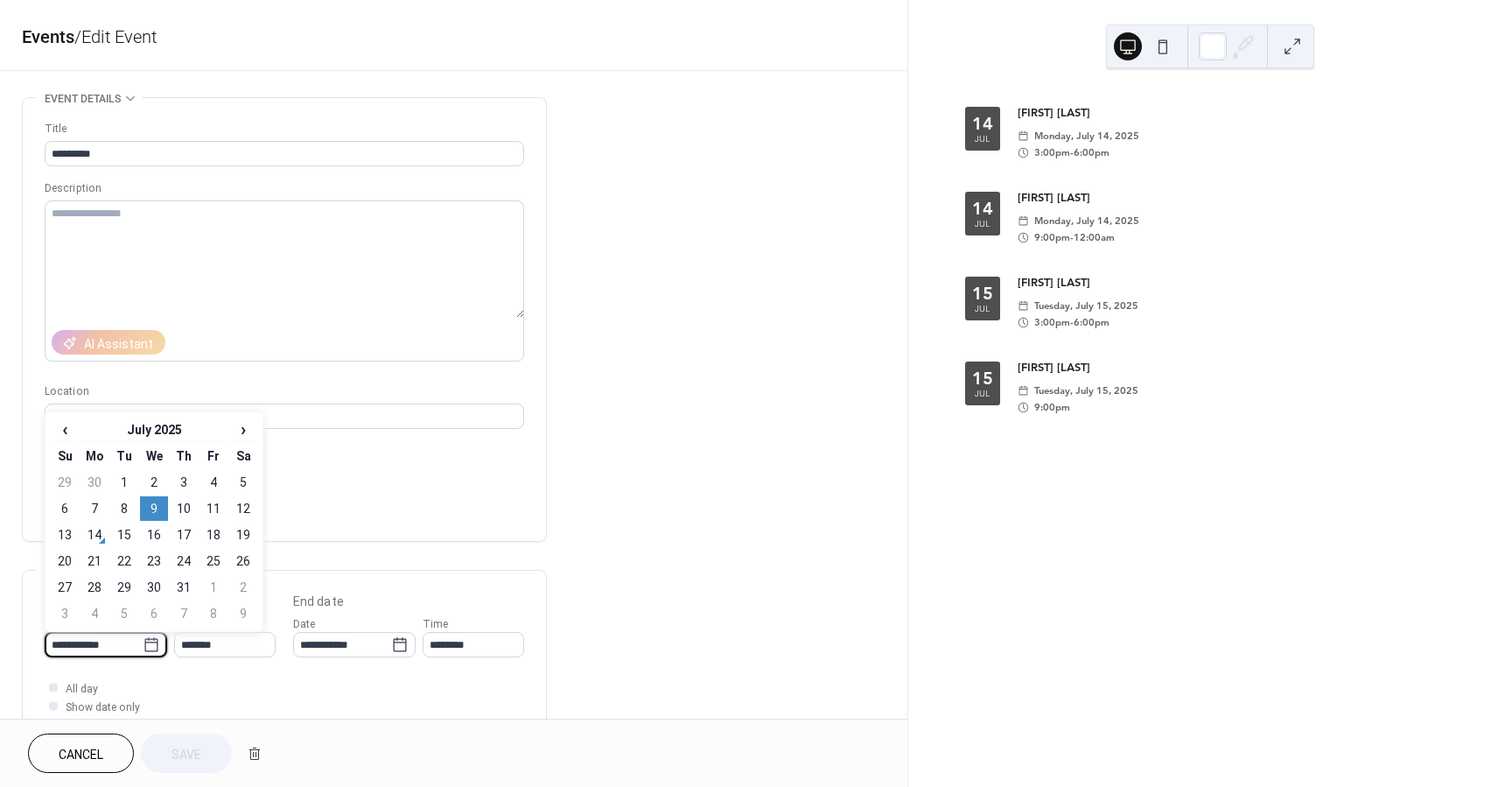 click on "16" at bounding box center [154, 535] 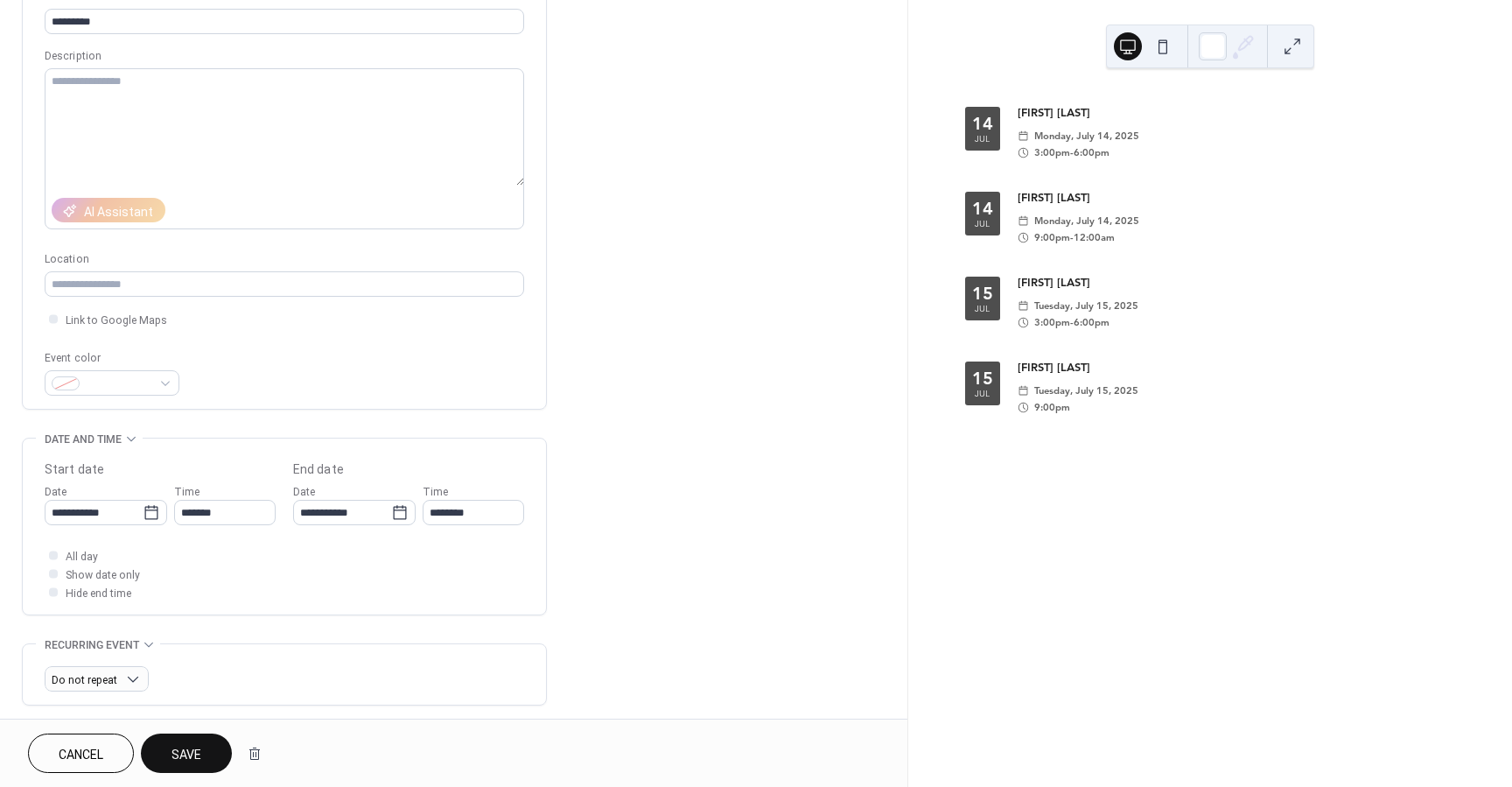 scroll, scrollTop: 135, scrollLeft: 0, axis: vertical 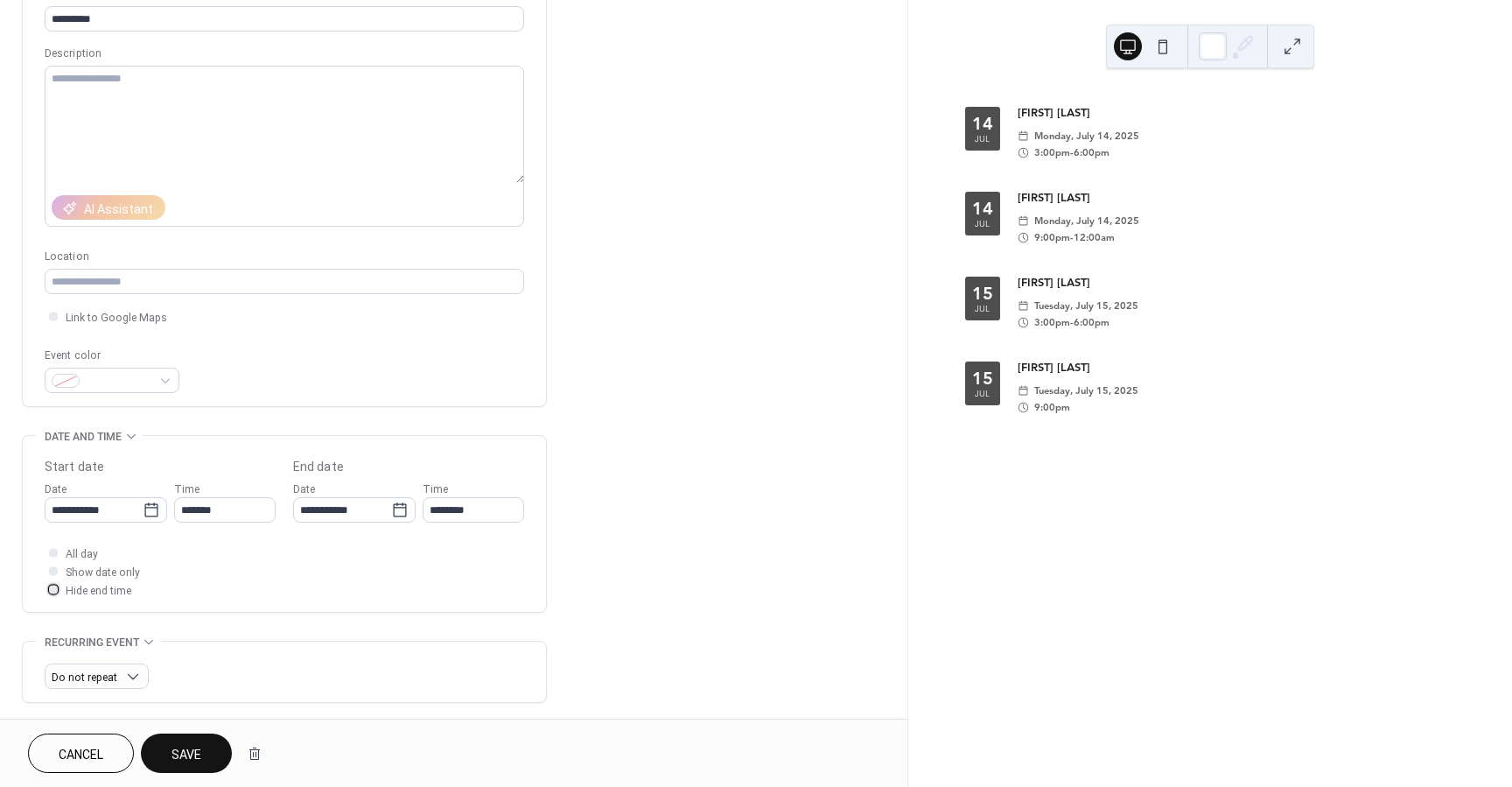 drag, startPoint x: 52, startPoint y: 588, endPoint x: 112, endPoint y: 653, distance: 88.45903 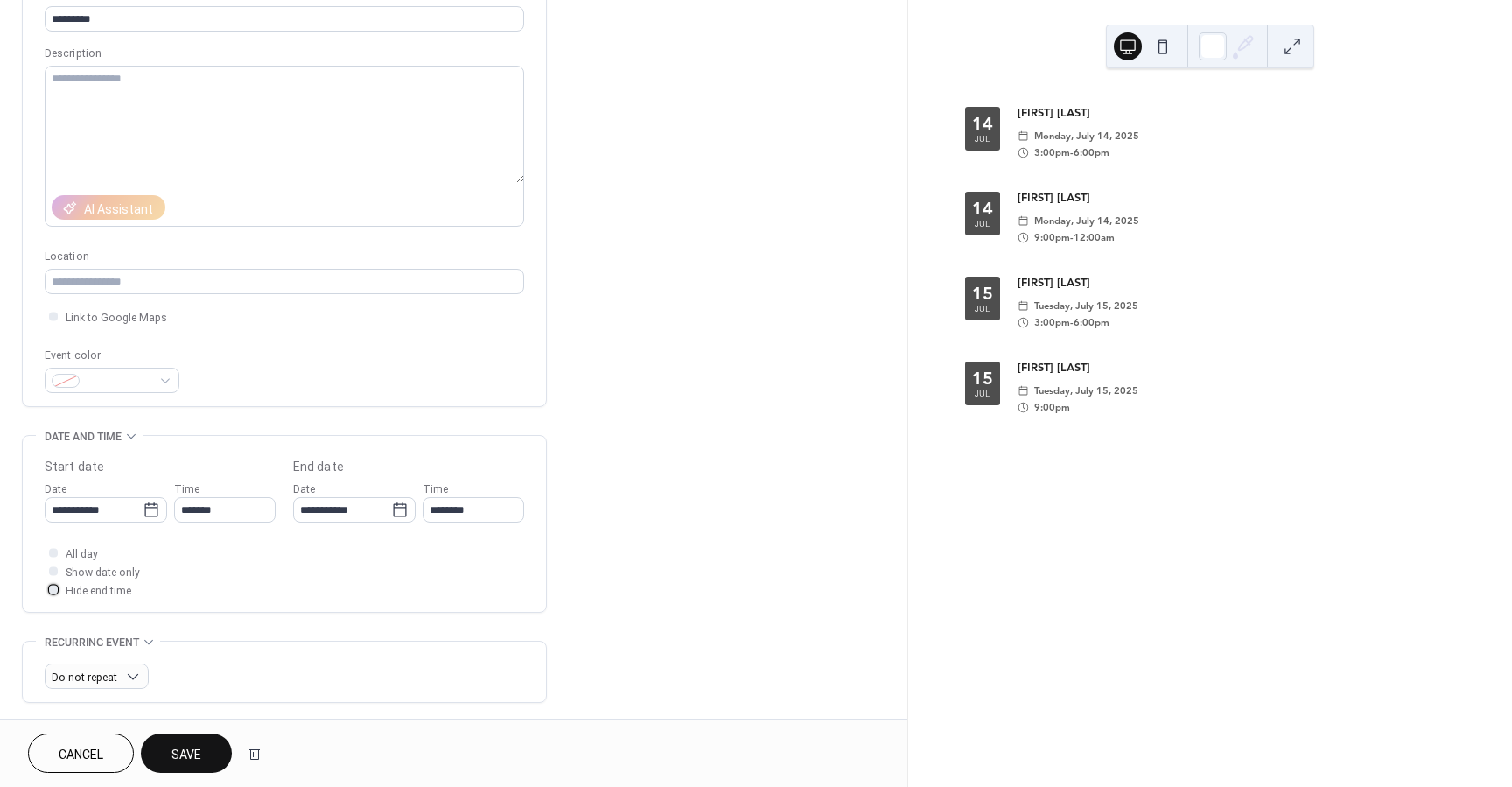 click at bounding box center (53, 589) 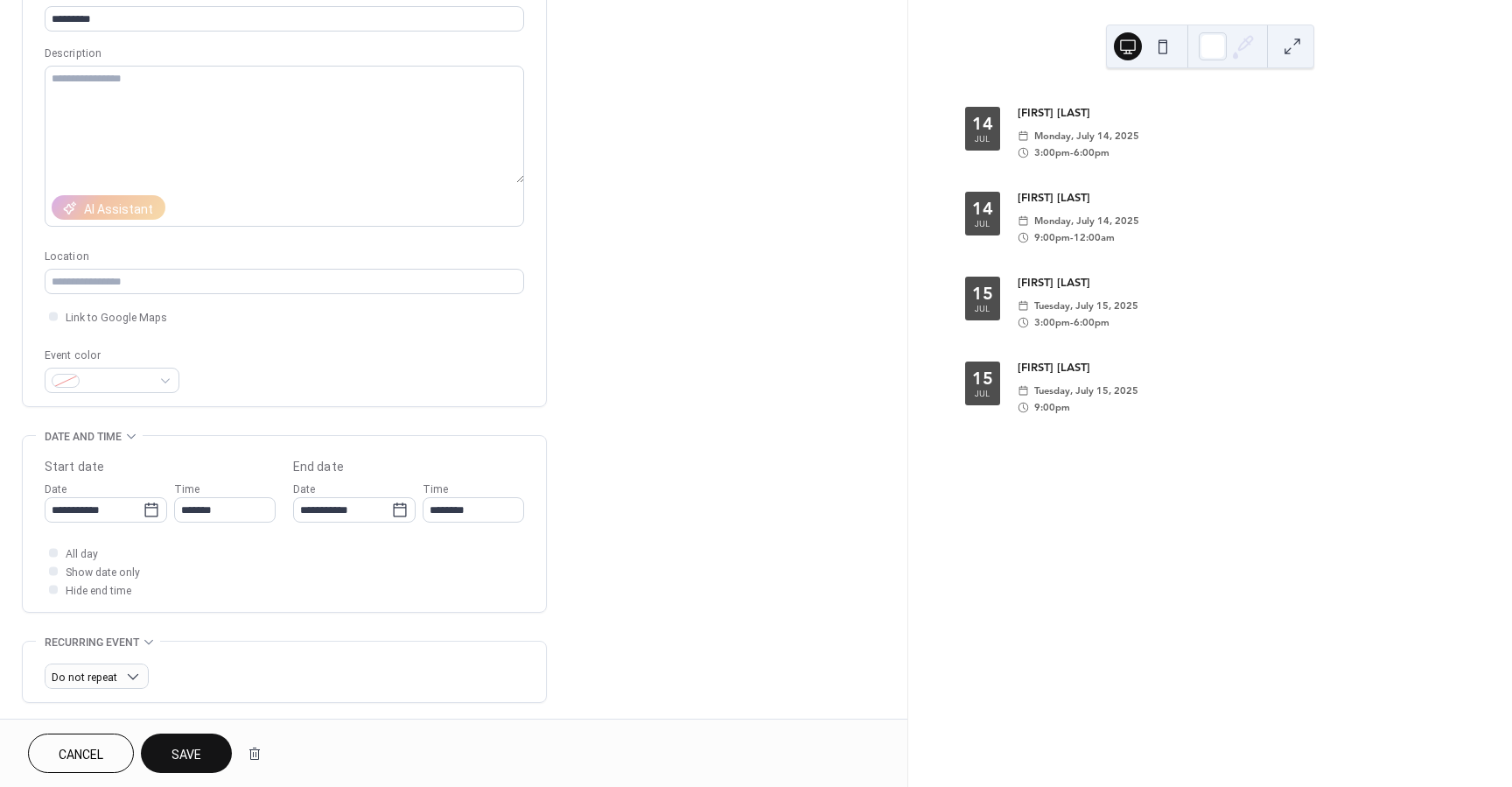 click on "Save" at bounding box center (186, 753) 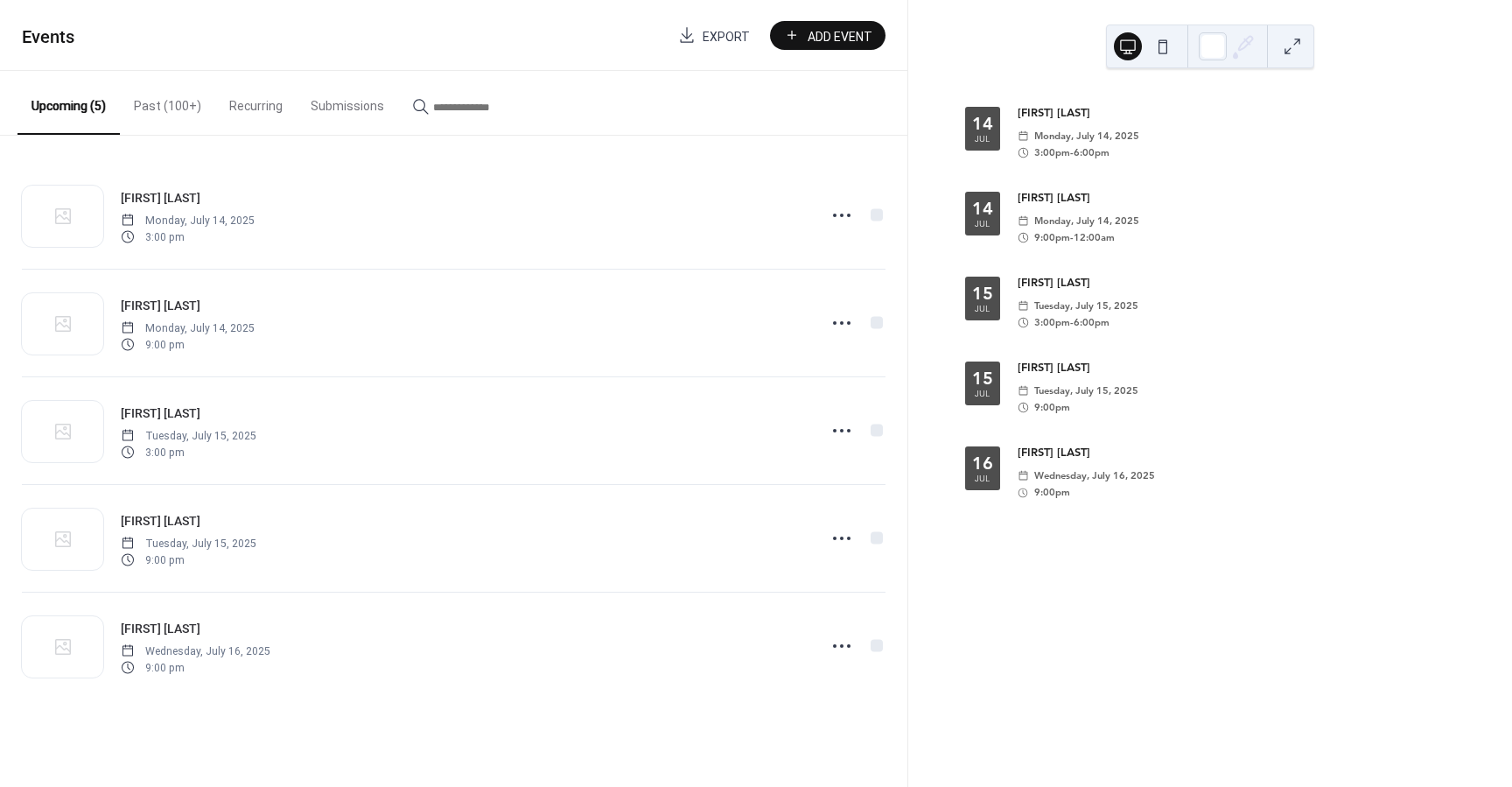 click on "Past (100+)" at bounding box center [167, 102] 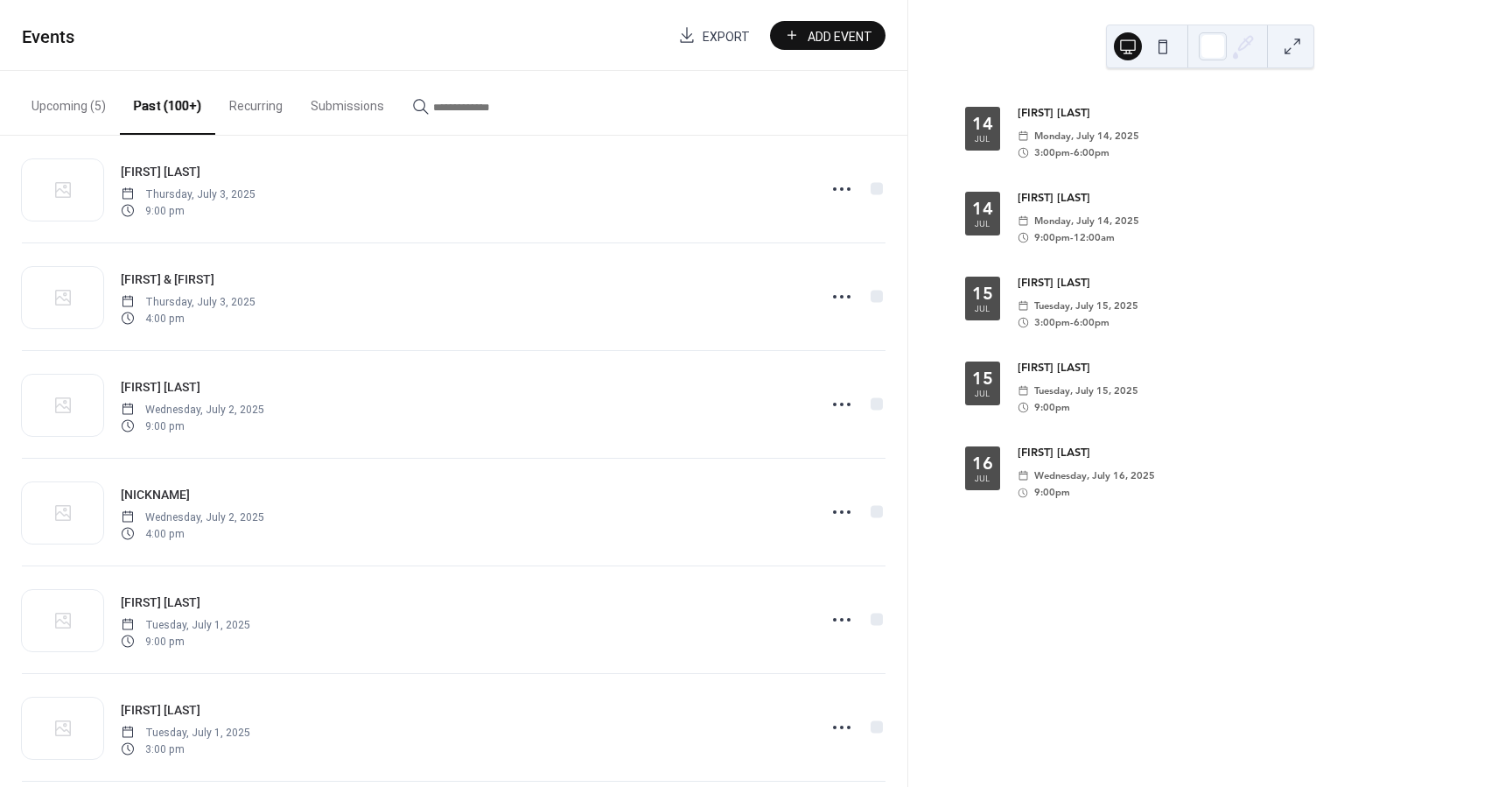 scroll, scrollTop: 1936, scrollLeft: 0, axis: vertical 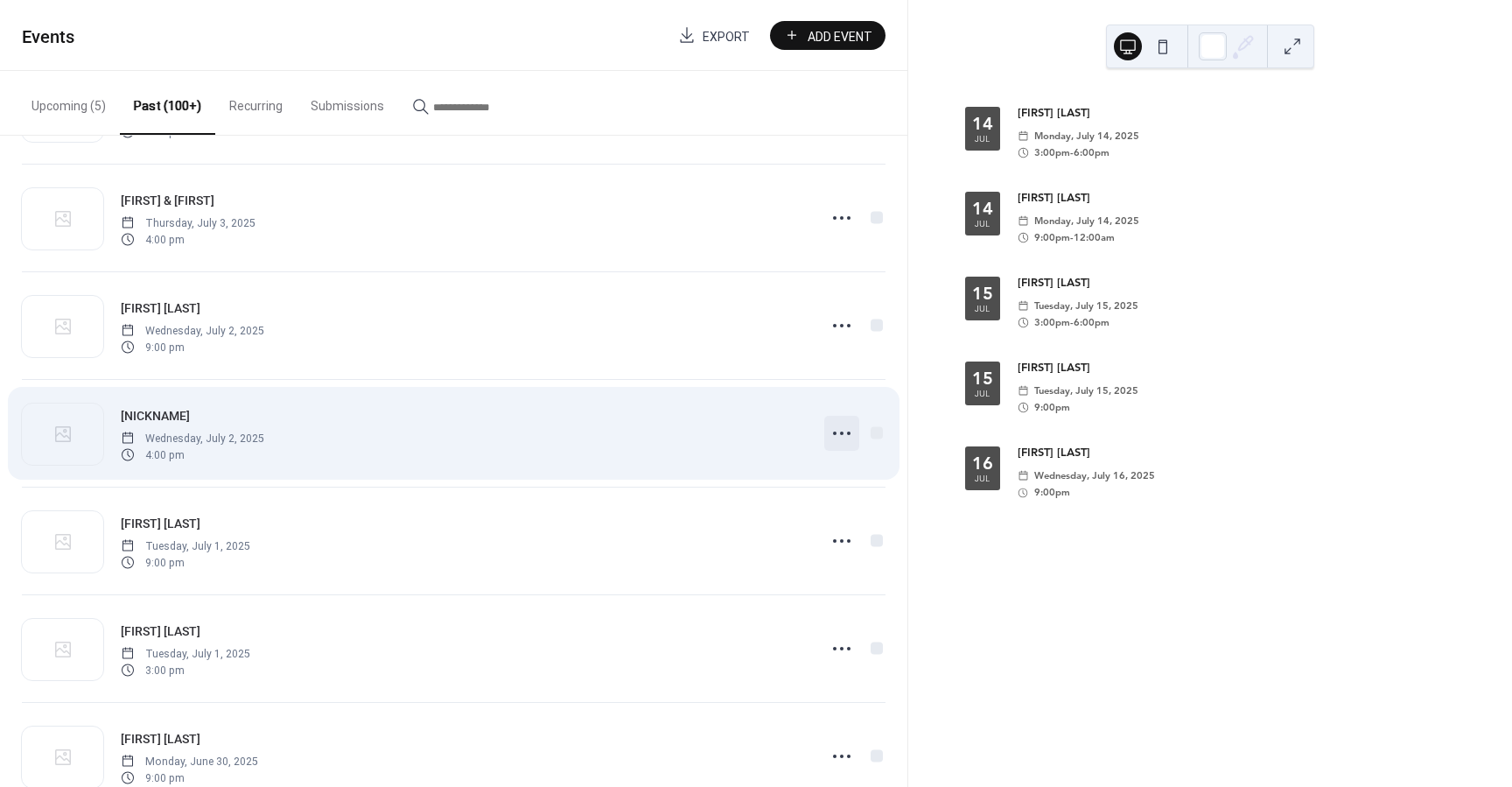 click 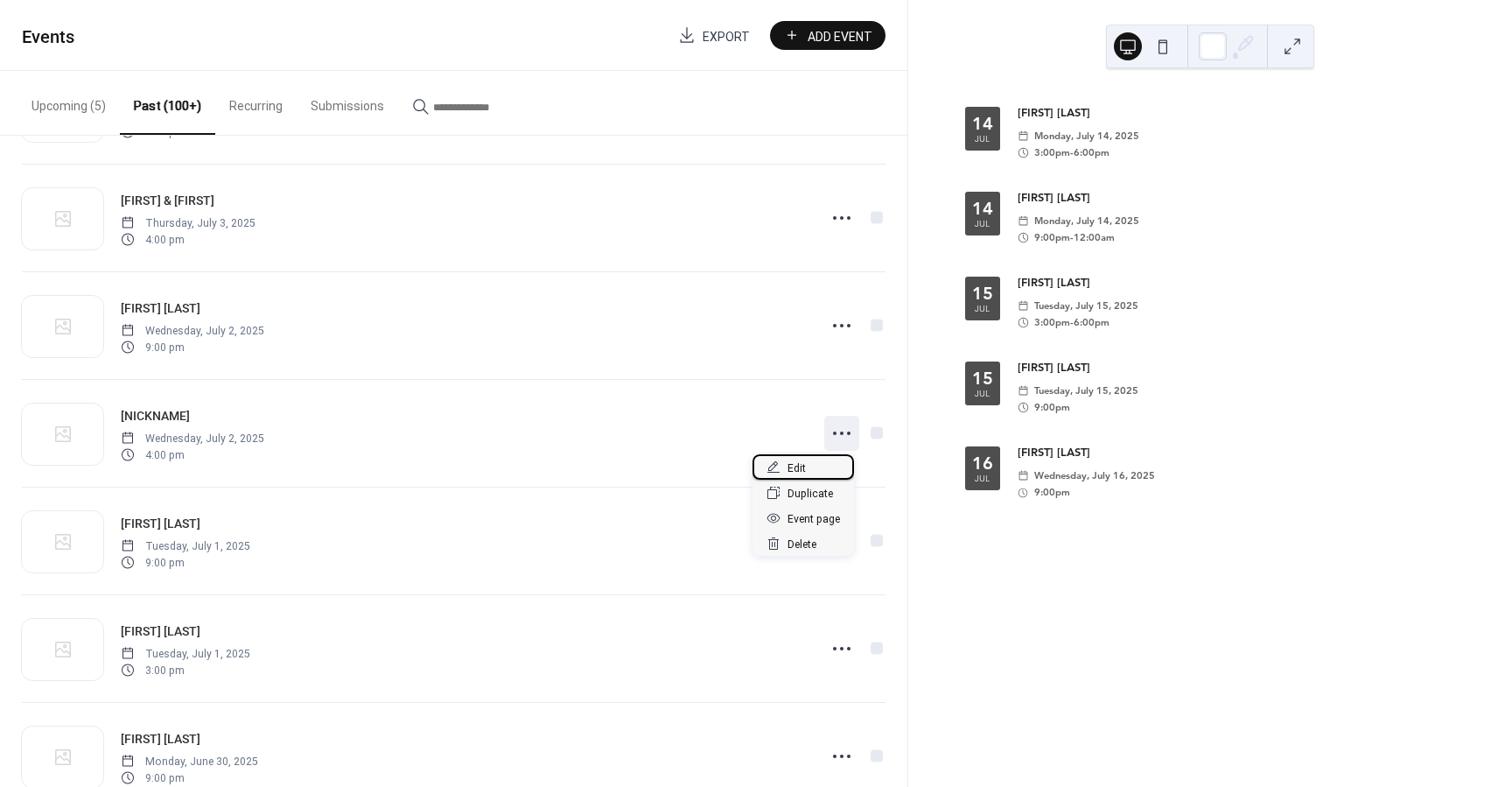 click on "Edit" at bounding box center [796, 468] 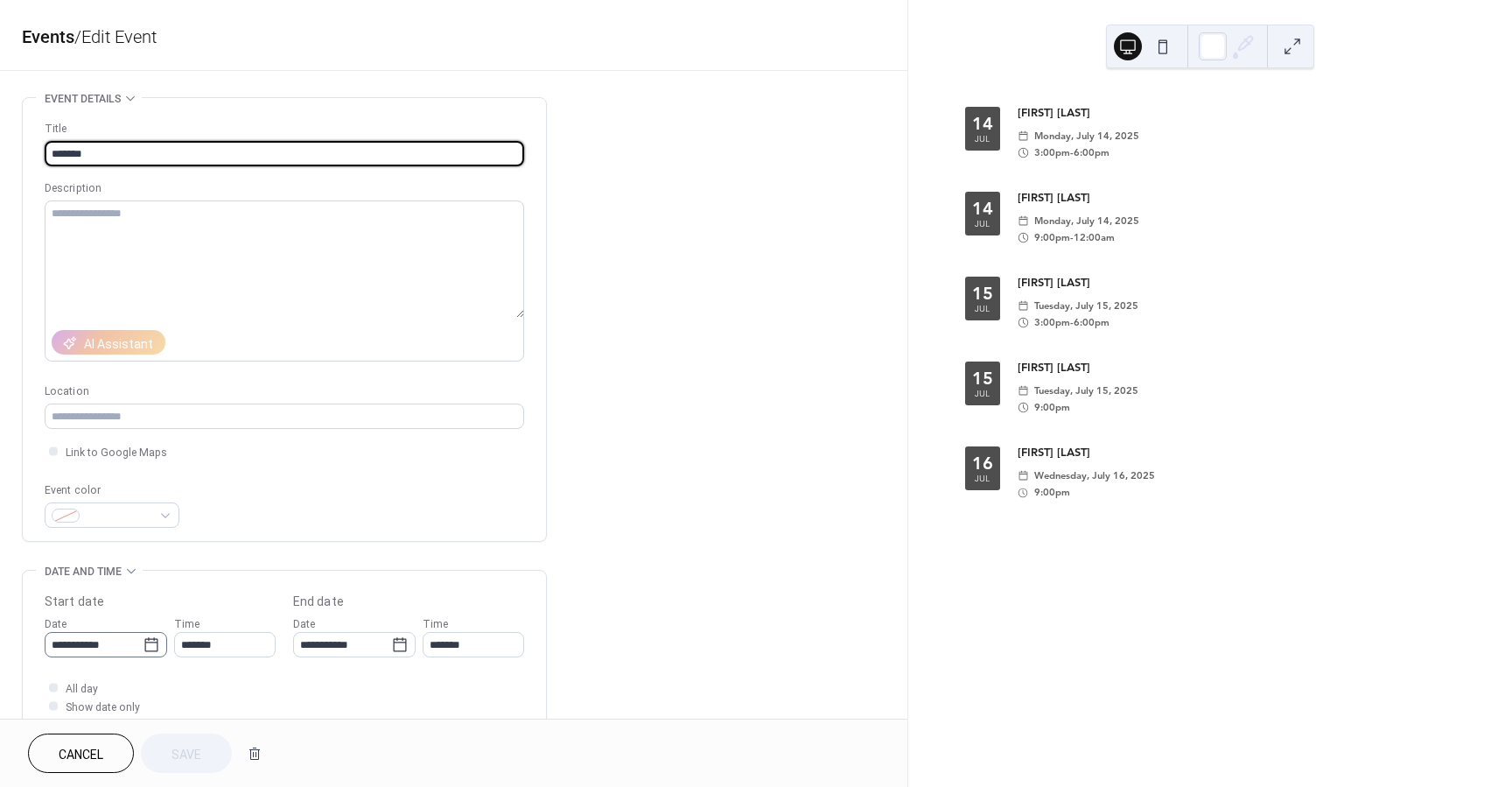 click 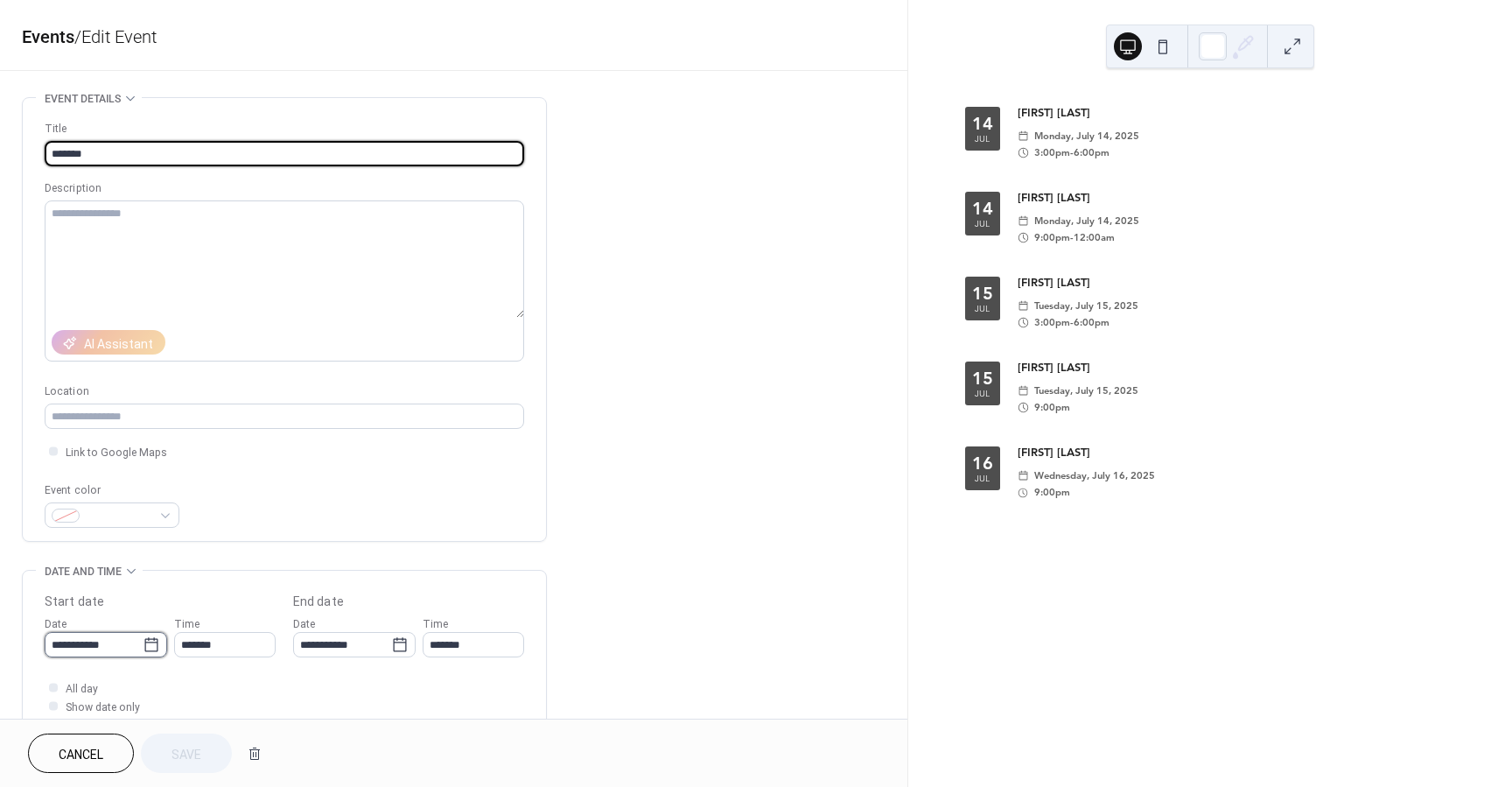 click on "**********" at bounding box center (94, 644) 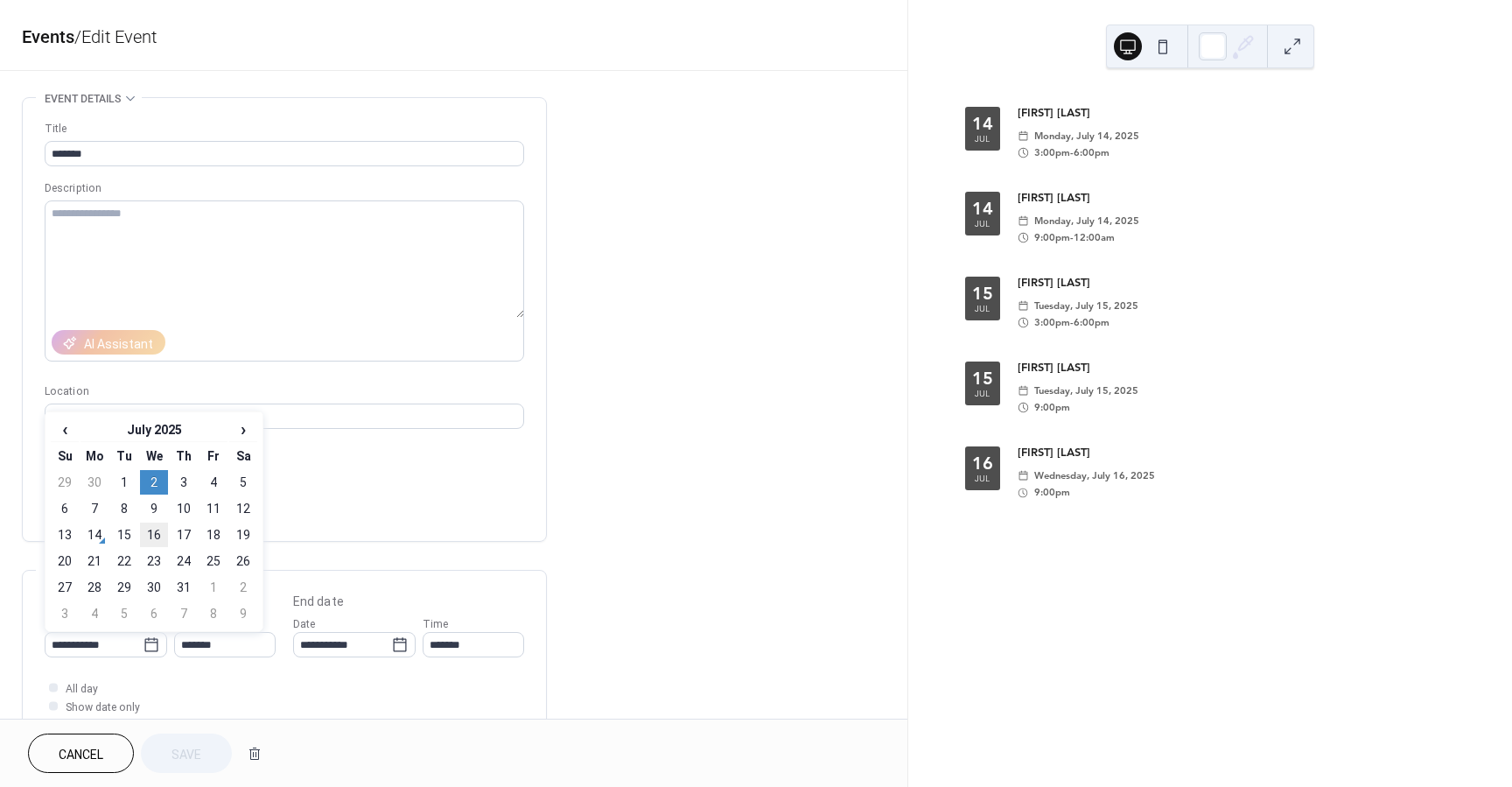 click on "16" at bounding box center (154, 535) 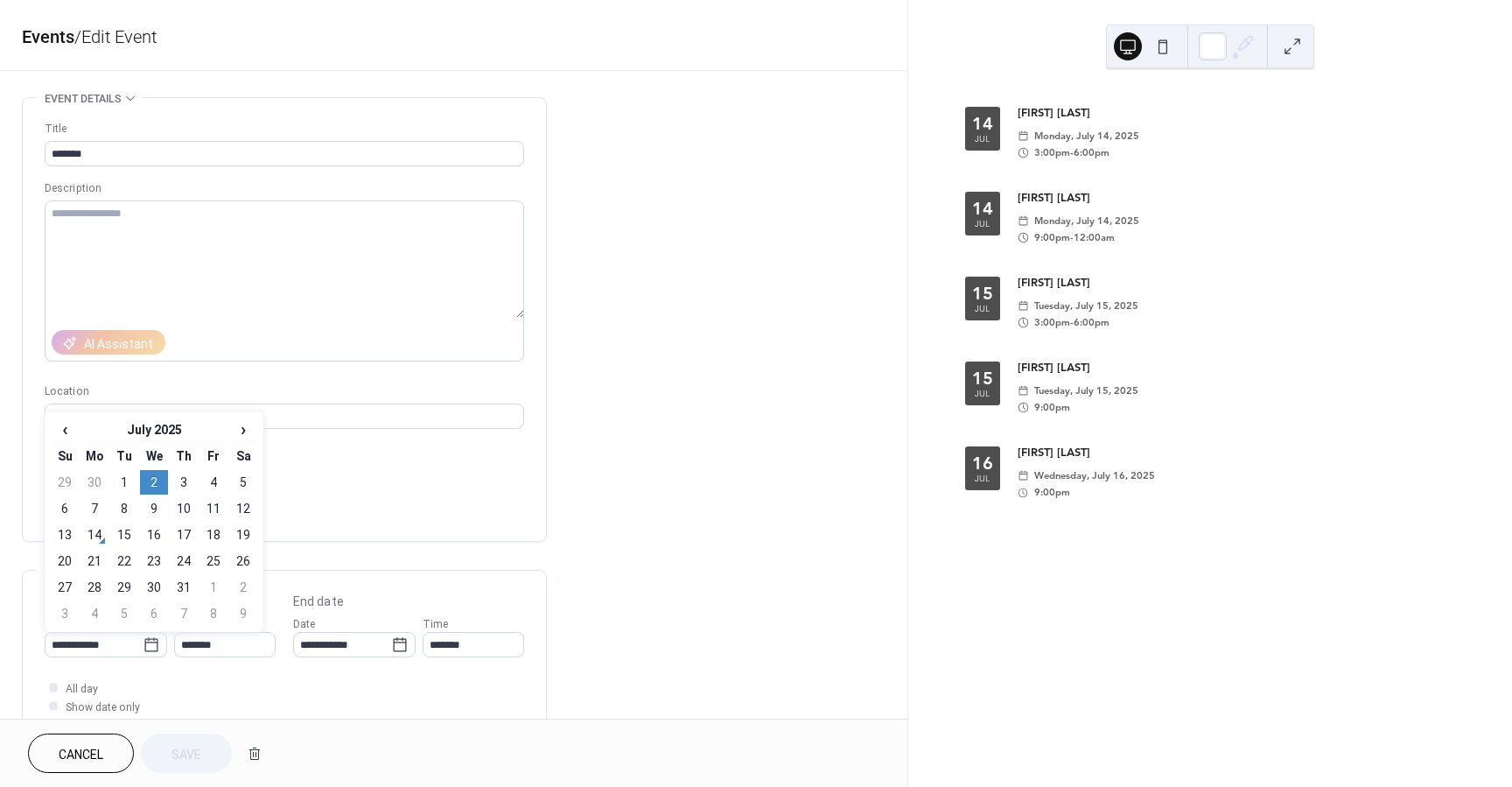 type on "**********" 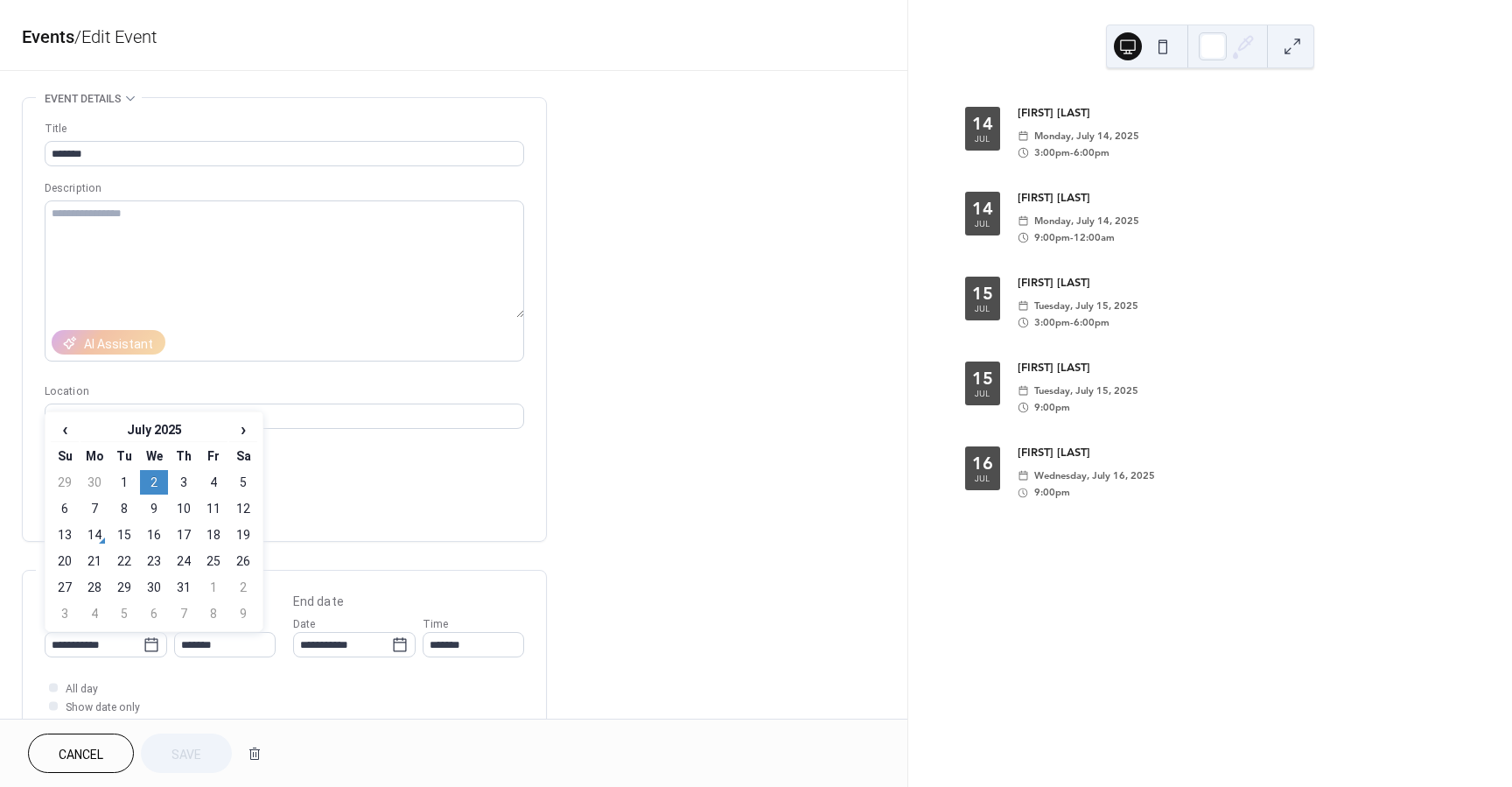 type on "**********" 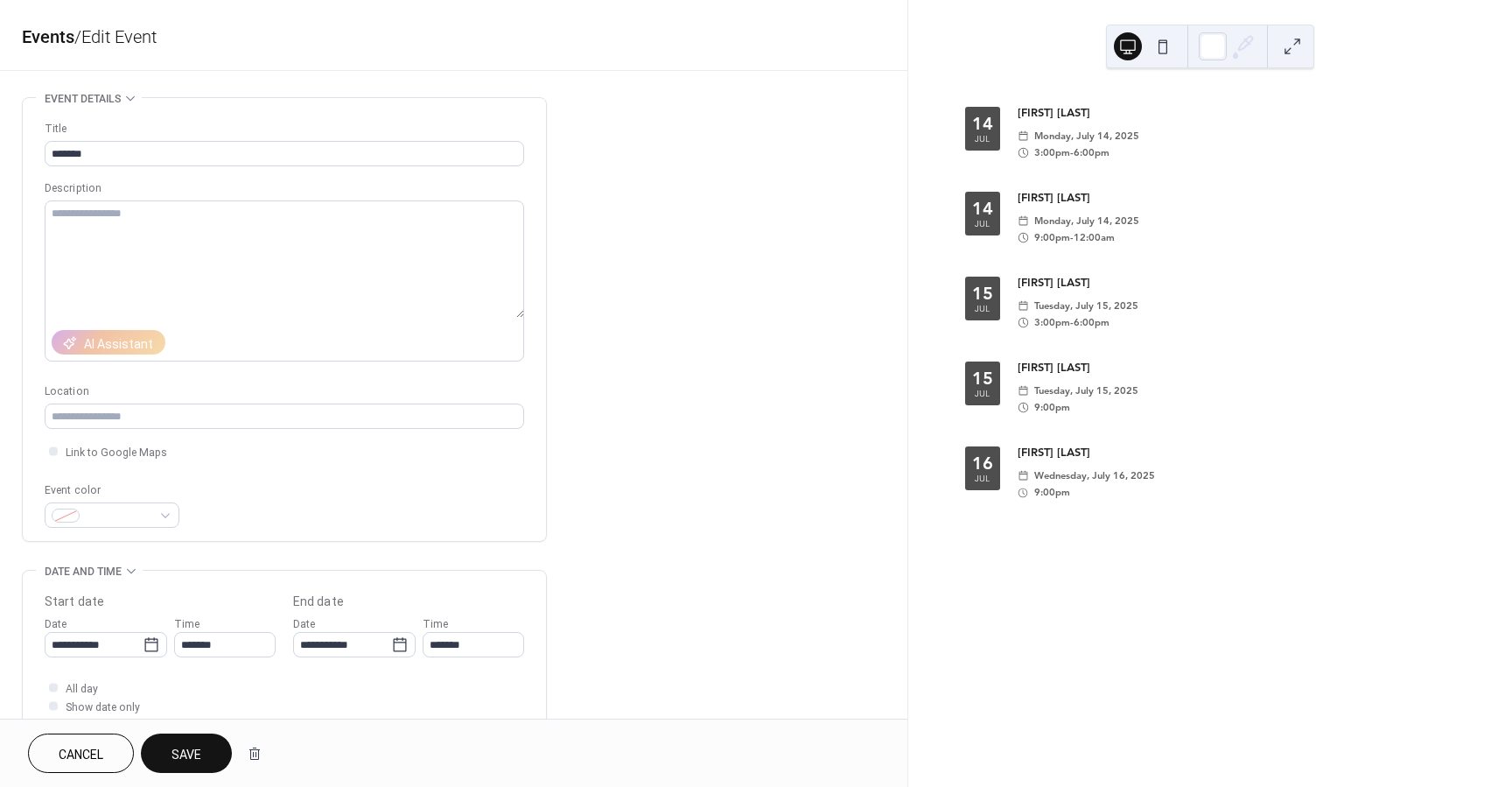 click on "Save" at bounding box center [186, 755] 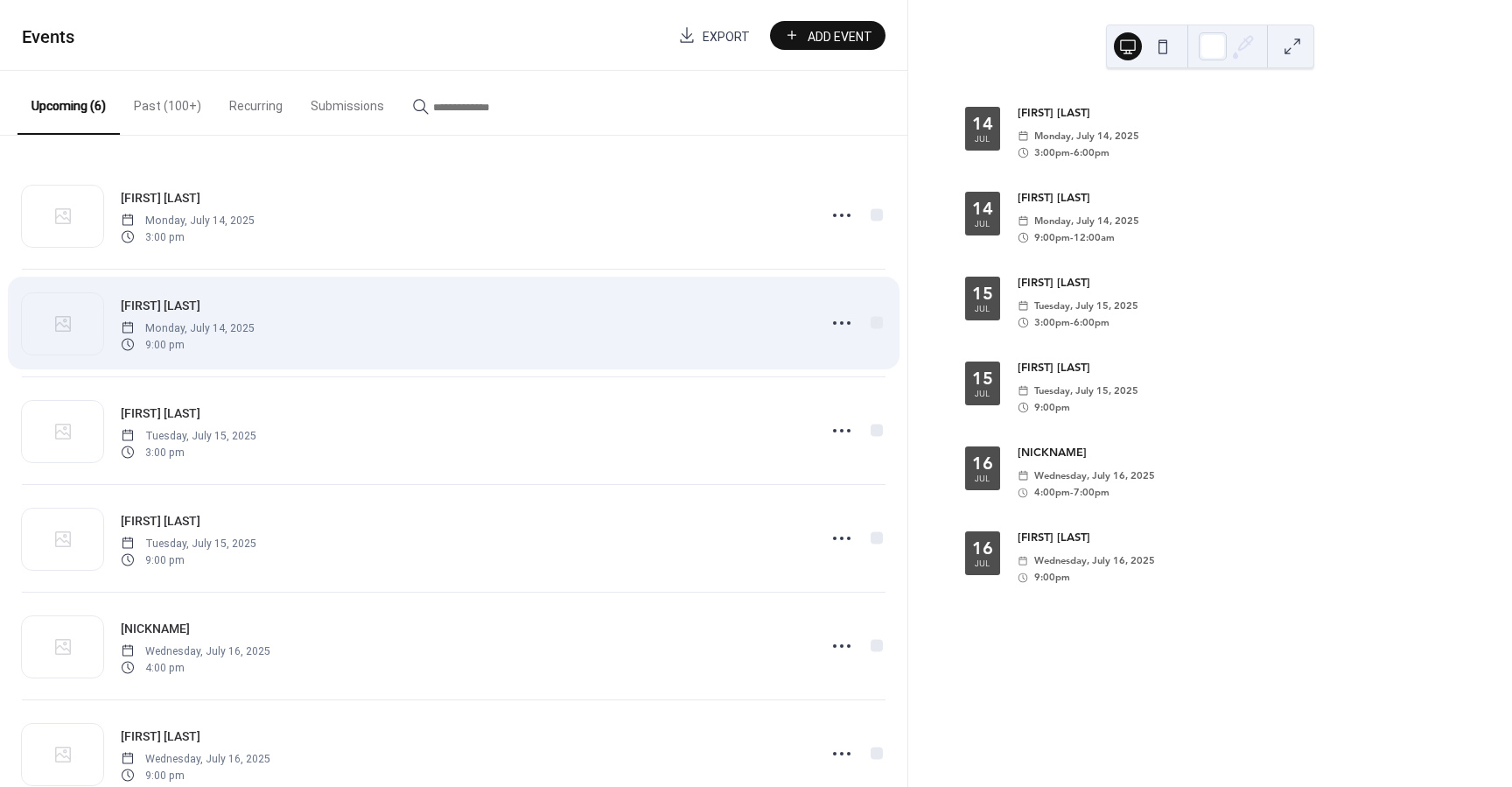 scroll, scrollTop: 46, scrollLeft: 0, axis: vertical 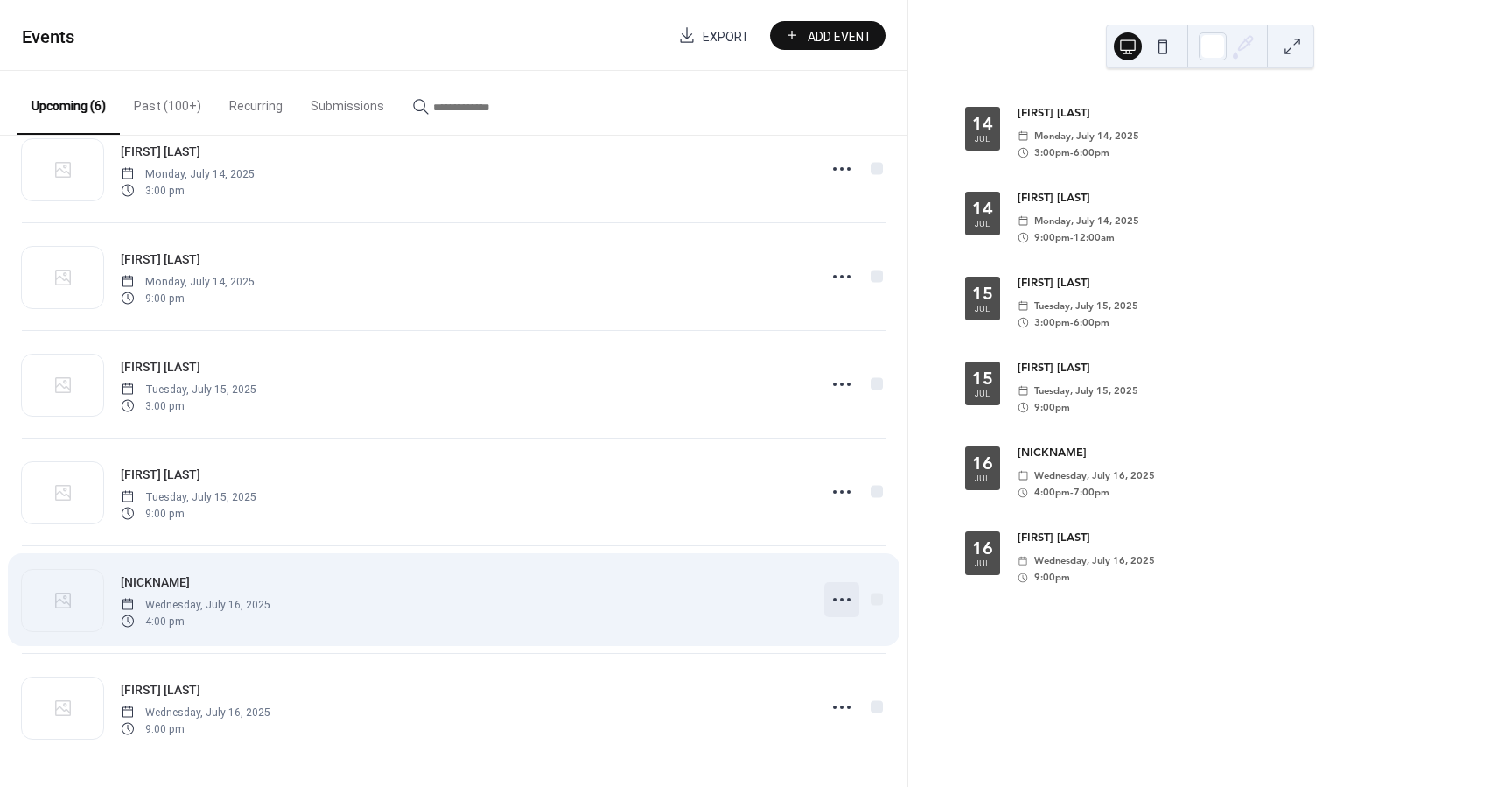 click 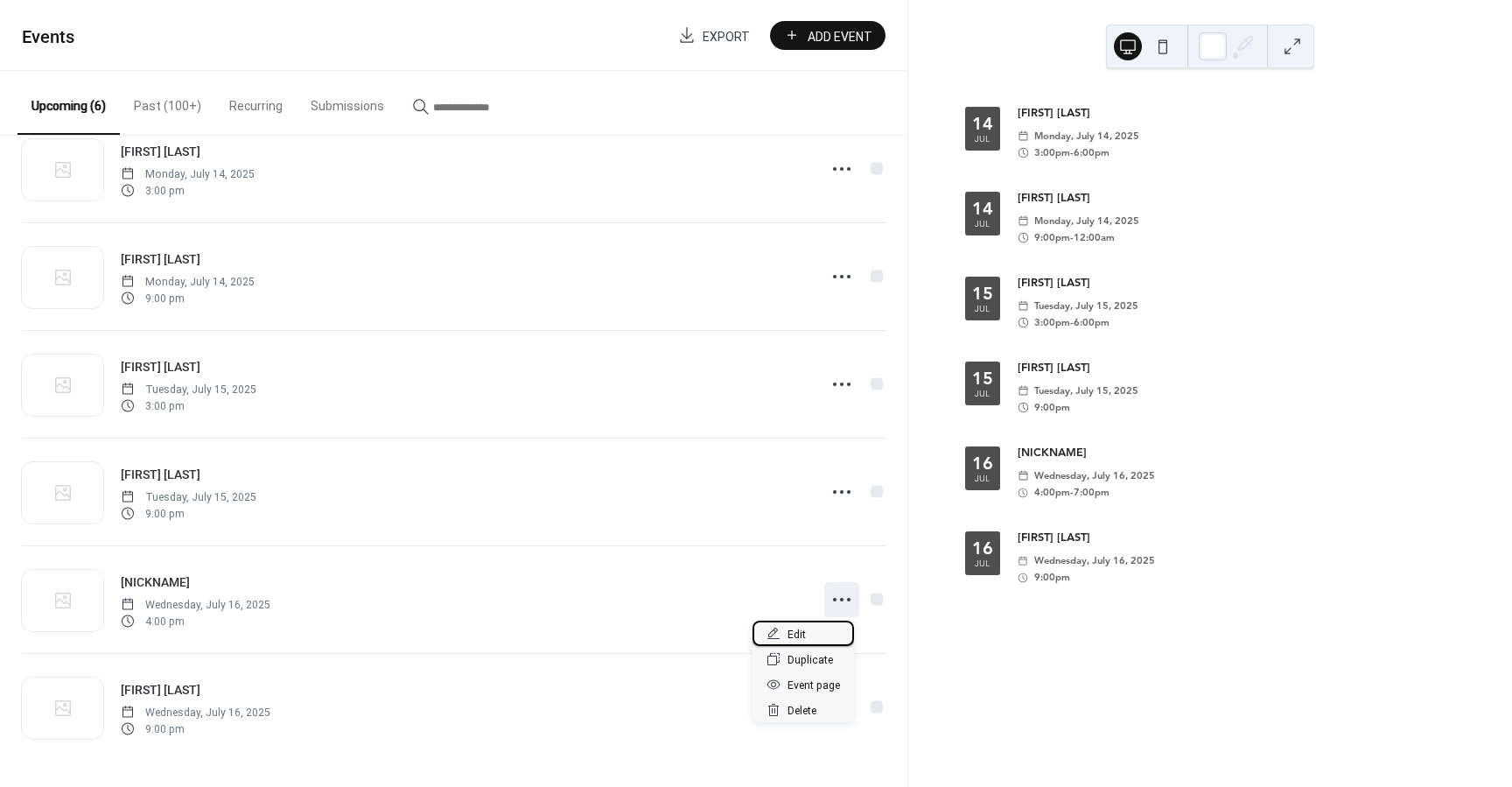 click on "Edit" at bounding box center (796, 635) 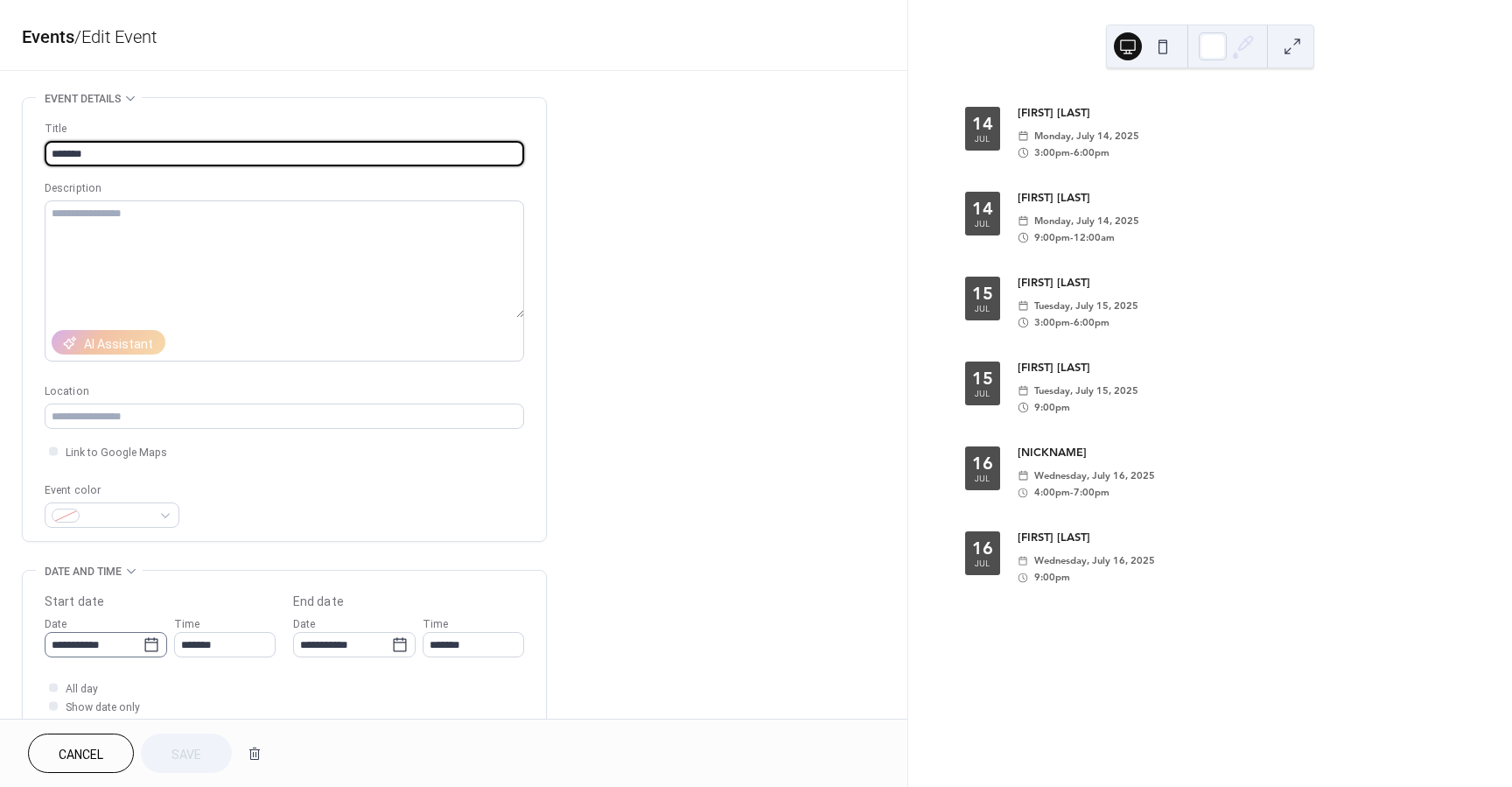 click 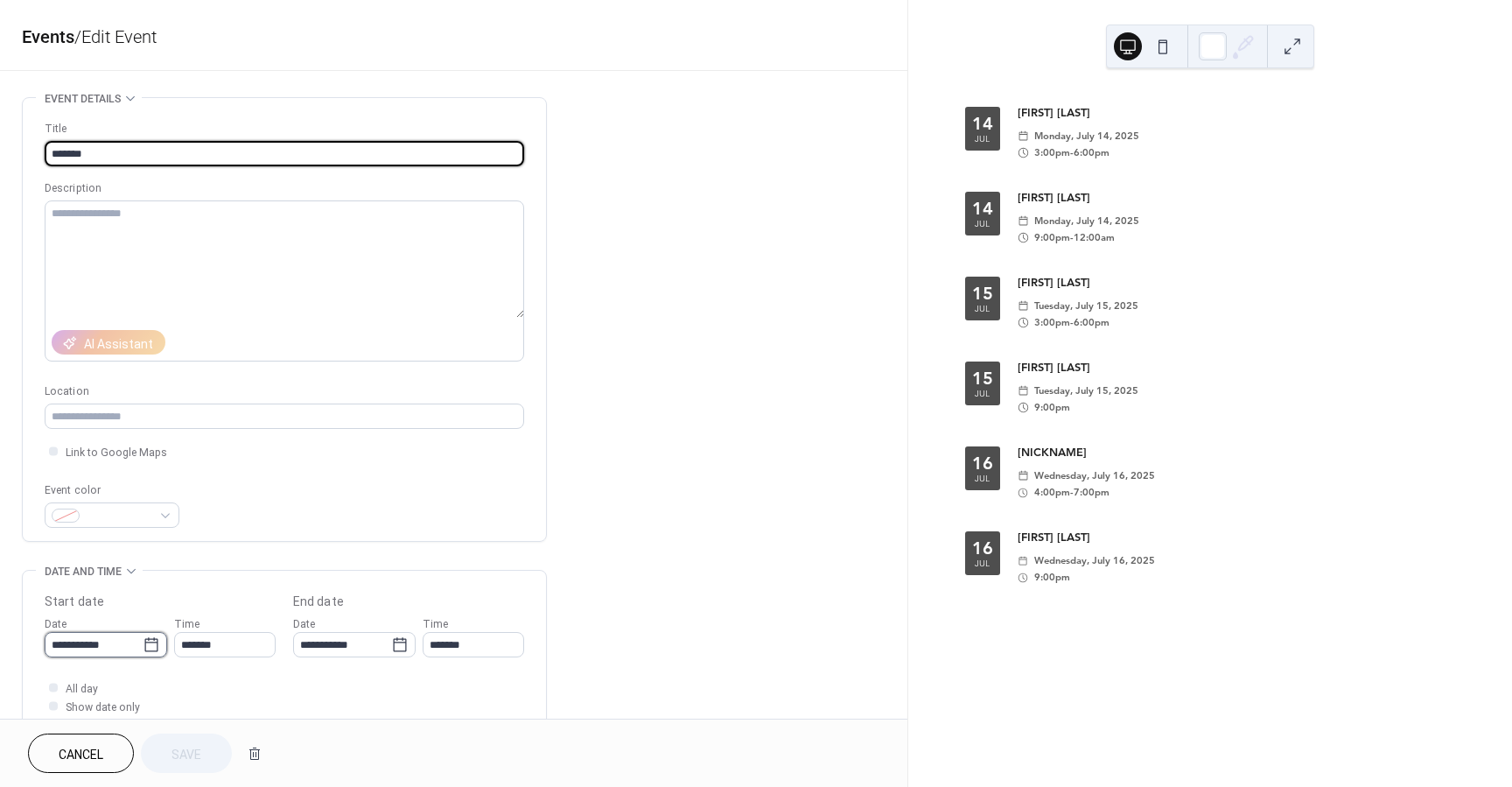click on "**********" at bounding box center [94, 644] 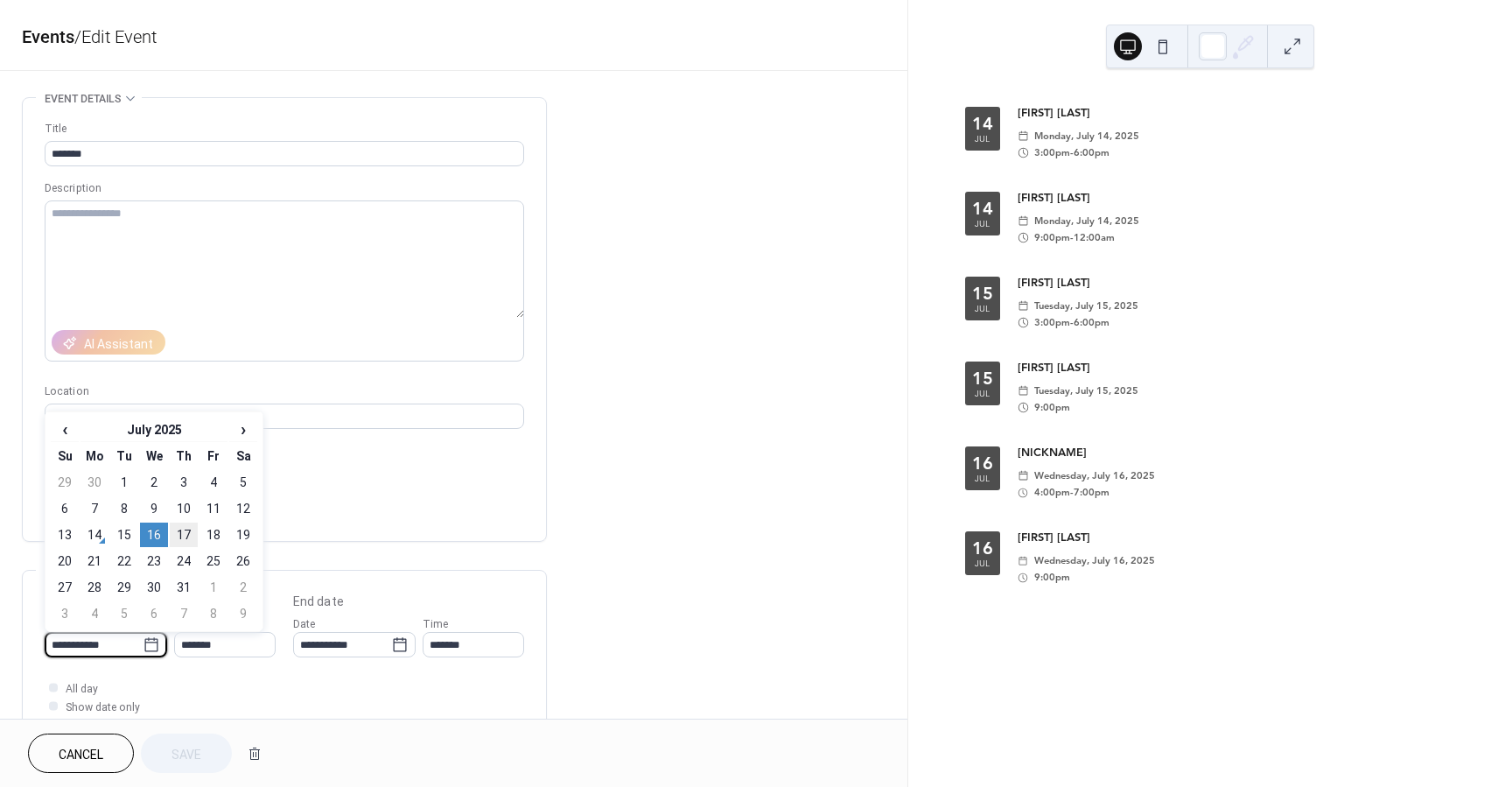 click on "17" at bounding box center (184, 535) 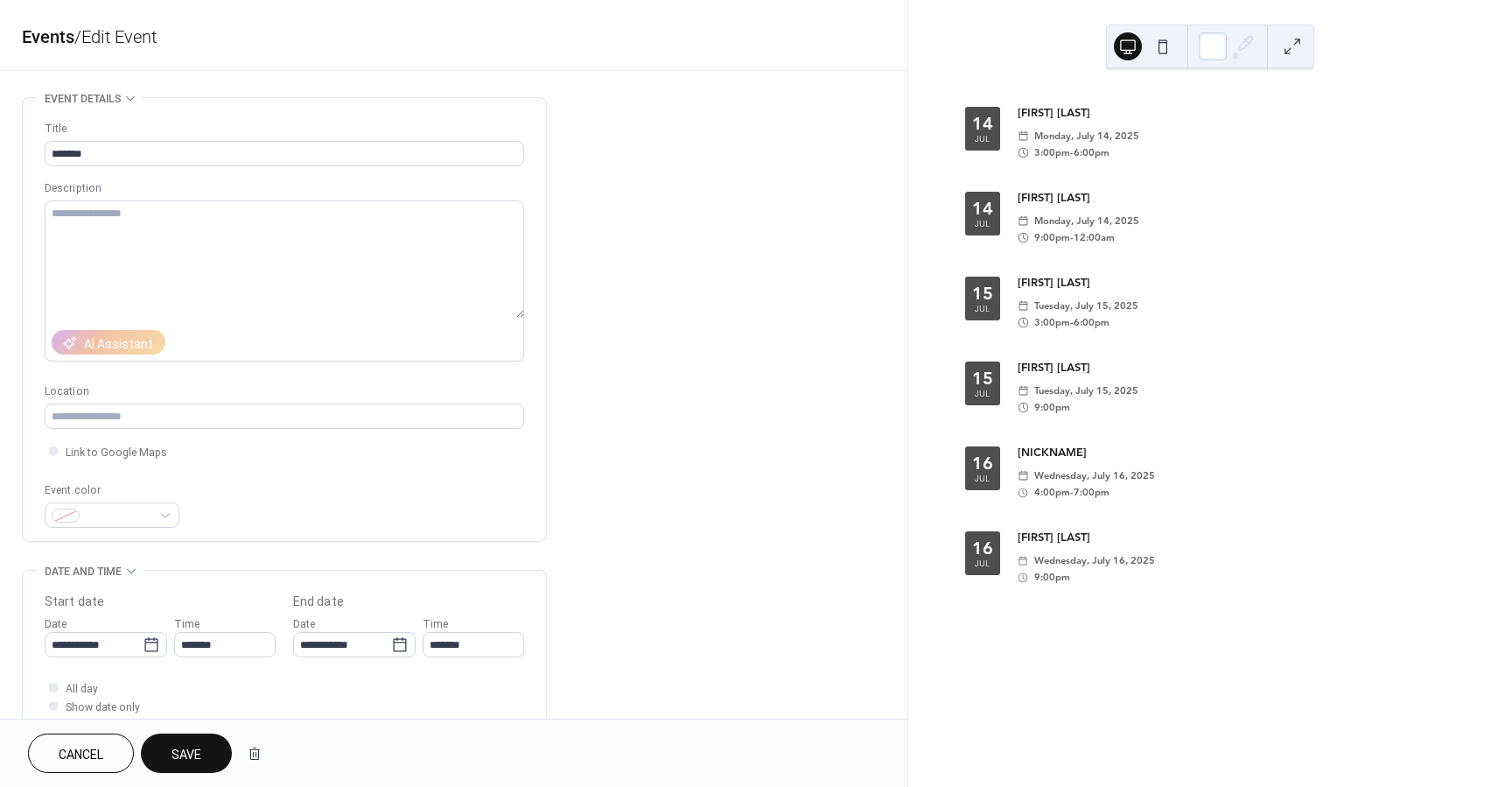 click on "Save" at bounding box center (186, 755) 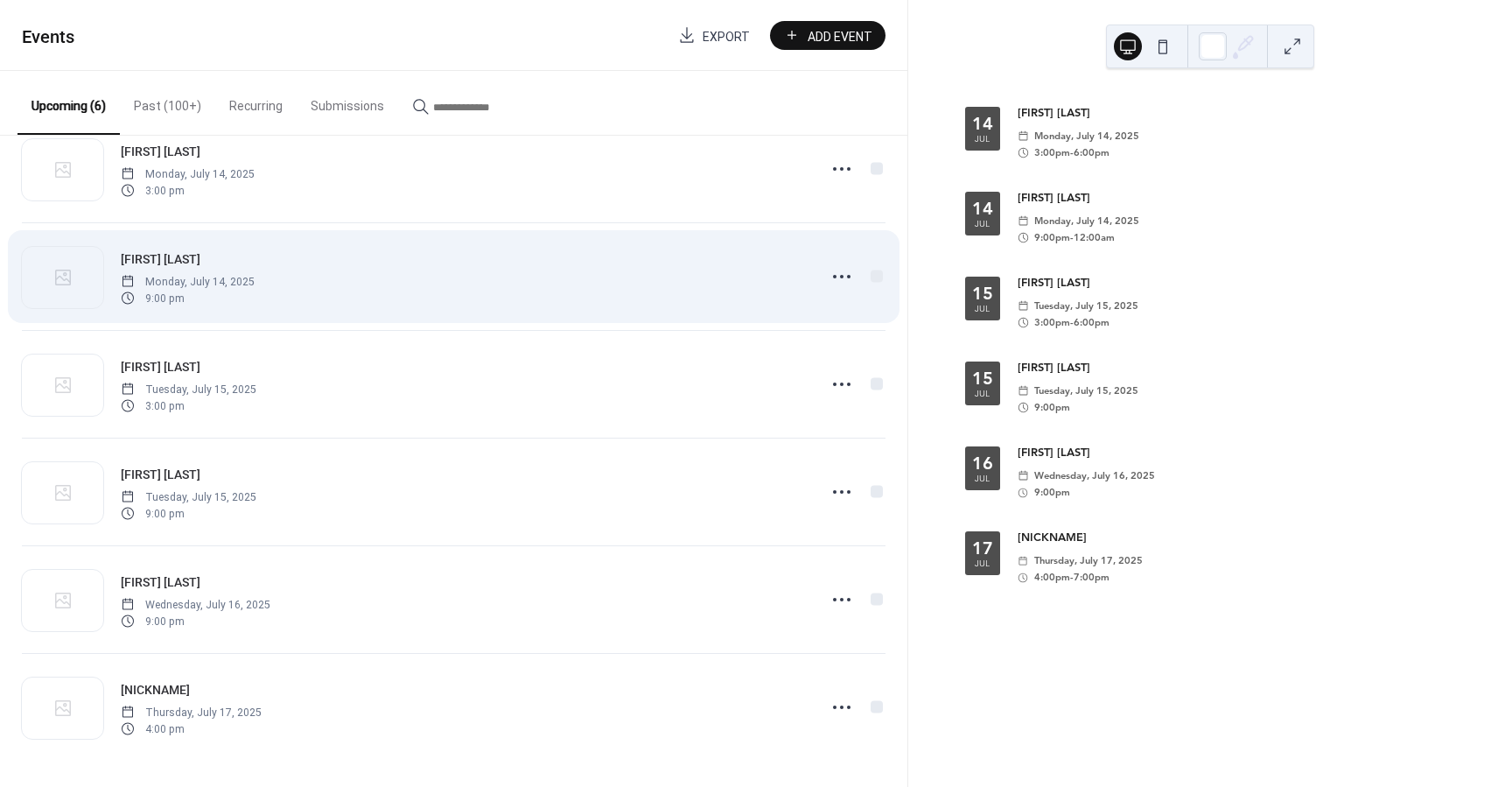 scroll, scrollTop: 0, scrollLeft: 0, axis: both 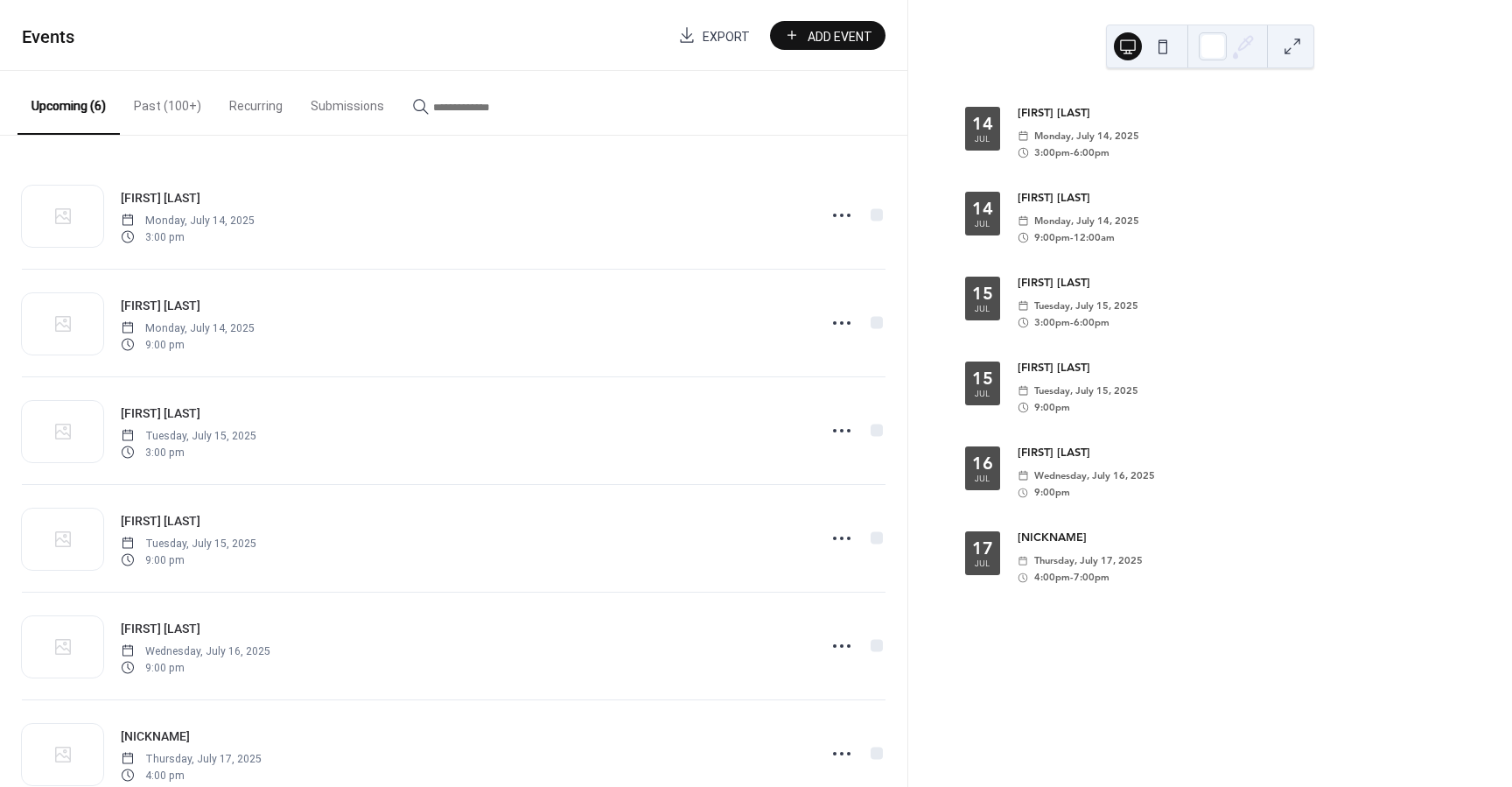 click on "Past (100+)" at bounding box center (167, 102) 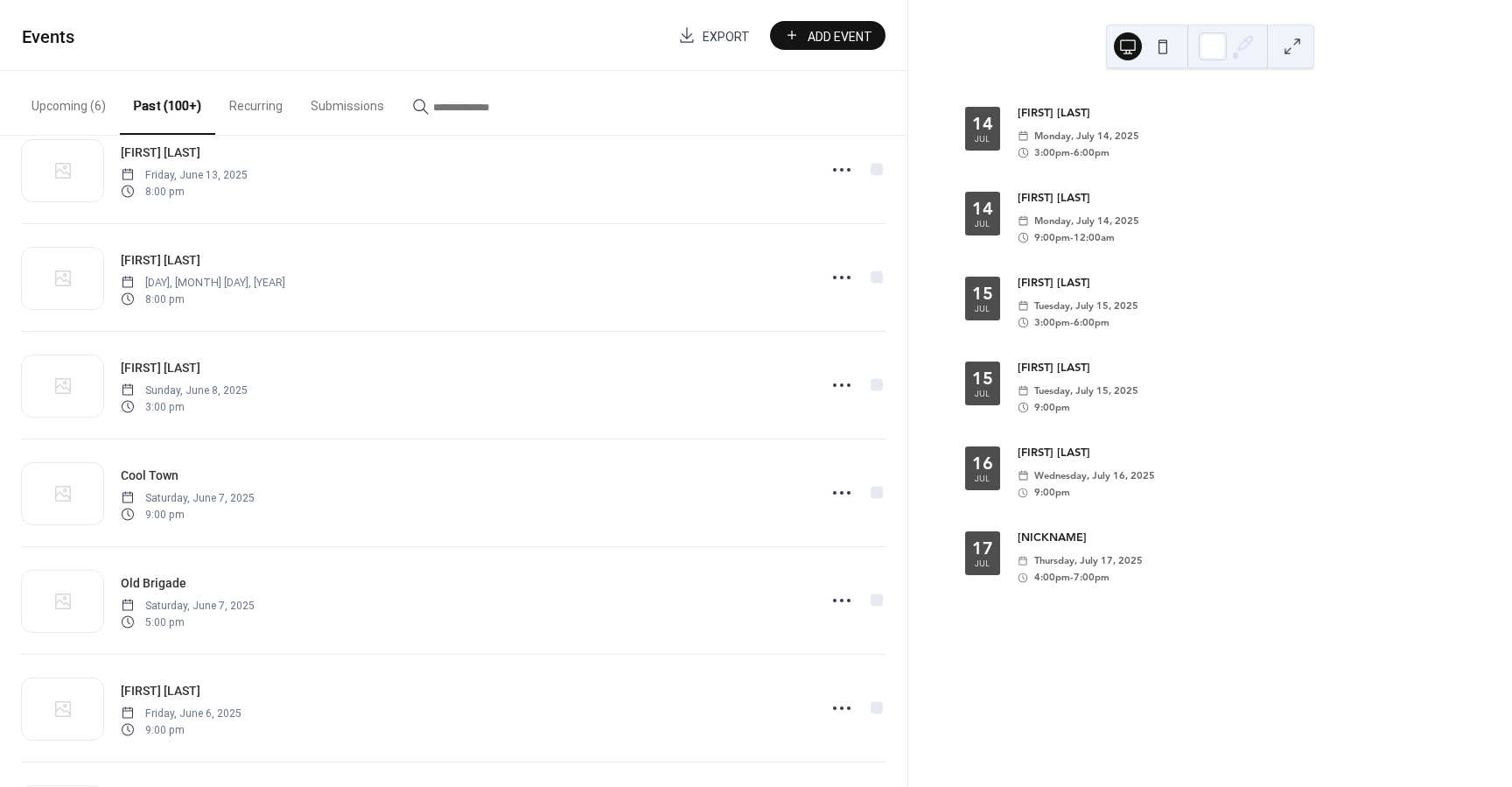 scroll, scrollTop: 4471, scrollLeft: 0, axis: vertical 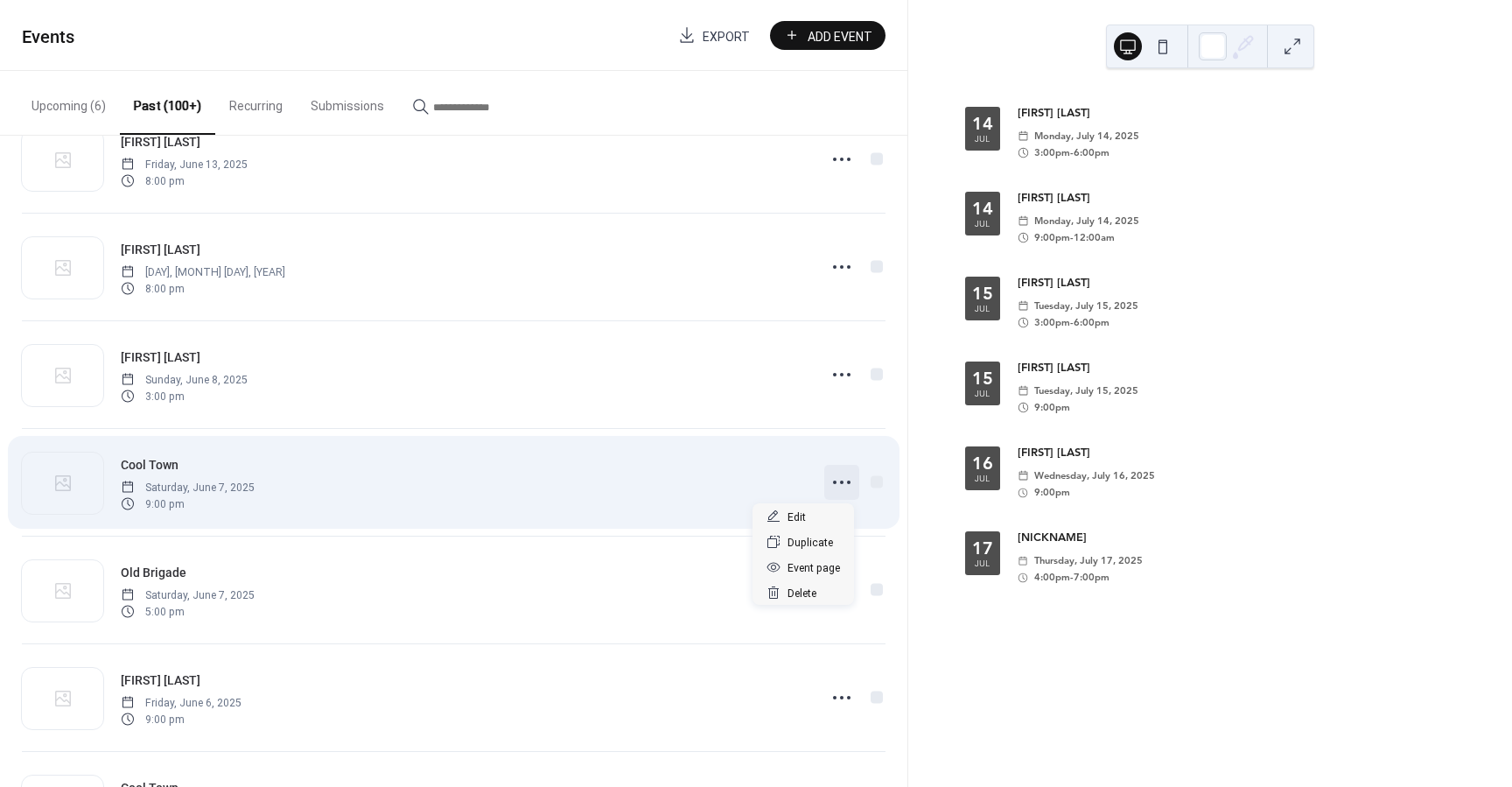click 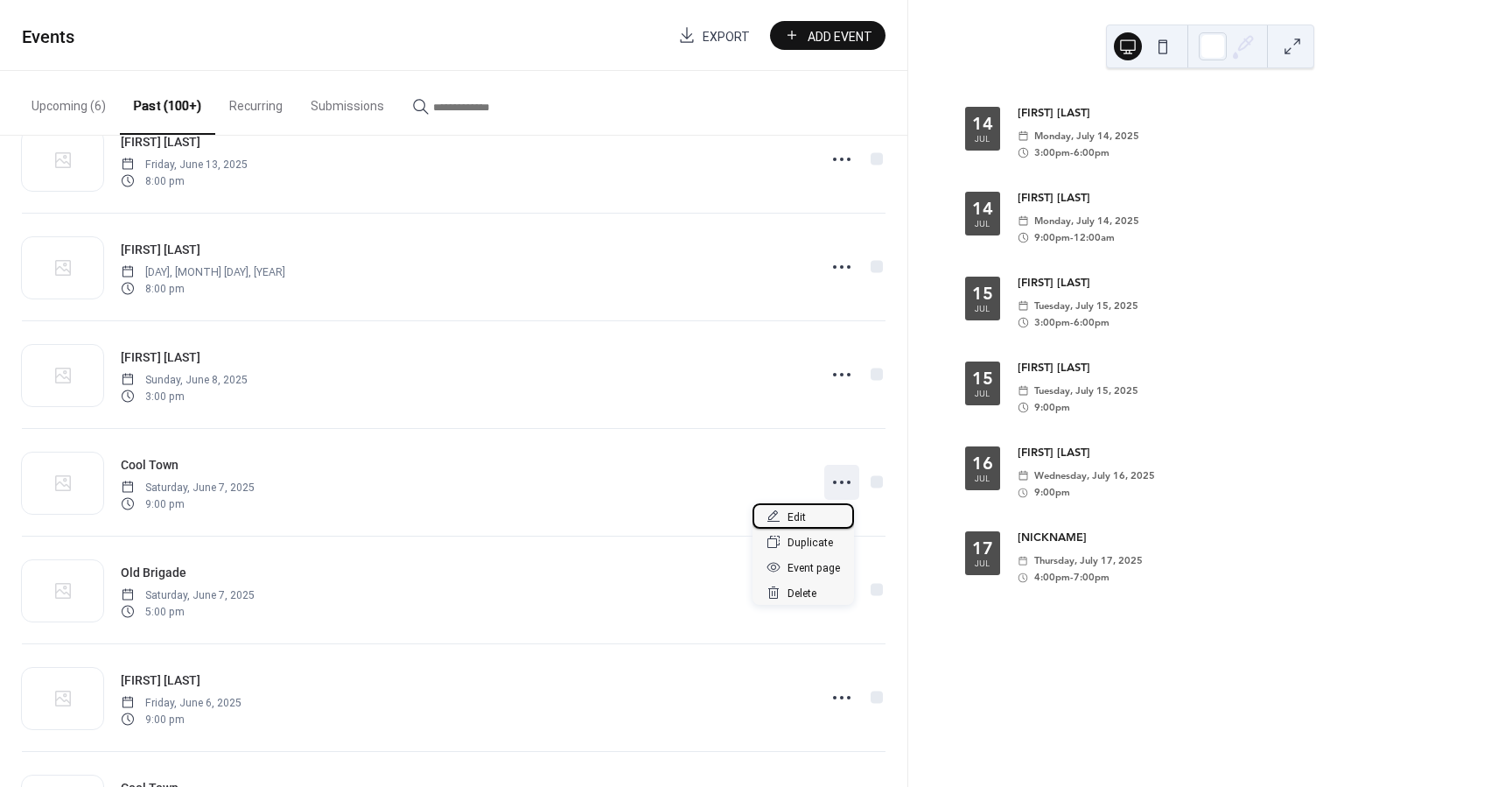 click on "Edit" at bounding box center [803, 516] 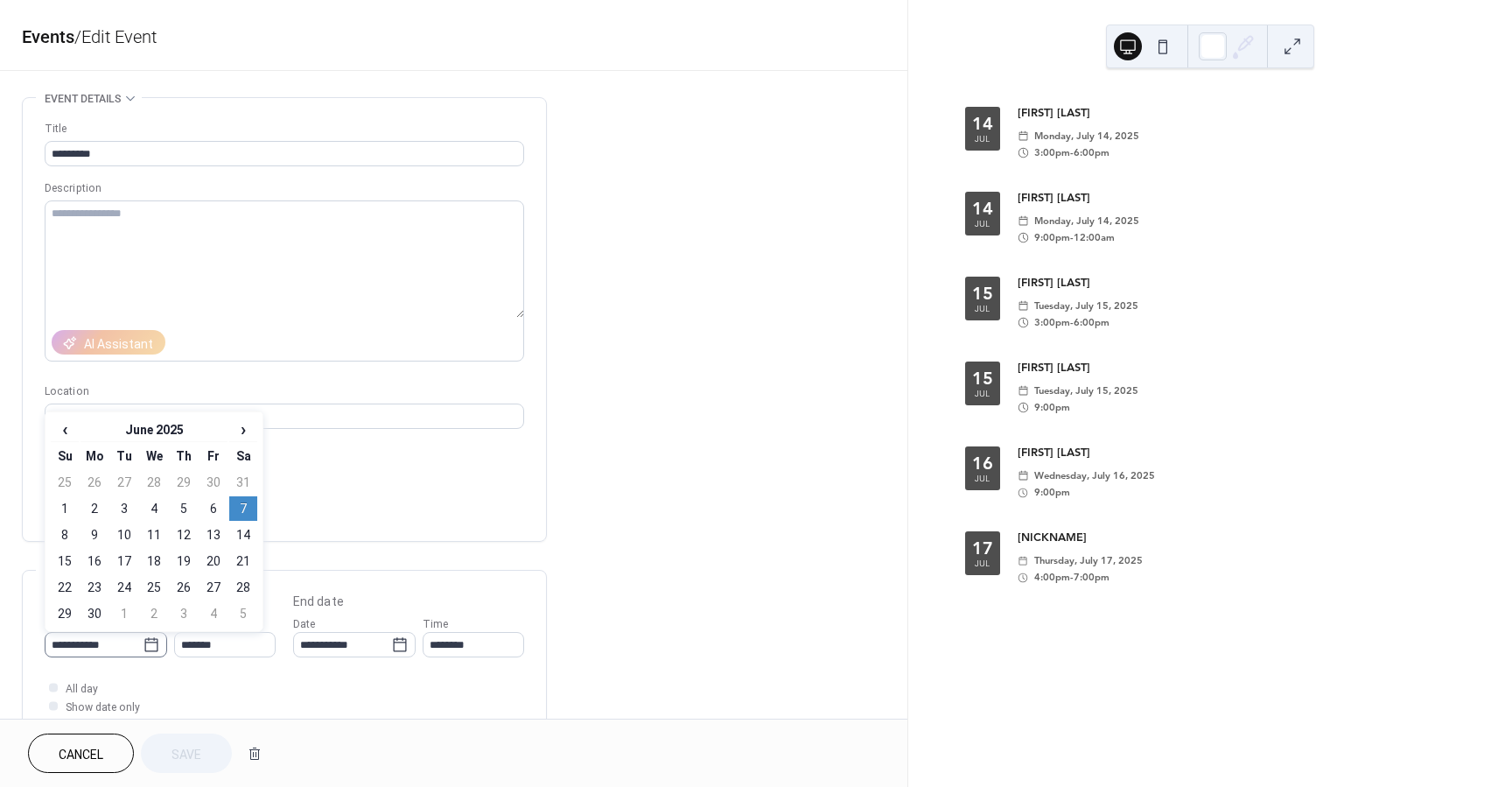 click 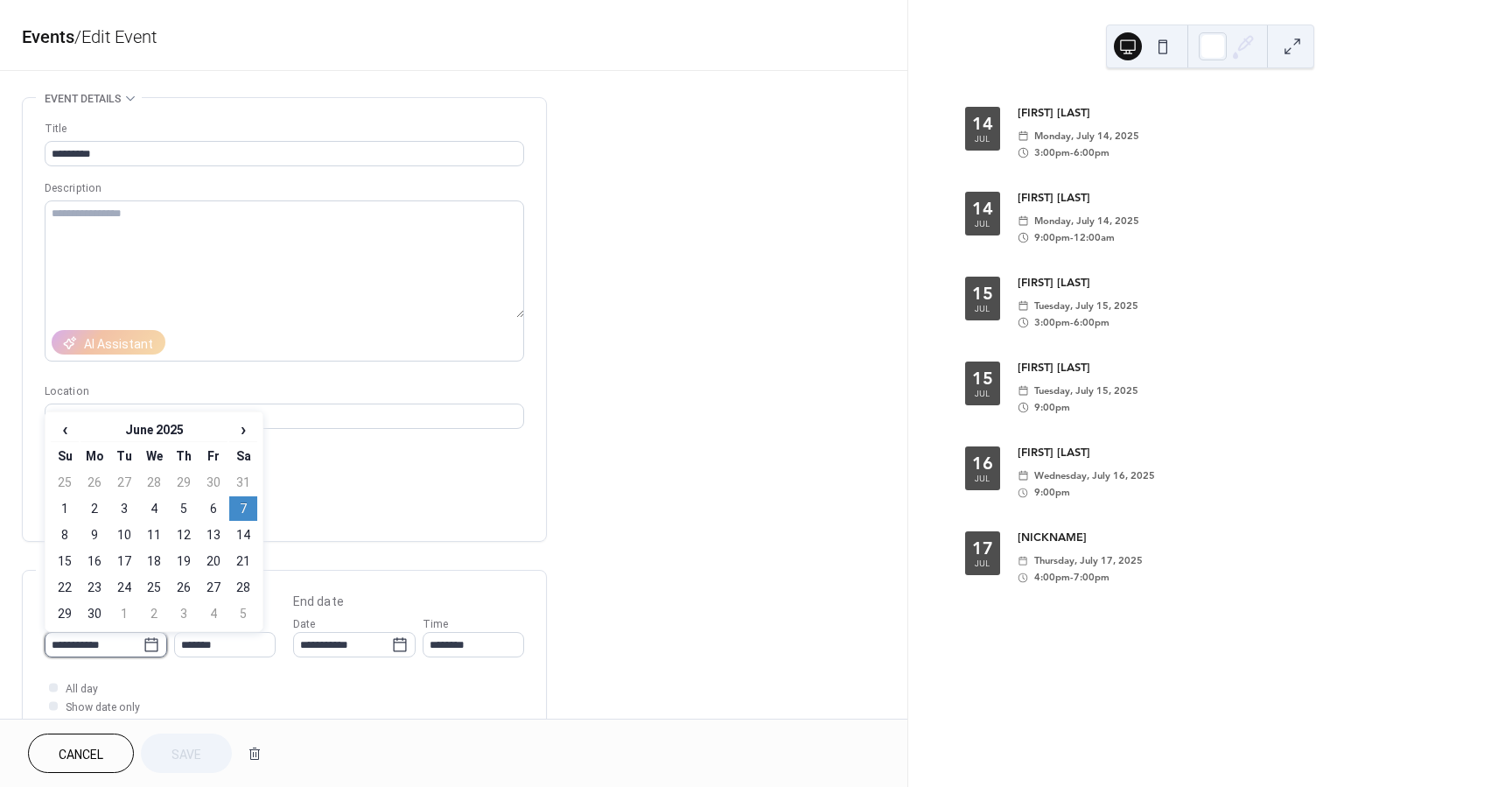 click on "**********" at bounding box center [94, 644] 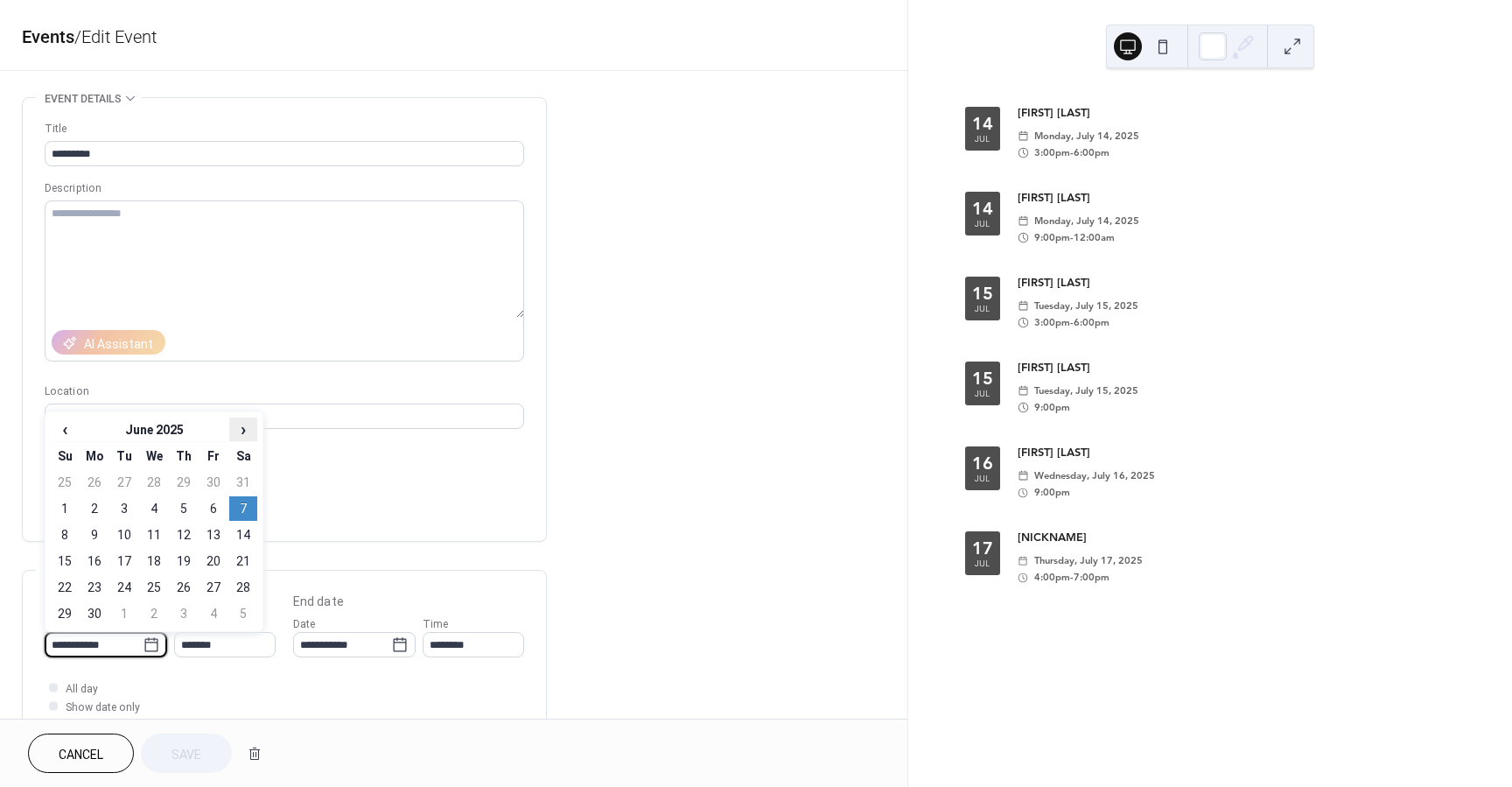 click on "›" at bounding box center [243, 429] 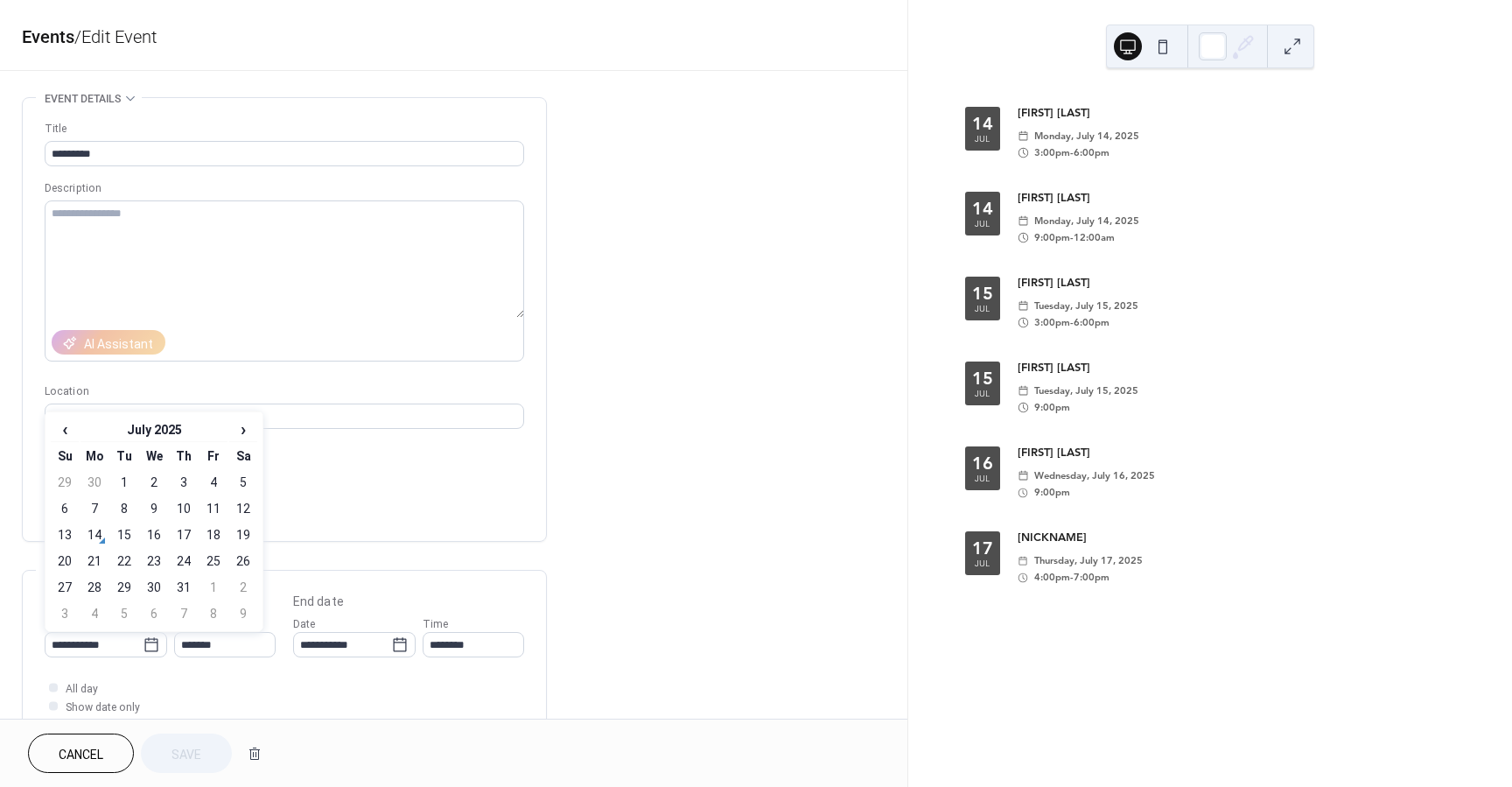click on "17" at bounding box center [184, 535] 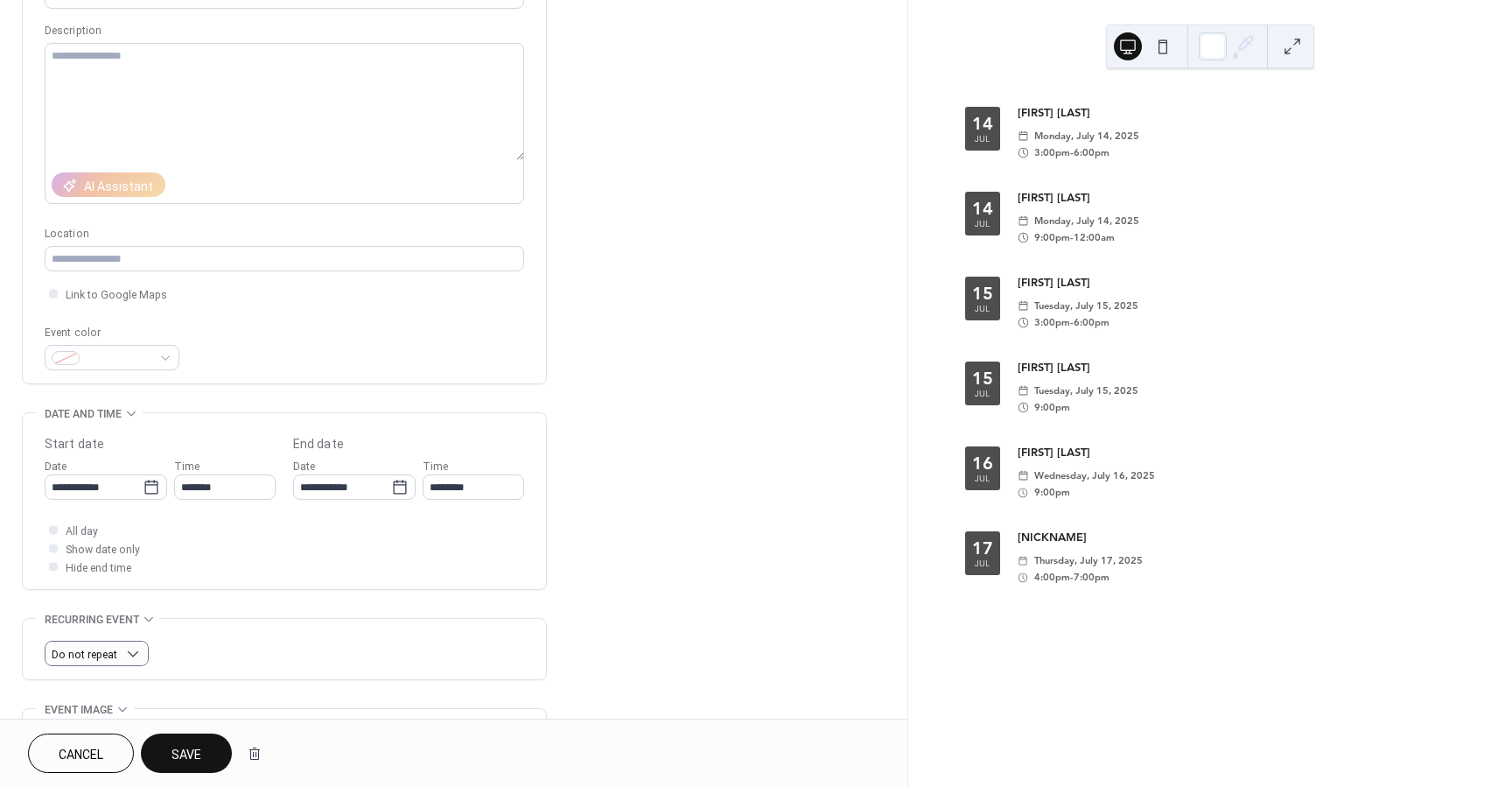 scroll, scrollTop: 168, scrollLeft: 0, axis: vertical 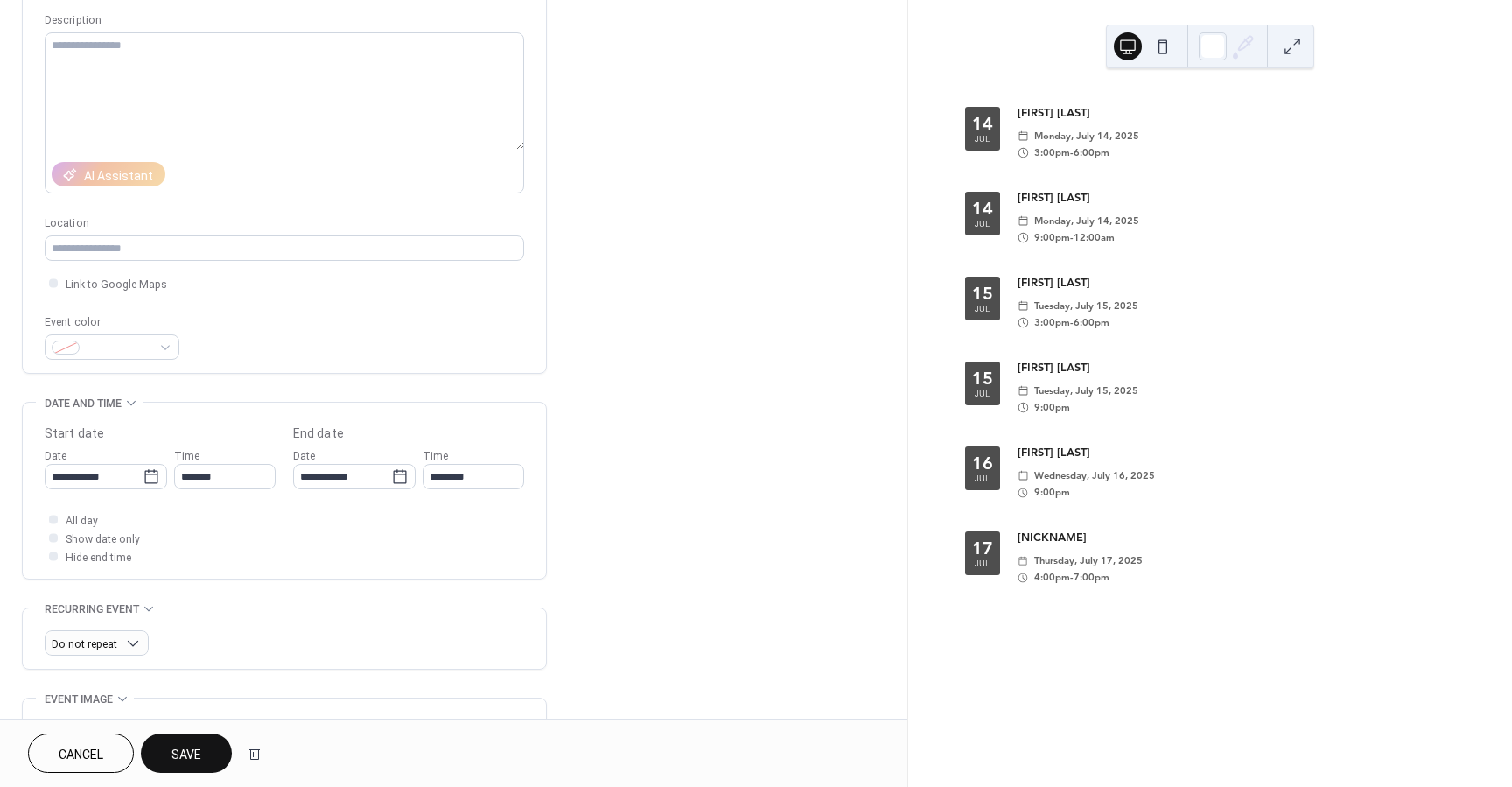 click on "Save" at bounding box center [186, 755] 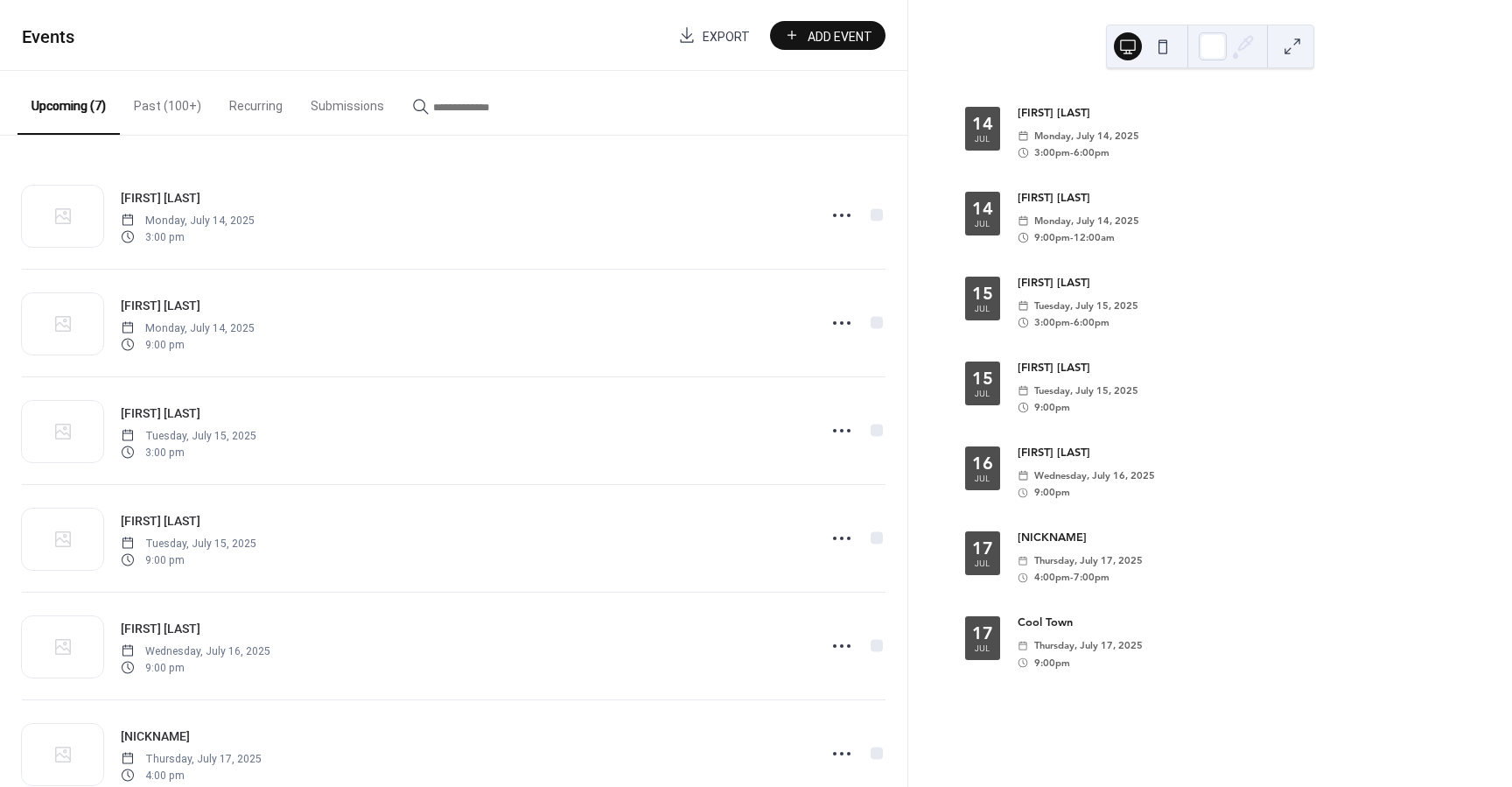 click on "Past (100+)" at bounding box center (167, 102) 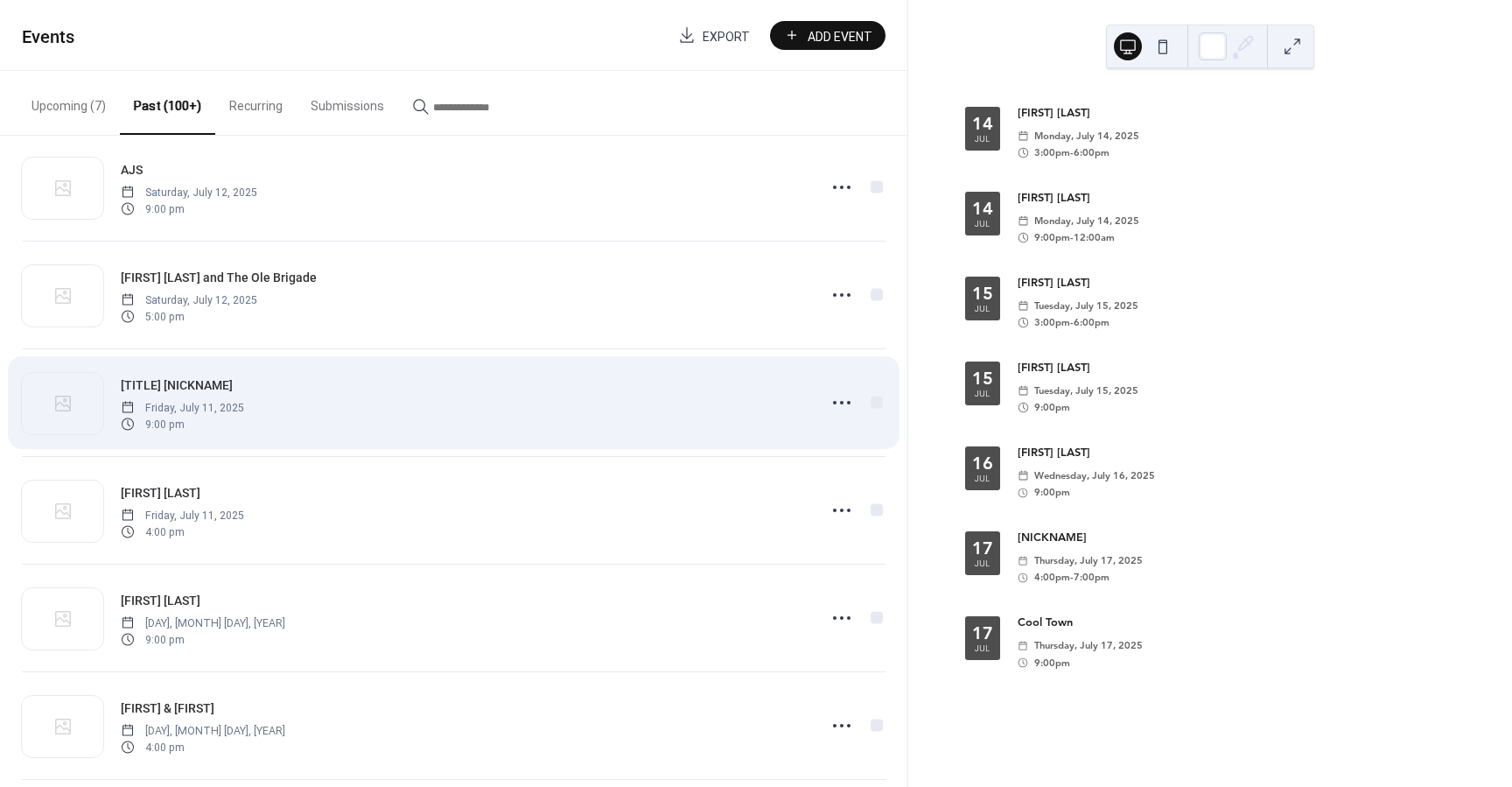 scroll, scrollTop: 143, scrollLeft: 0, axis: vertical 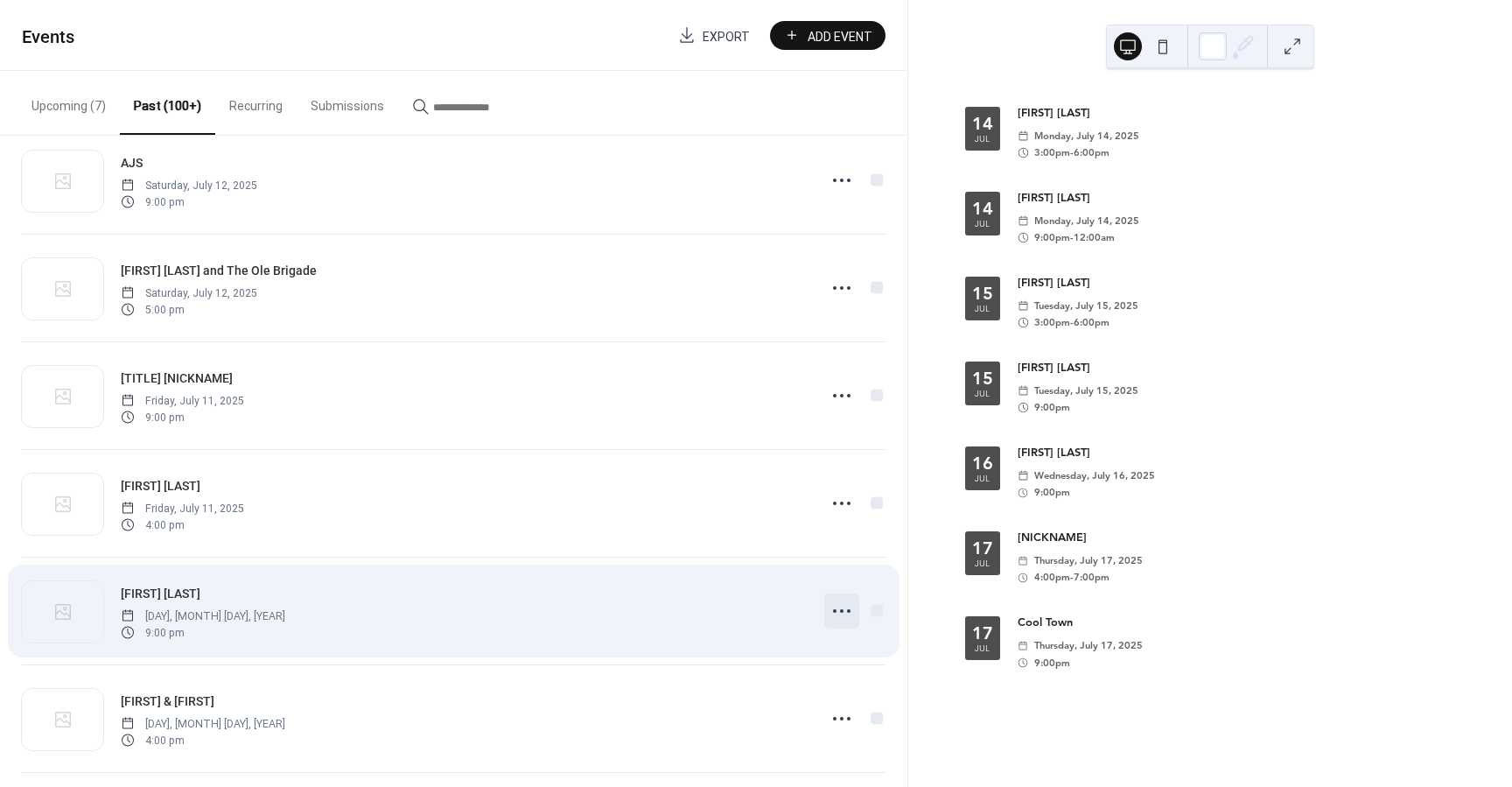 click 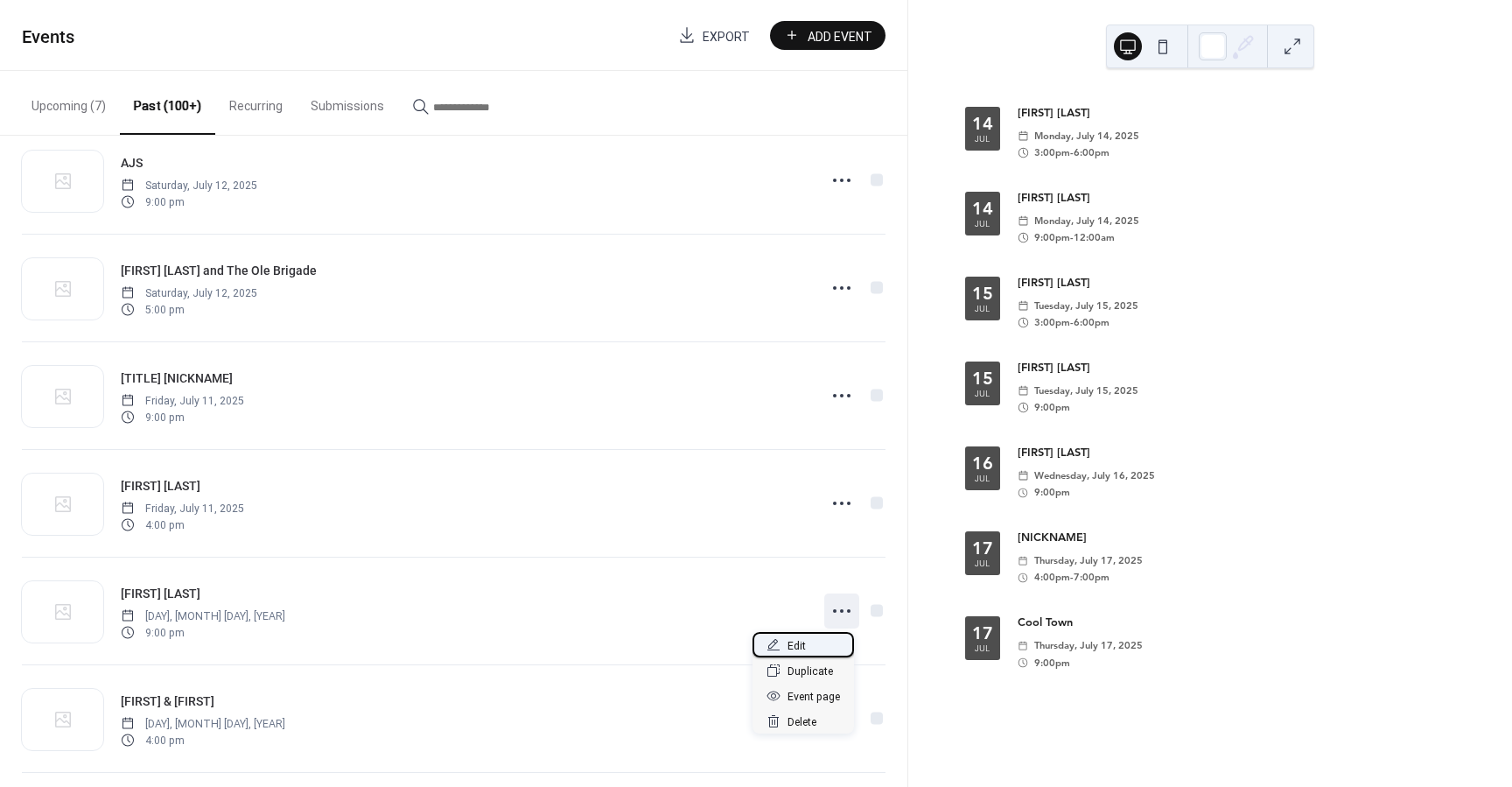 click on "Edit" at bounding box center [803, 644] 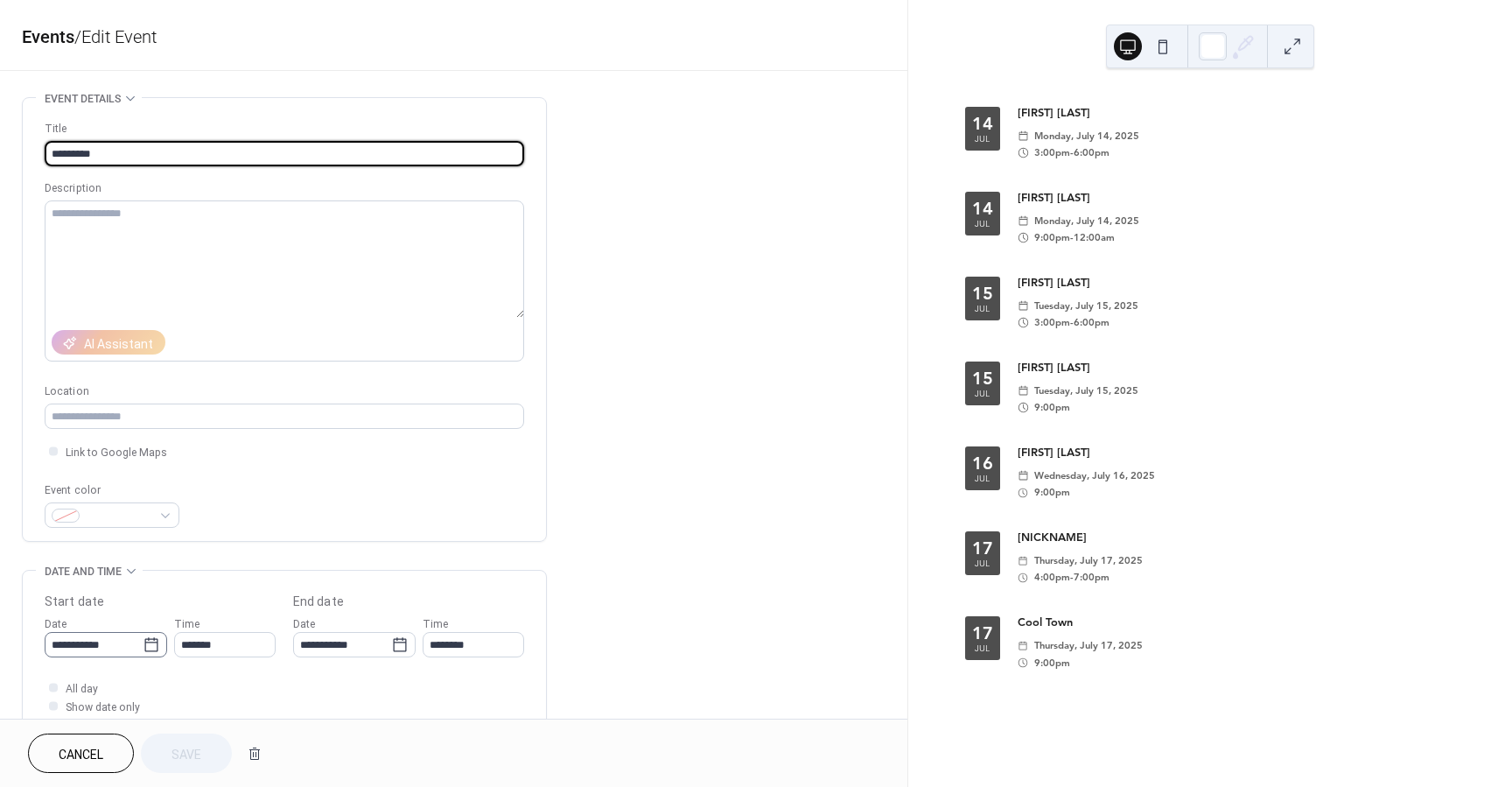 click 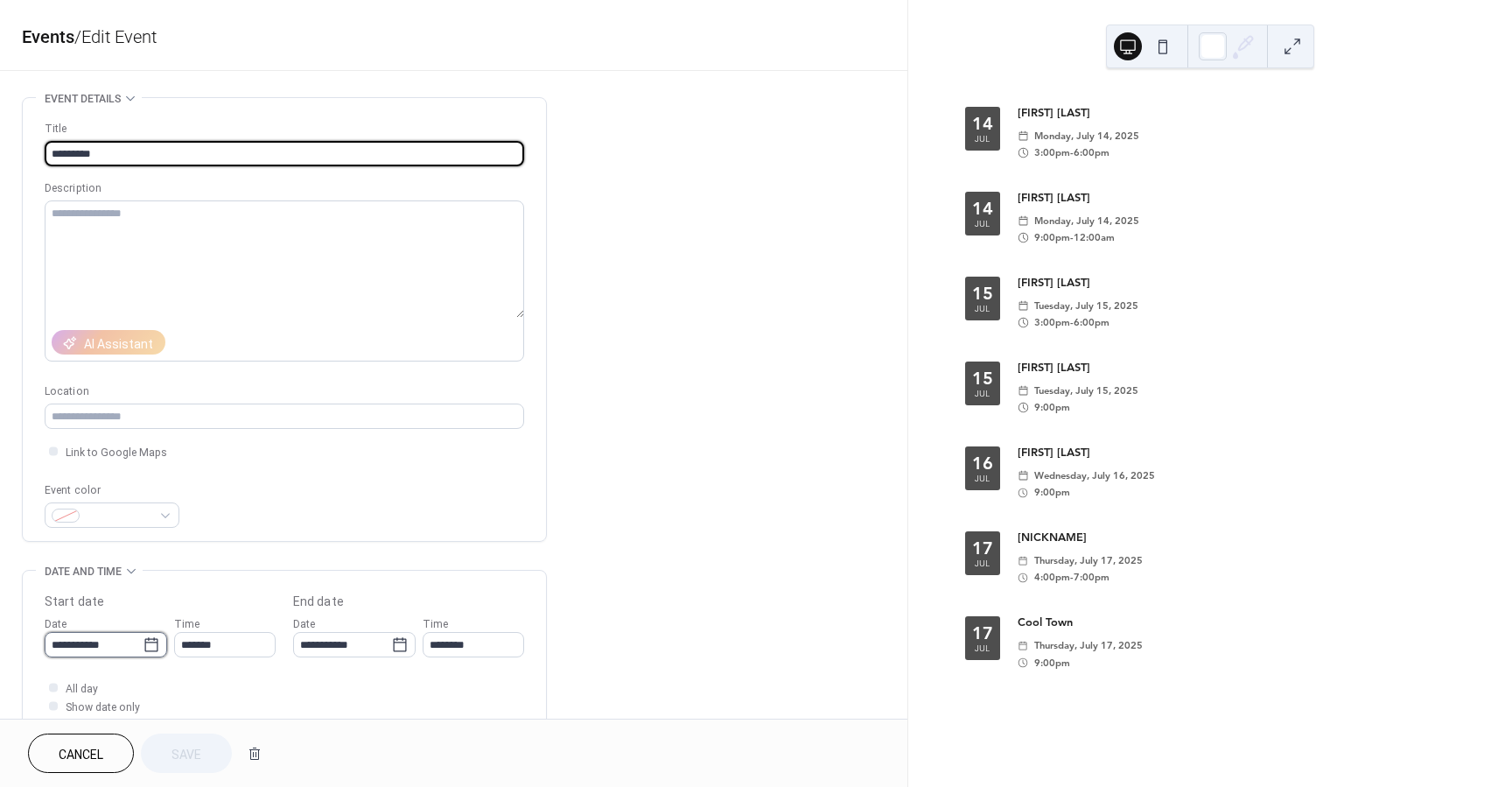 click on "**********" at bounding box center (94, 644) 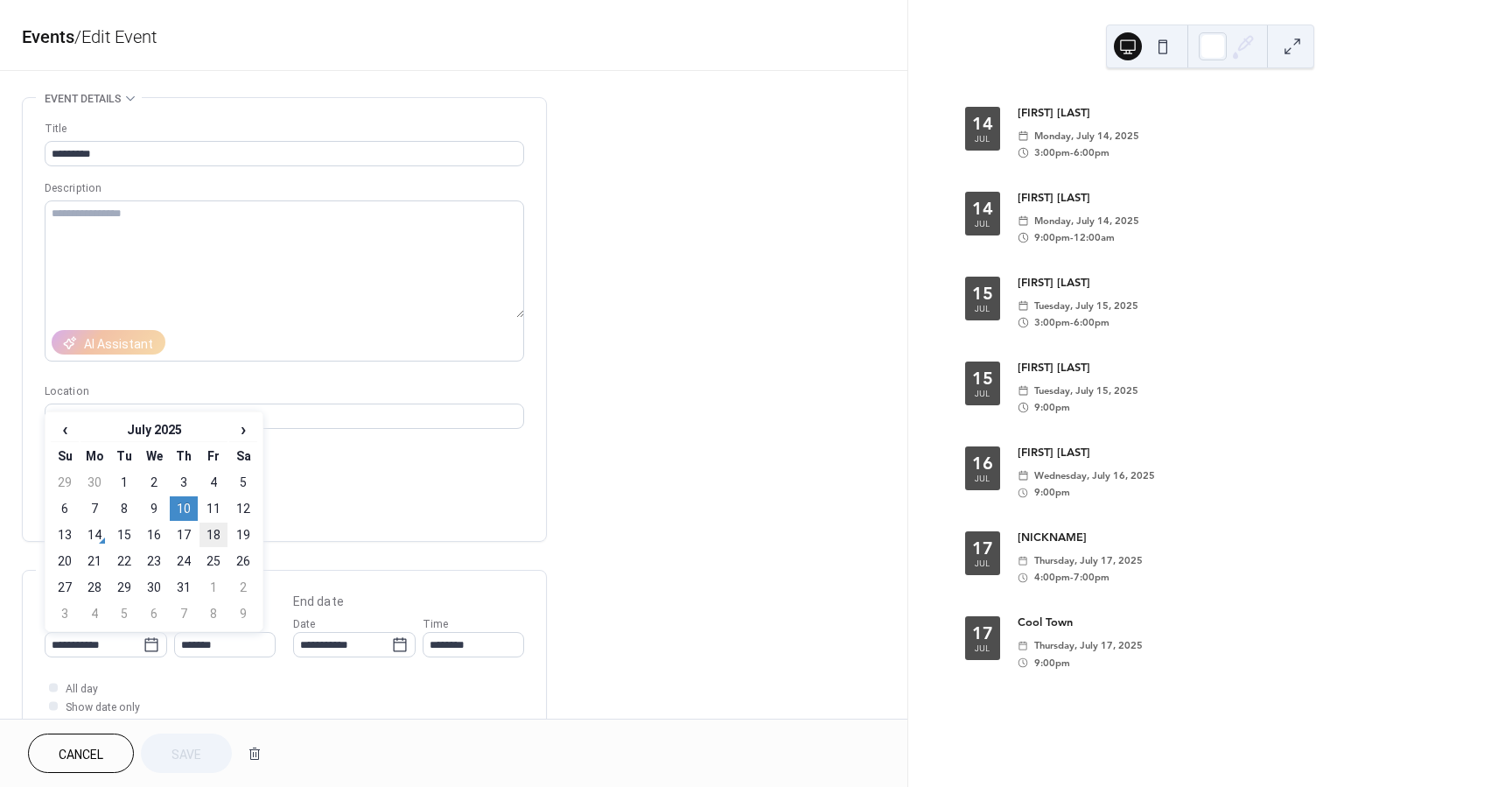 click on "18" at bounding box center [214, 535] 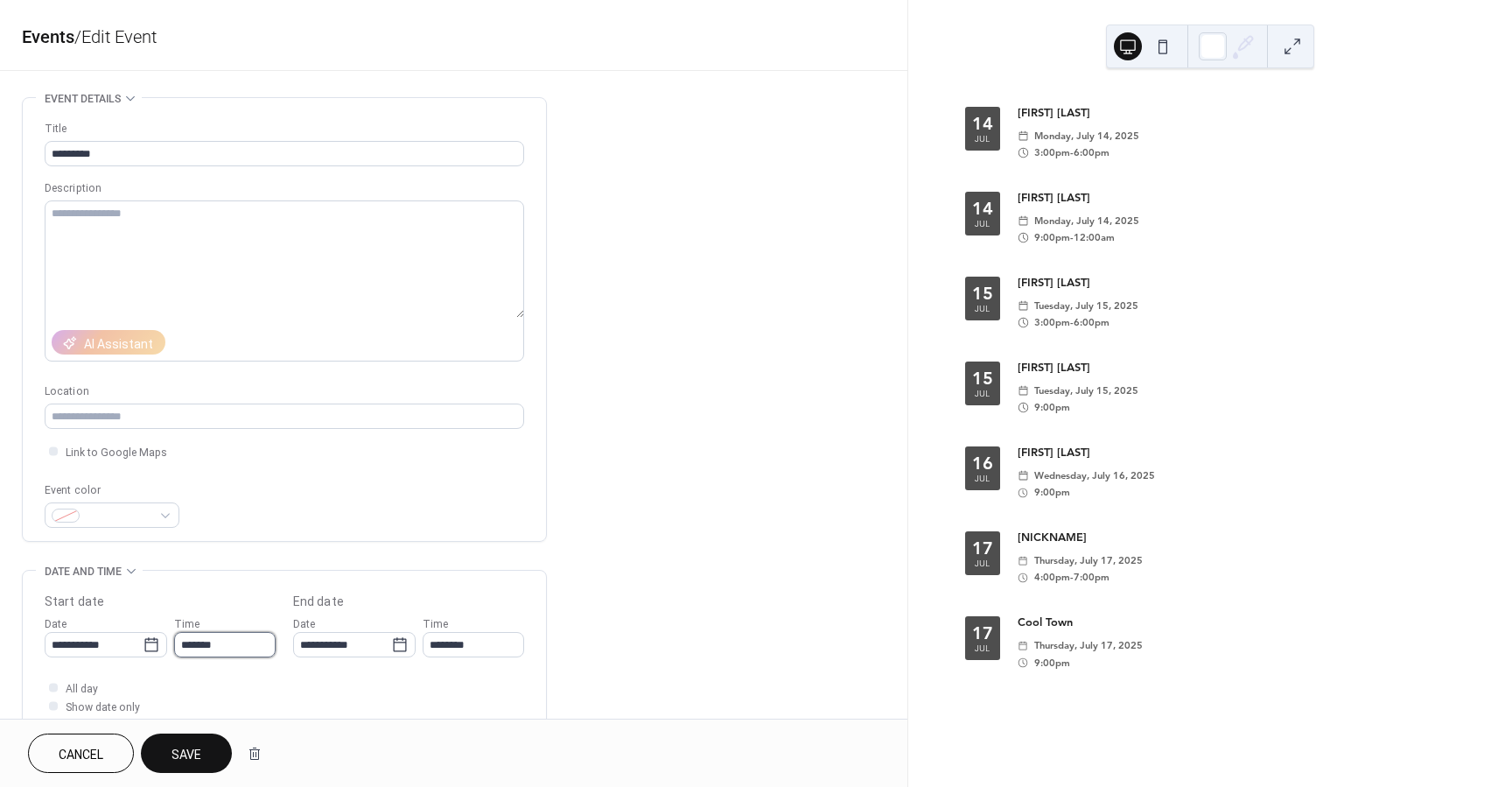 click on "*******" at bounding box center [225, 644] 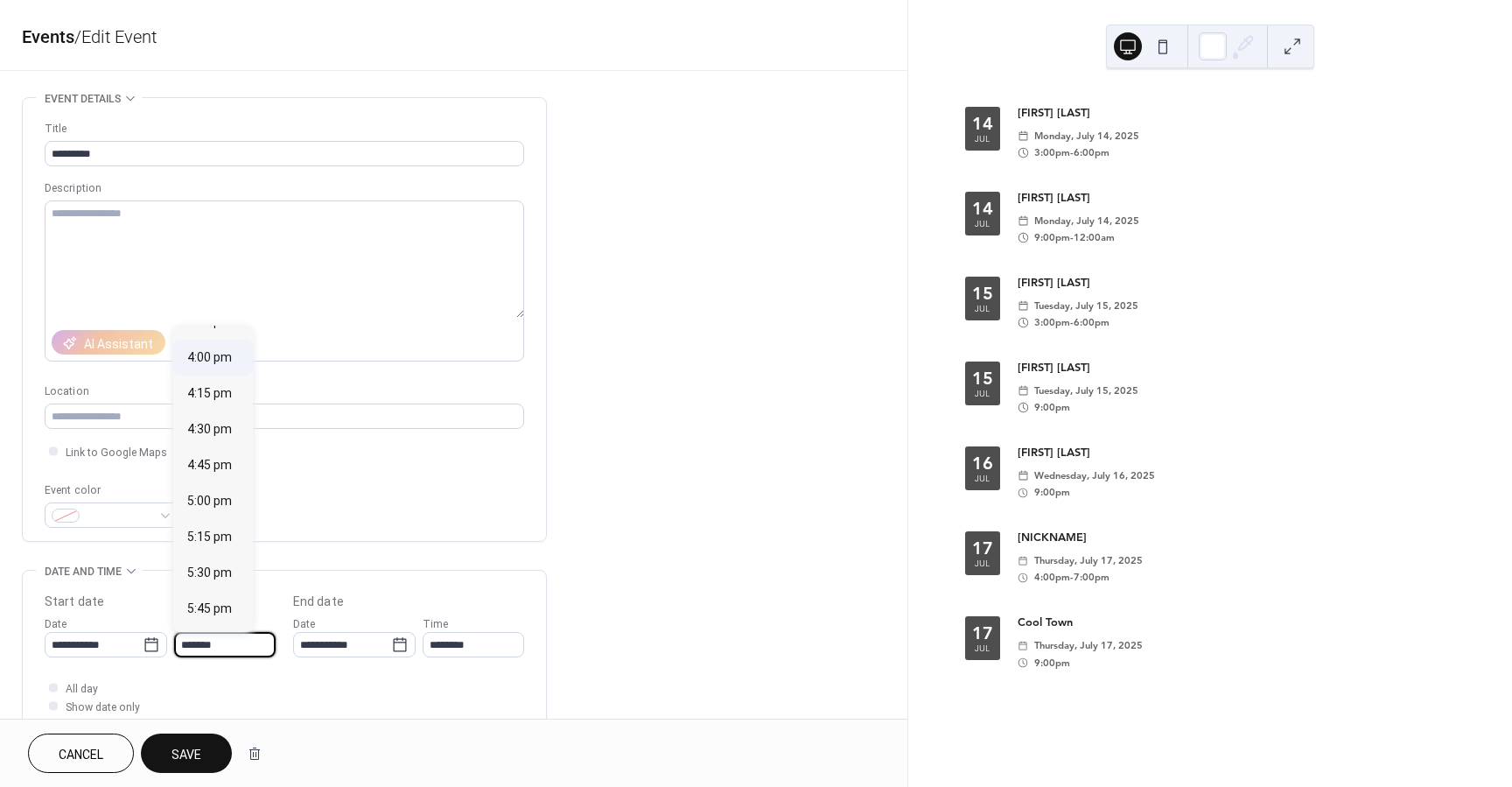 scroll, scrollTop: 2284, scrollLeft: 0, axis: vertical 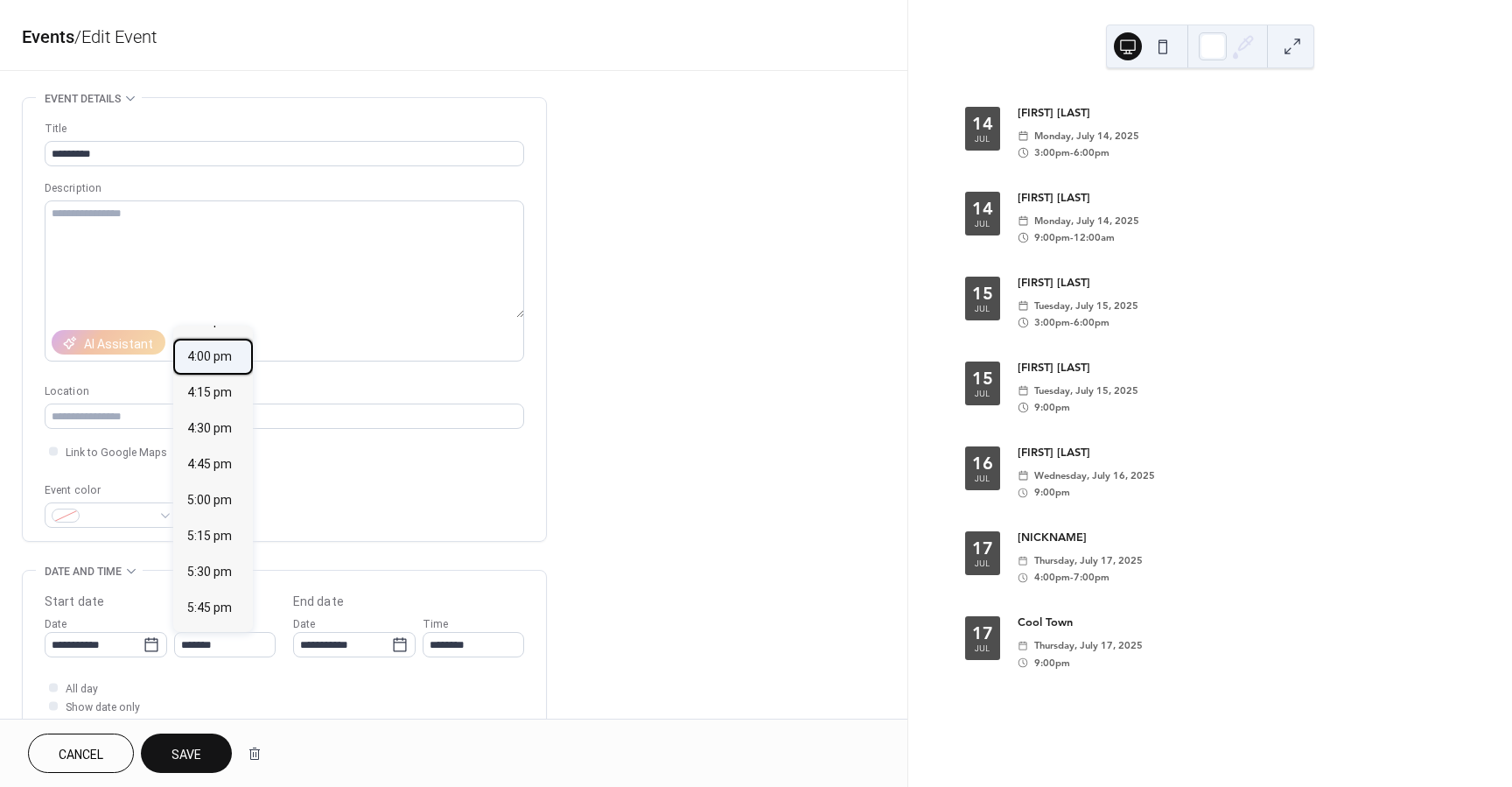 click on "4:00 pm" at bounding box center (209, 356) 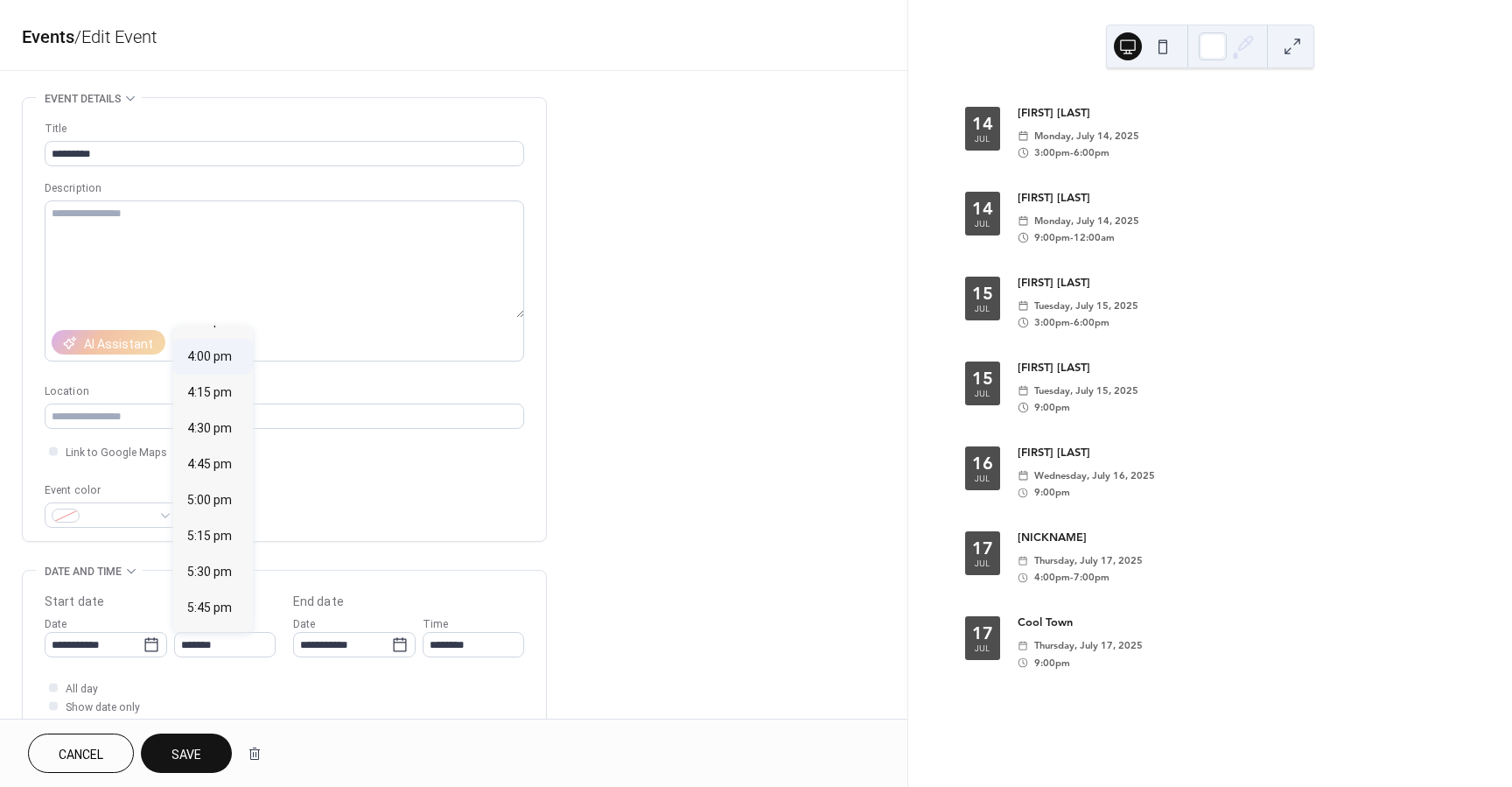 type on "*******" 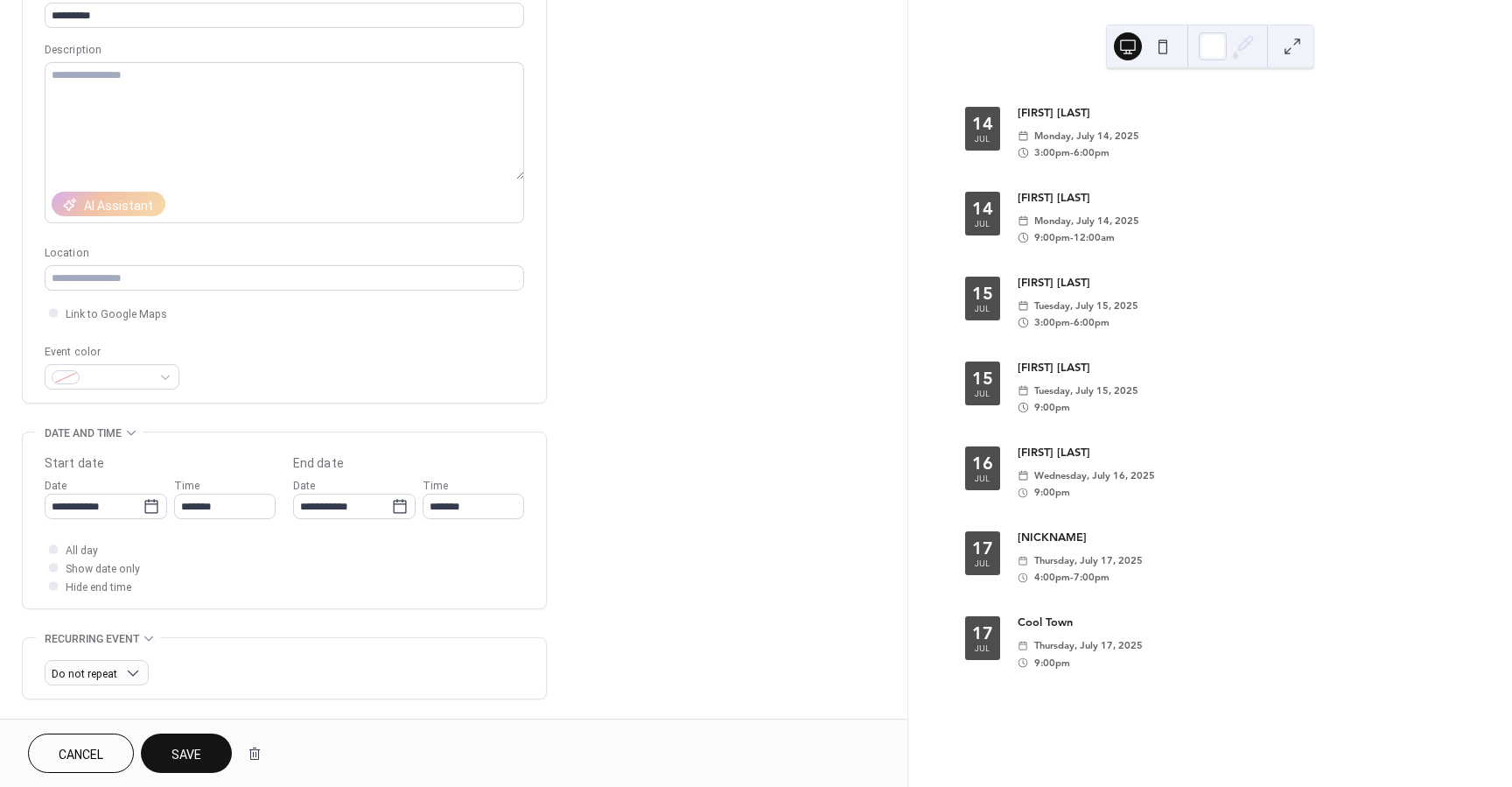 scroll, scrollTop: 163, scrollLeft: 0, axis: vertical 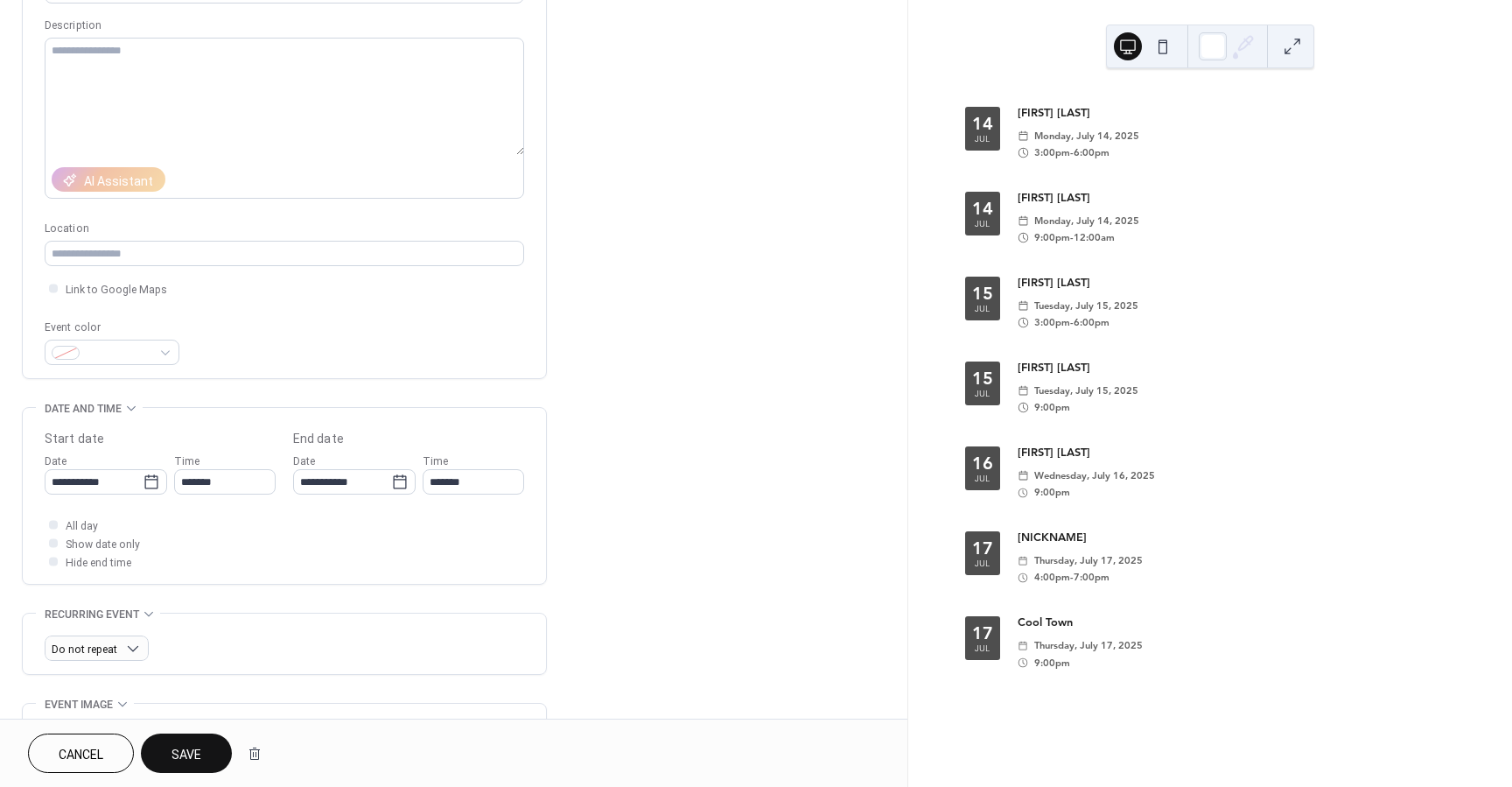 click on "Save" at bounding box center [186, 755] 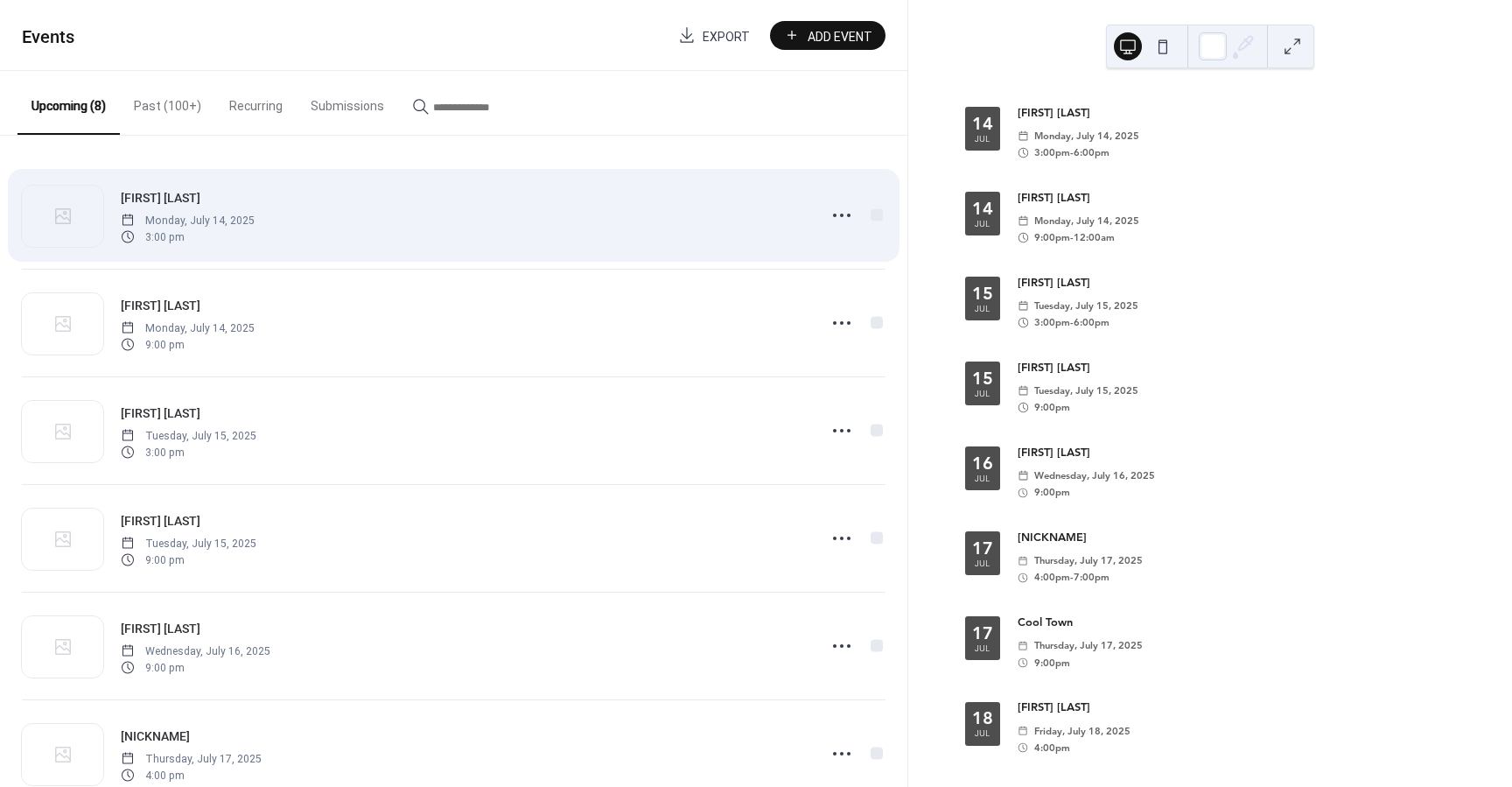 scroll, scrollTop: 262, scrollLeft: 0, axis: vertical 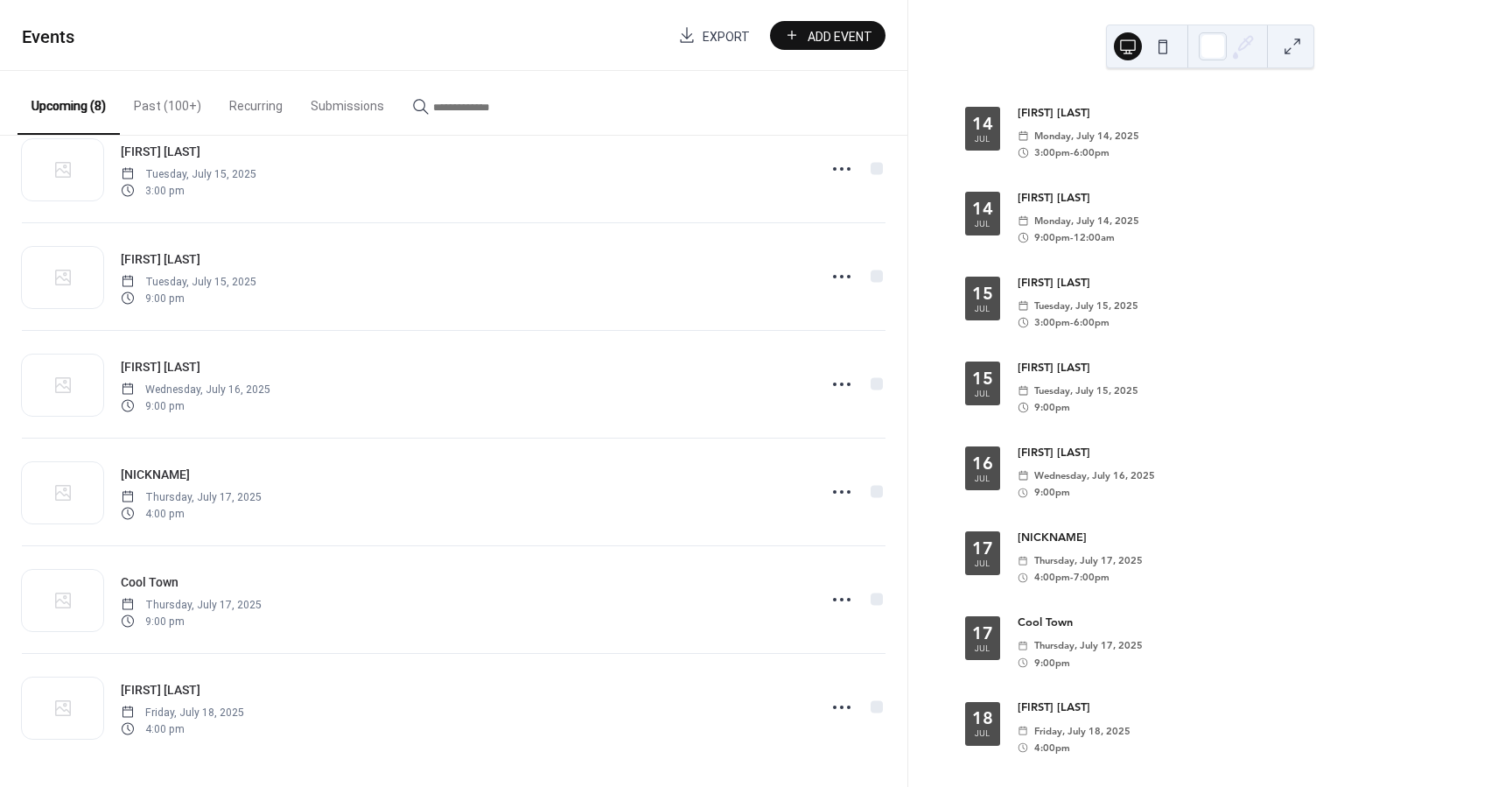 drag, startPoint x: 178, startPoint y: 106, endPoint x: 191, endPoint y: 158, distance: 53.600373 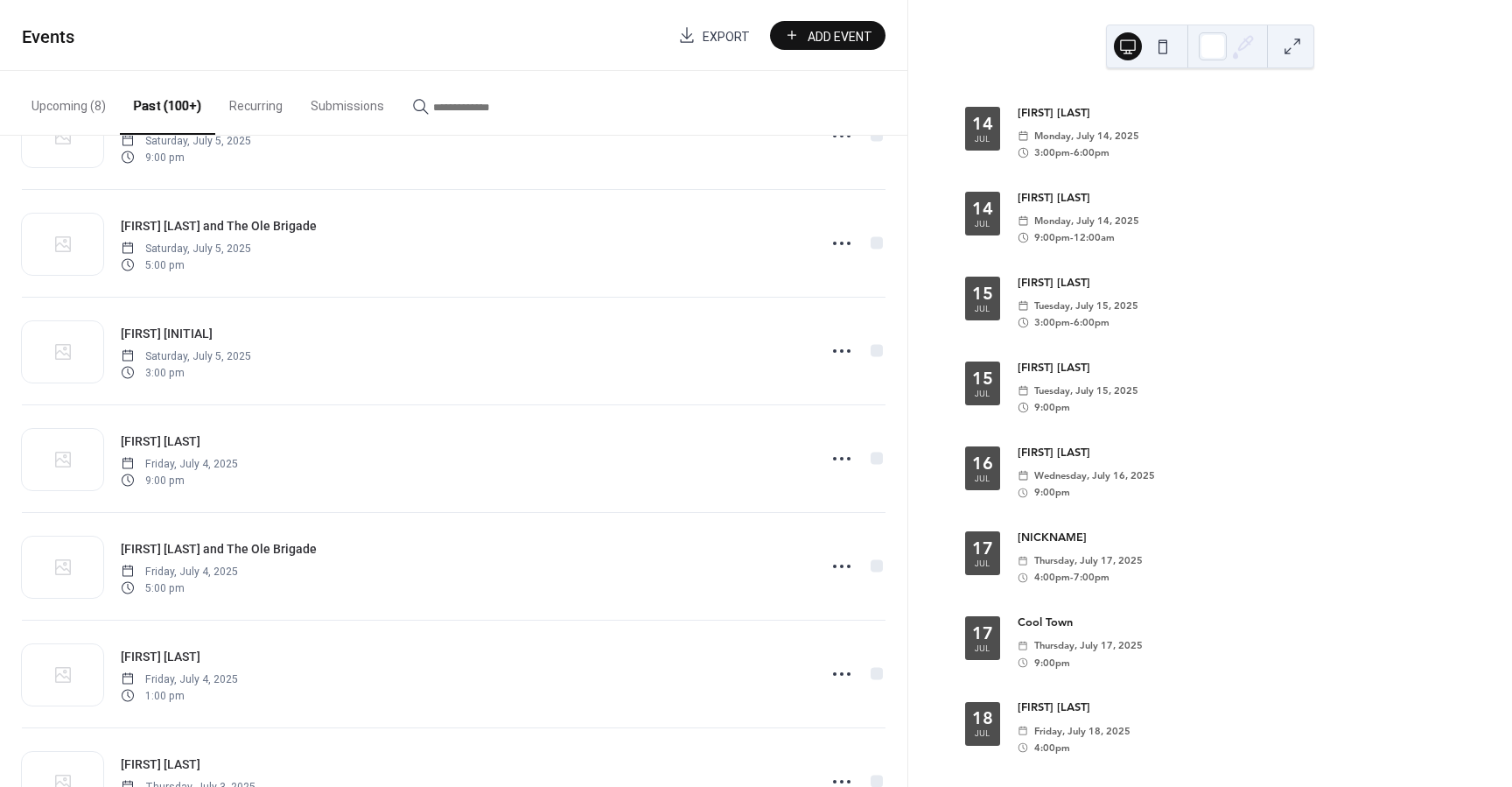 scroll, scrollTop: 1170, scrollLeft: 0, axis: vertical 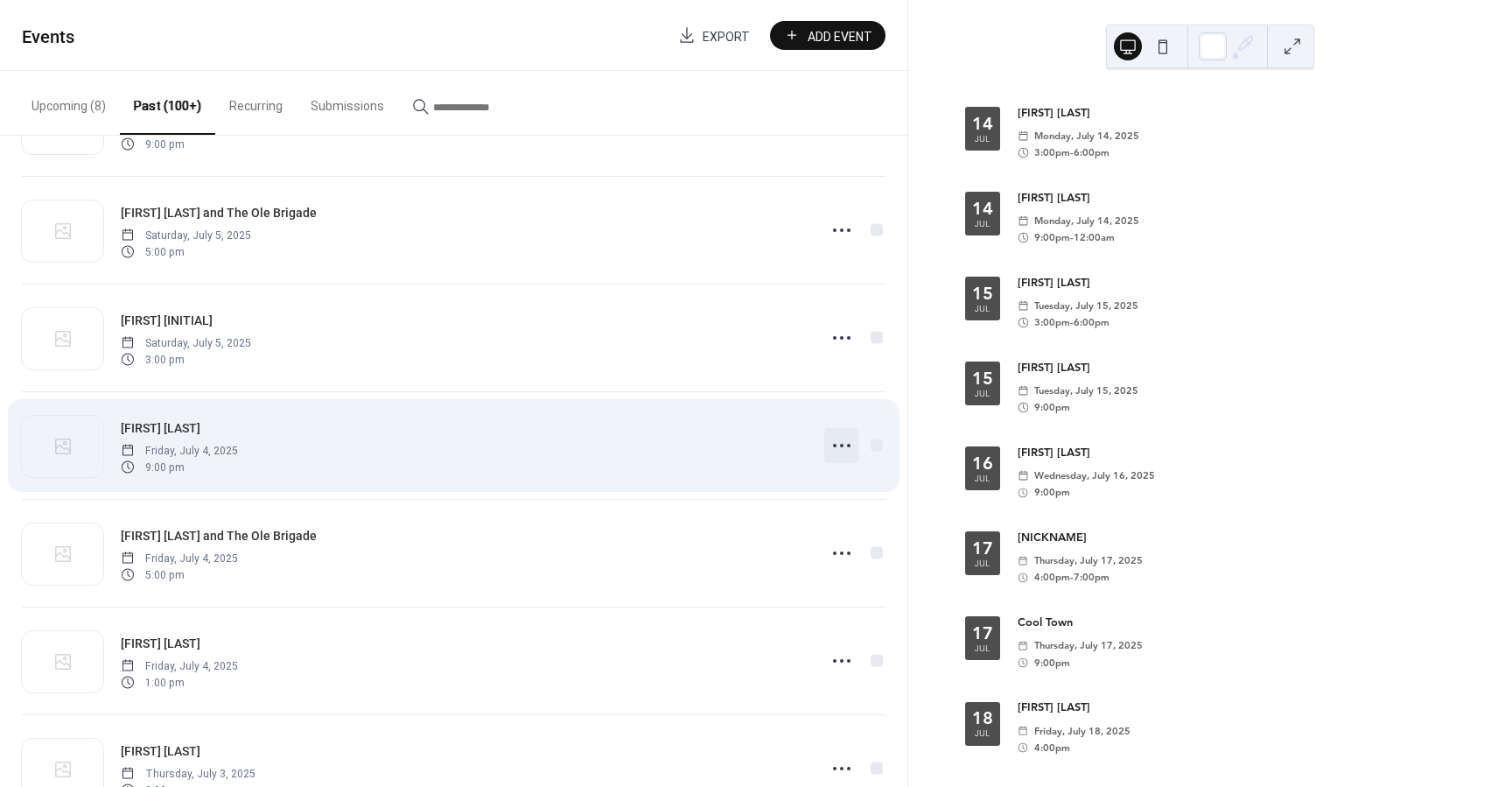 click 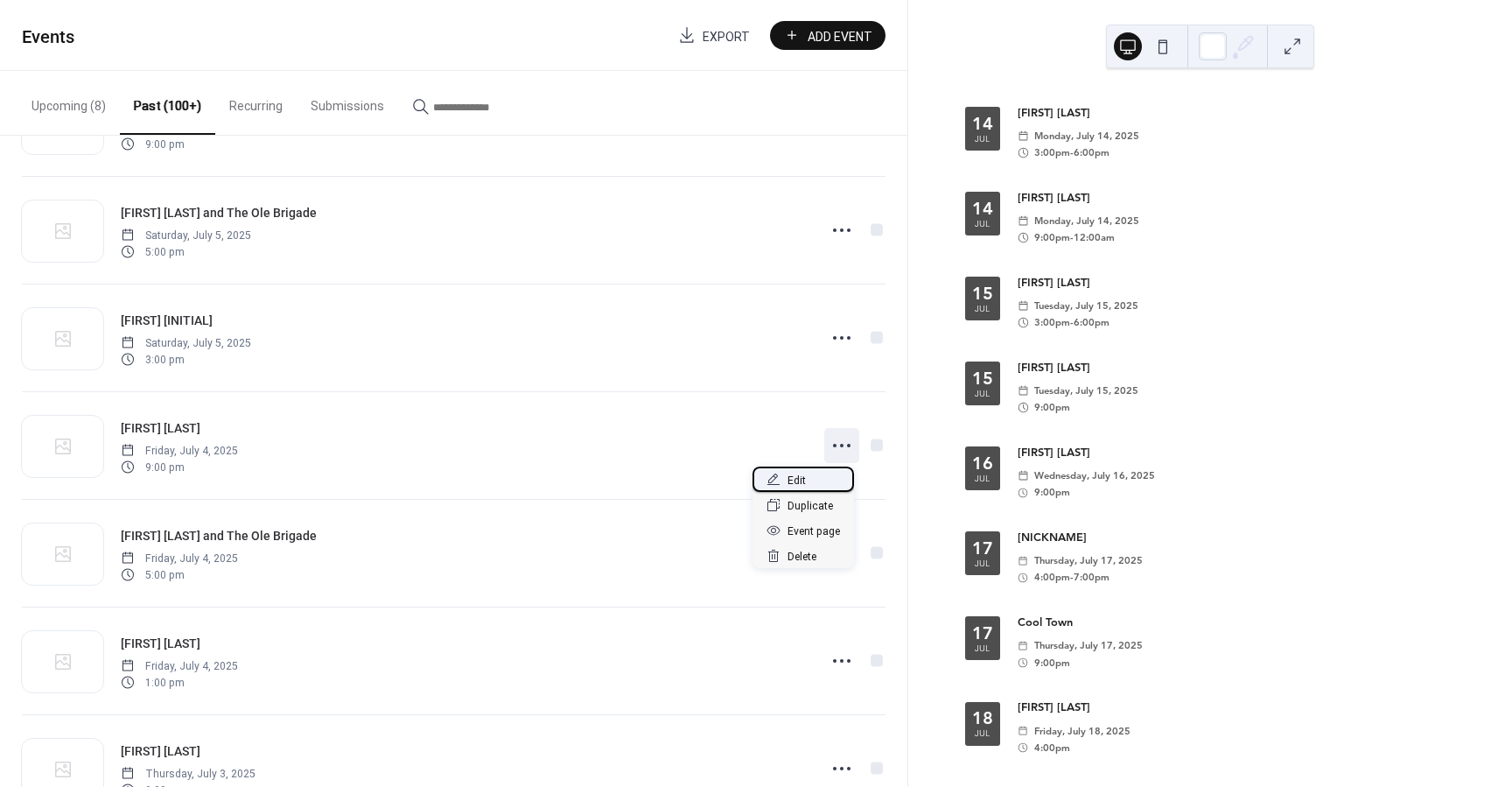 click on "Edit" at bounding box center (796, 481) 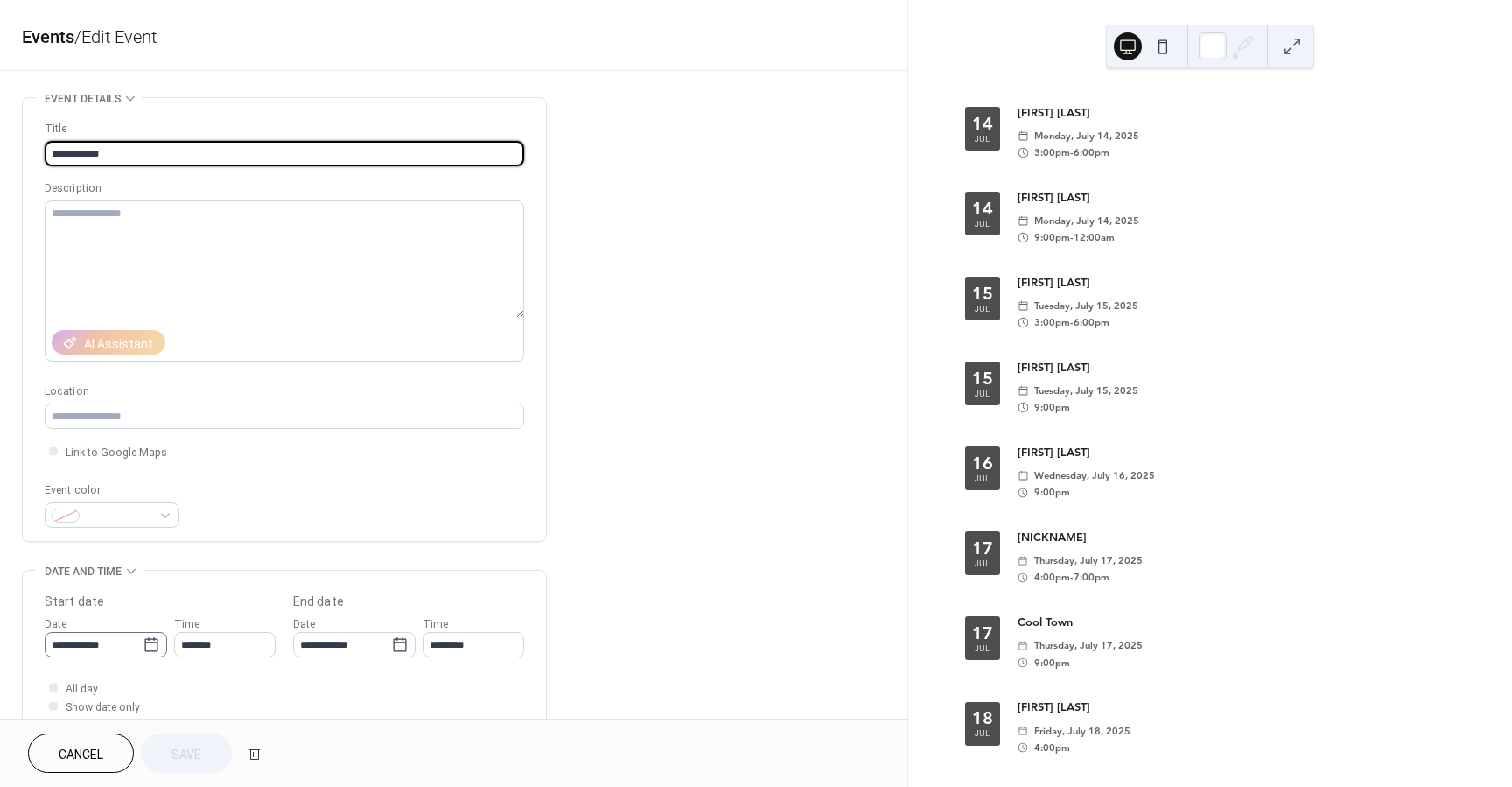 click 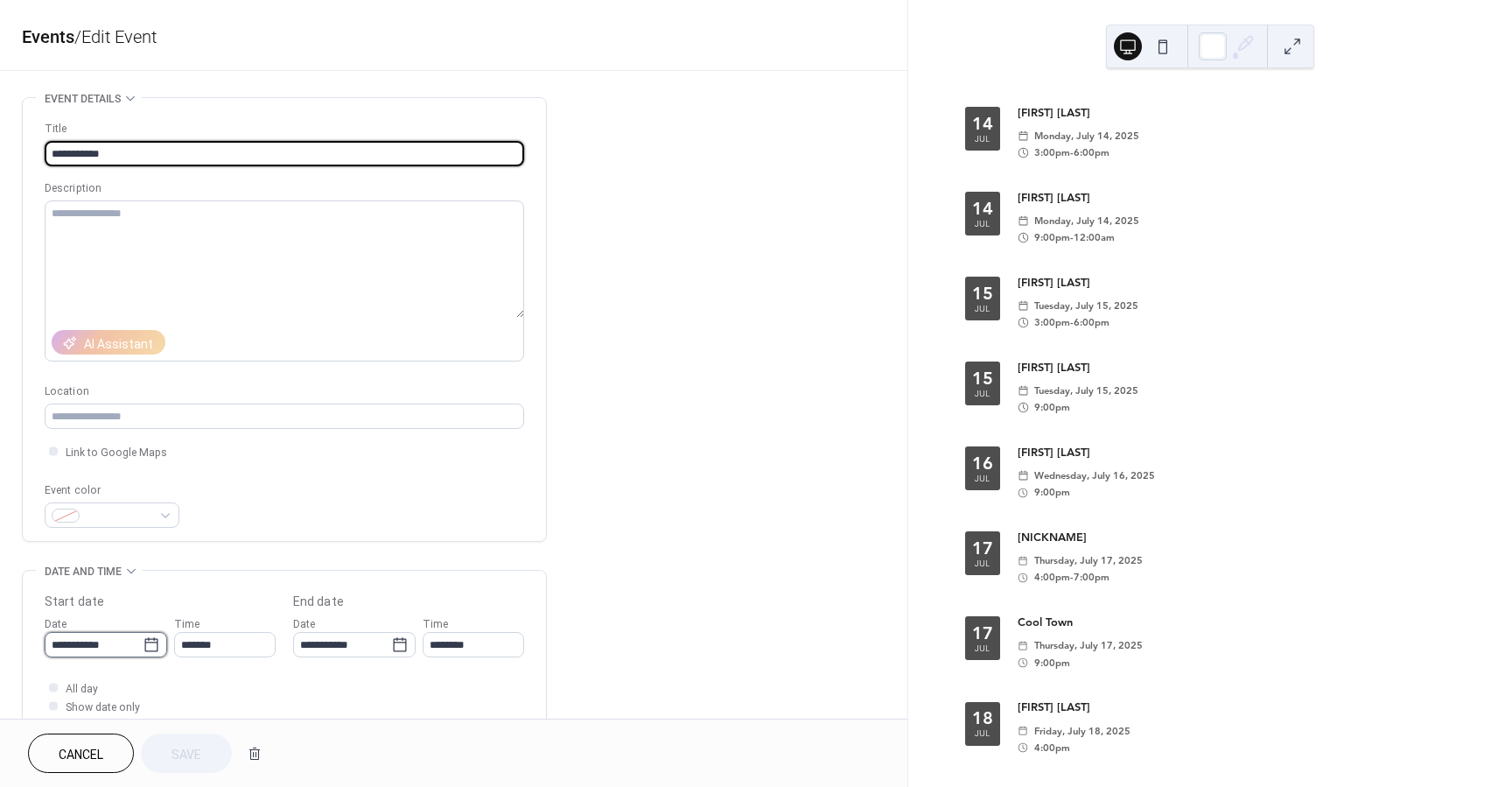 click on "**********" at bounding box center [94, 644] 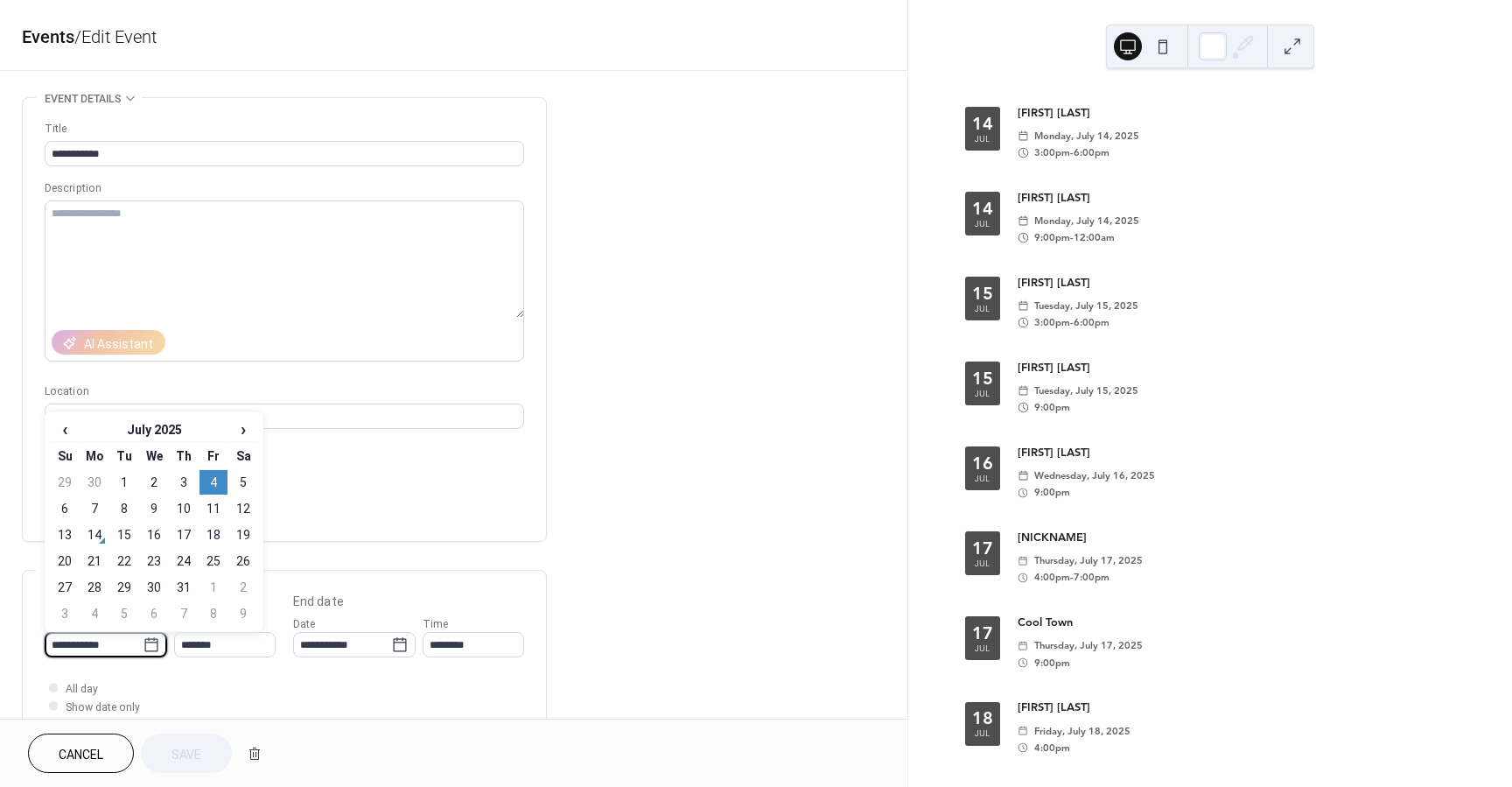 click on "18" at bounding box center (214, 535) 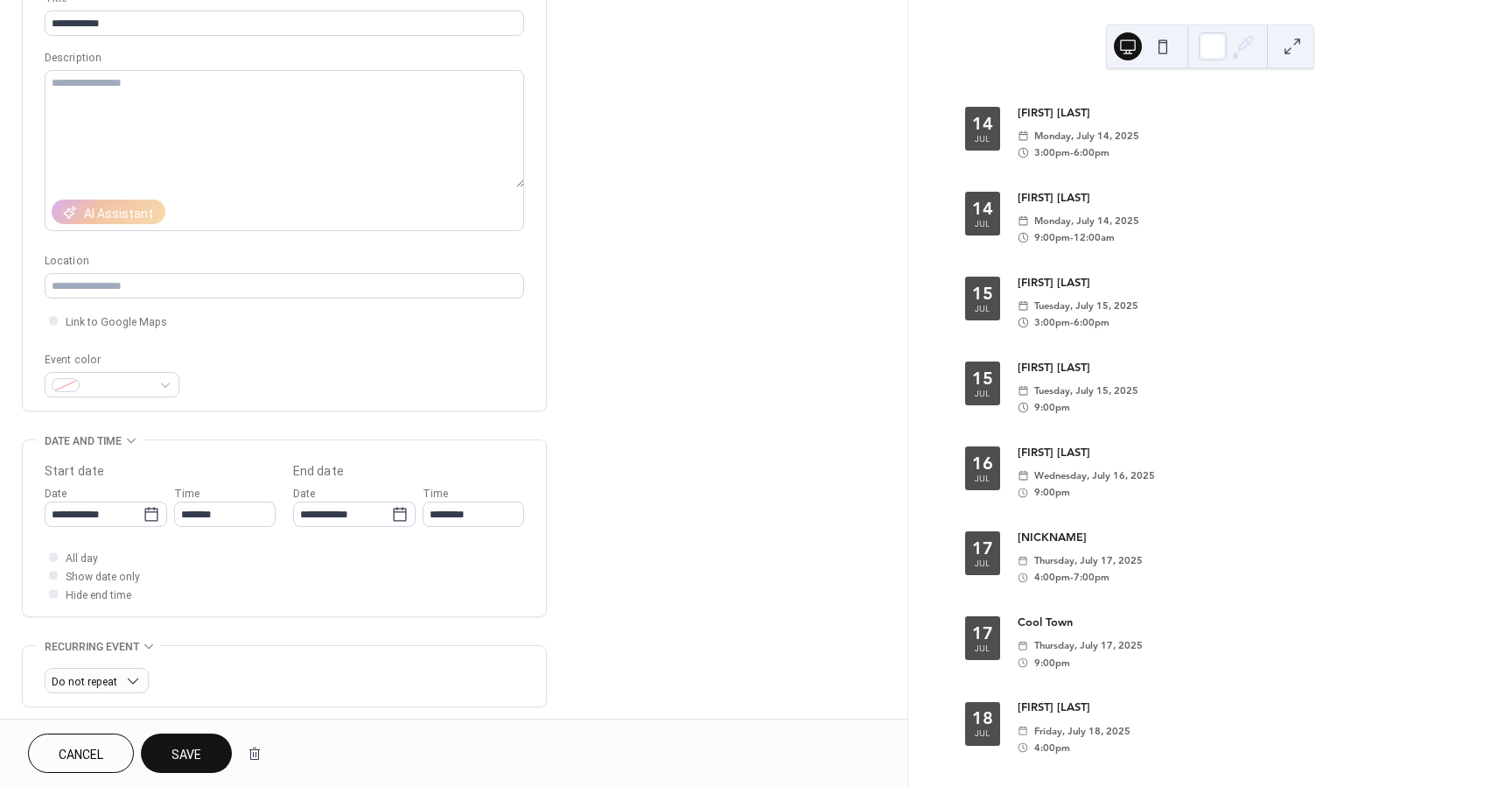 scroll, scrollTop: 137, scrollLeft: 0, axis: vertical 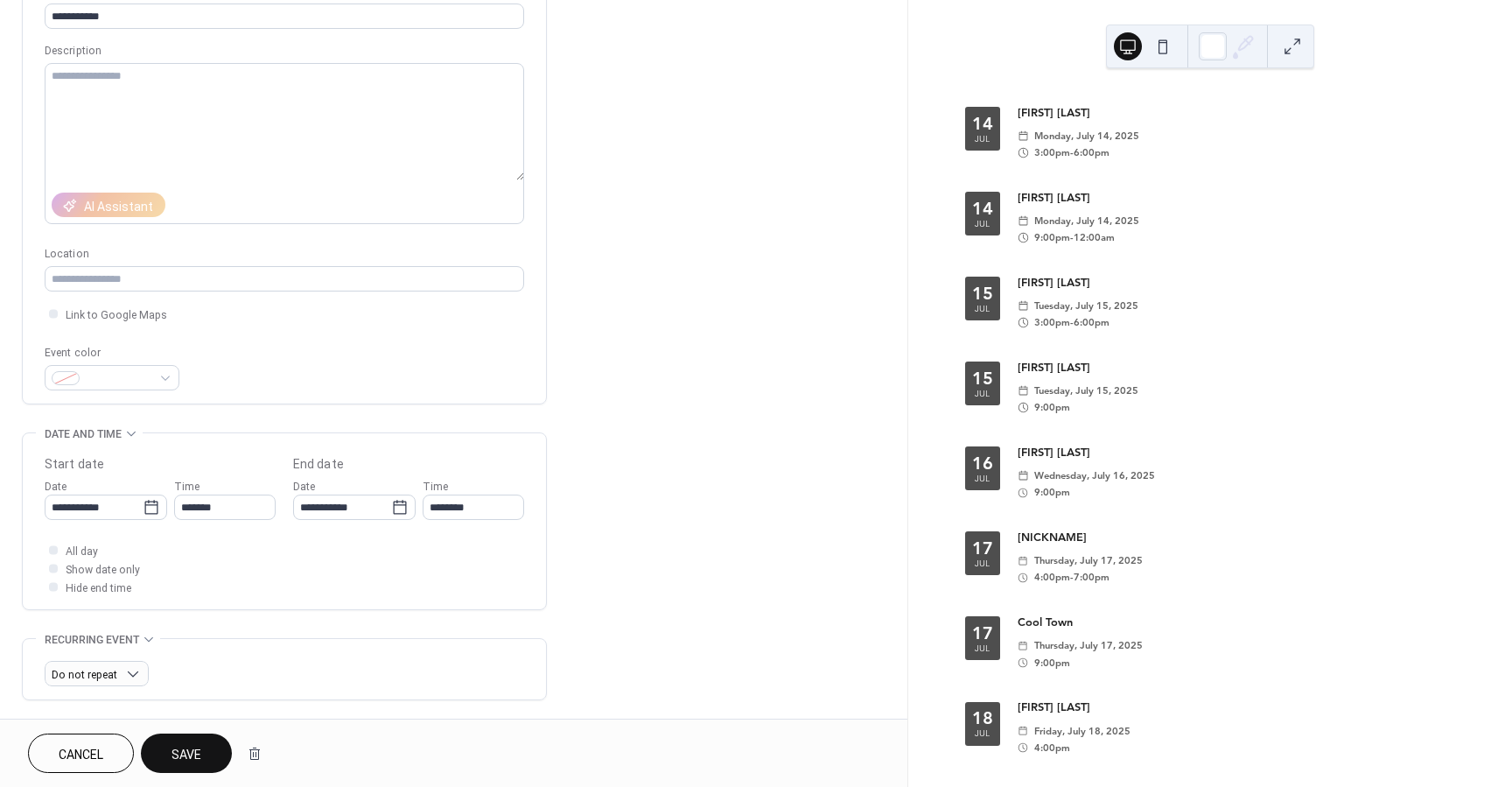 click on "Save" at bounding box center (186, 755) 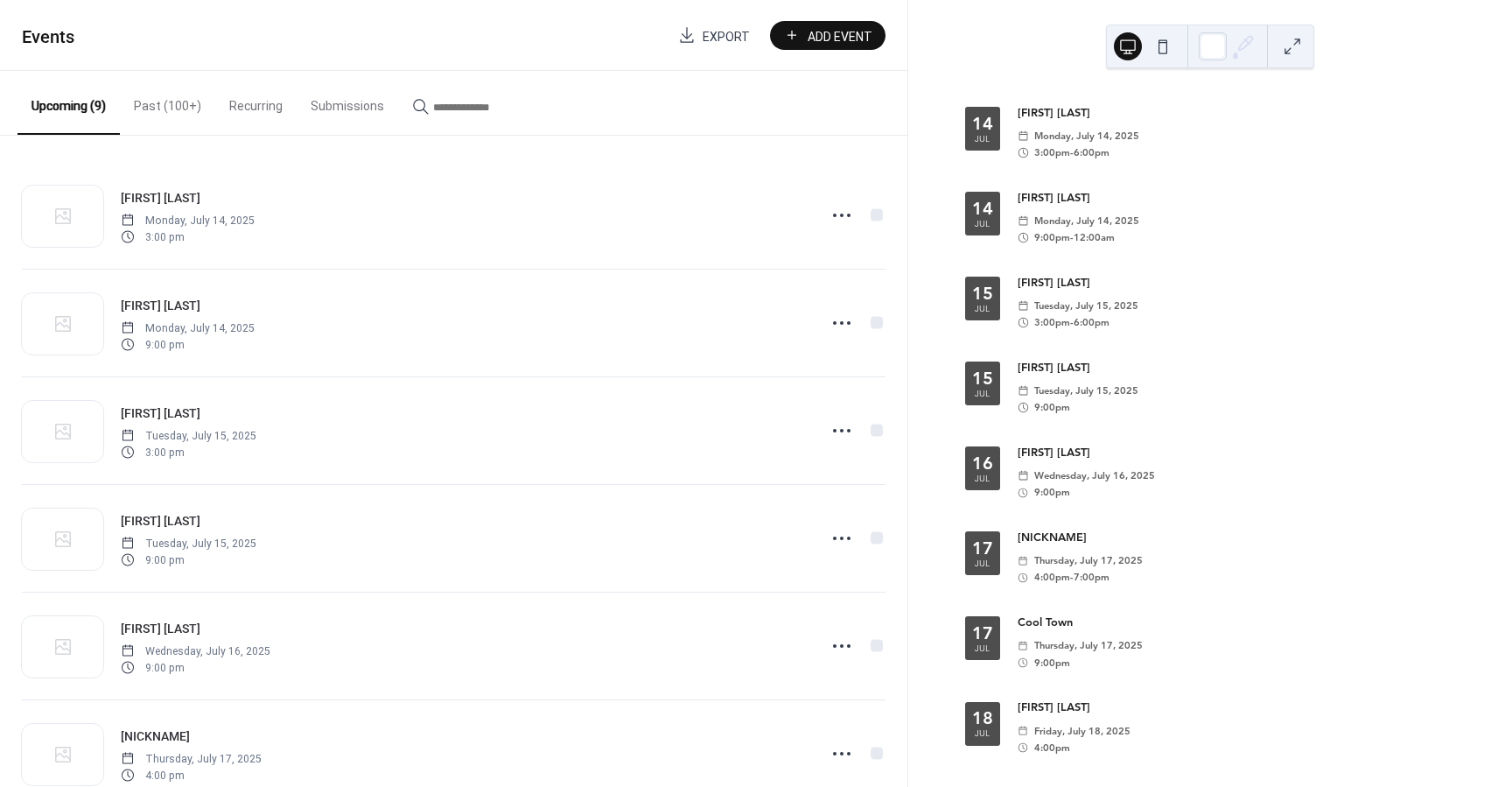 click on "Past (100+)" at bounding box center (167, 102) 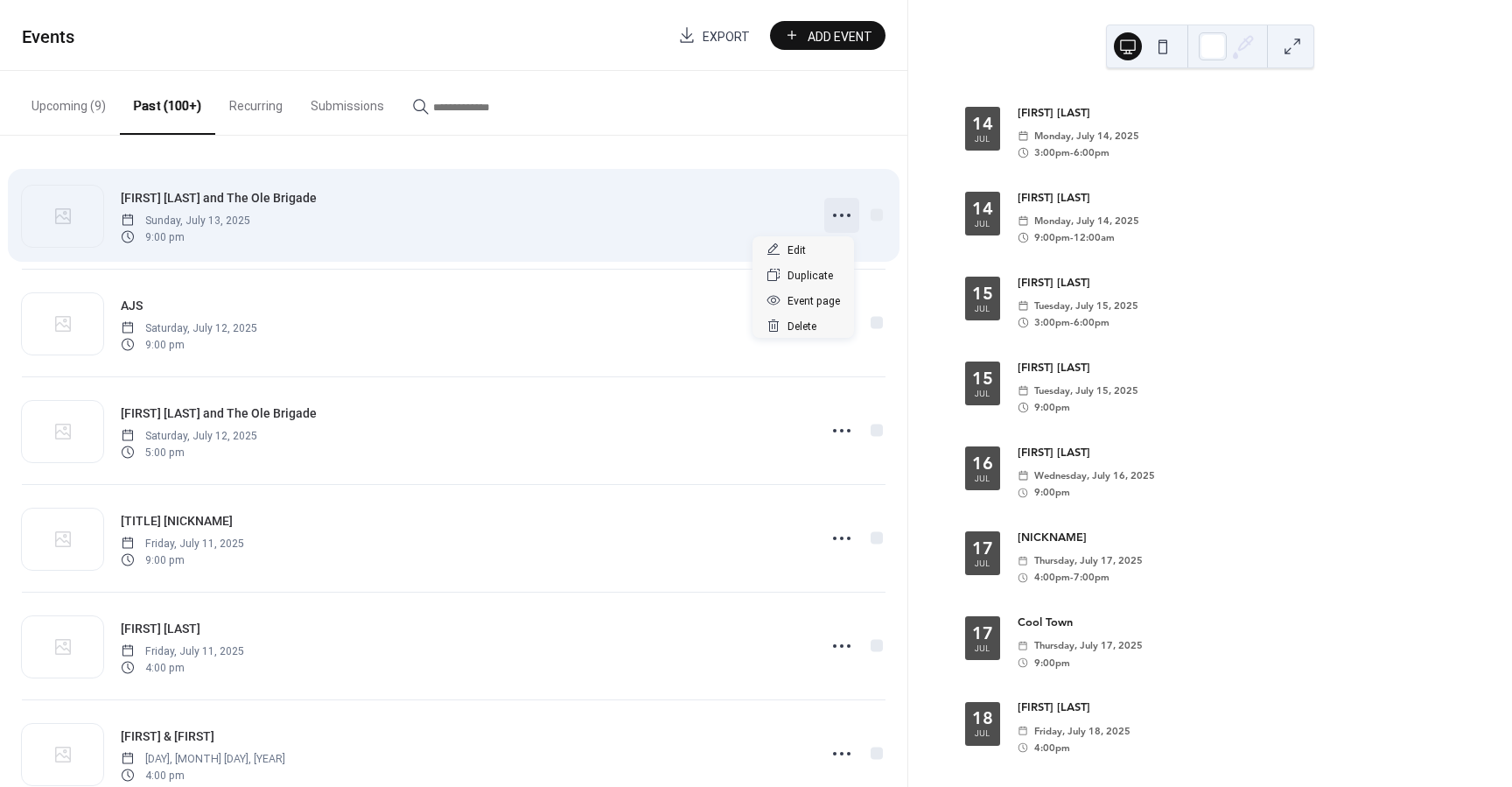 click 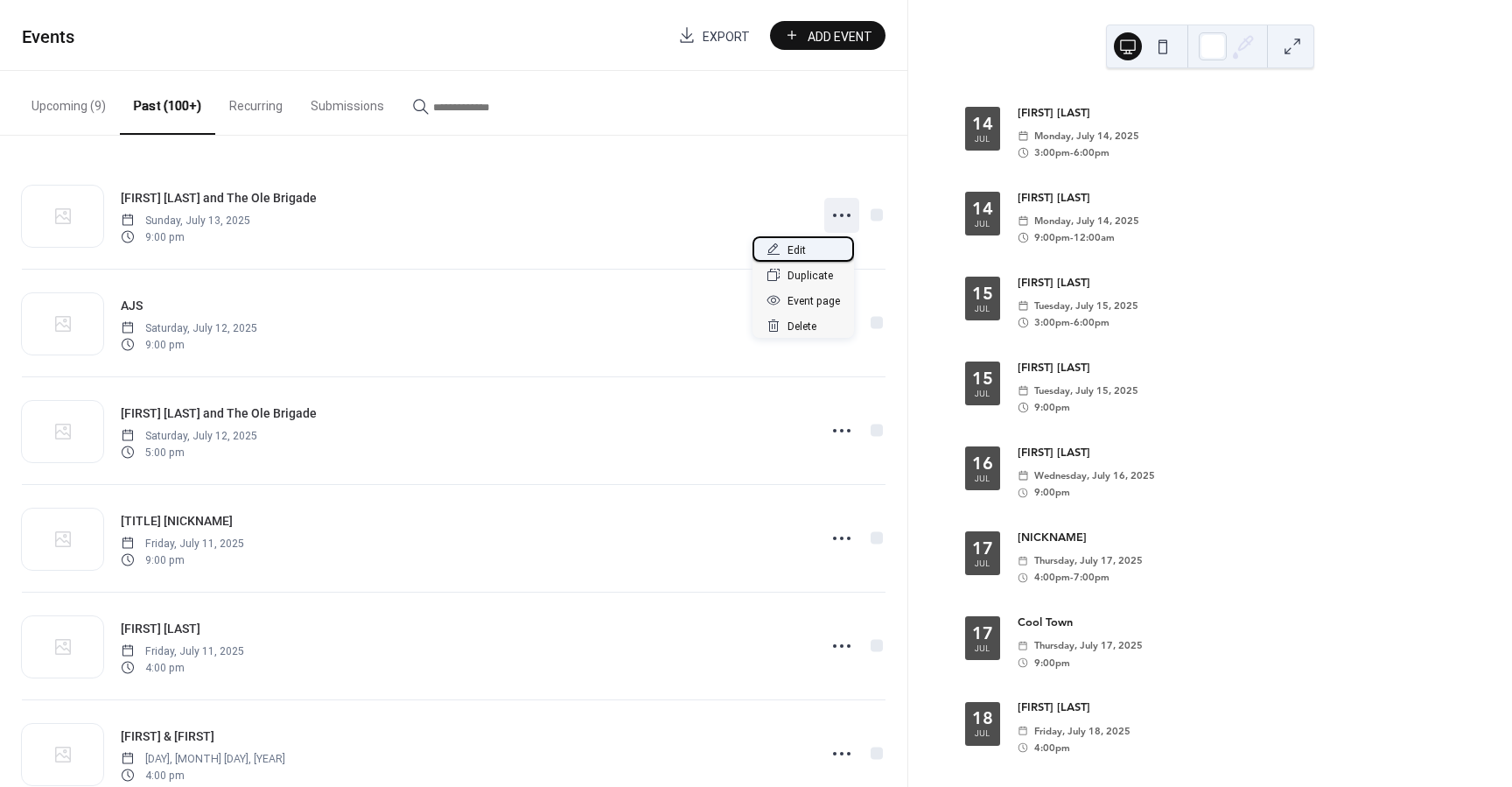 click on "Edit" at bounding box center (803, 249) 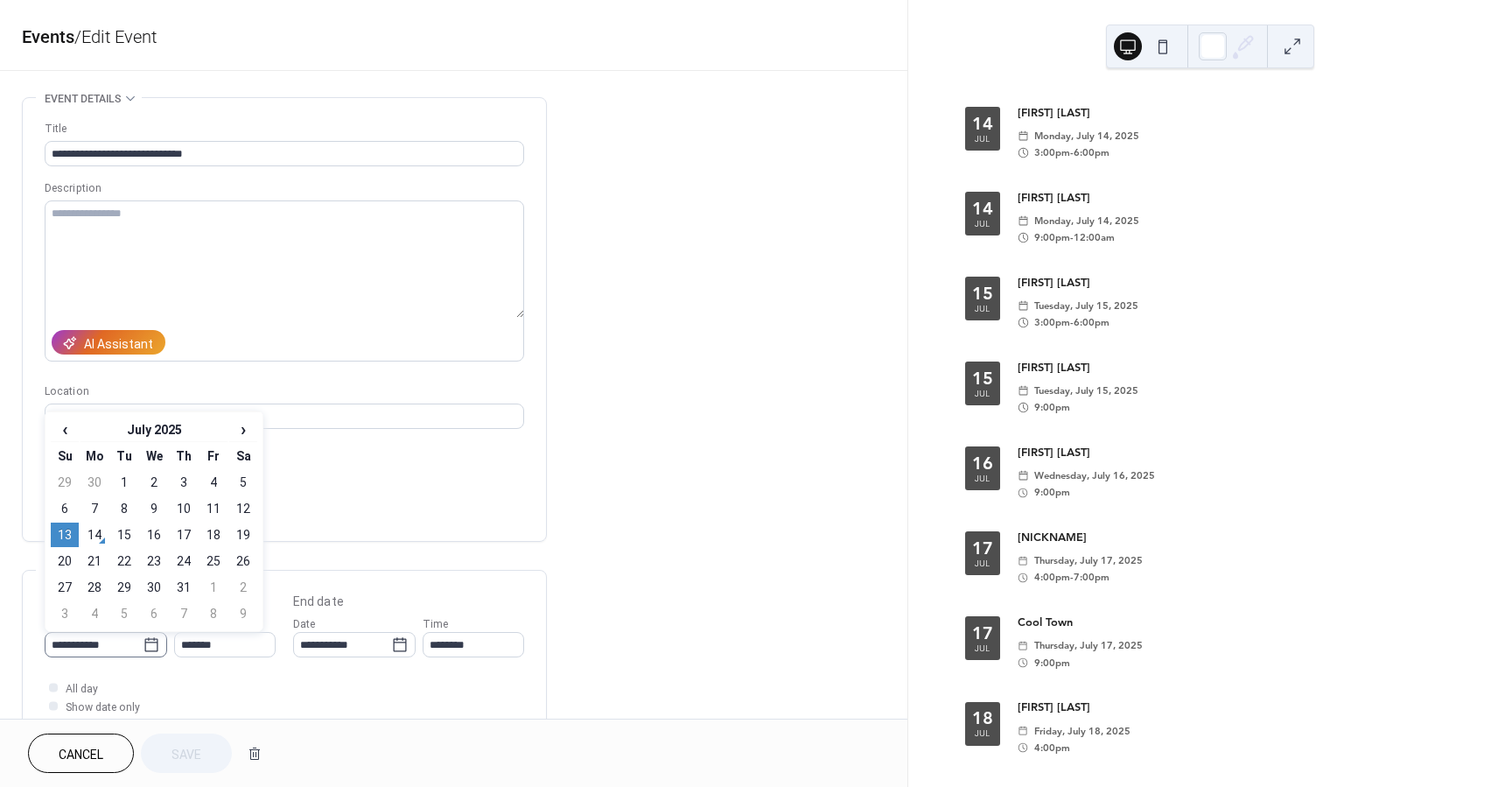 click 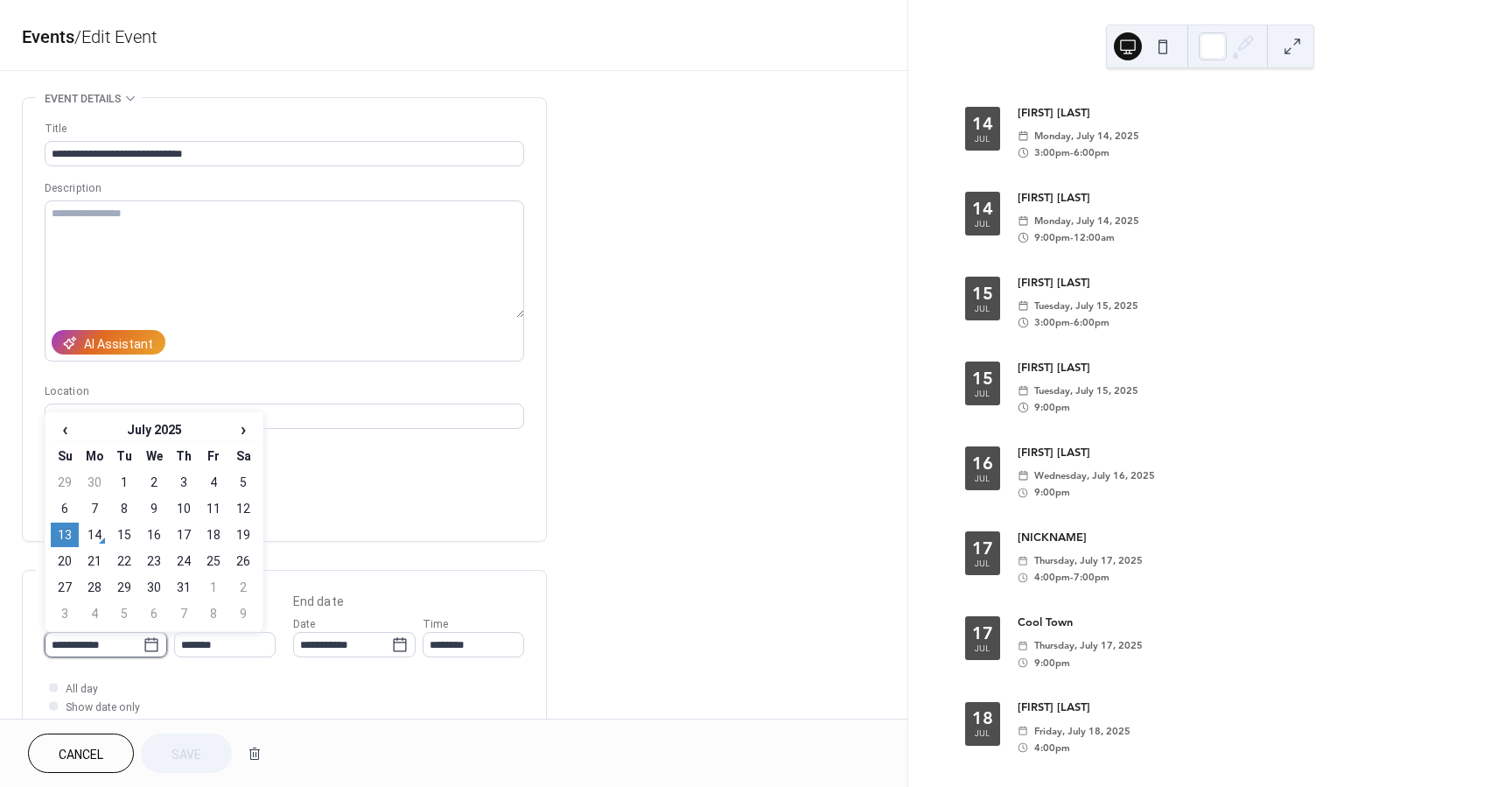 click on "**********" at bounding box center (94, 644) 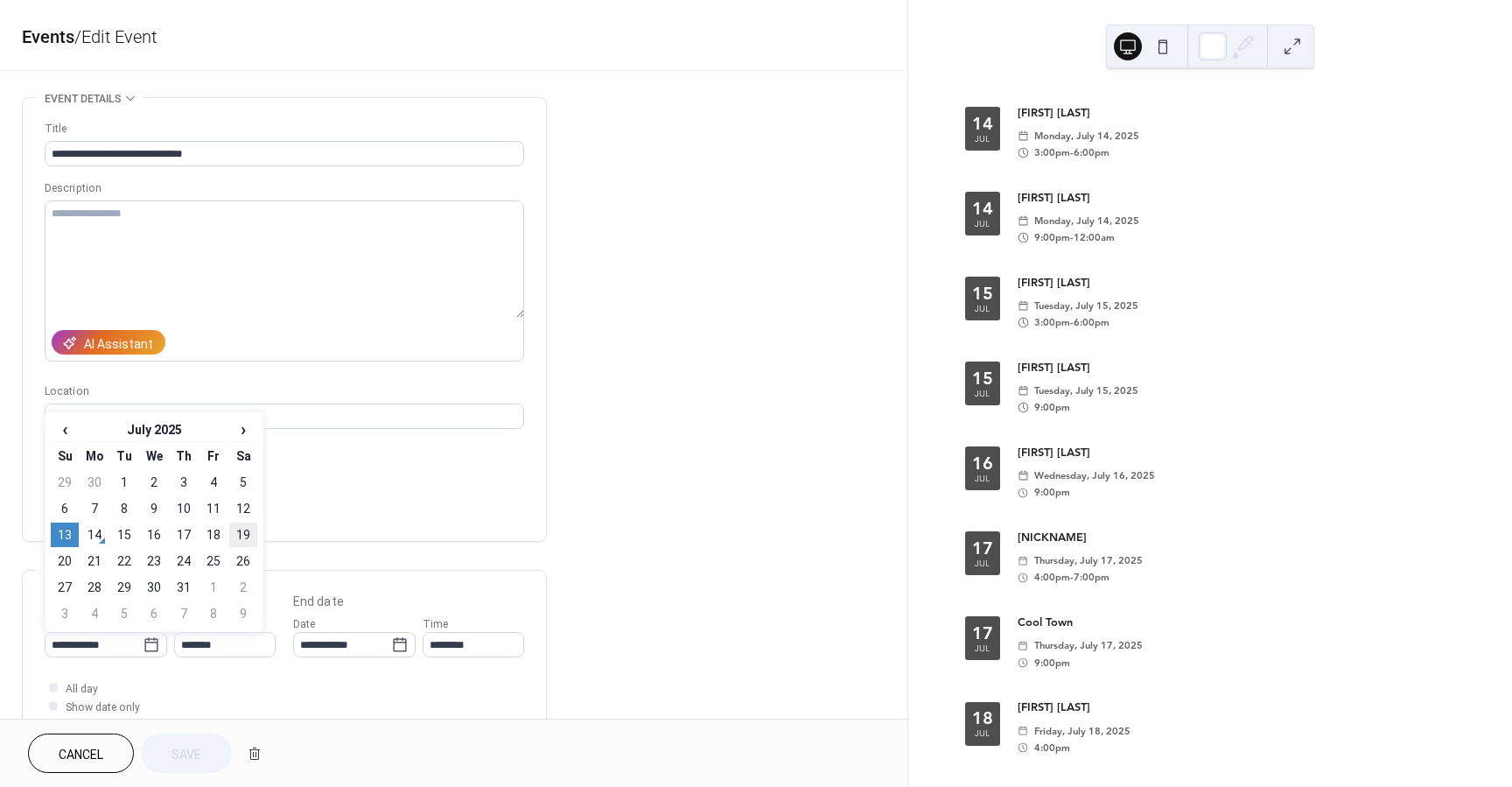 click on "19" at bounding box center [243, 535] 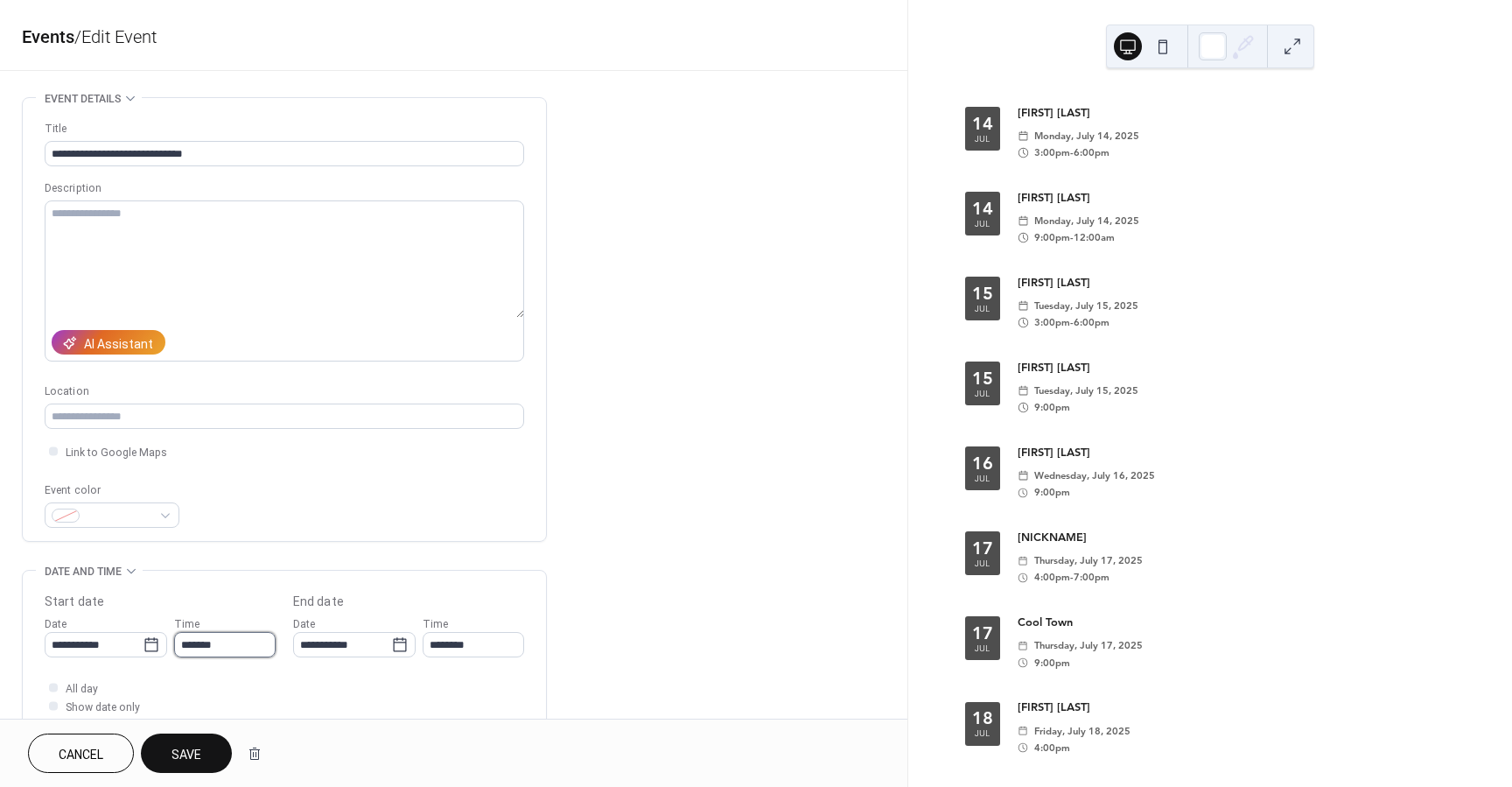 click on "*******" at bounding box center (225, 644) 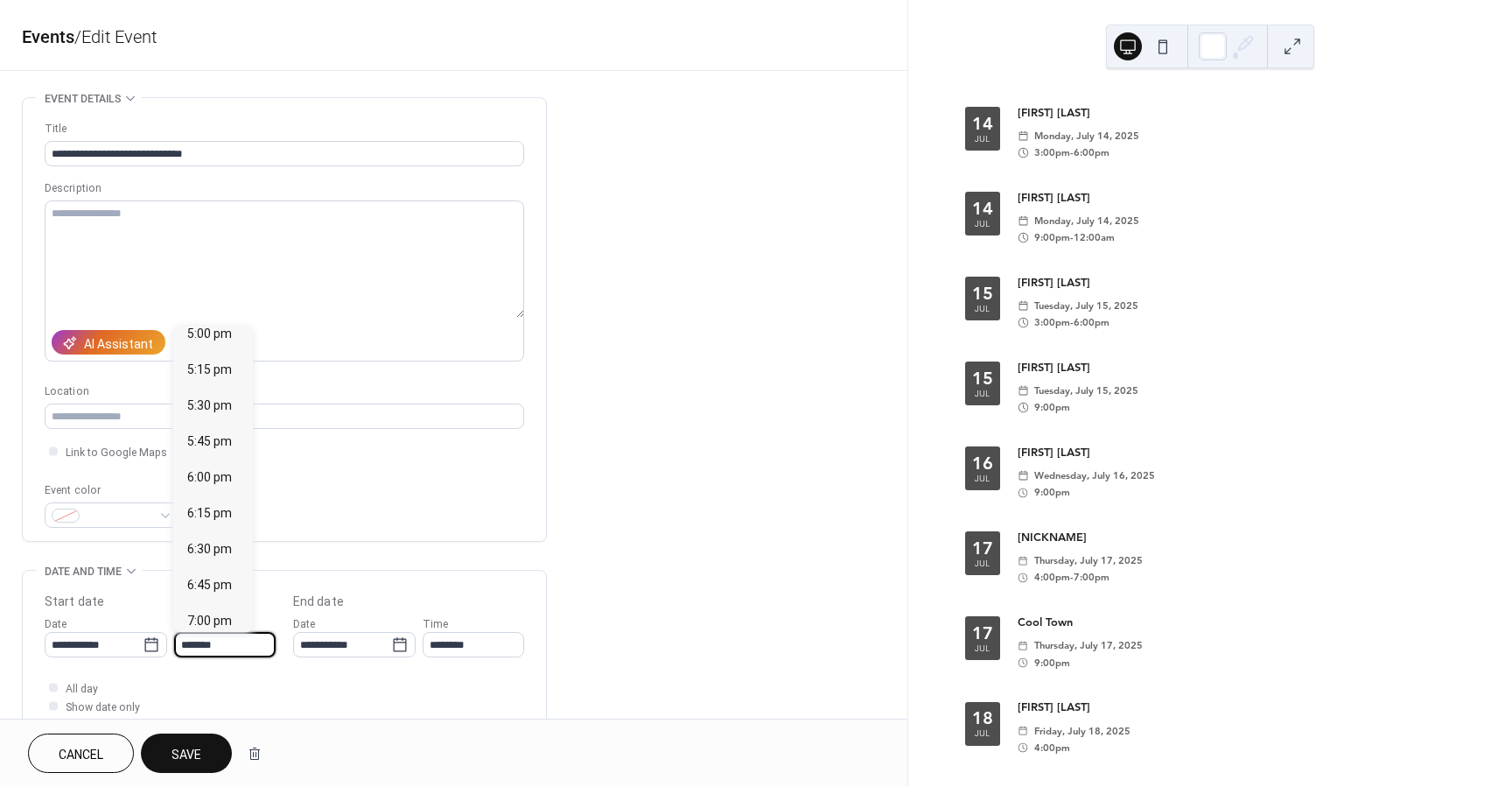 scroll, scrollTop: 2442, scrollLeft: 0, axis: vertical 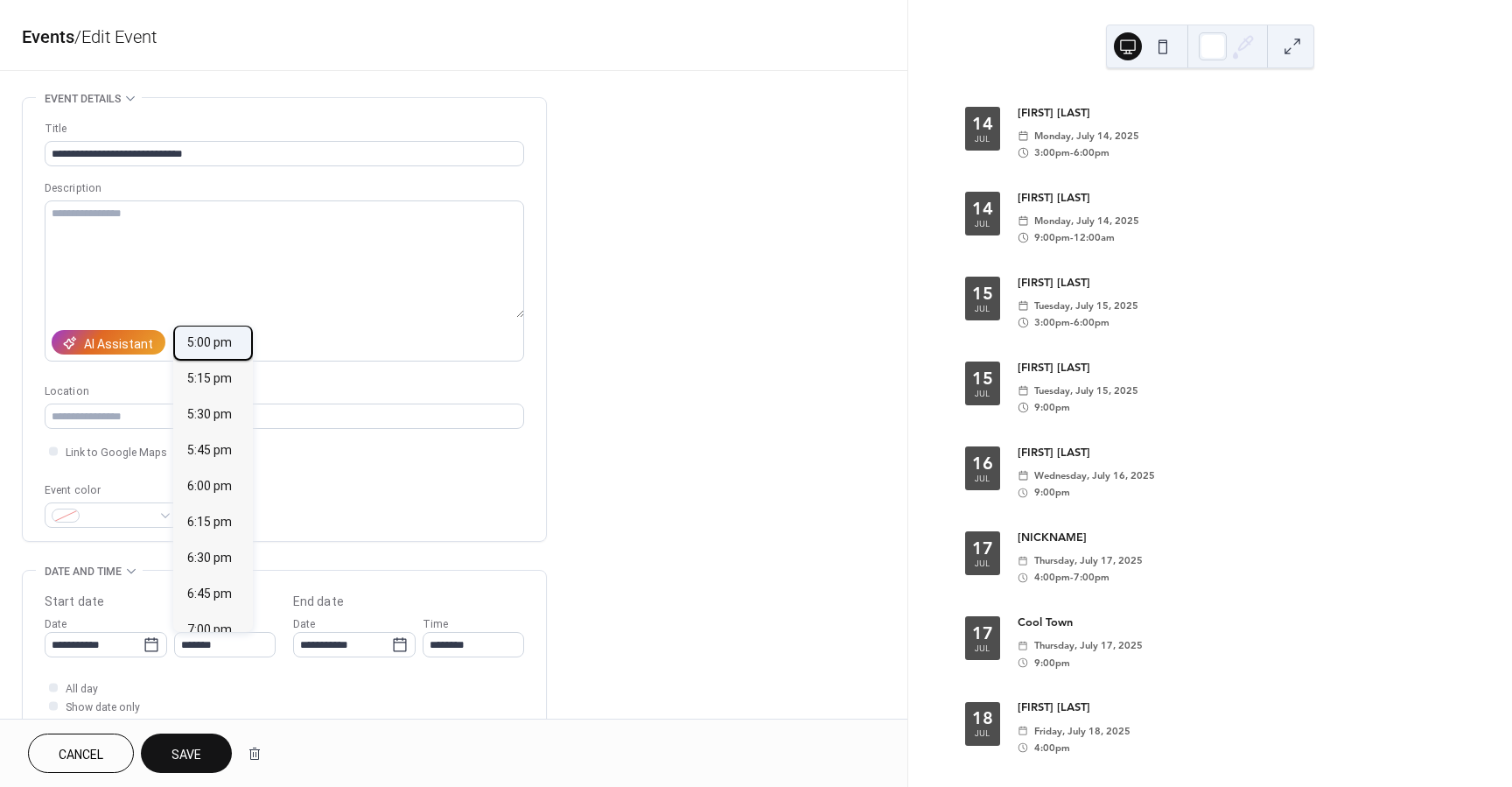 click on "5:00 pm" at bounding box center [209, 342] 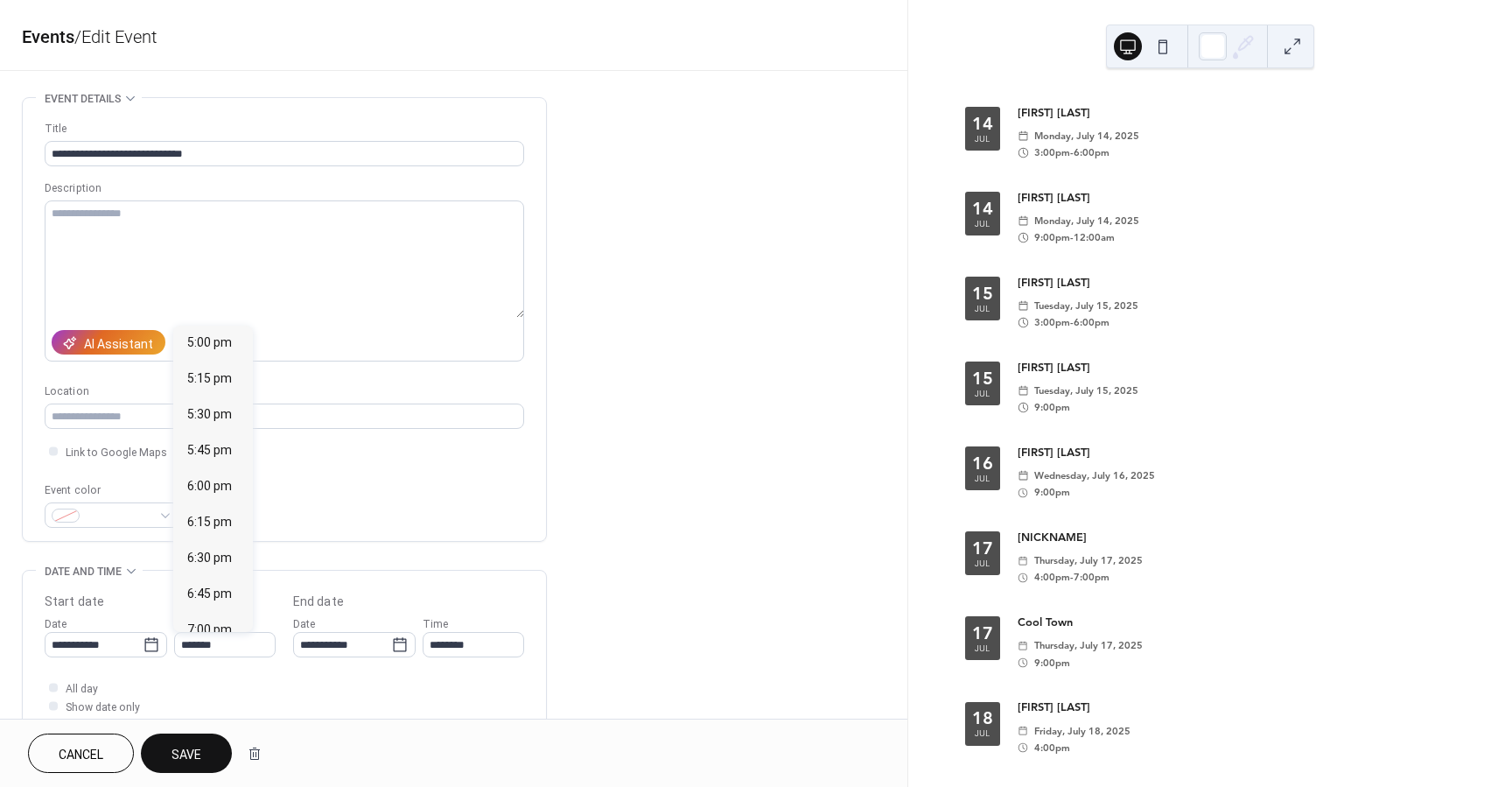 type on "*******" 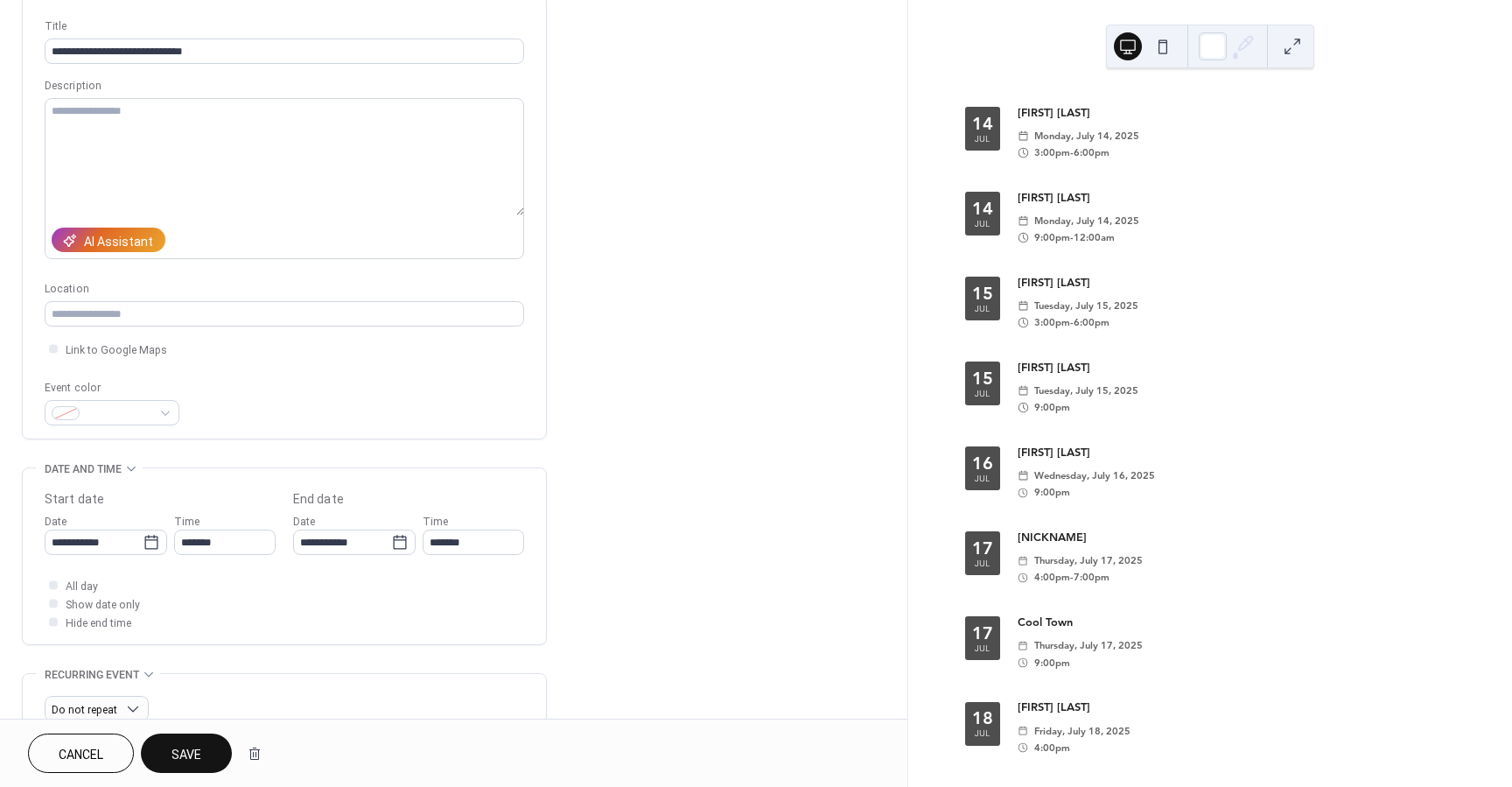 scroll, scrollTop: 104, scrollLeft: 0, axis: vertical 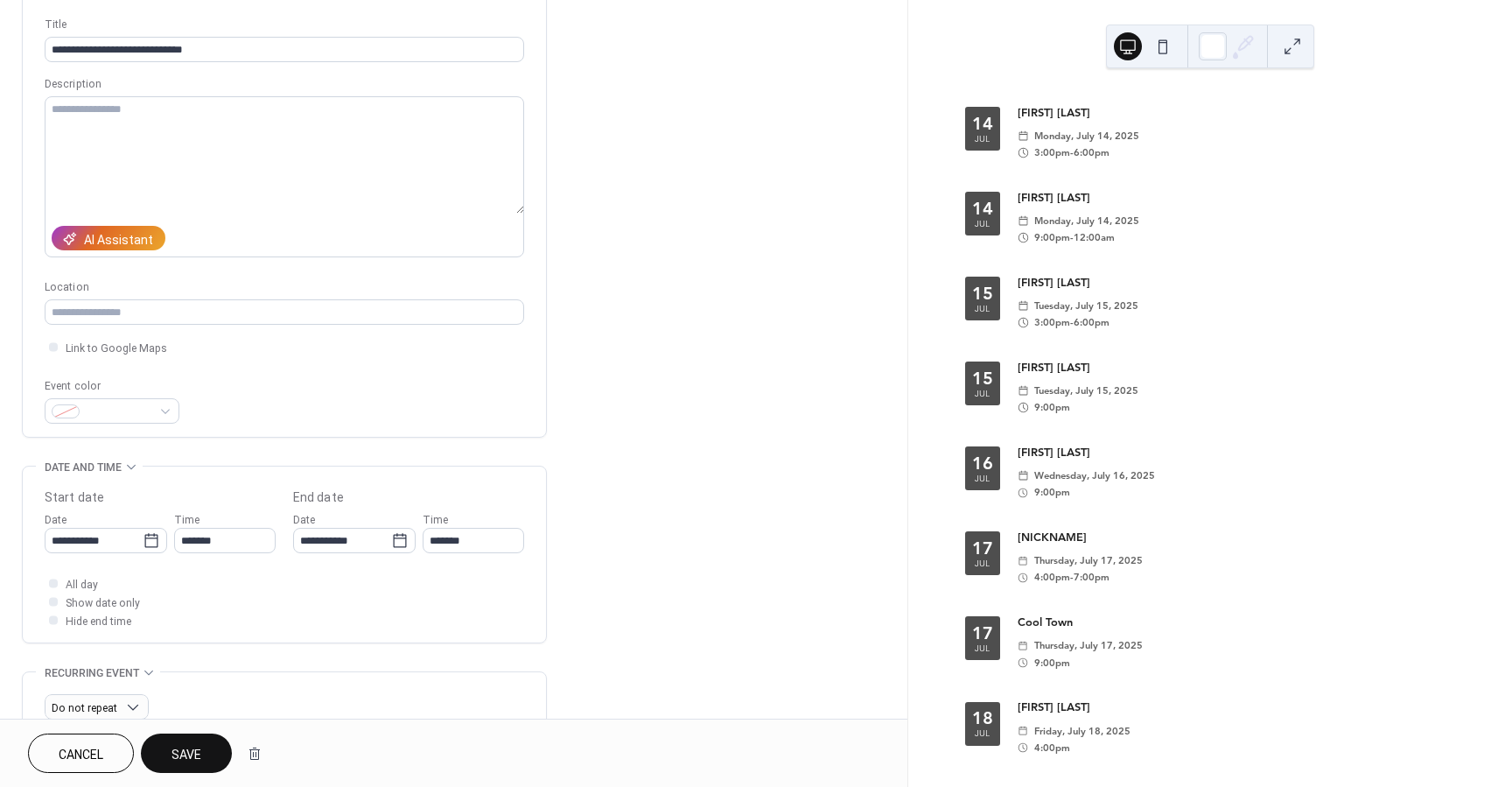 click on "Save" at bounding box center [186, 755] 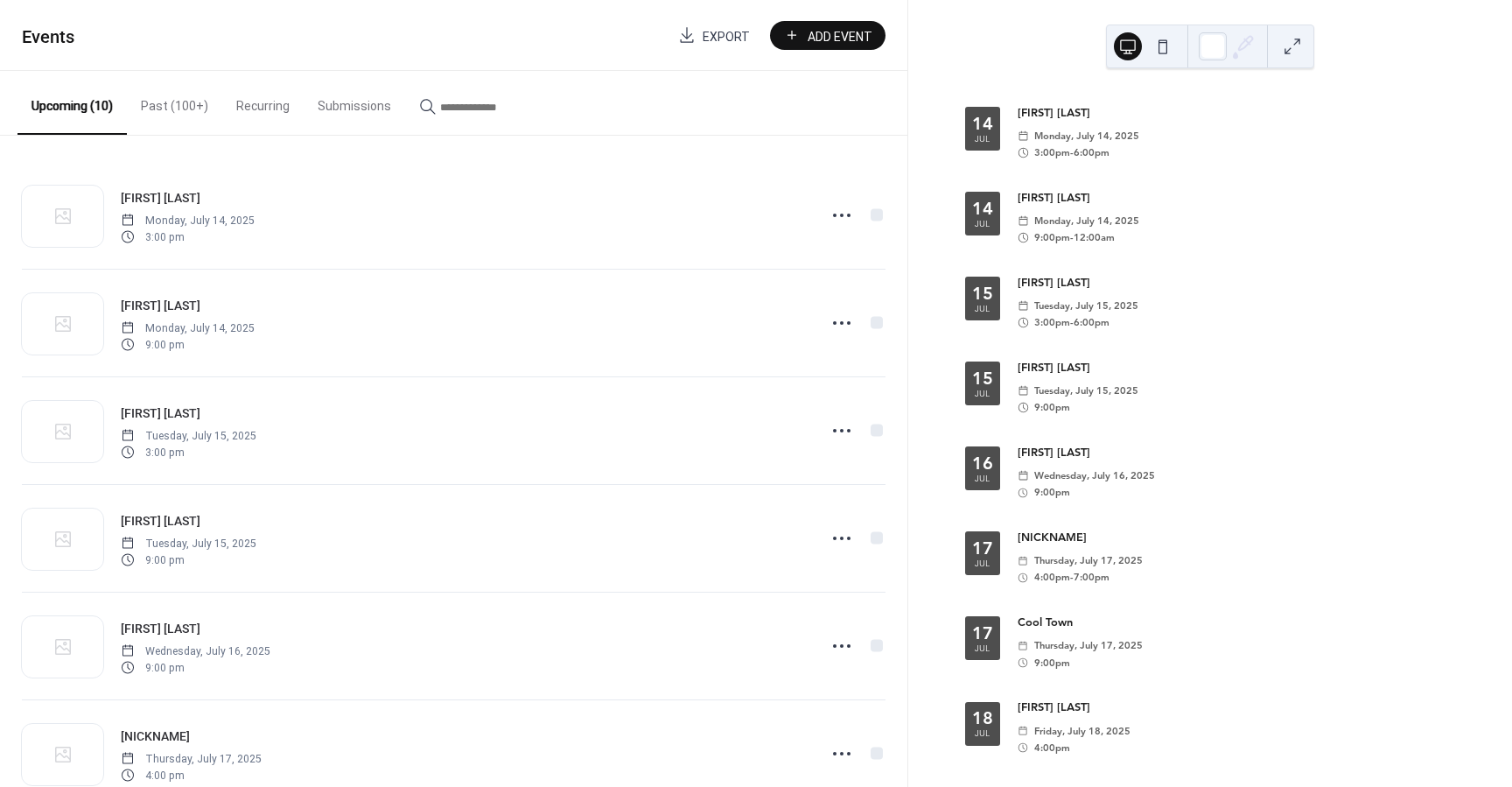 click on "Past (100+)" at bounding box center [174, 102] 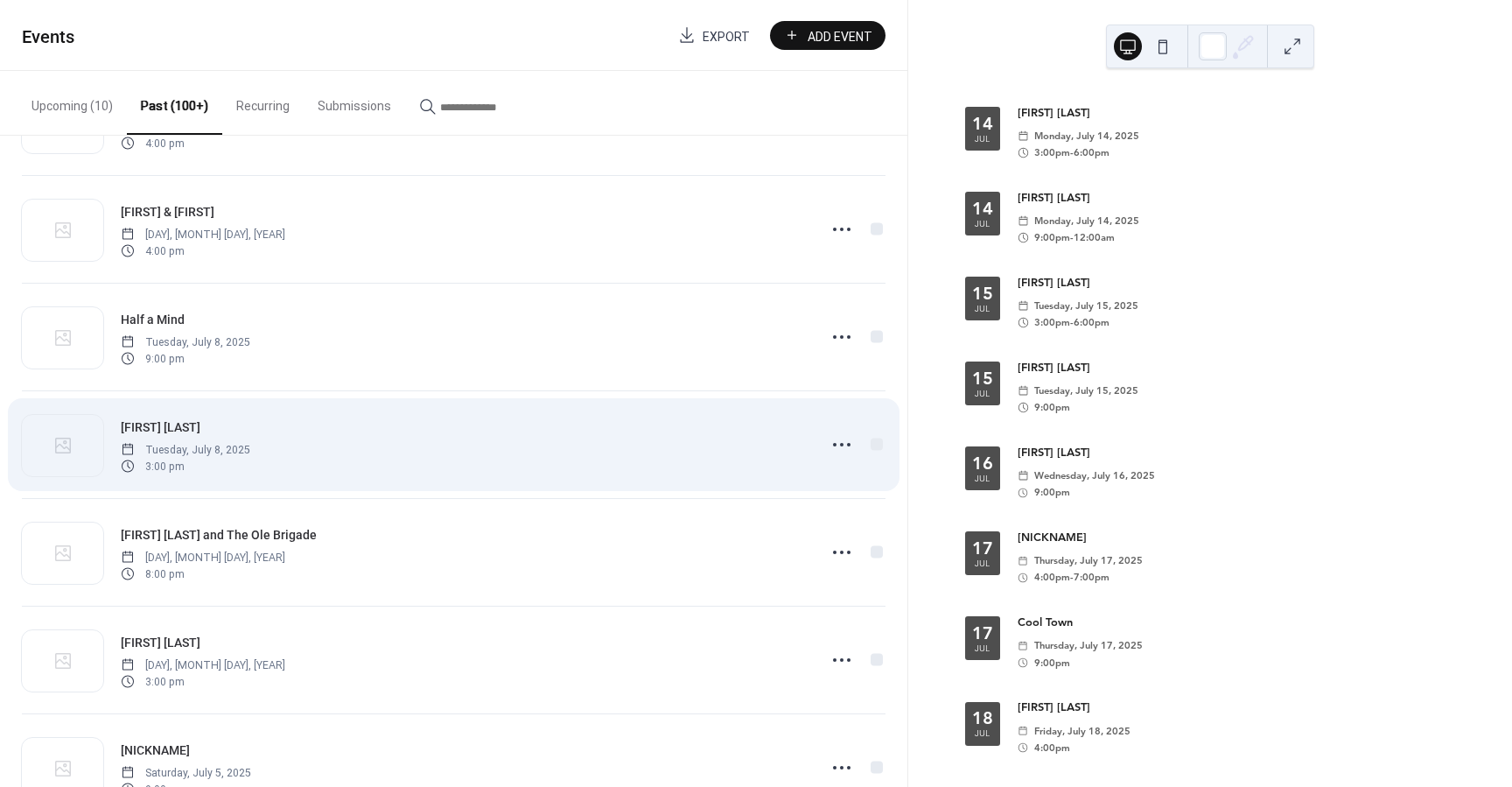 scroll, scrollTop: 437, scrollLeft: 0, axis: vertical 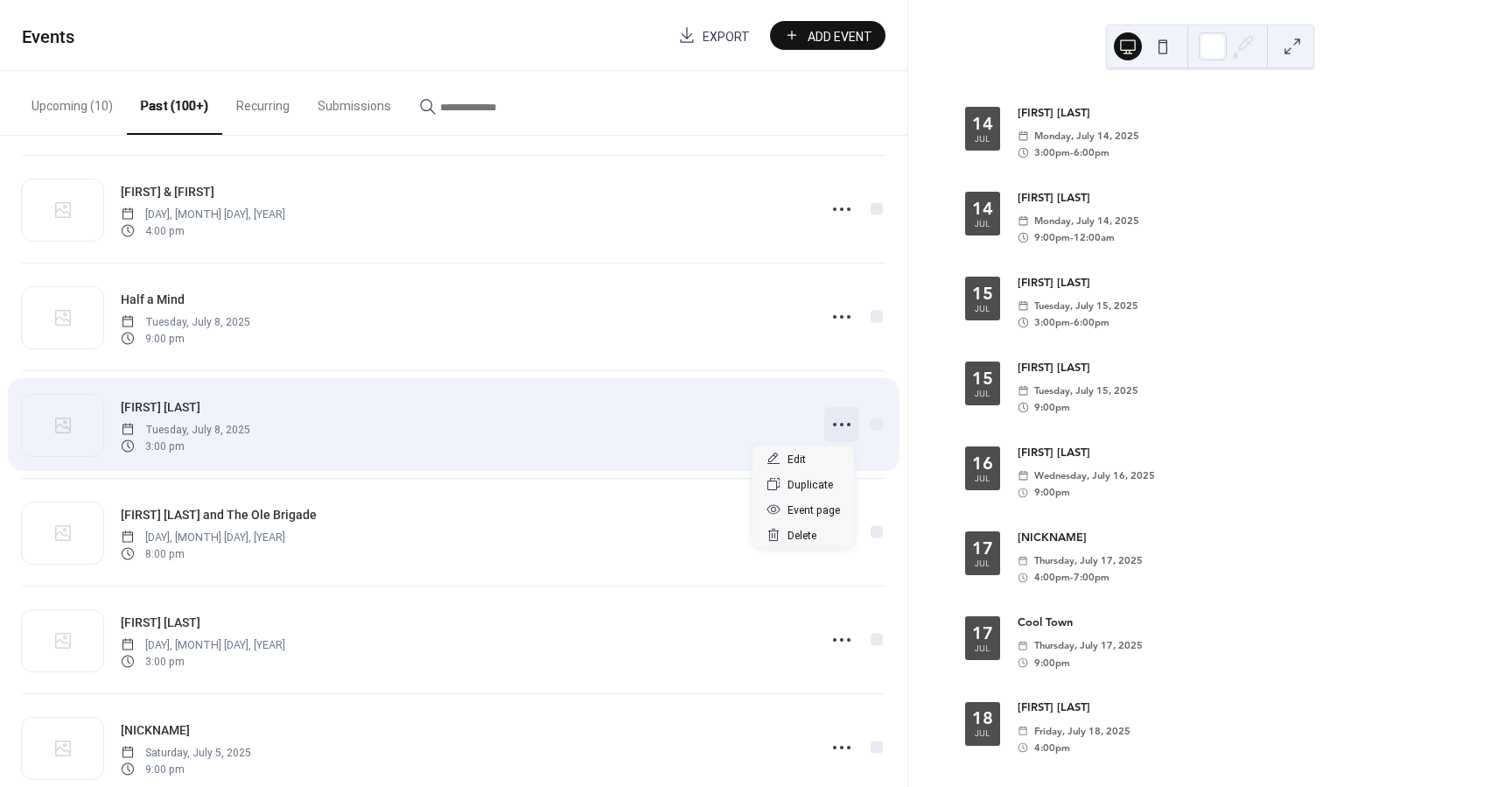 click 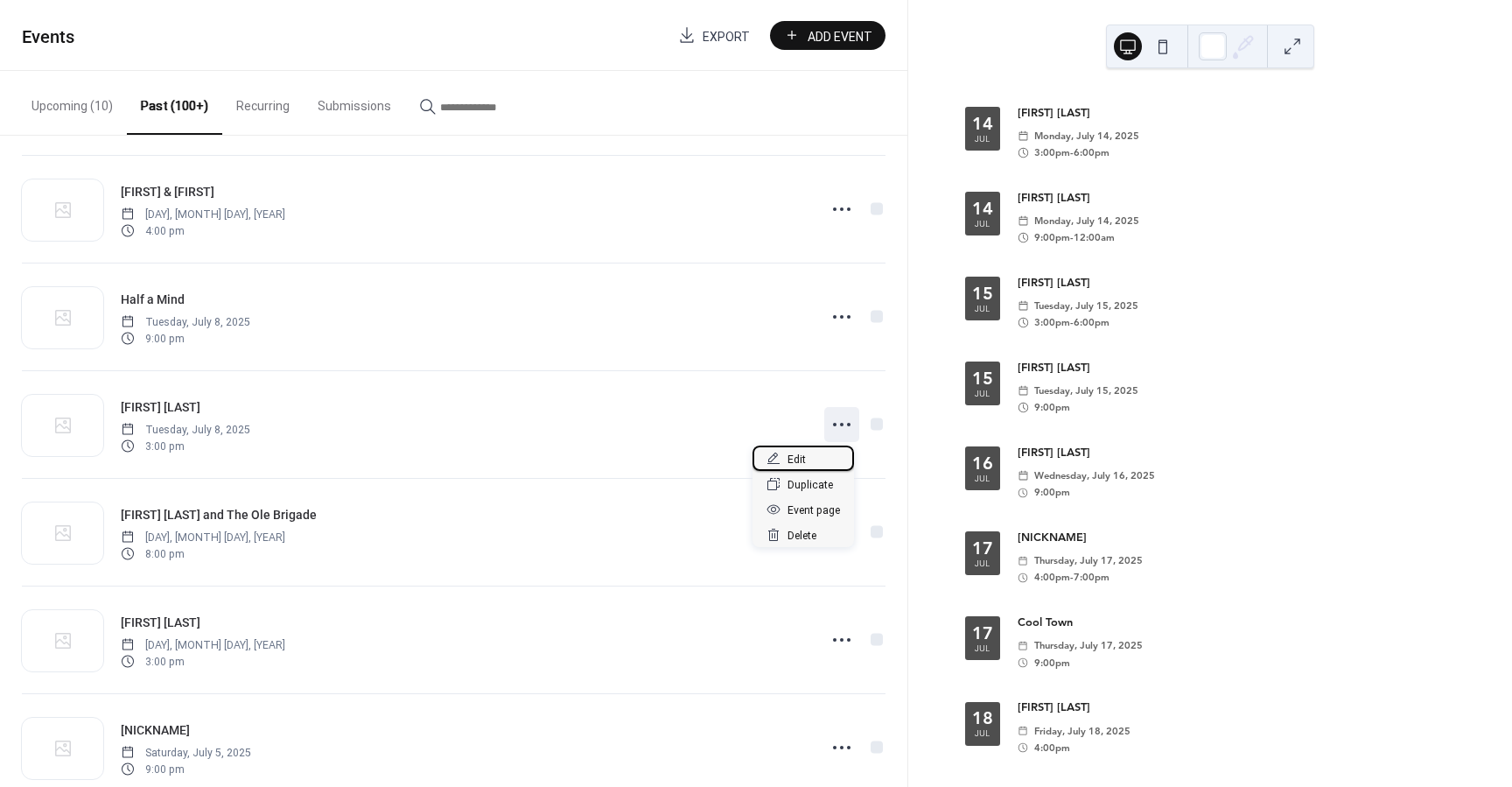 click on "Edit" at bounding box center [796, 460] 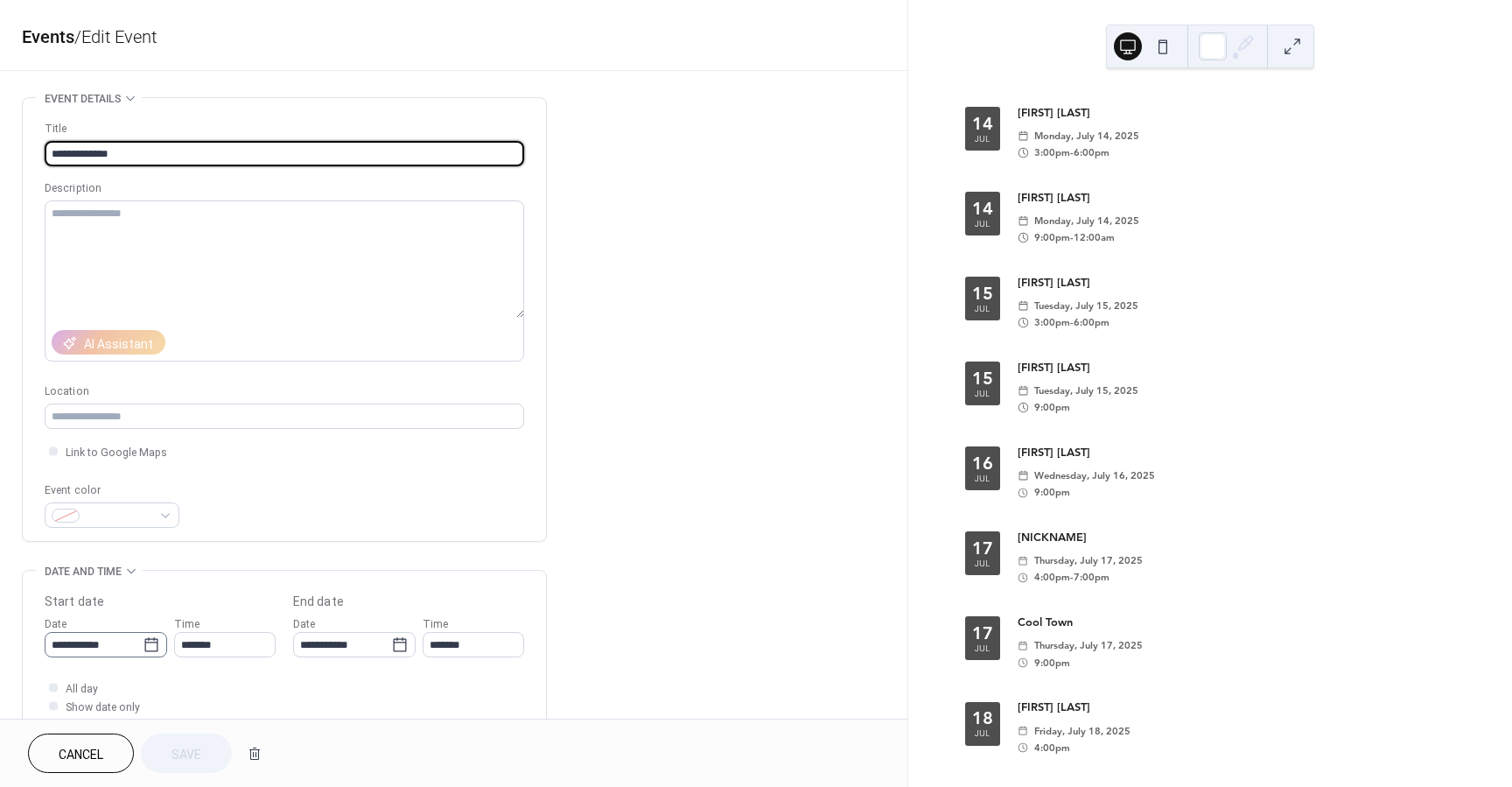 click 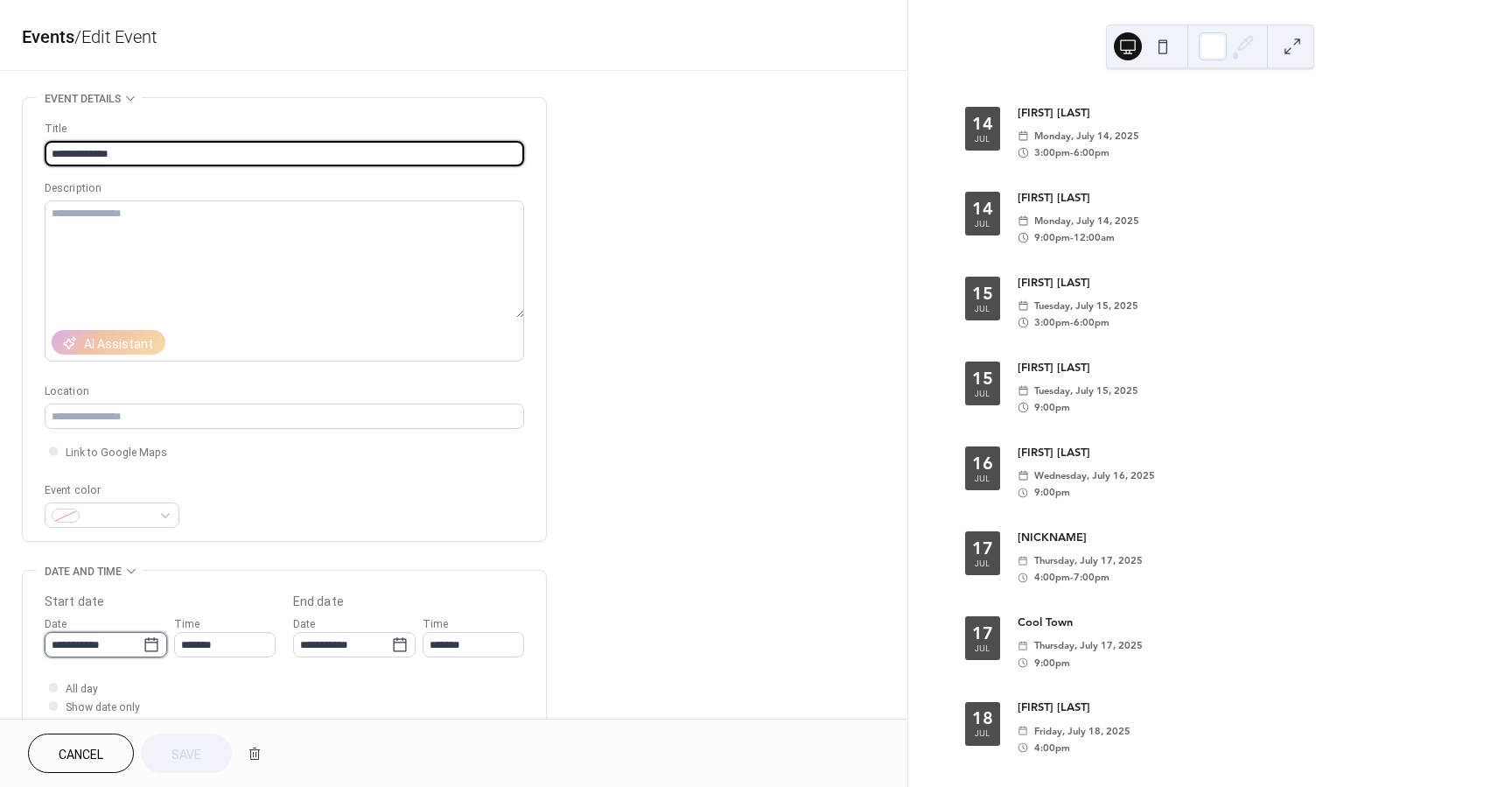click on "**********" at bounding box center (94, 644) 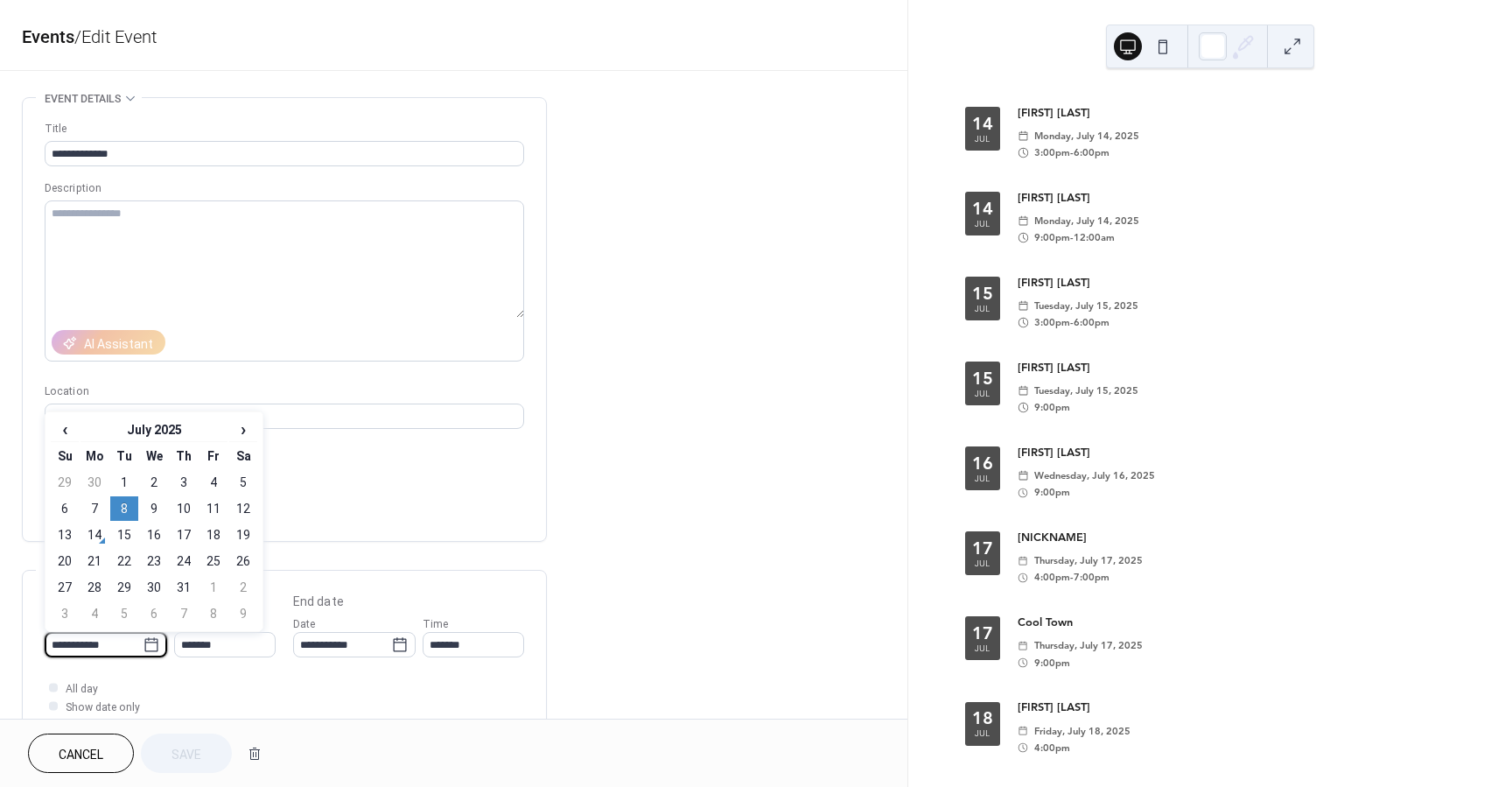 click on "20" at bounding box center [65, 561] 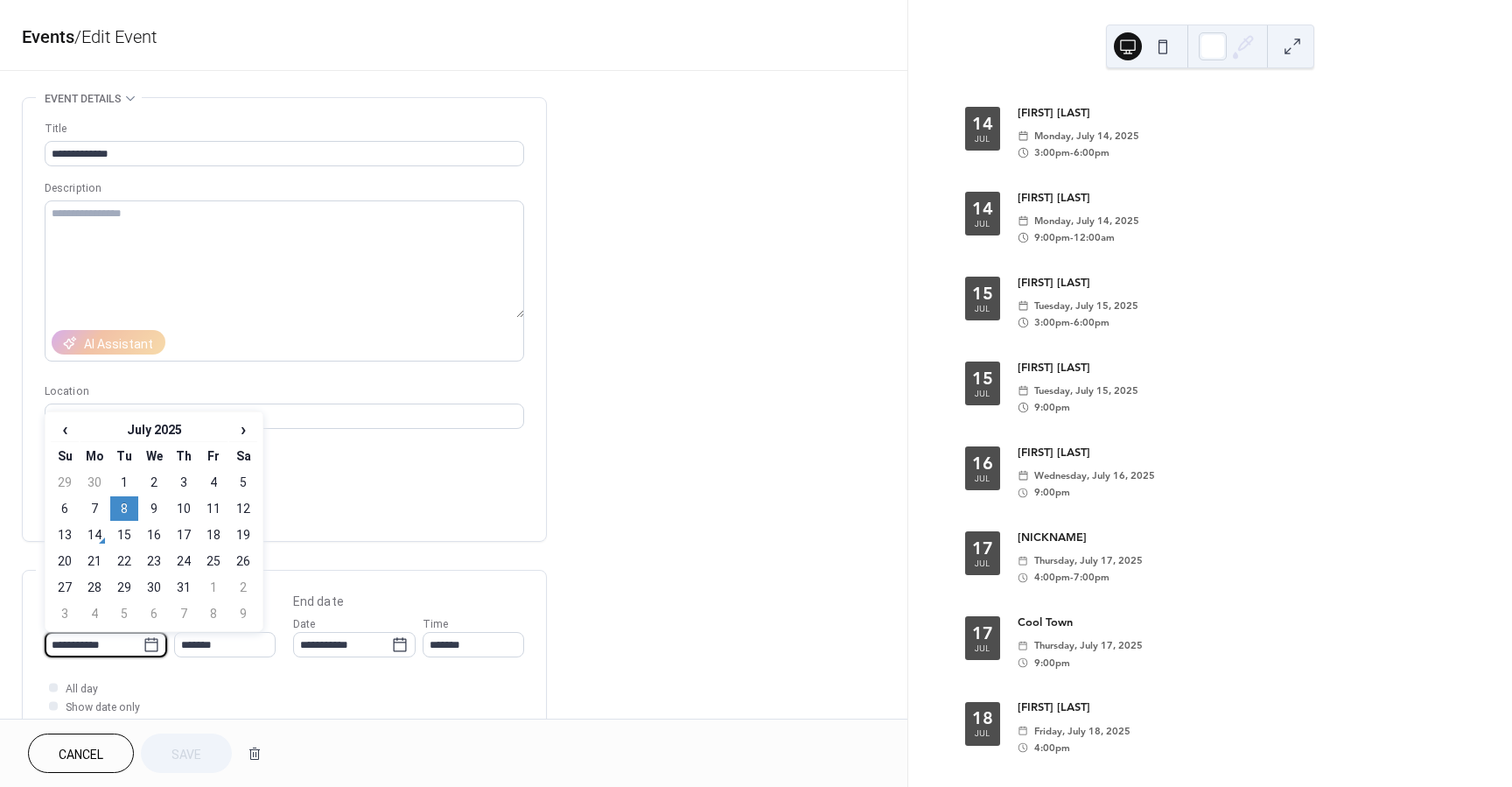 type on "**********" 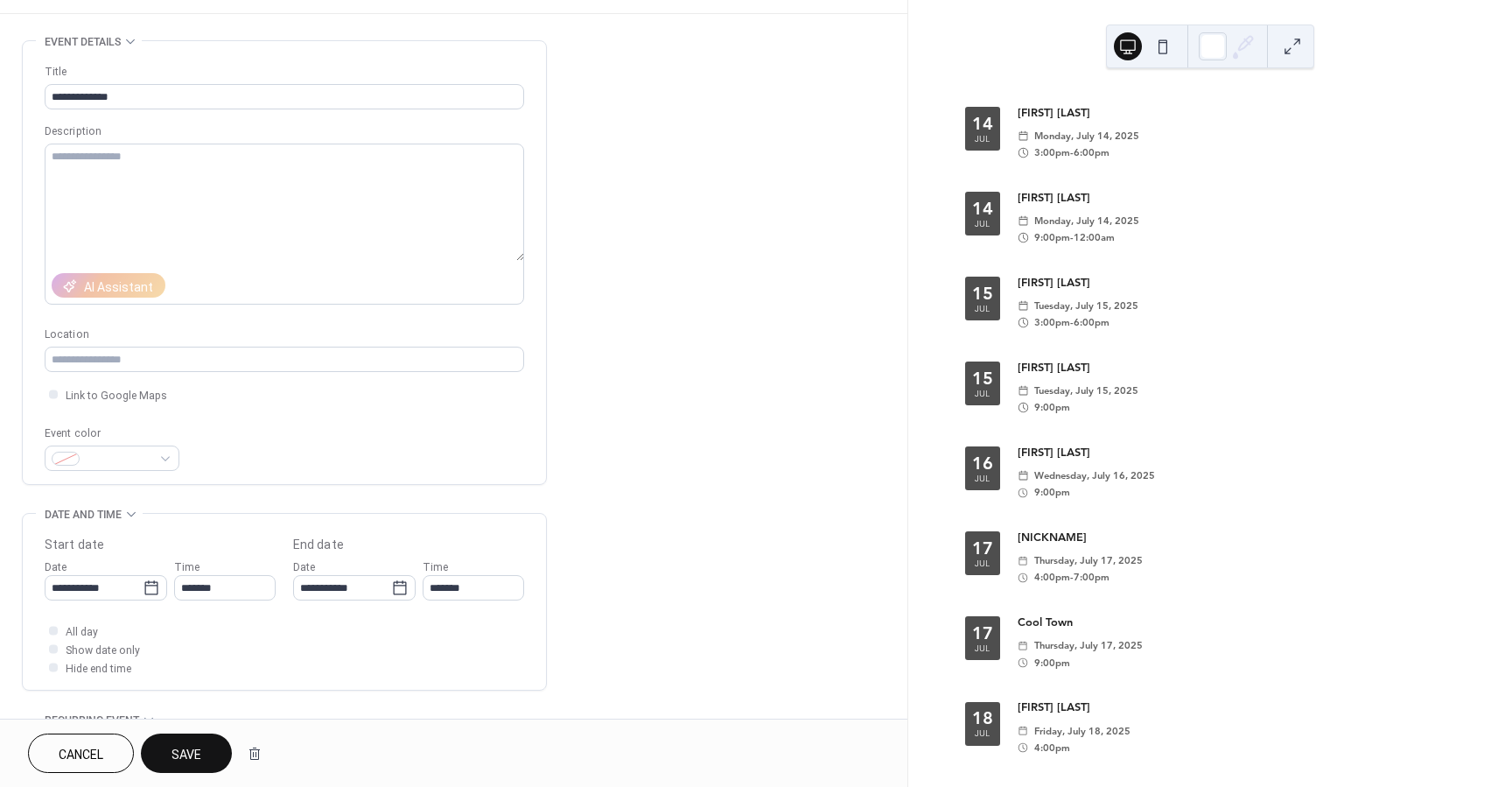 scroll, scrollTop: 79, scrollLeft: 0, axis: vertical 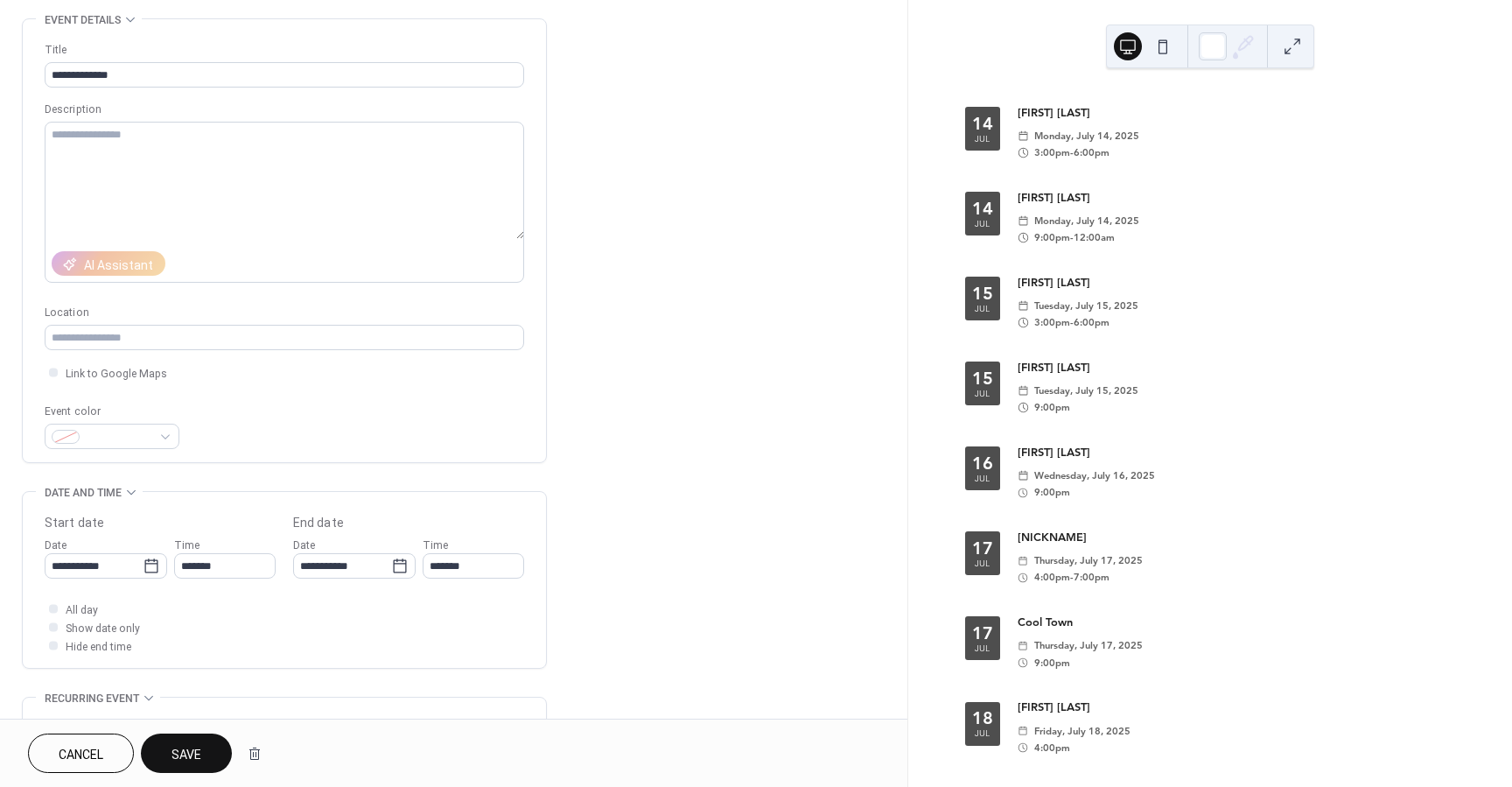 click on "Save" at bounding box center [186, 753] 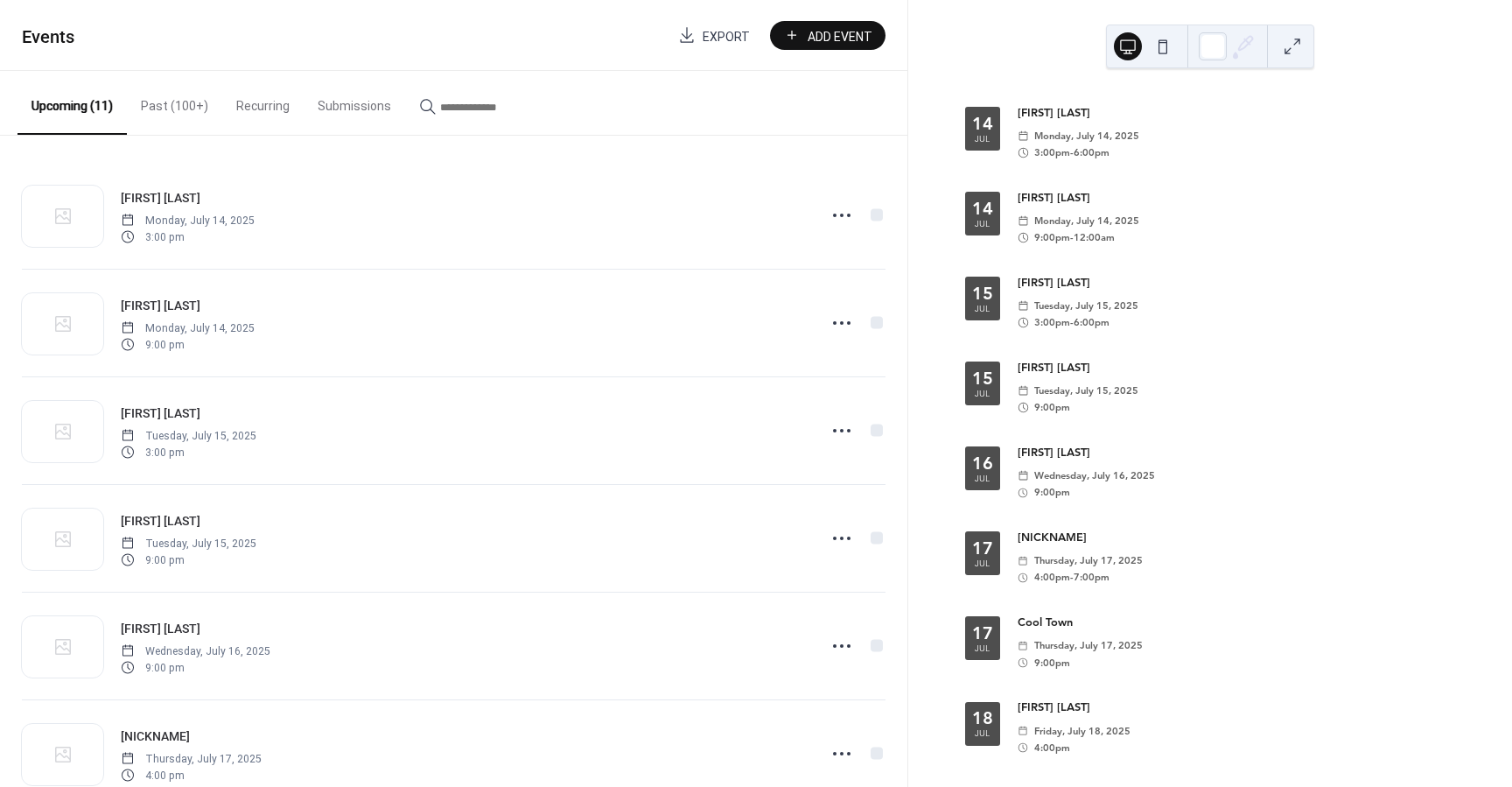click on "Past (100+)" at bounding box center (174, 102) 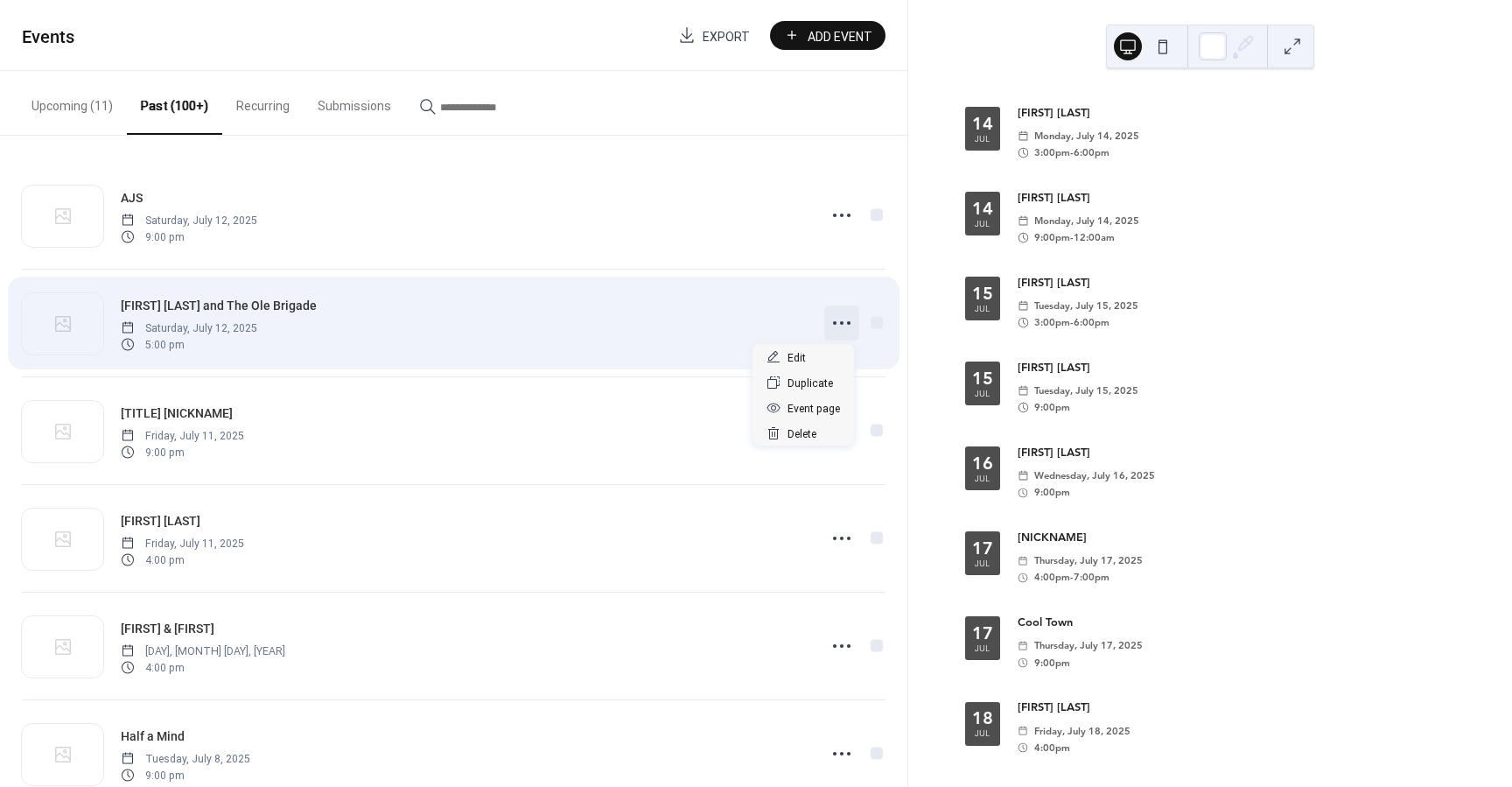 click 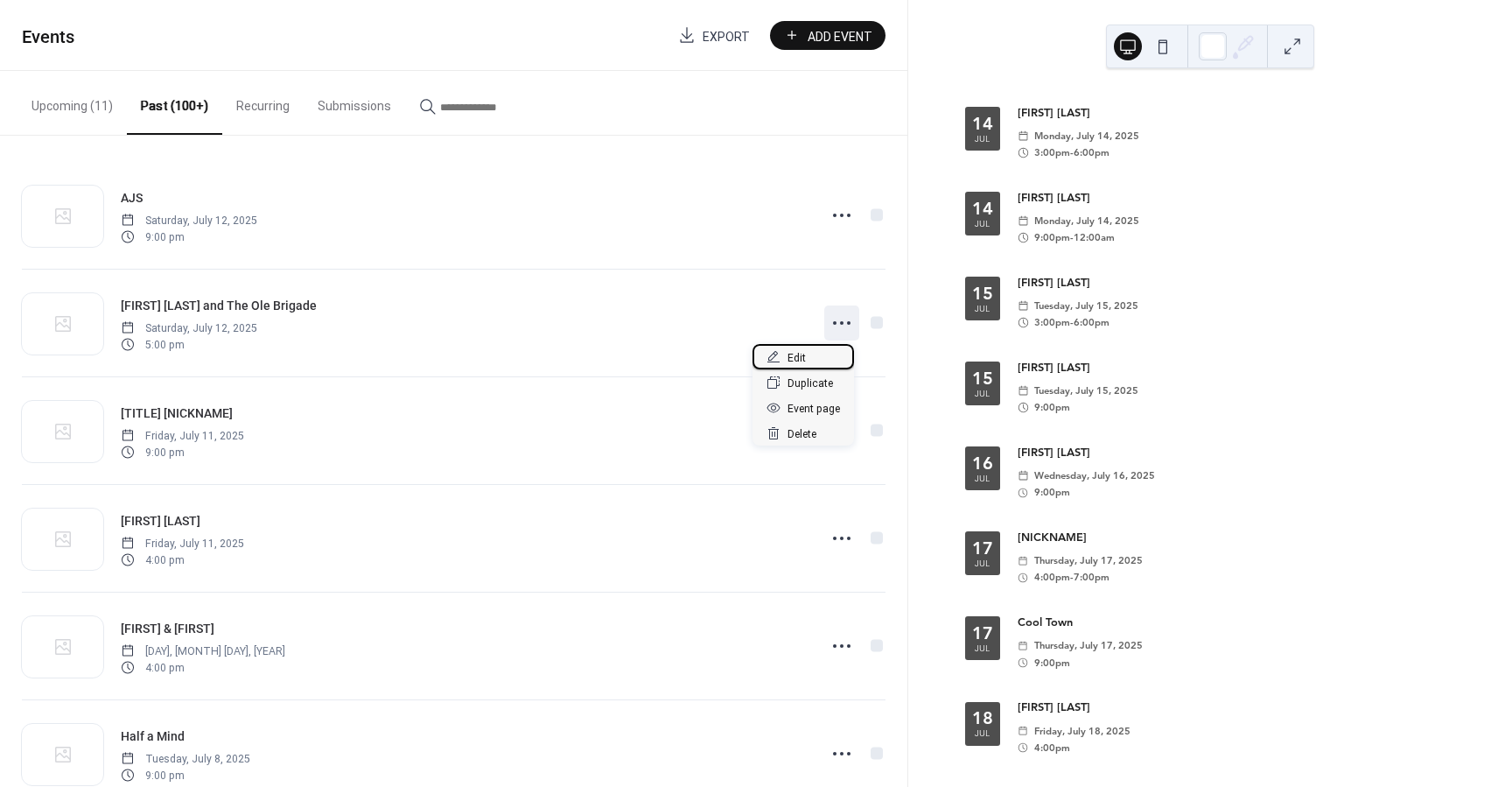 click on "Edit" at bounding box center [796, 358] 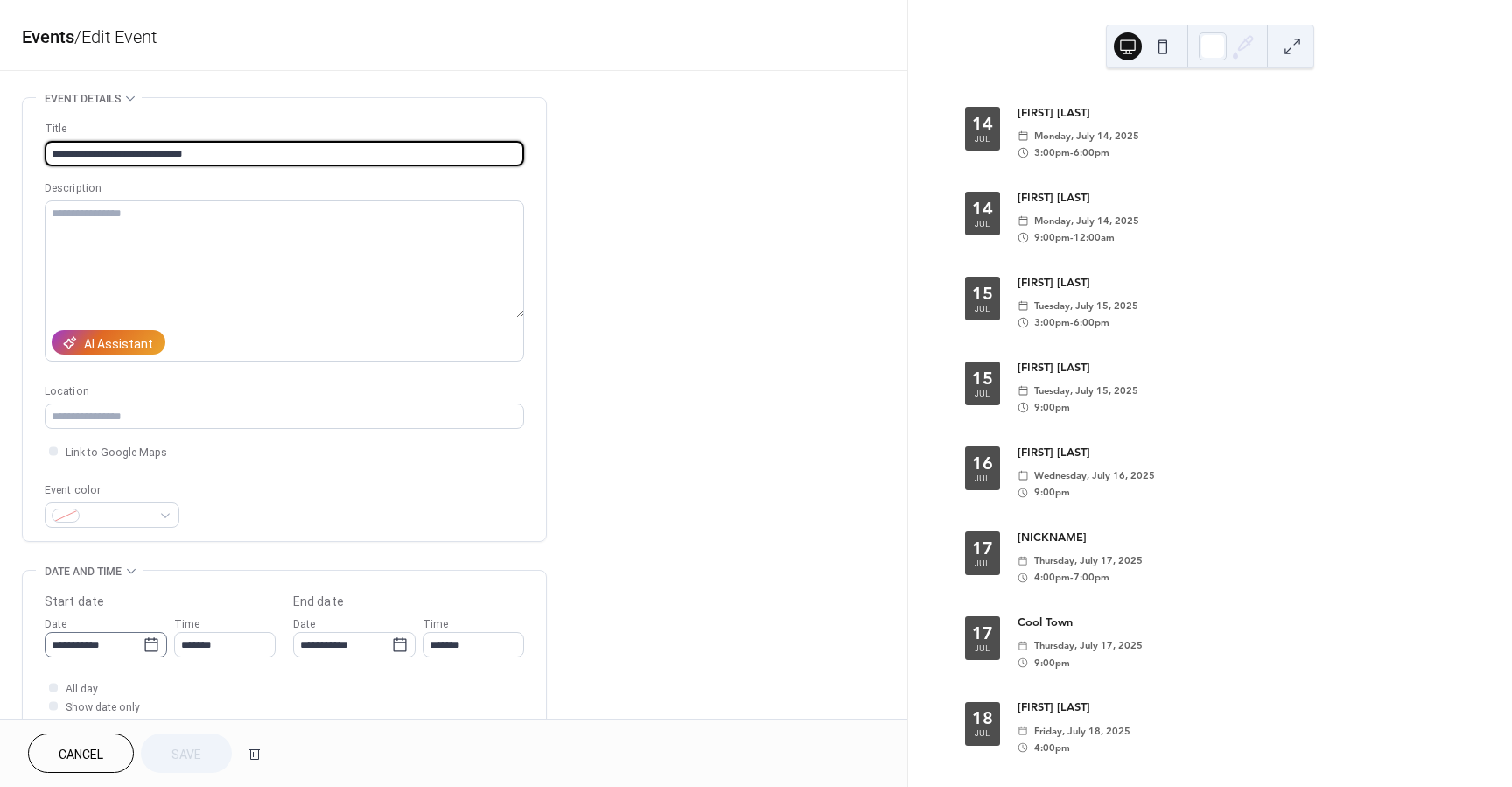 click 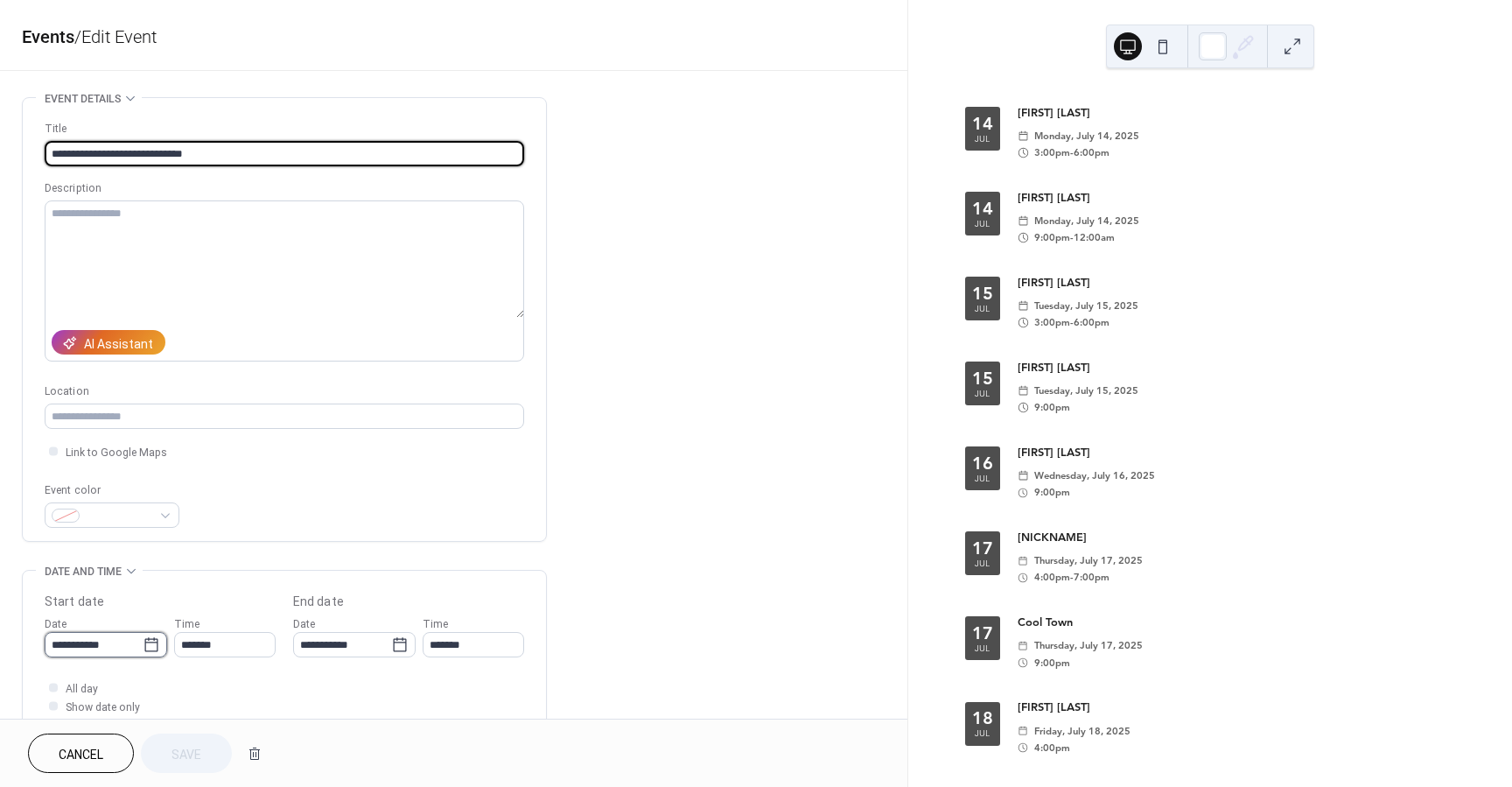 click on "**********" at bounding box center (94, 644) 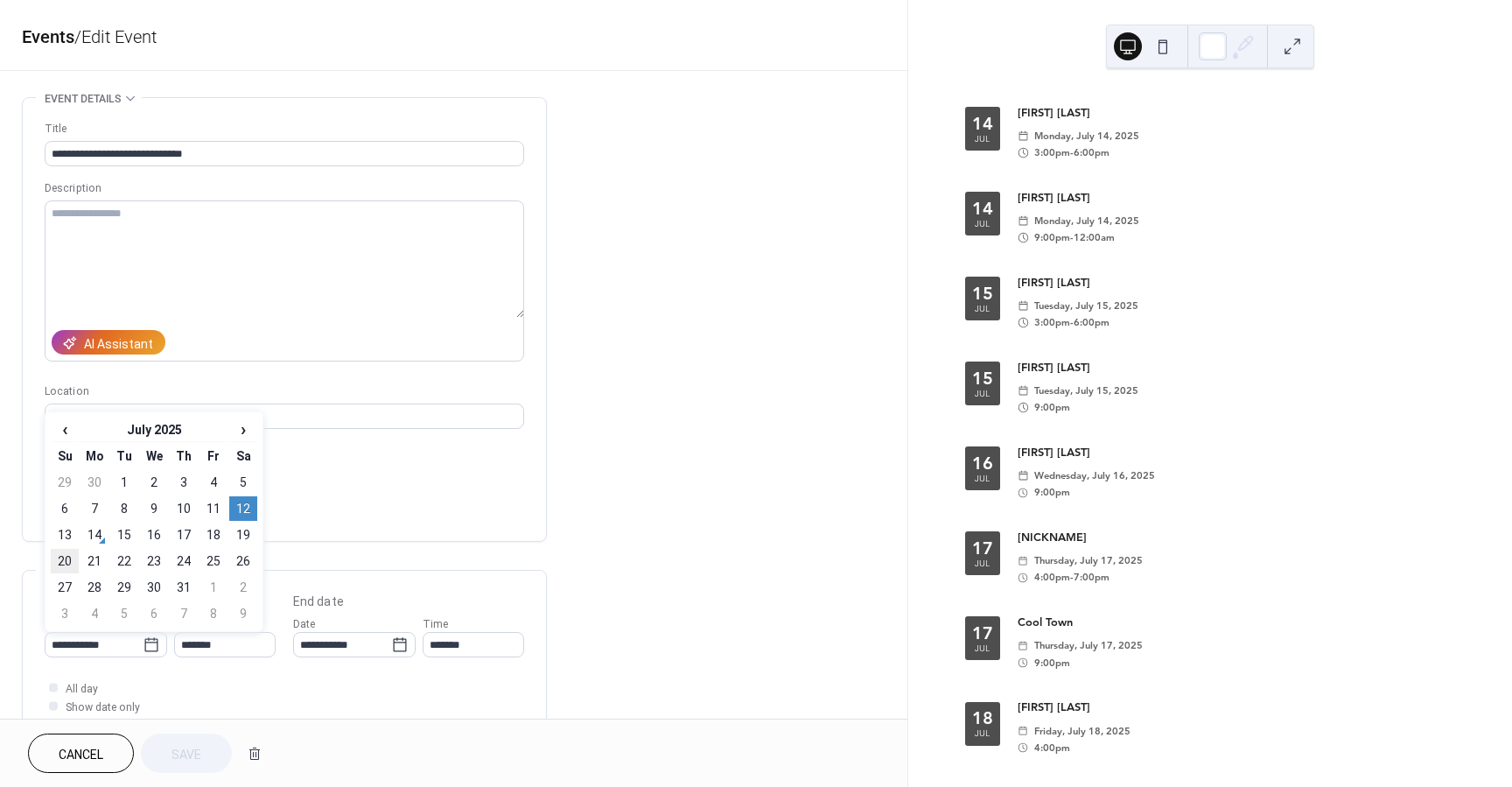 click on "20" at bounding box center [65, 561] 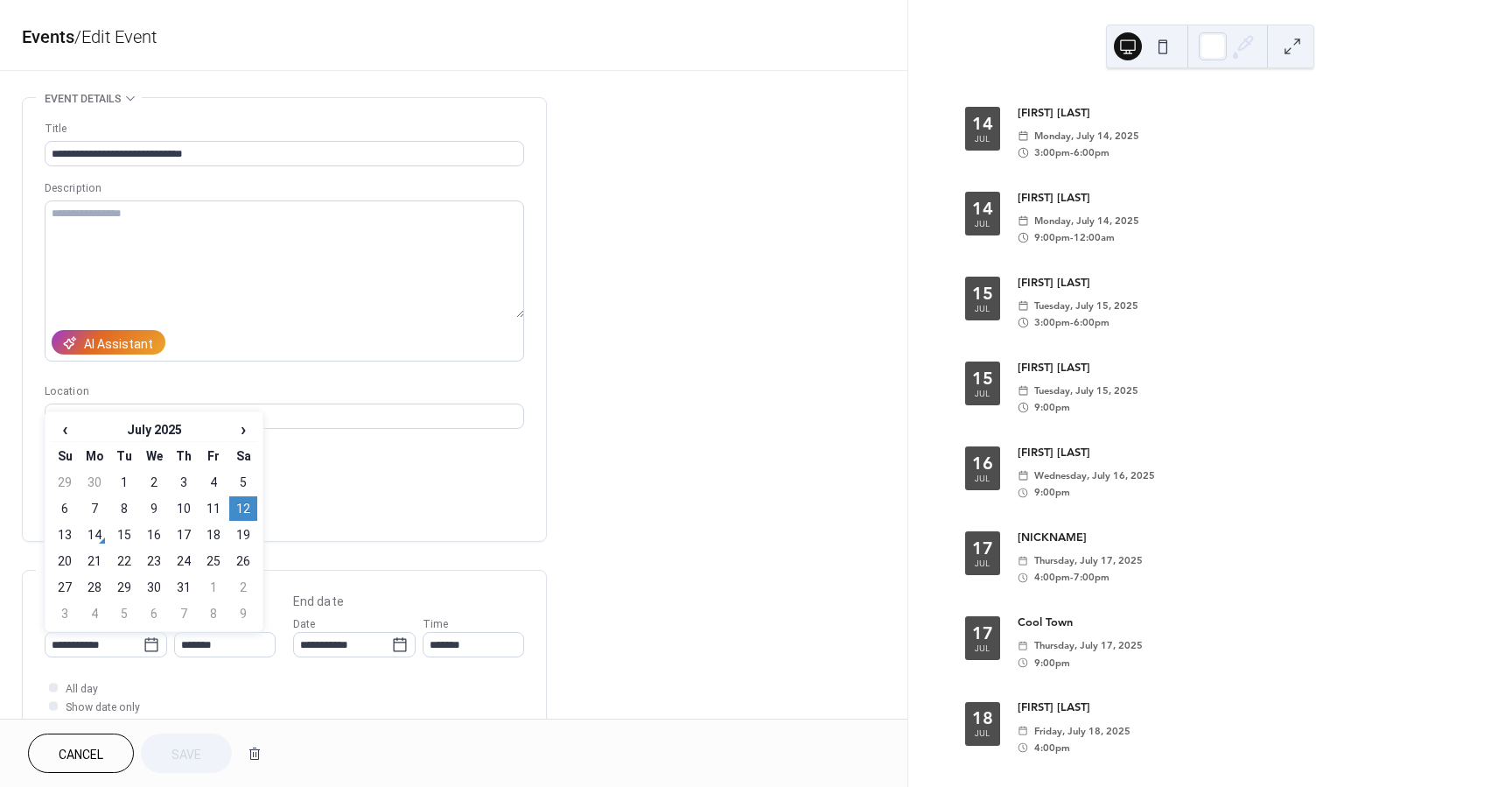type on "**********" 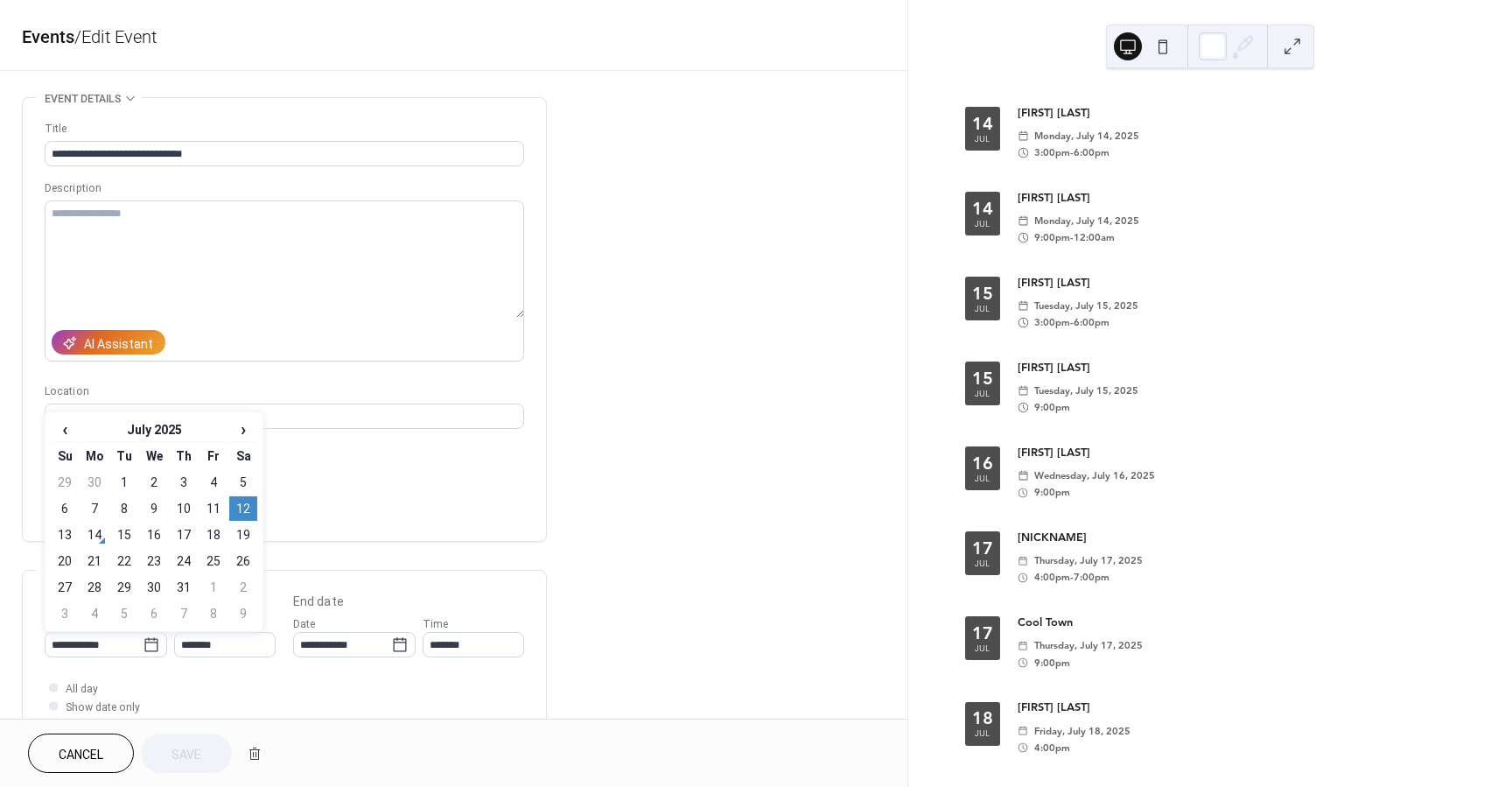 type on "**********" 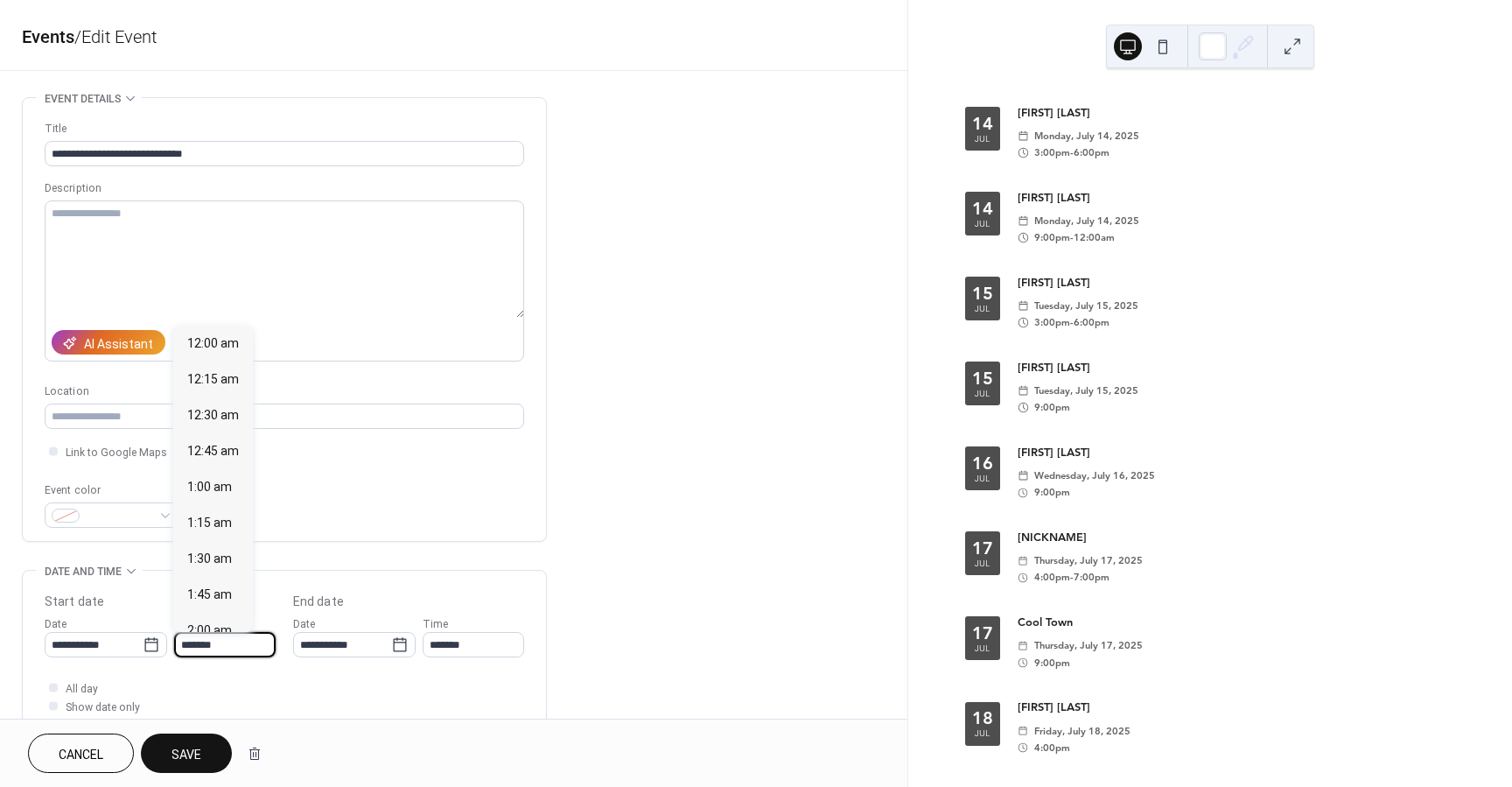 click on "*******" at bounding box center (225, 644) 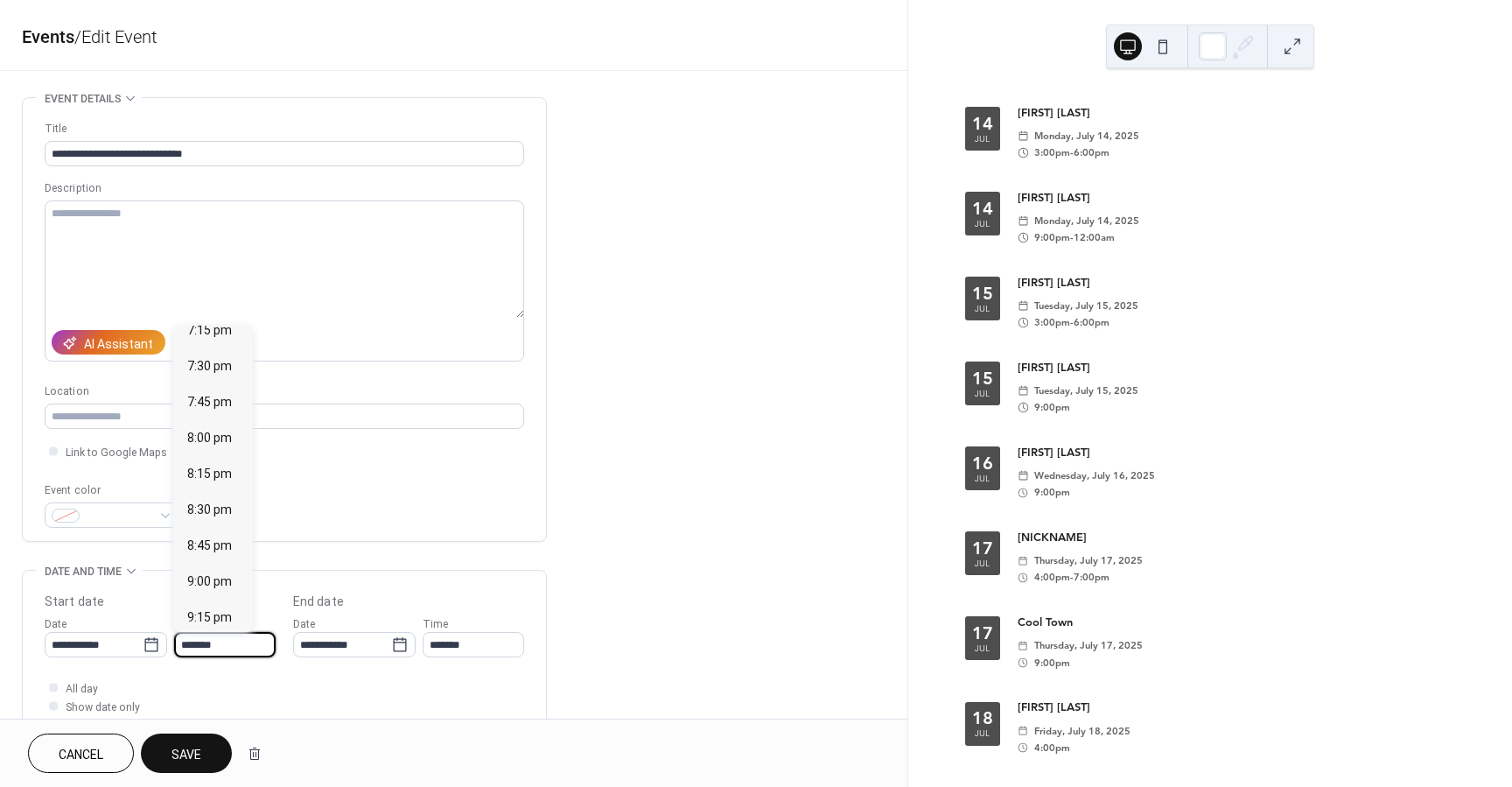 scroll, scrollTop: 2793, scrollLeft: 0, axis: vertical 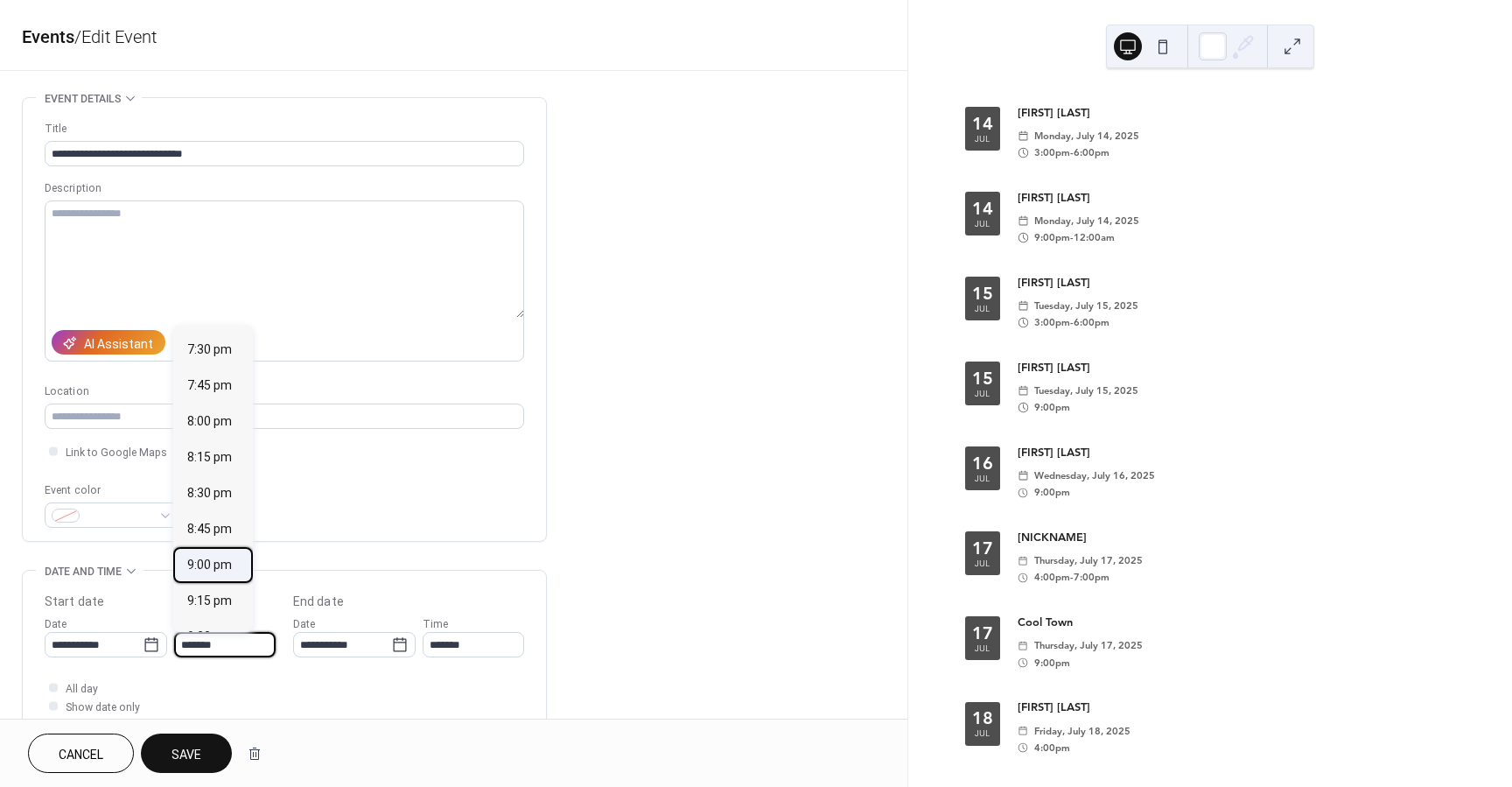 click on "9:00 pm" at bounding box center [209, 565] 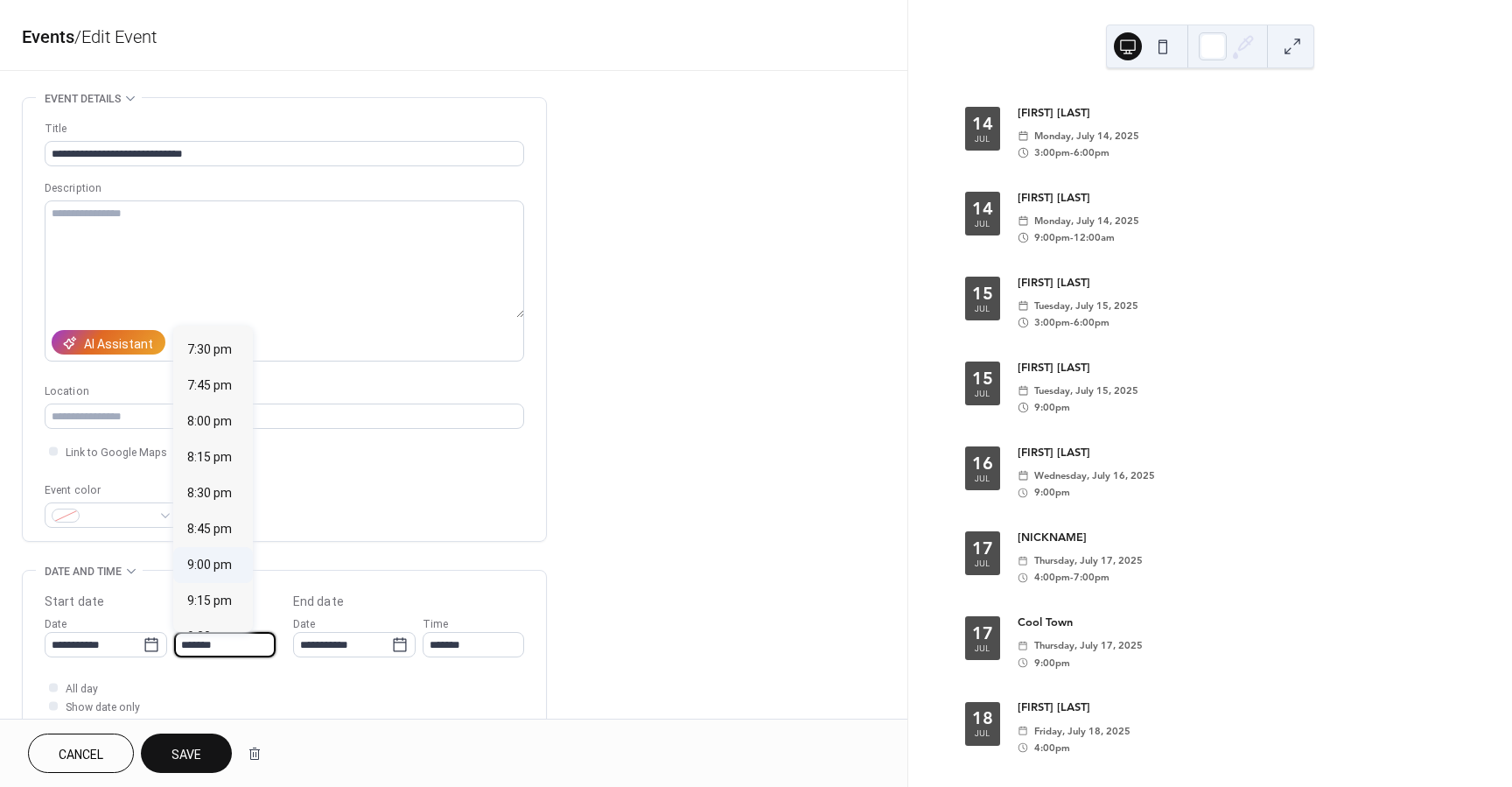 type on "*******" 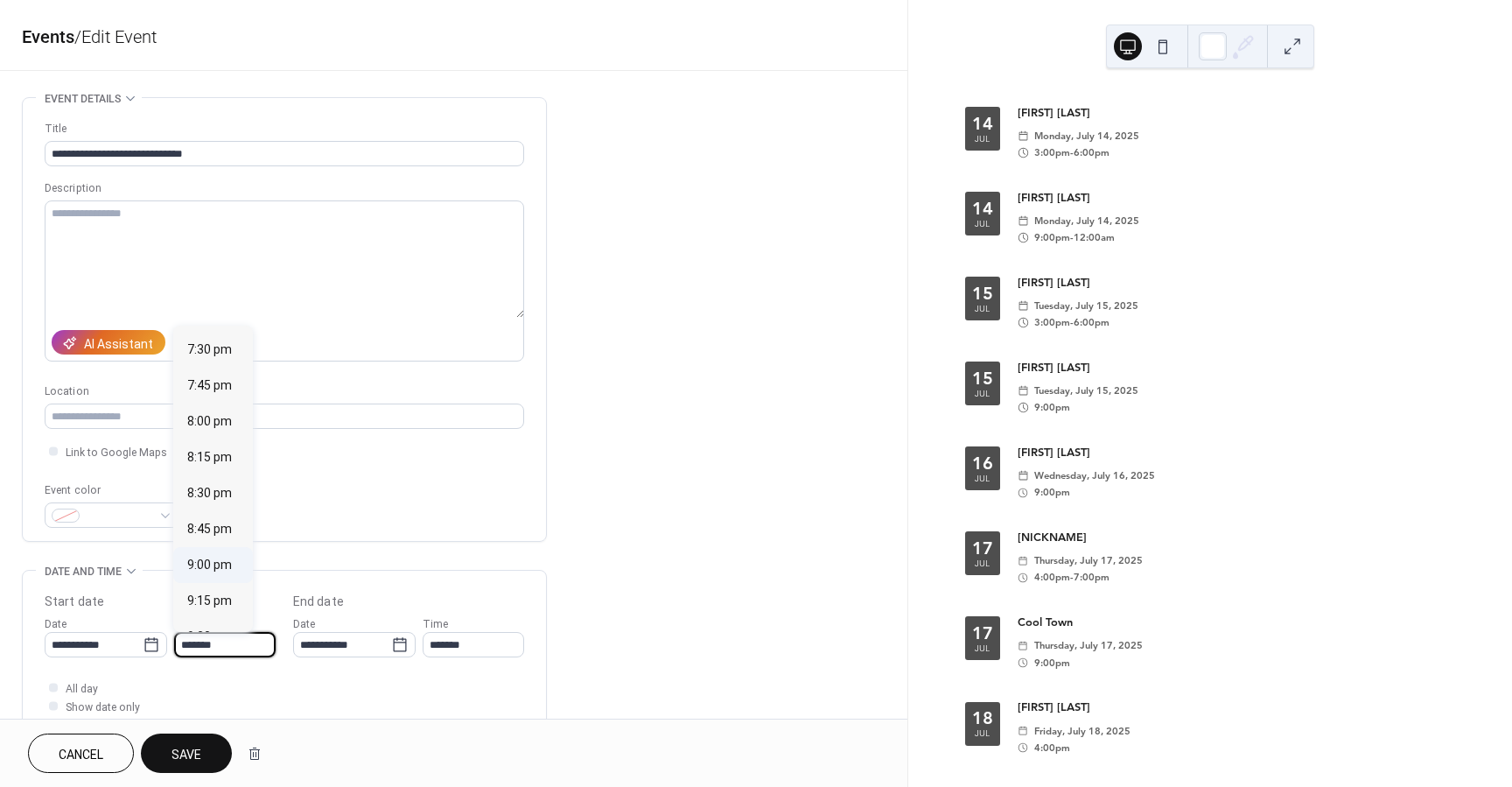 type on "**********" 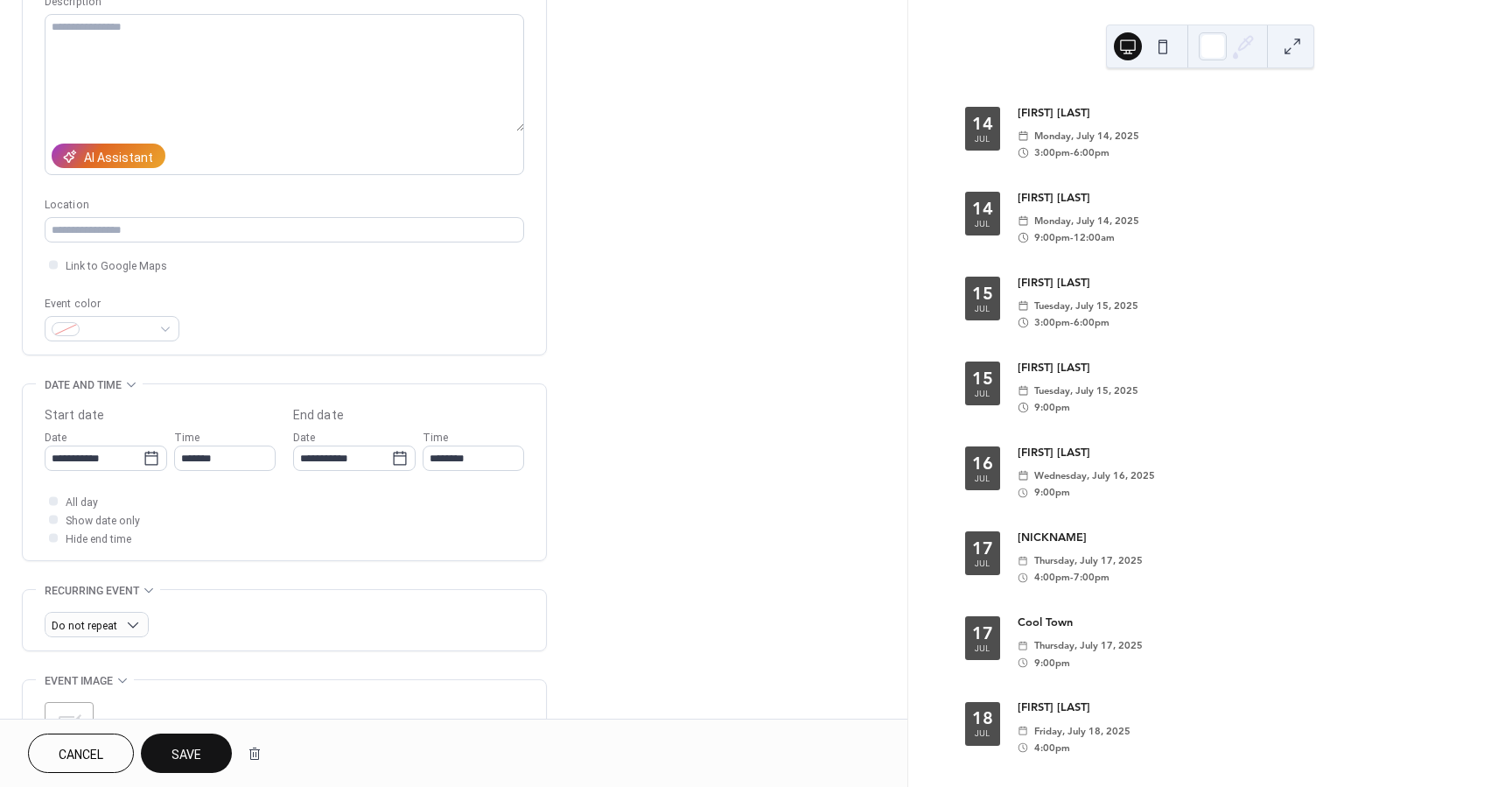 scroll, scrollTop: 195, scrollLeft: 0, axis: vertical 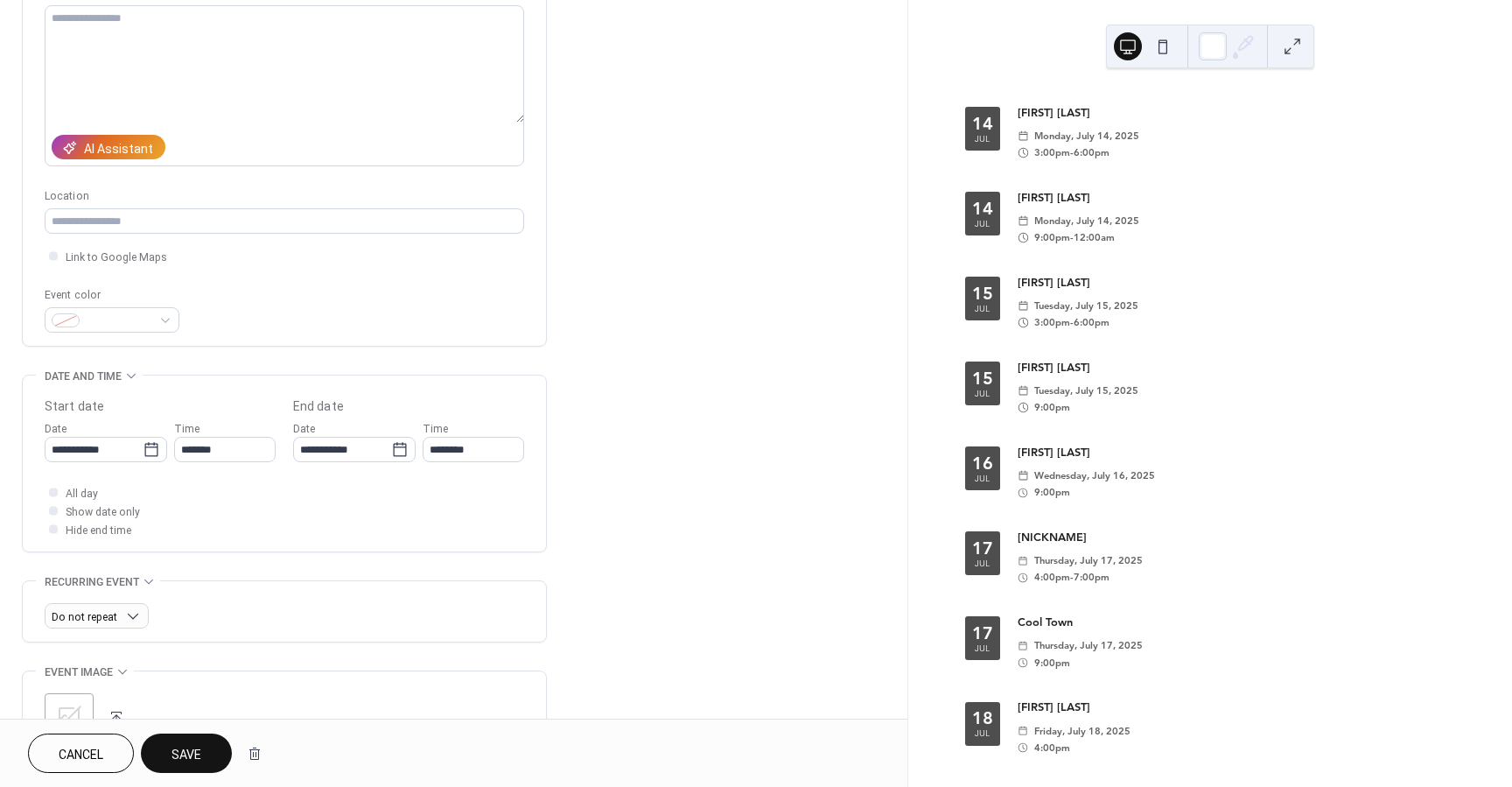 drag, startPoint x: 203, startPoint y: 748, endPoint x: 200, endPoint y: 738, distance: 10.440307 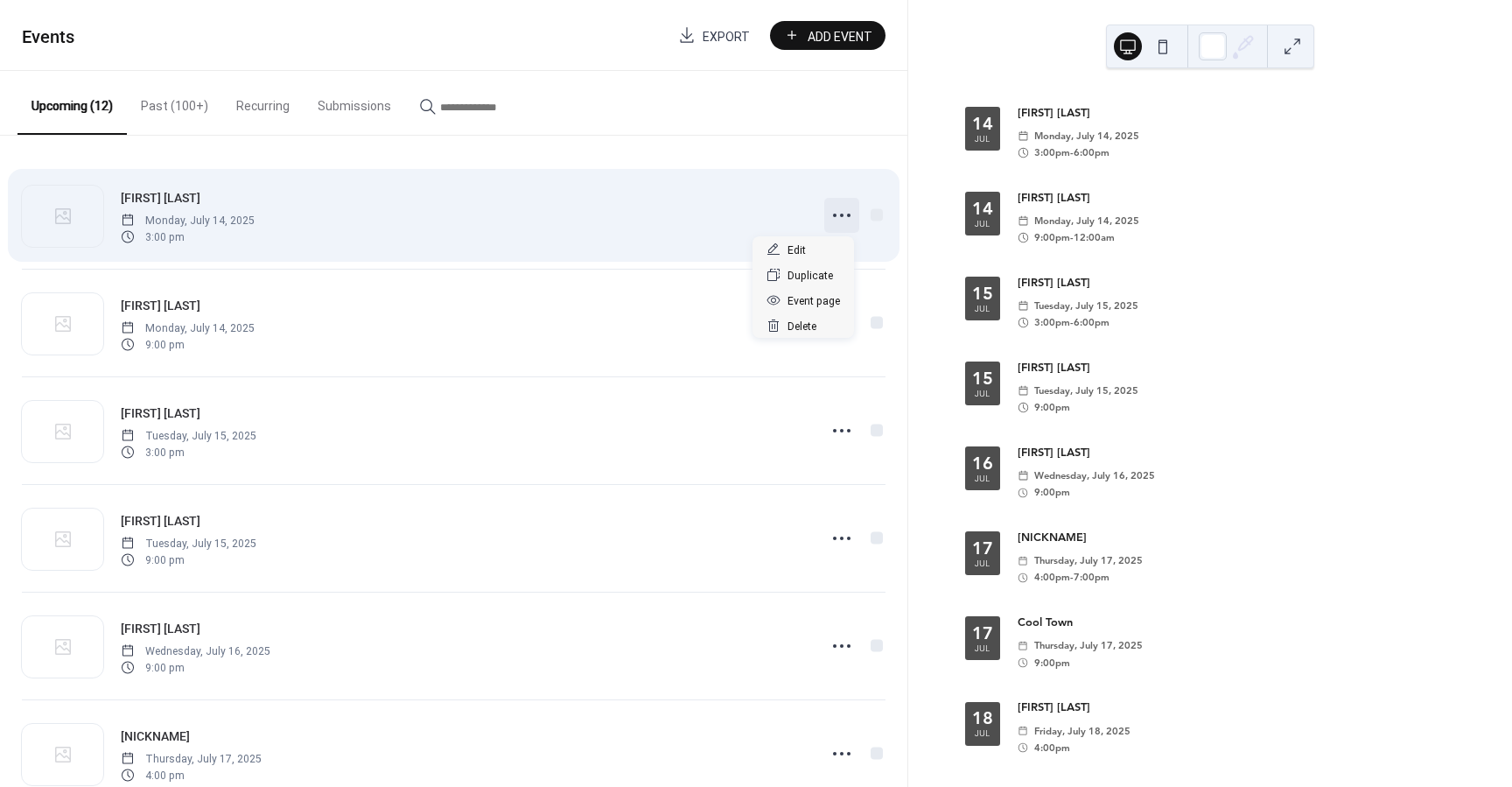 click 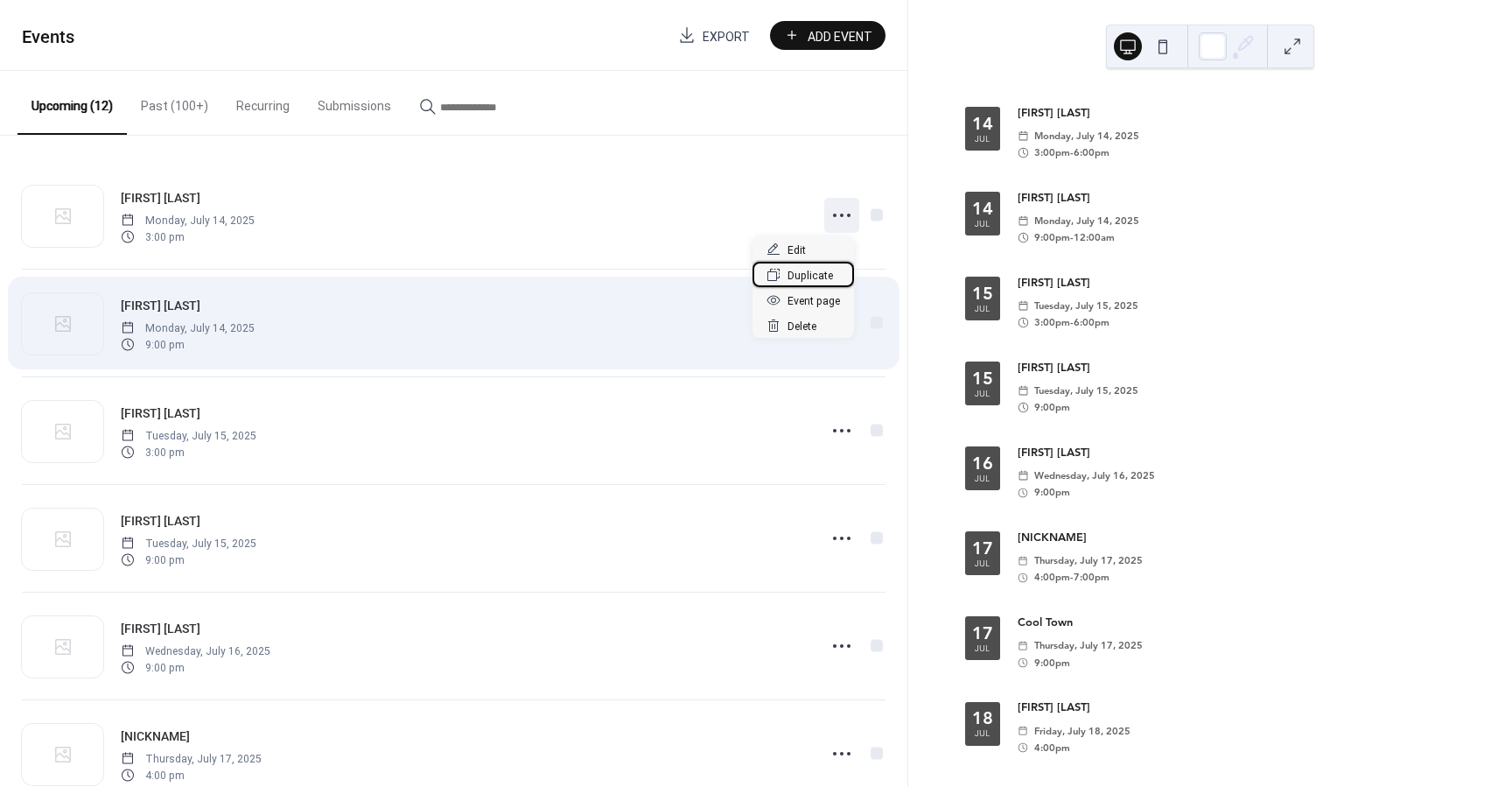 click on "Duplicate" at bounding box center (810, 276) 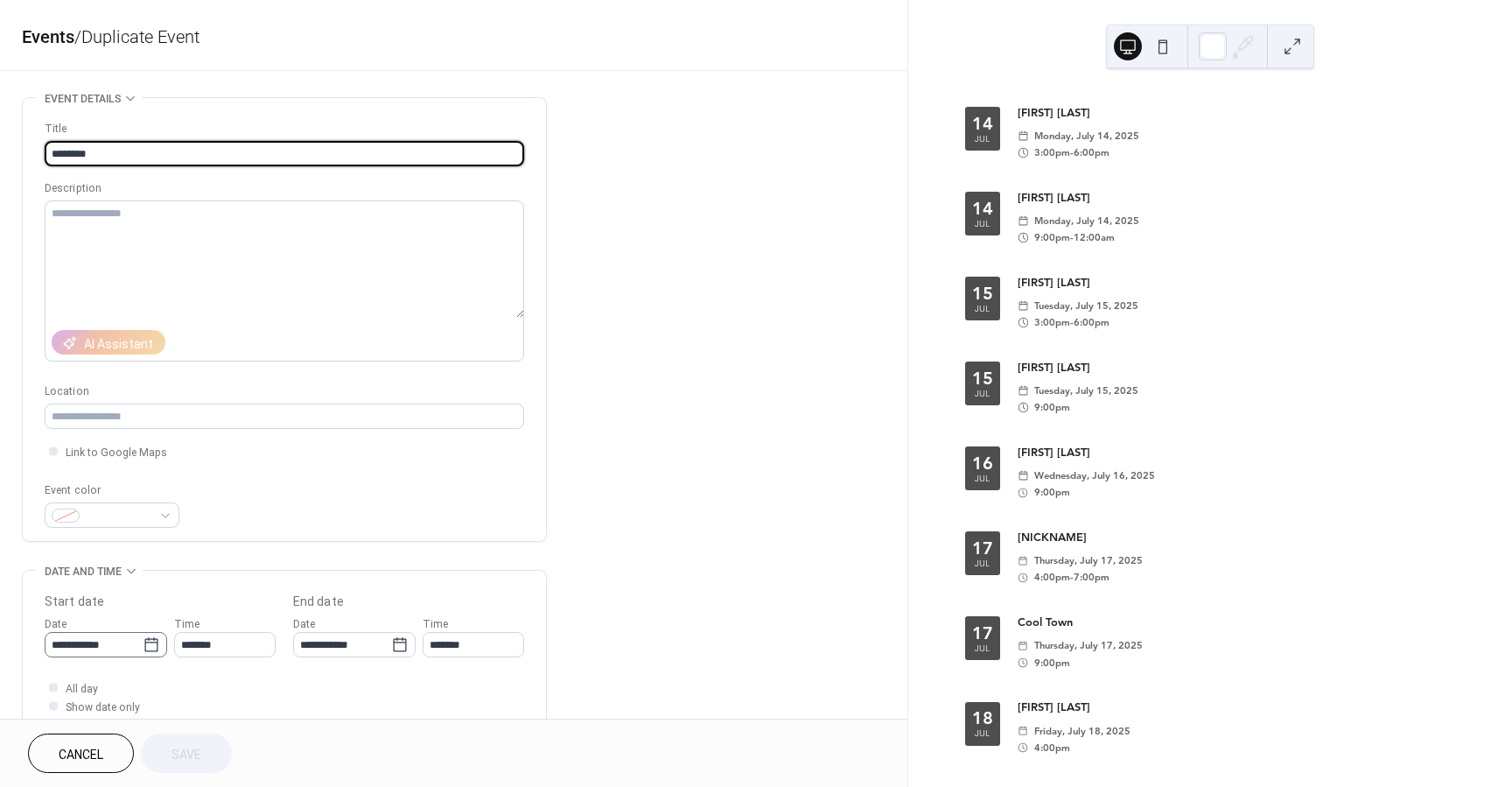 click 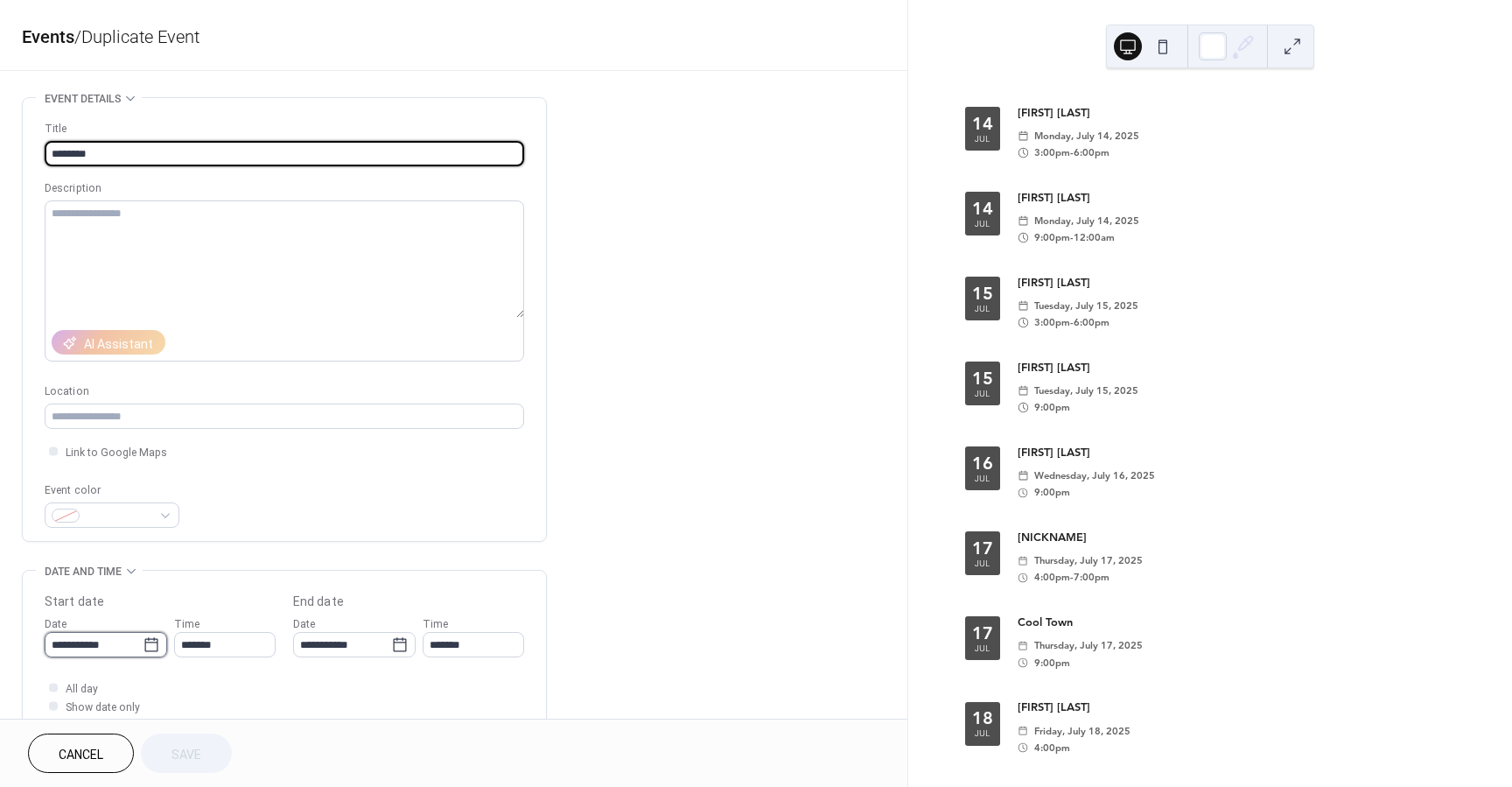 click on "**********" at bounding box center (94, 644) 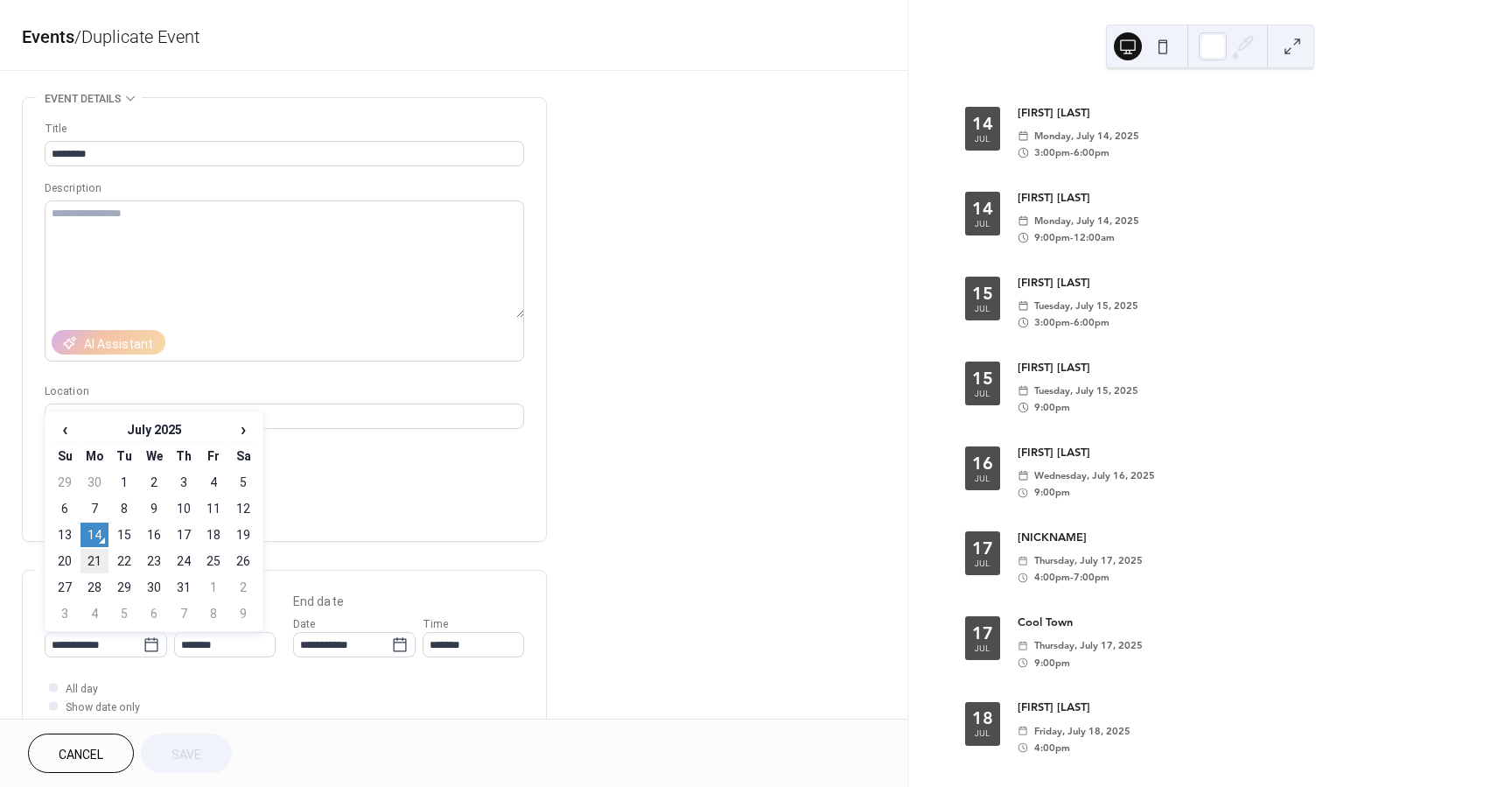 click on "21" at bounding box center [94, 561] 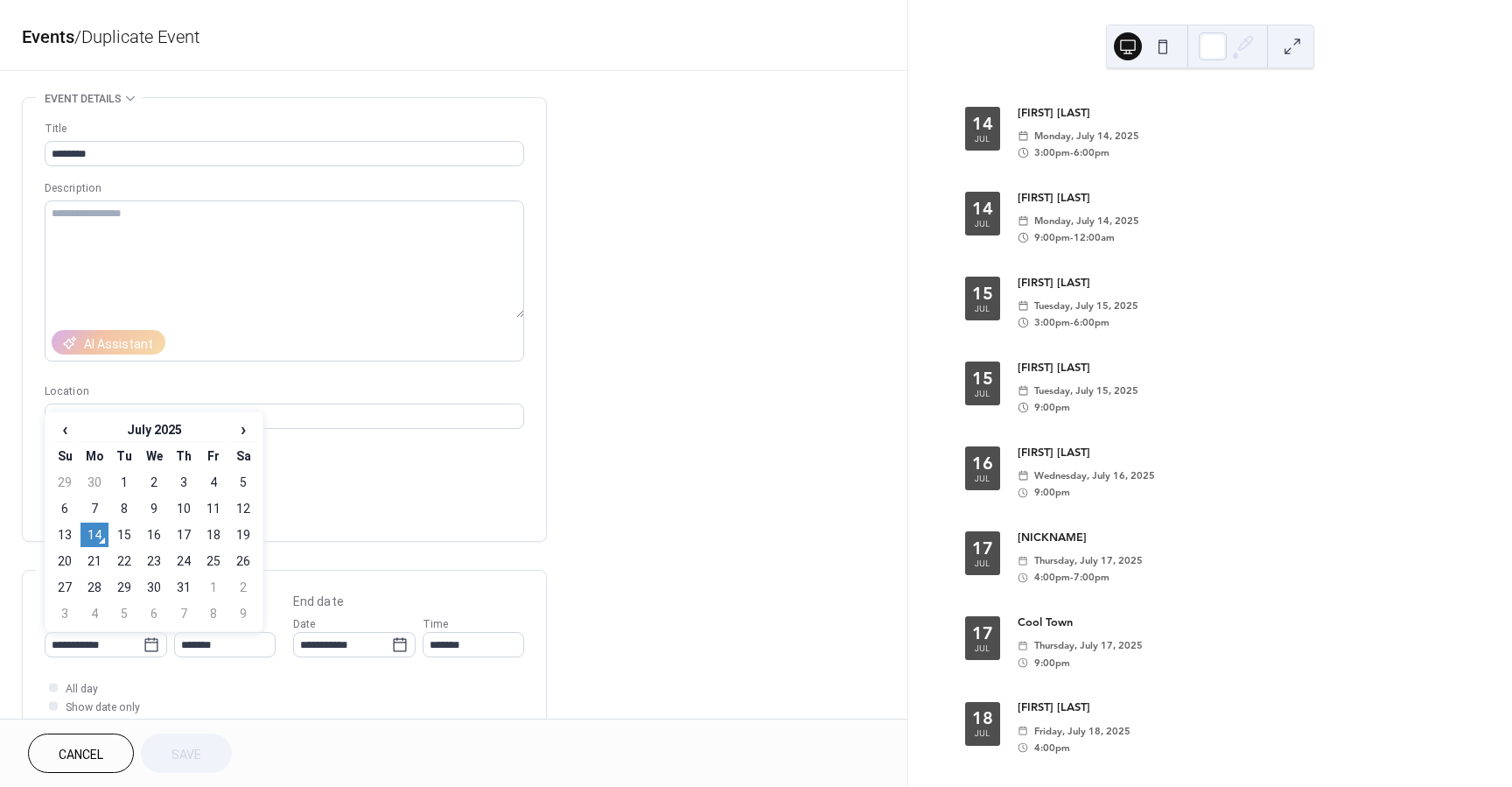 type on "**********" 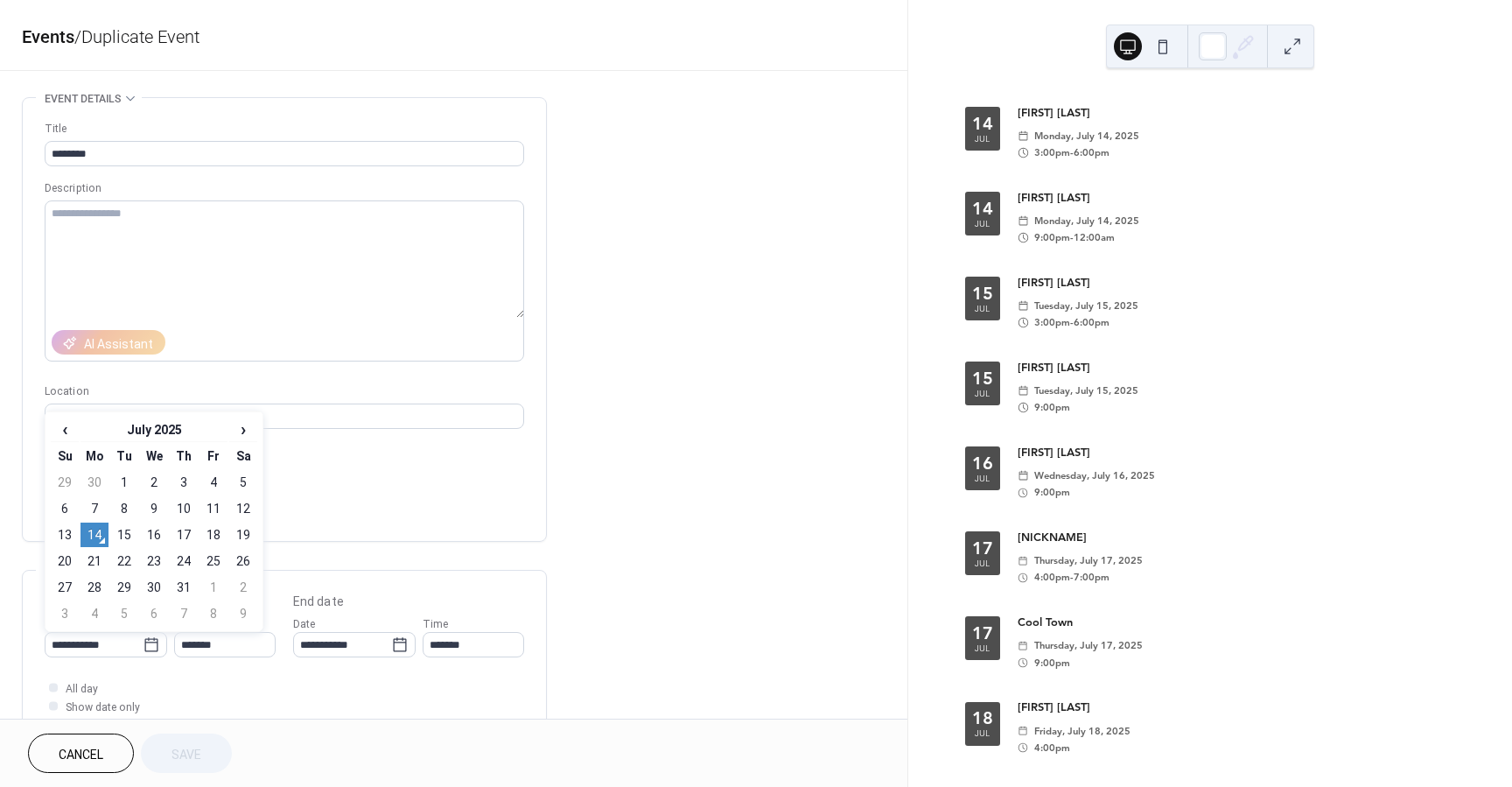 type on "**********" 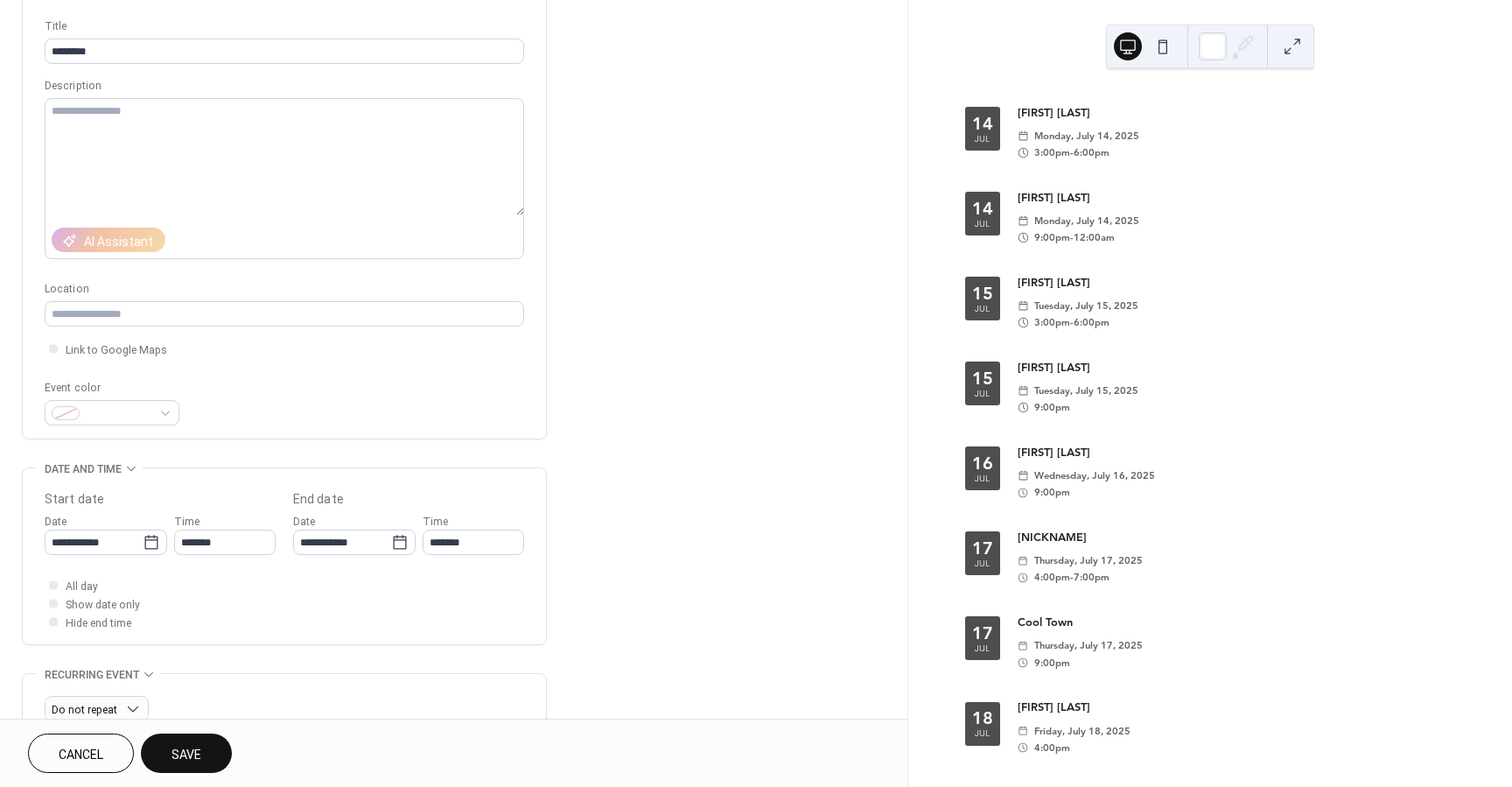 scroll, scrollTop: 123, scrollLeft: 0, axis: vertical 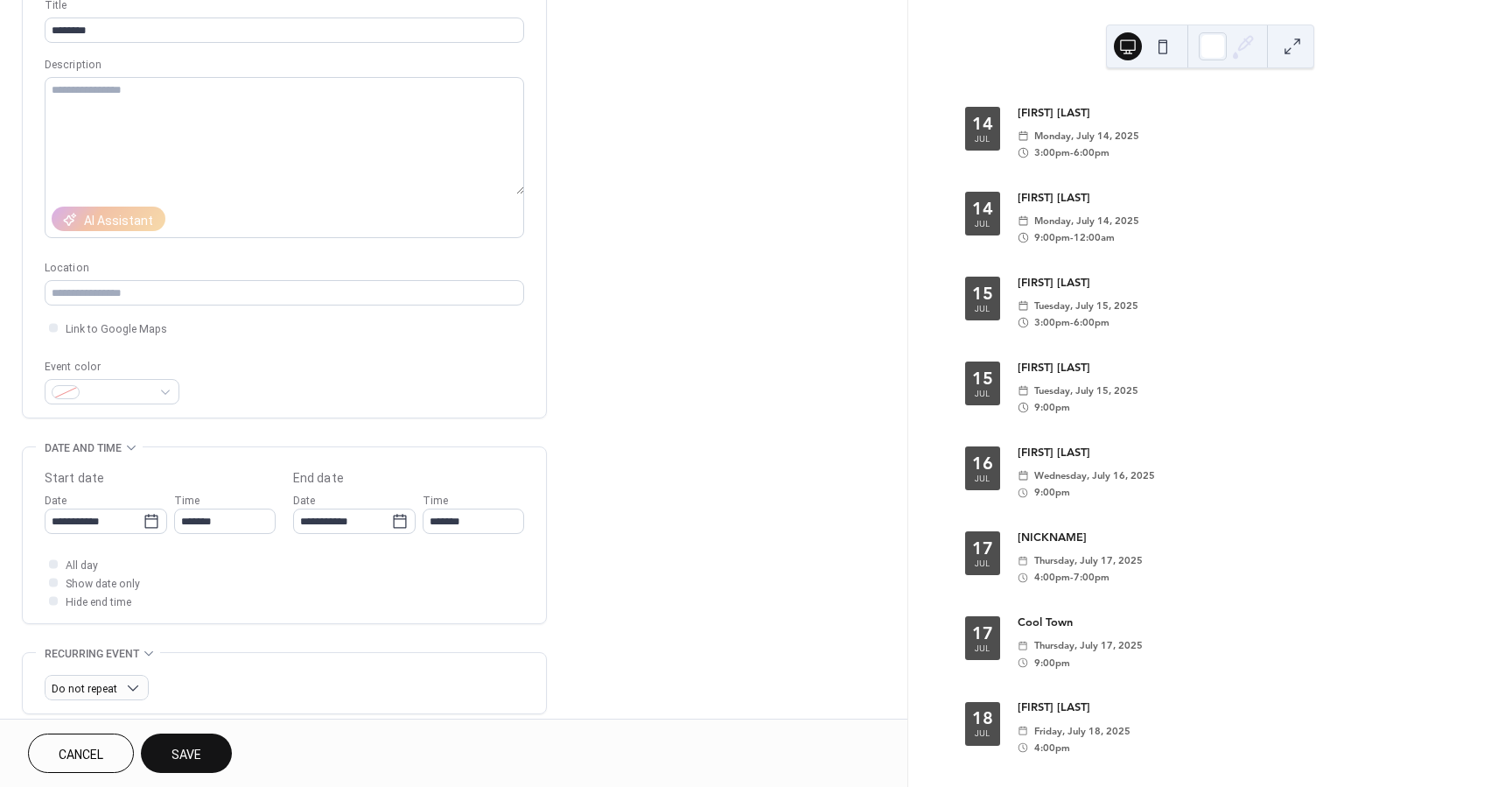 click on "Save" at bounding box center (186, 755) 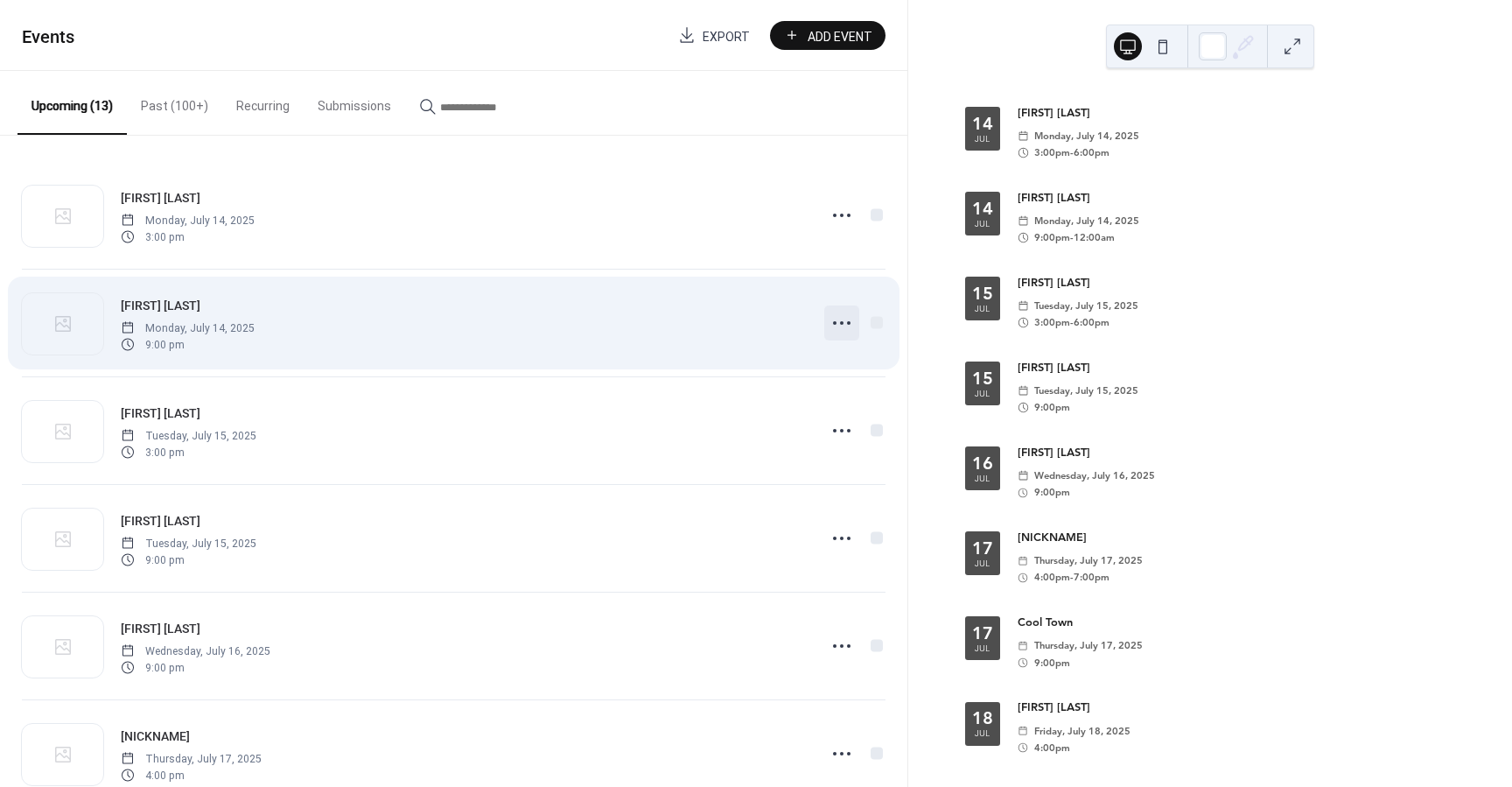 click 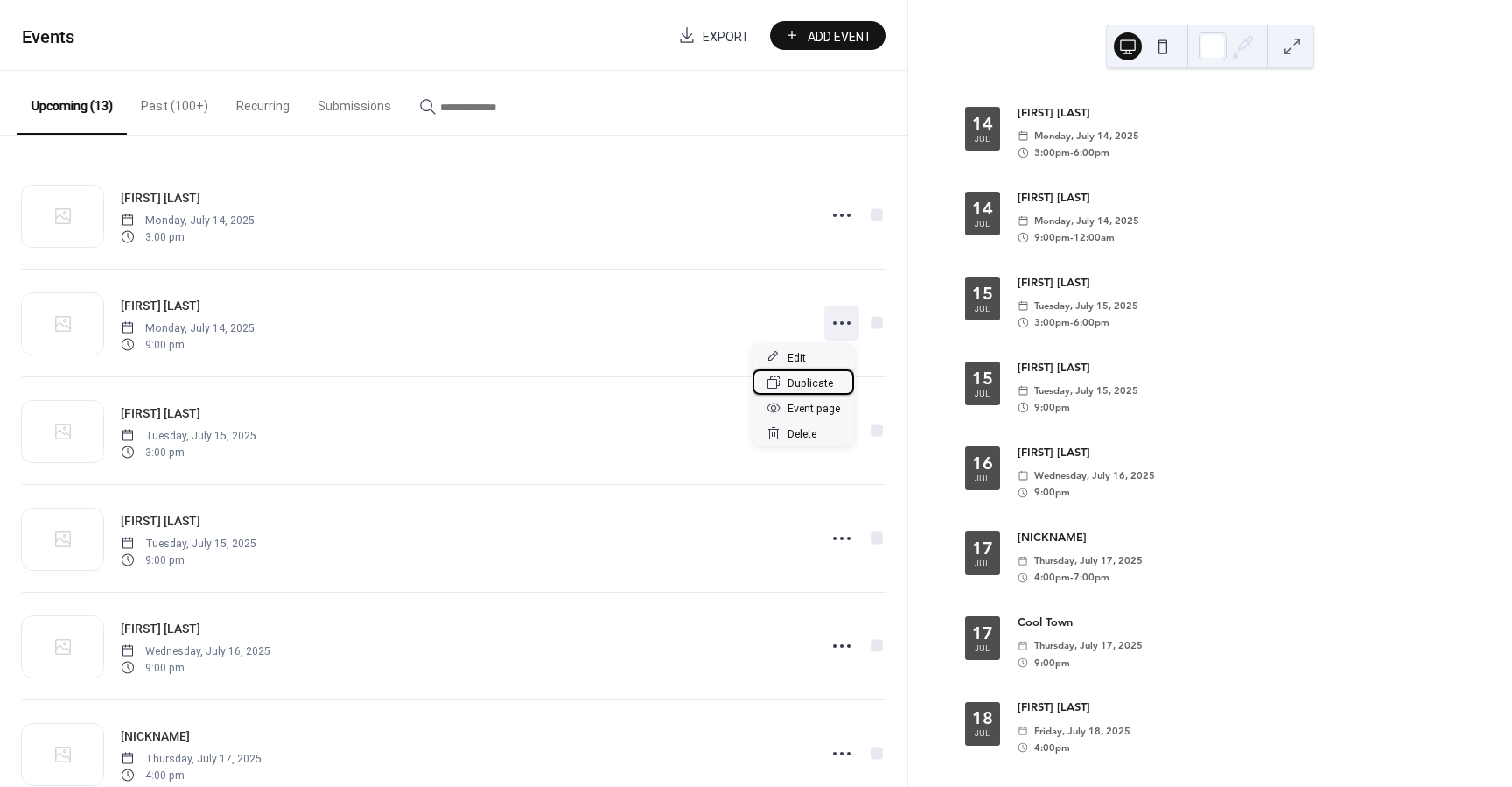 click on "Duplicate" at bounding box center (810, 383) 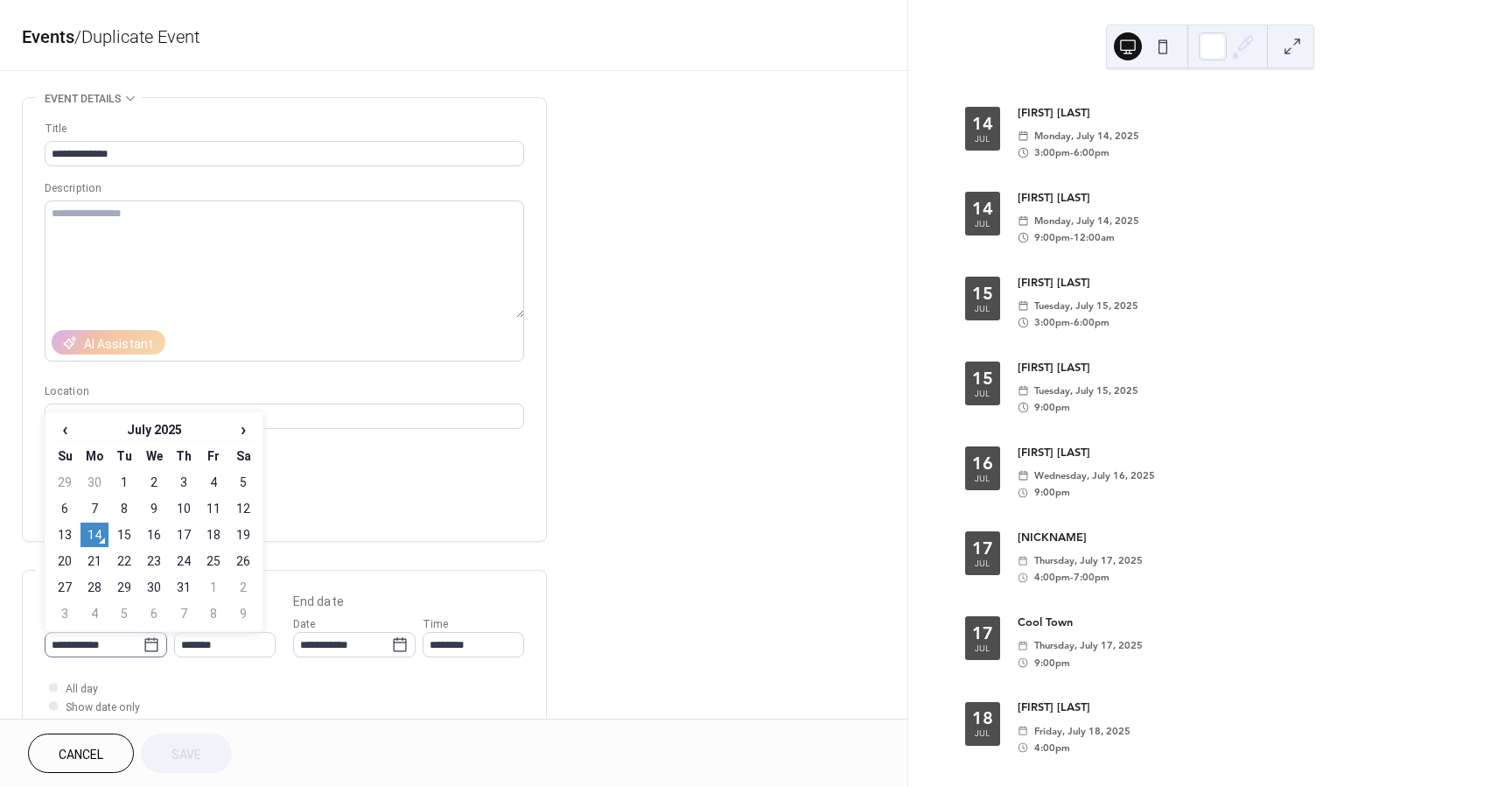 click 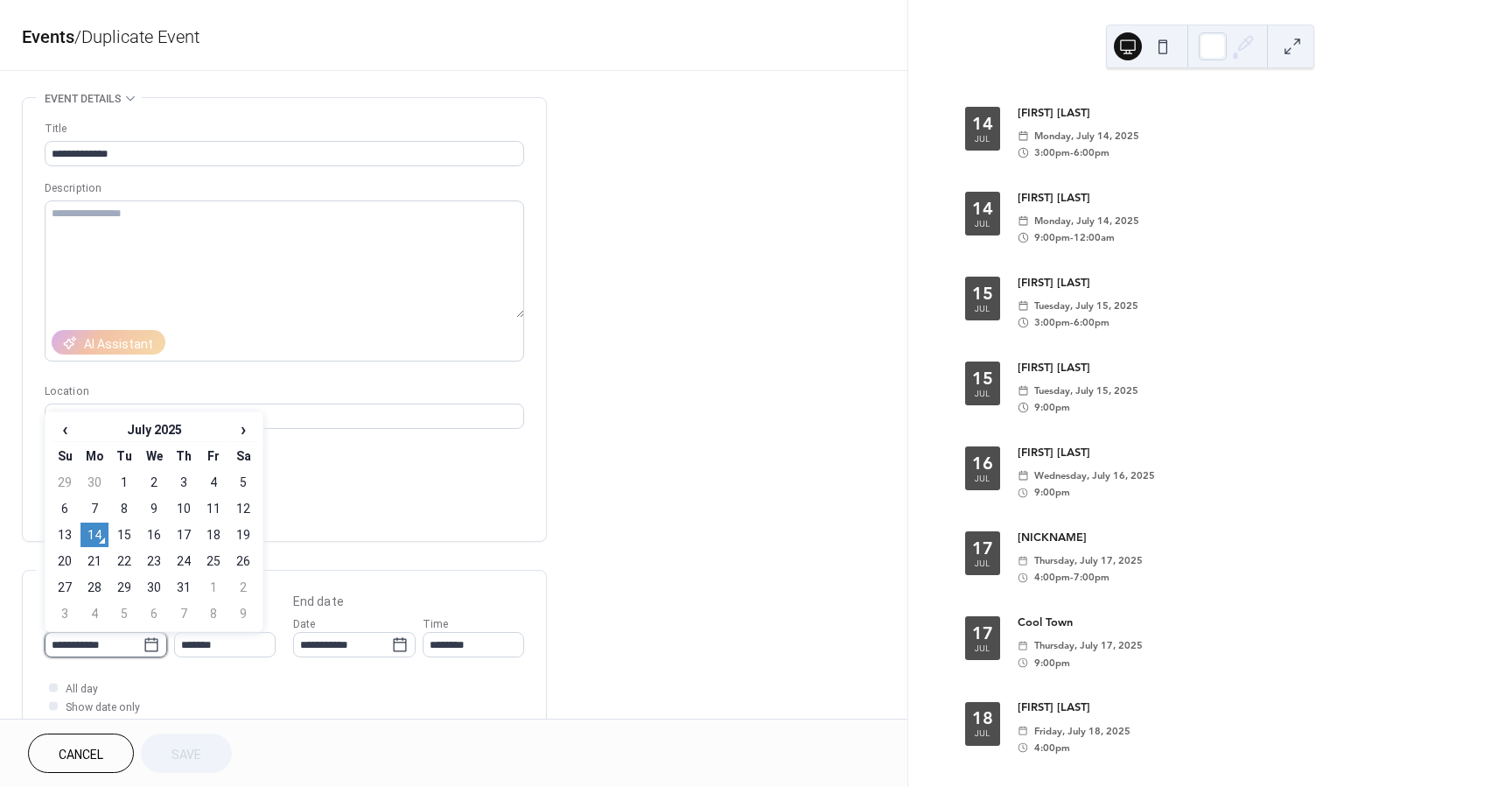 click on "**********" at bounding box center [94, 644] 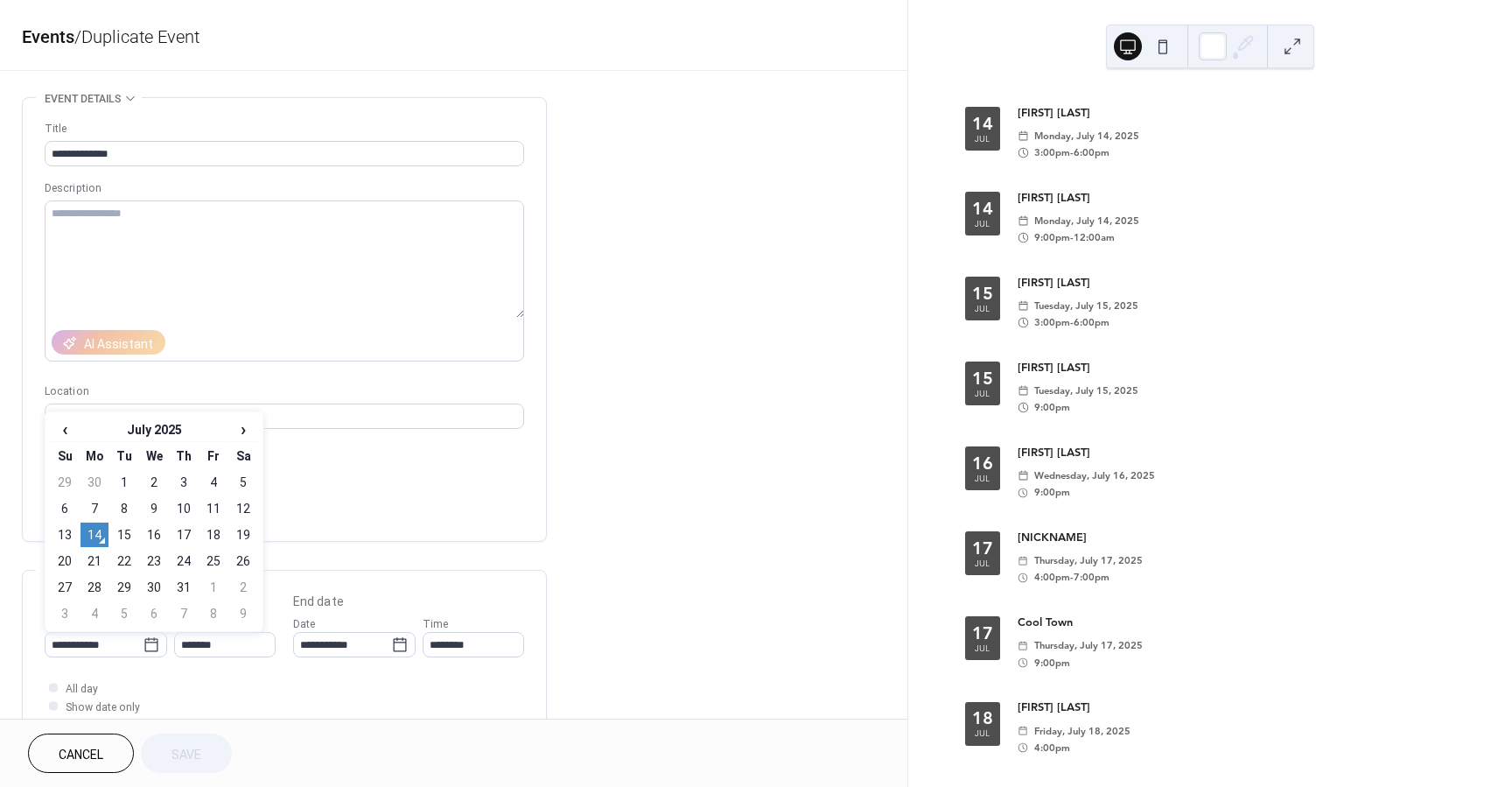 click on "21" at bounding box center (94, 561) 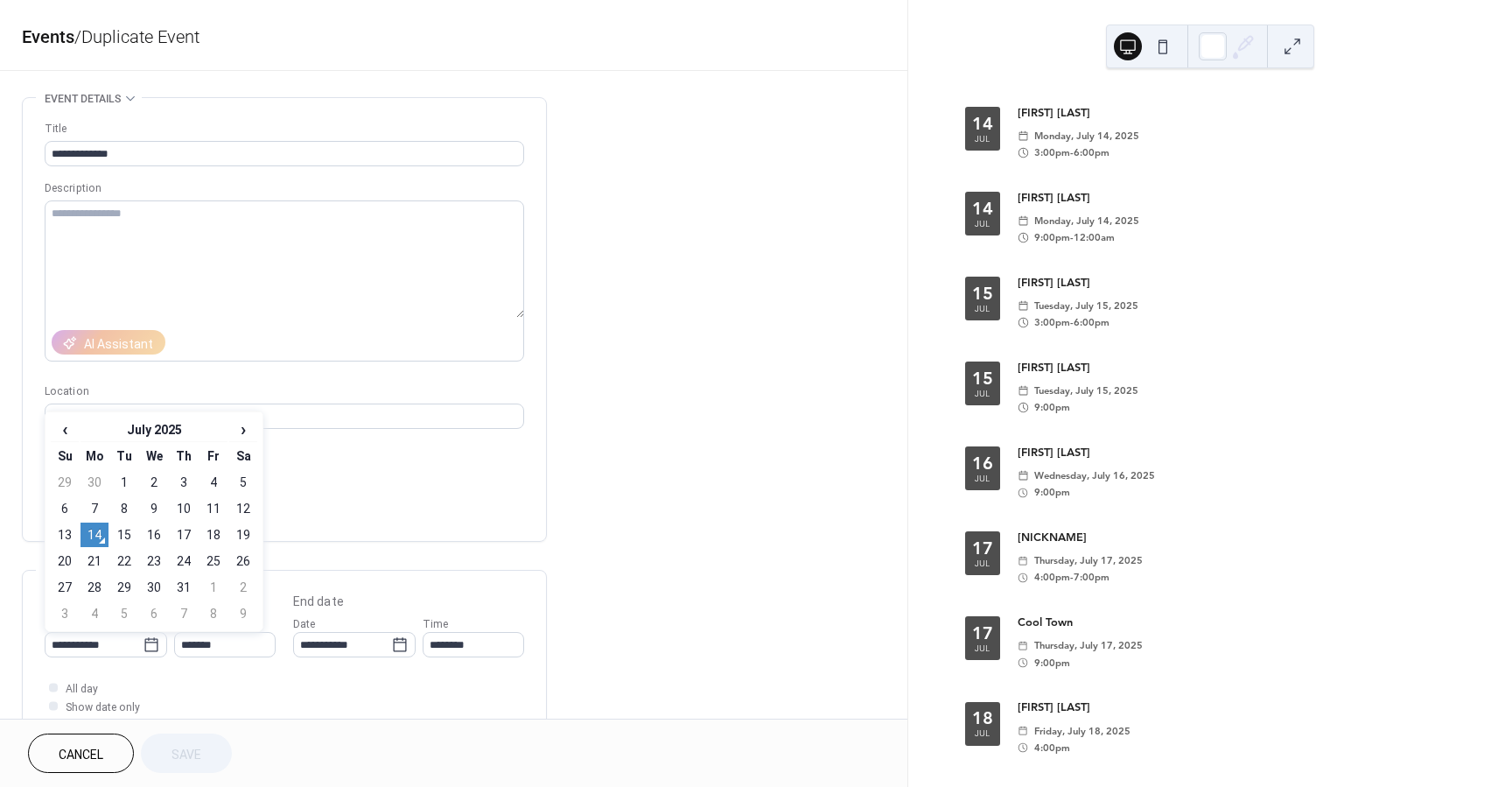 type on "**********" 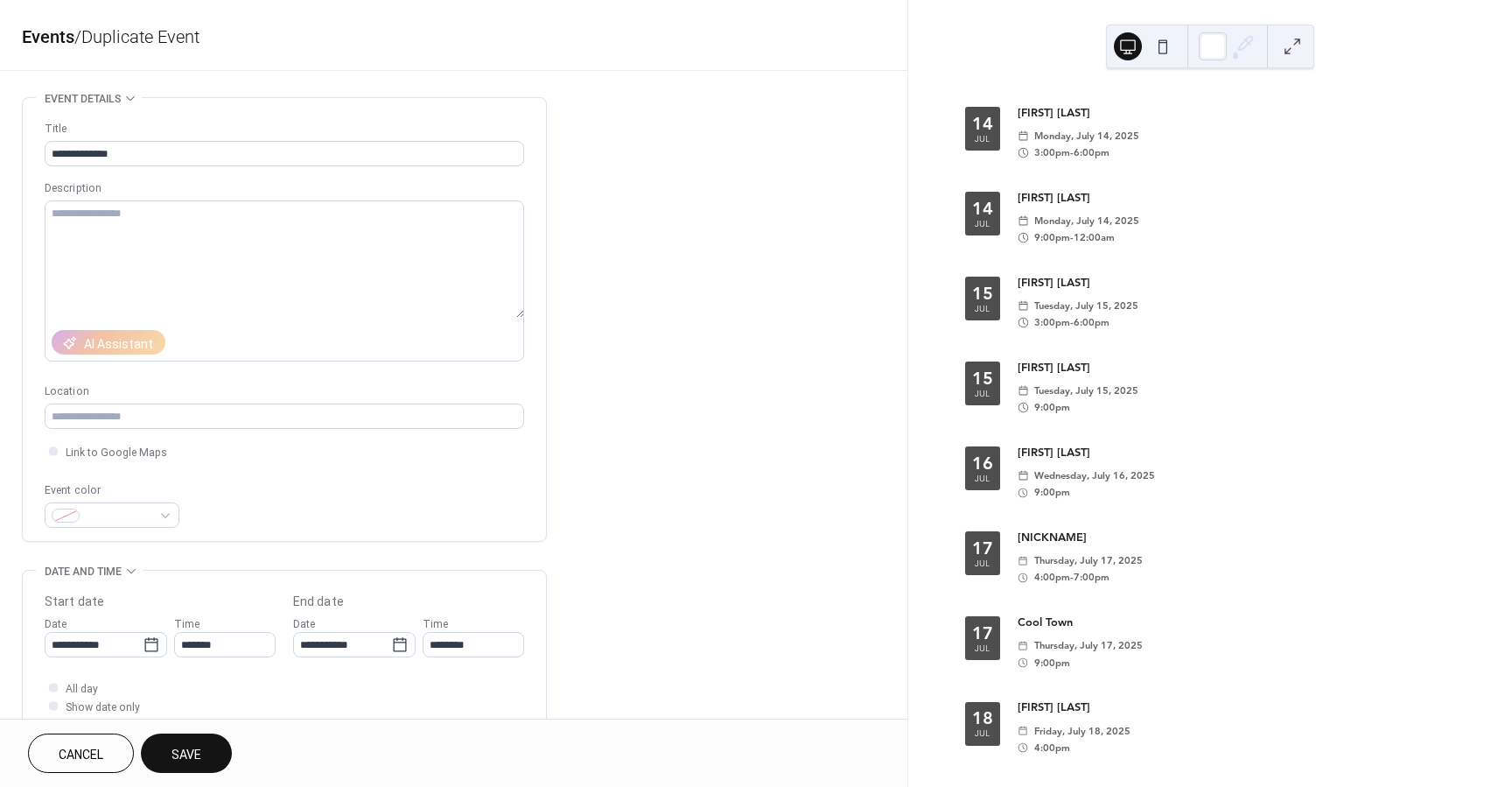 drag, startPoint x: 191, startPoint y: 750, endPoint x: 214, endPoint y: 720, distance: 37.80212 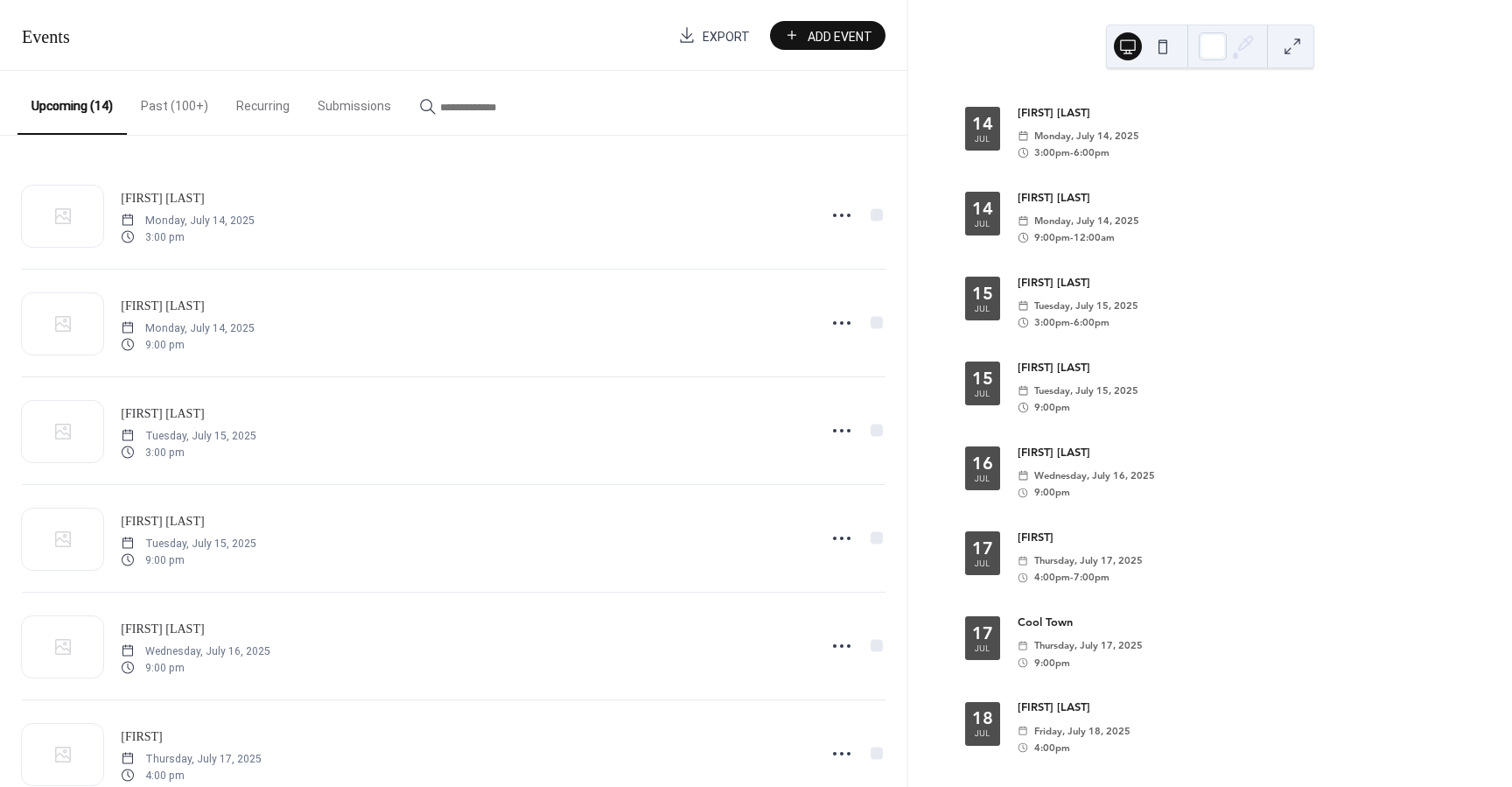 scroll, scrollTop: 0, scrollLeft: 0, axis: both 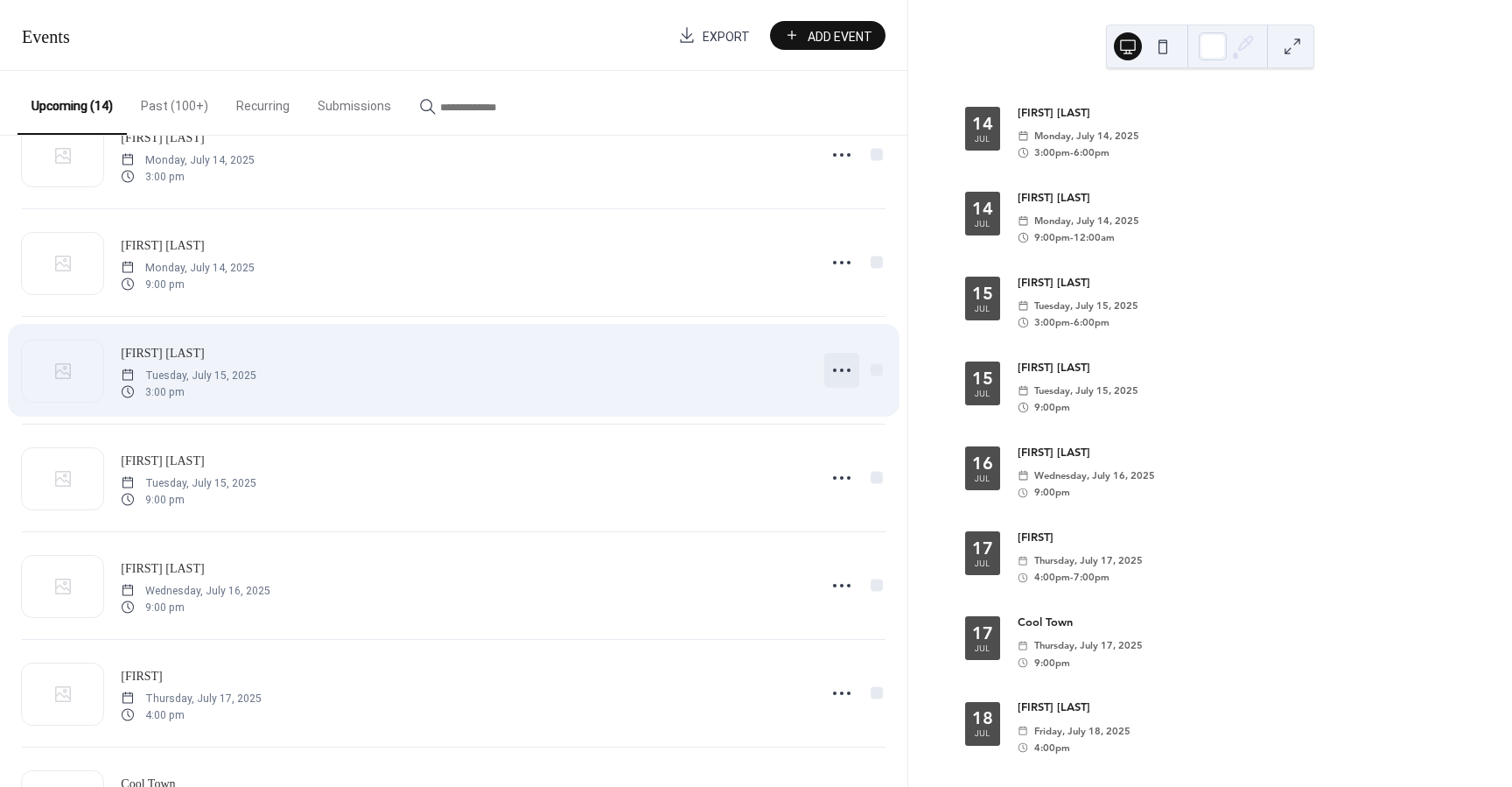 click 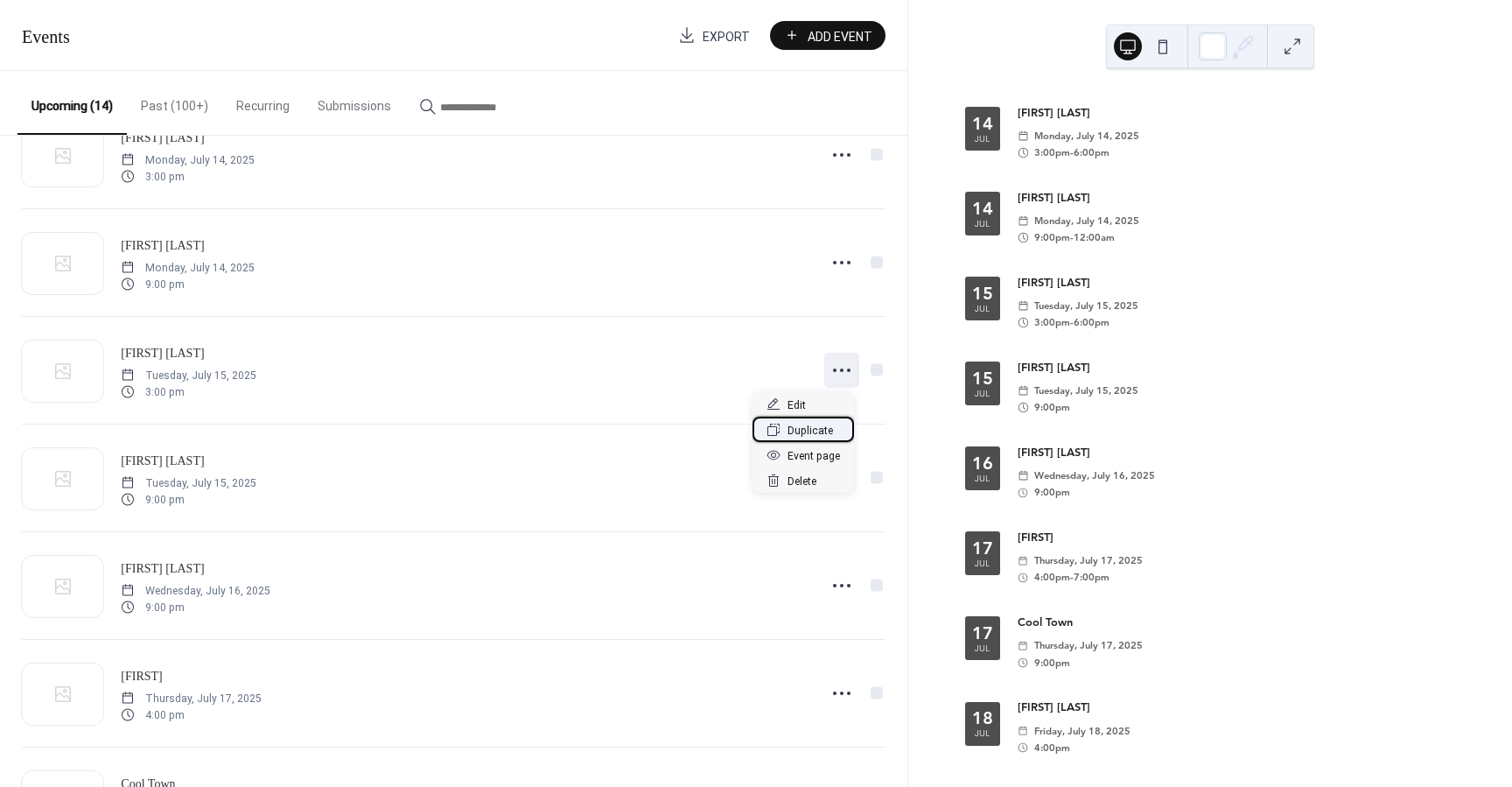 click on "Duplicate" at bounding box center [810, 431] 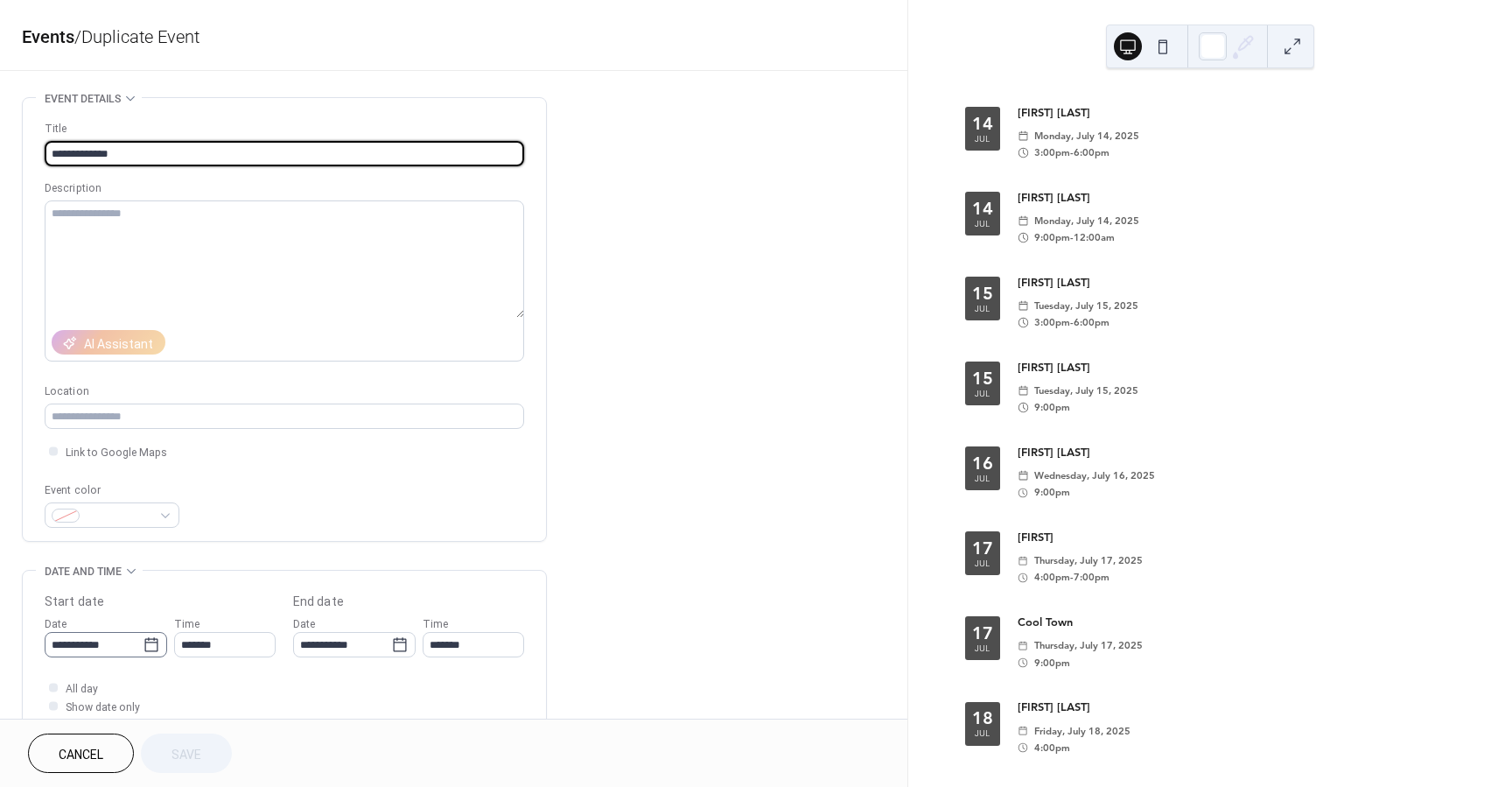 click 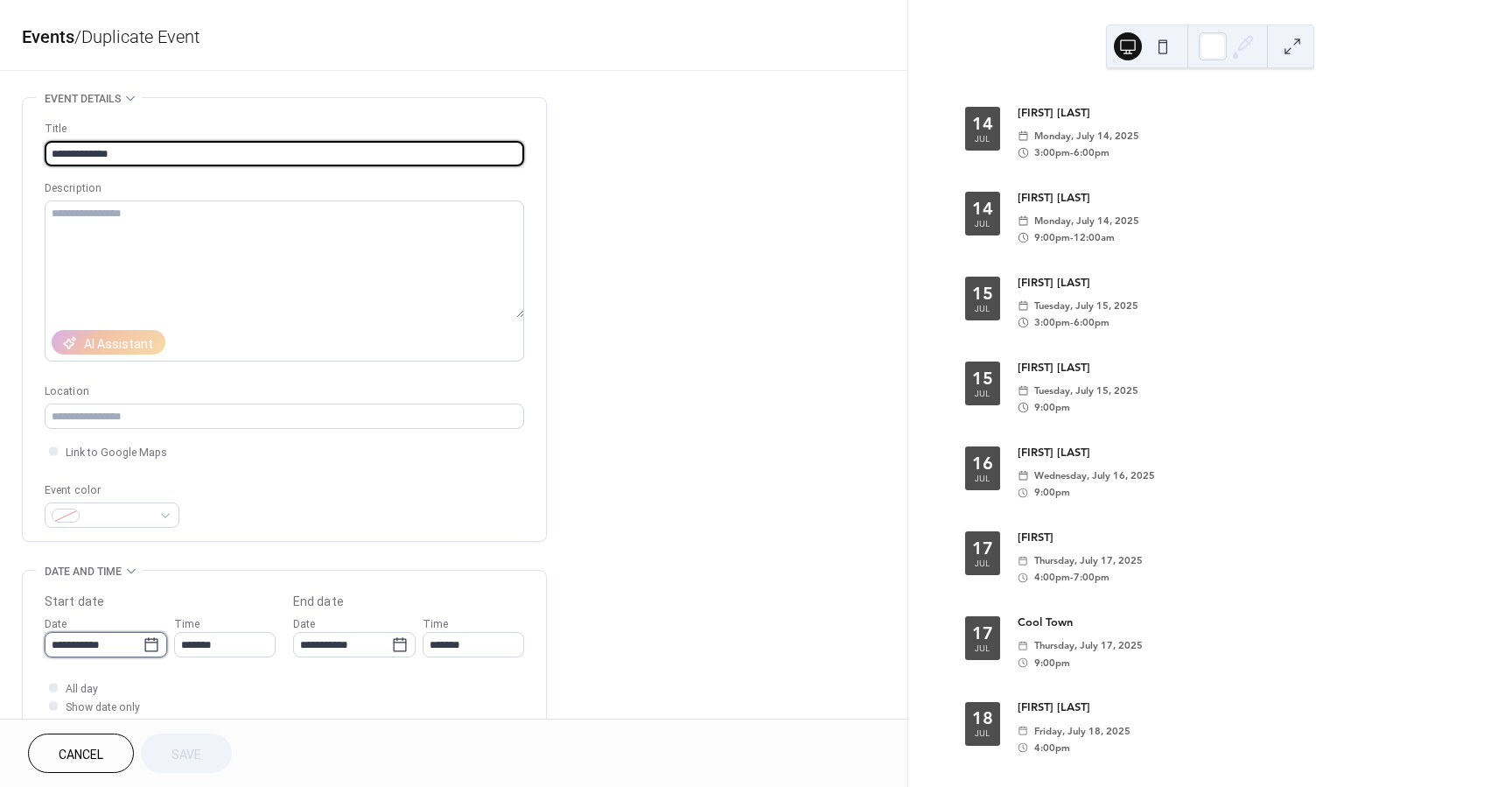 click on "**********" at bounding box center (94, 644) 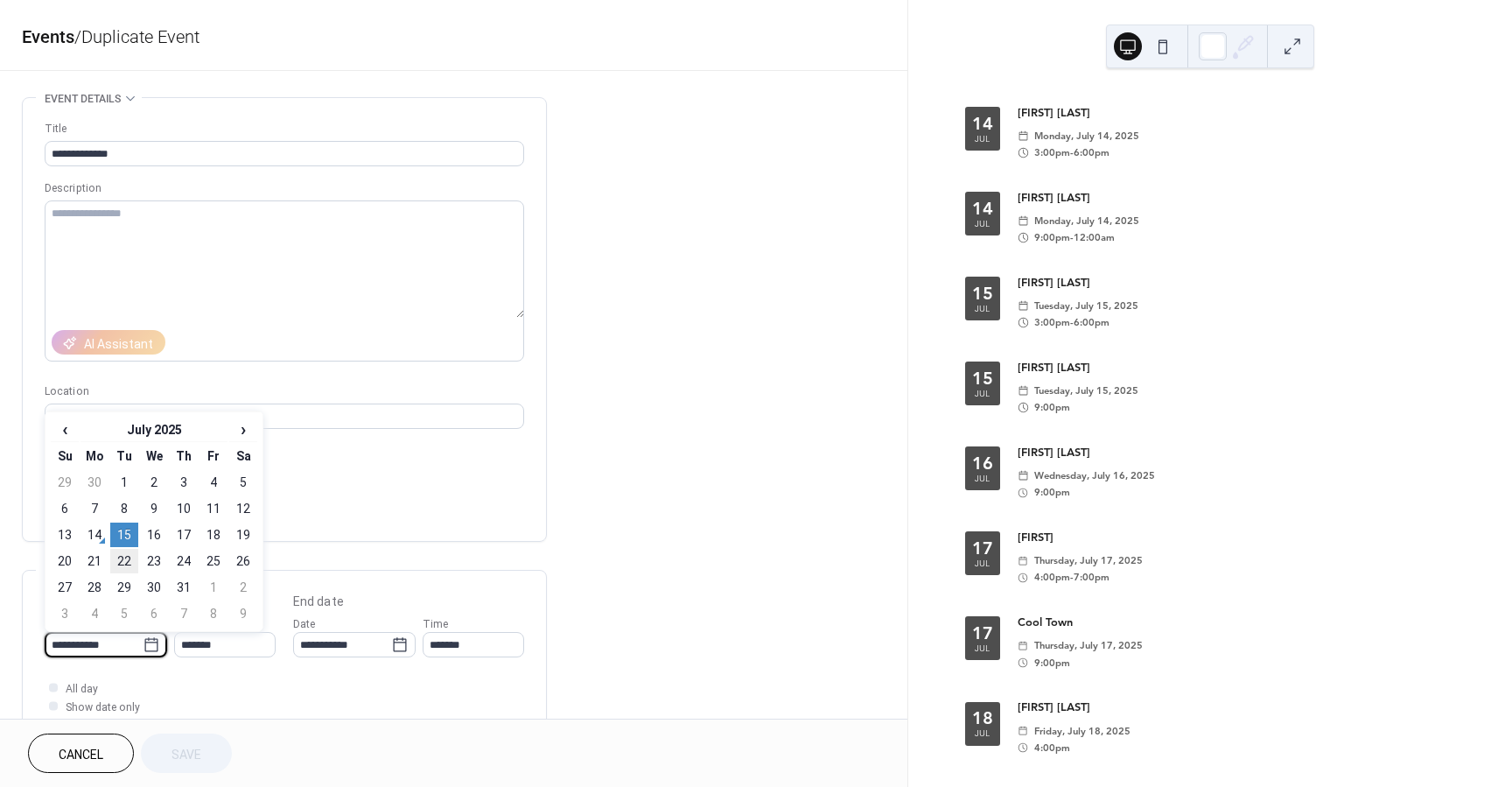 click on "22" at bounding box center [124, 561] 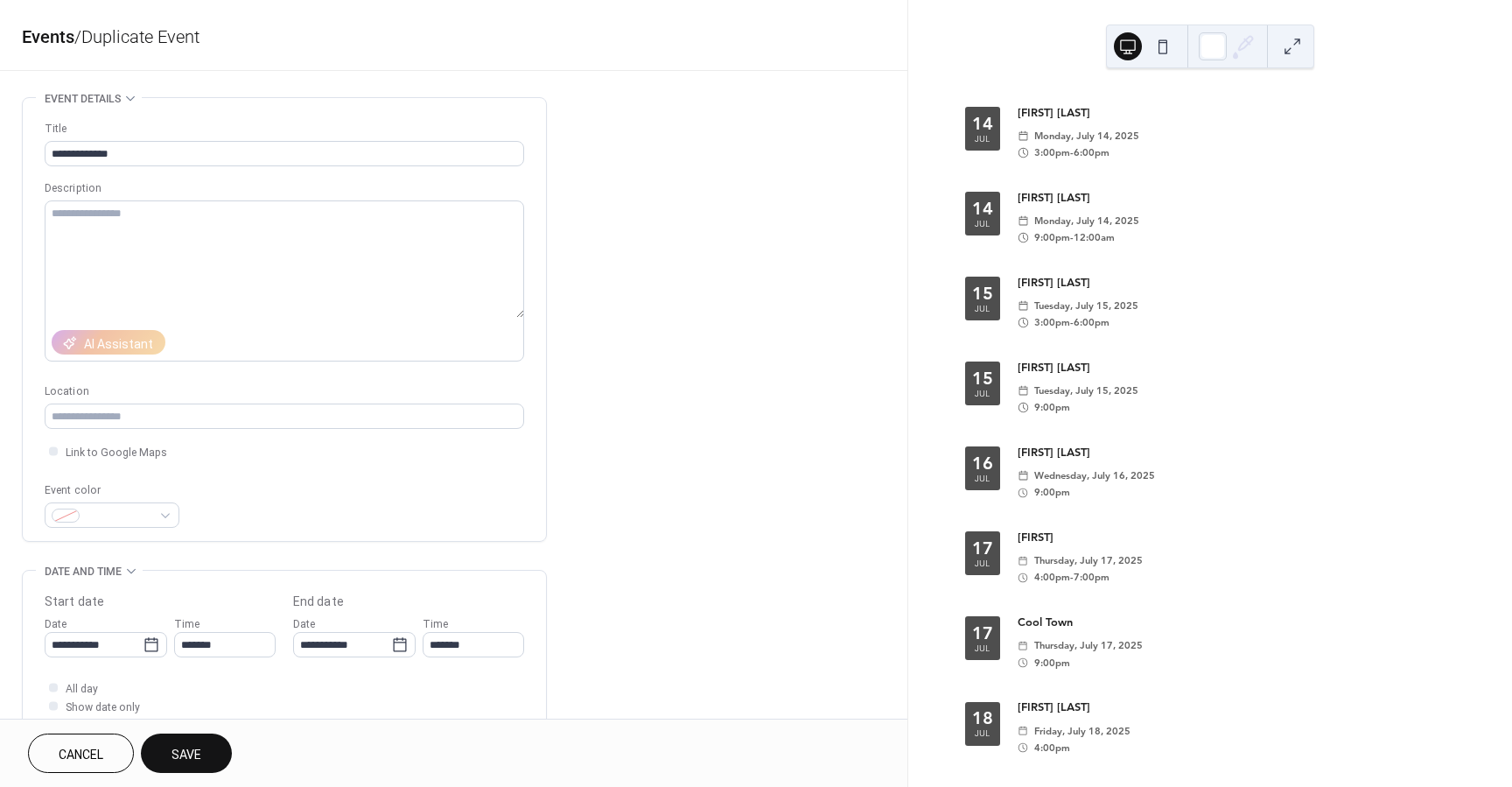 scroll, scrollTop: 1, scrollLeft: 0, axis: vertical 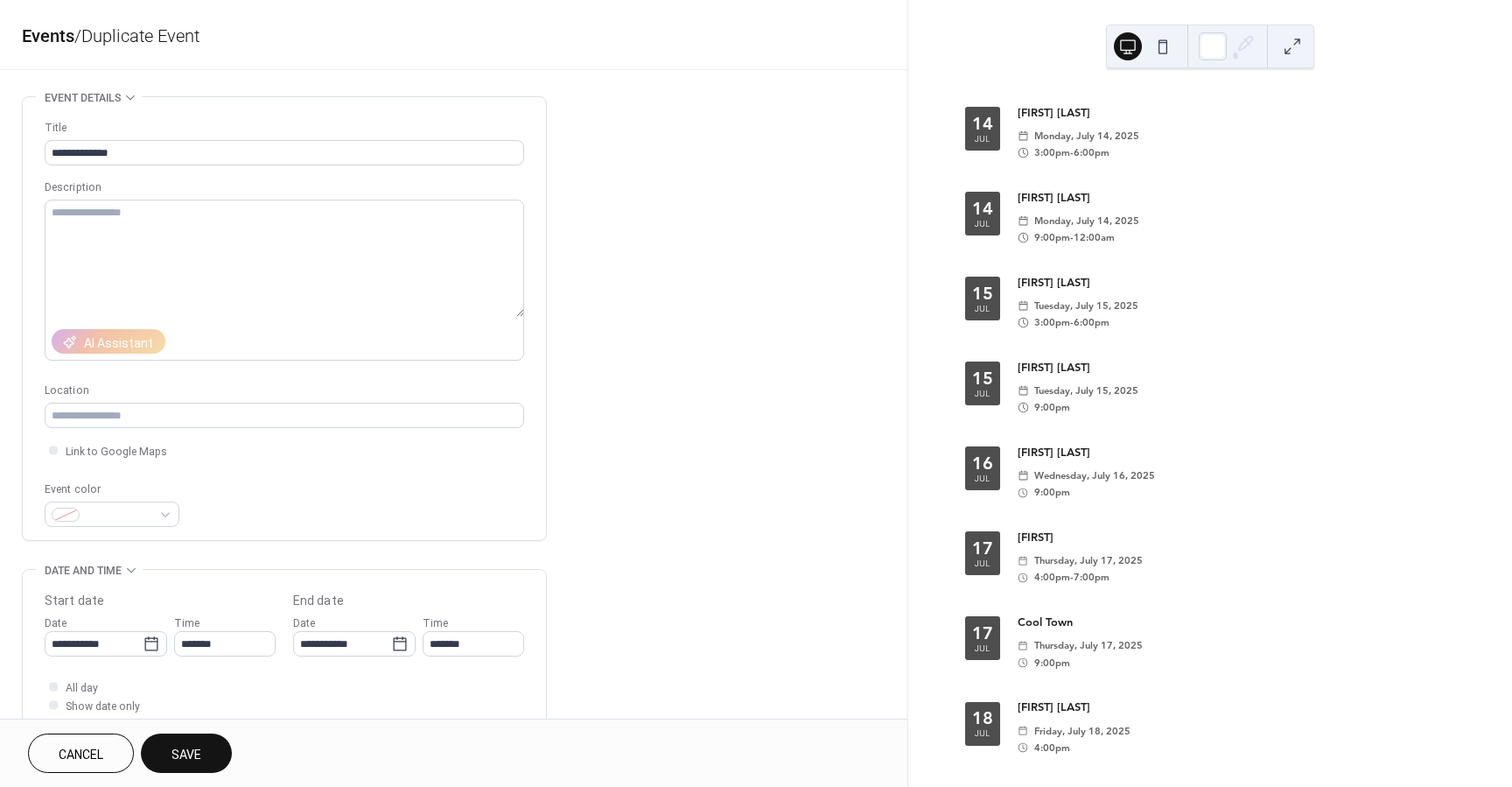 click on "Save" at bounding box center [186, 755] 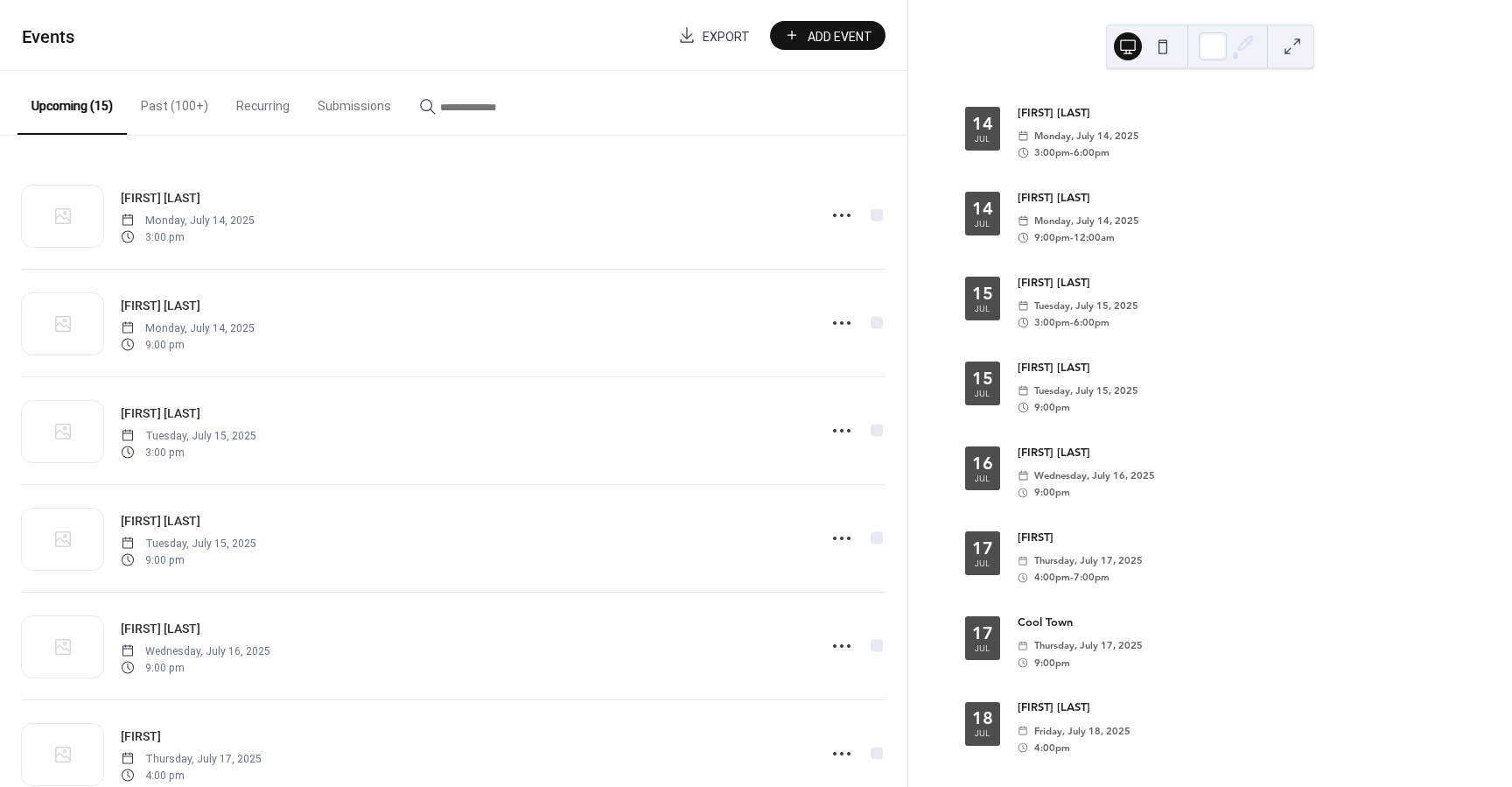 click on "Add Event" at bounding box center (840, 36) 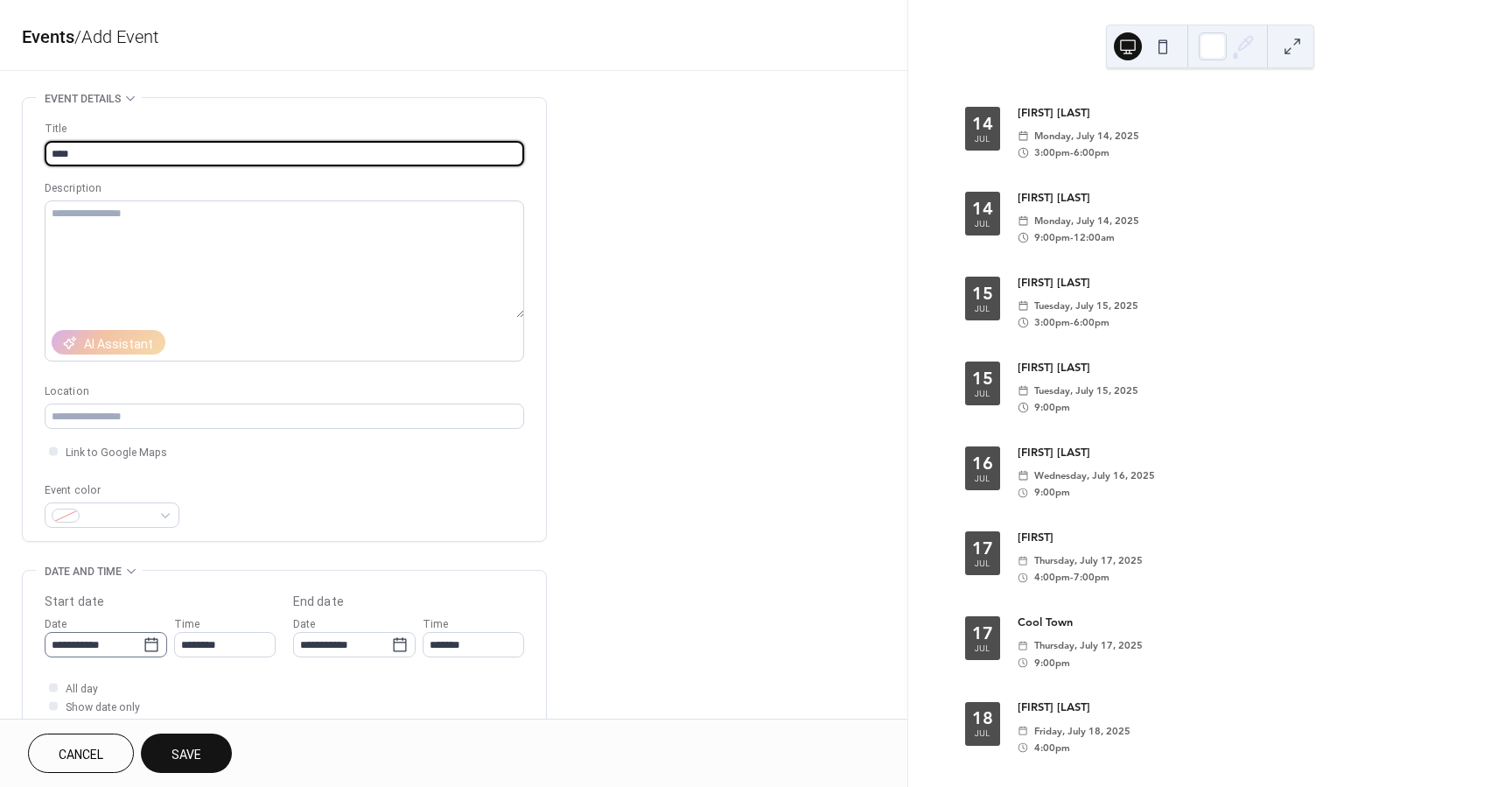 type on "****" 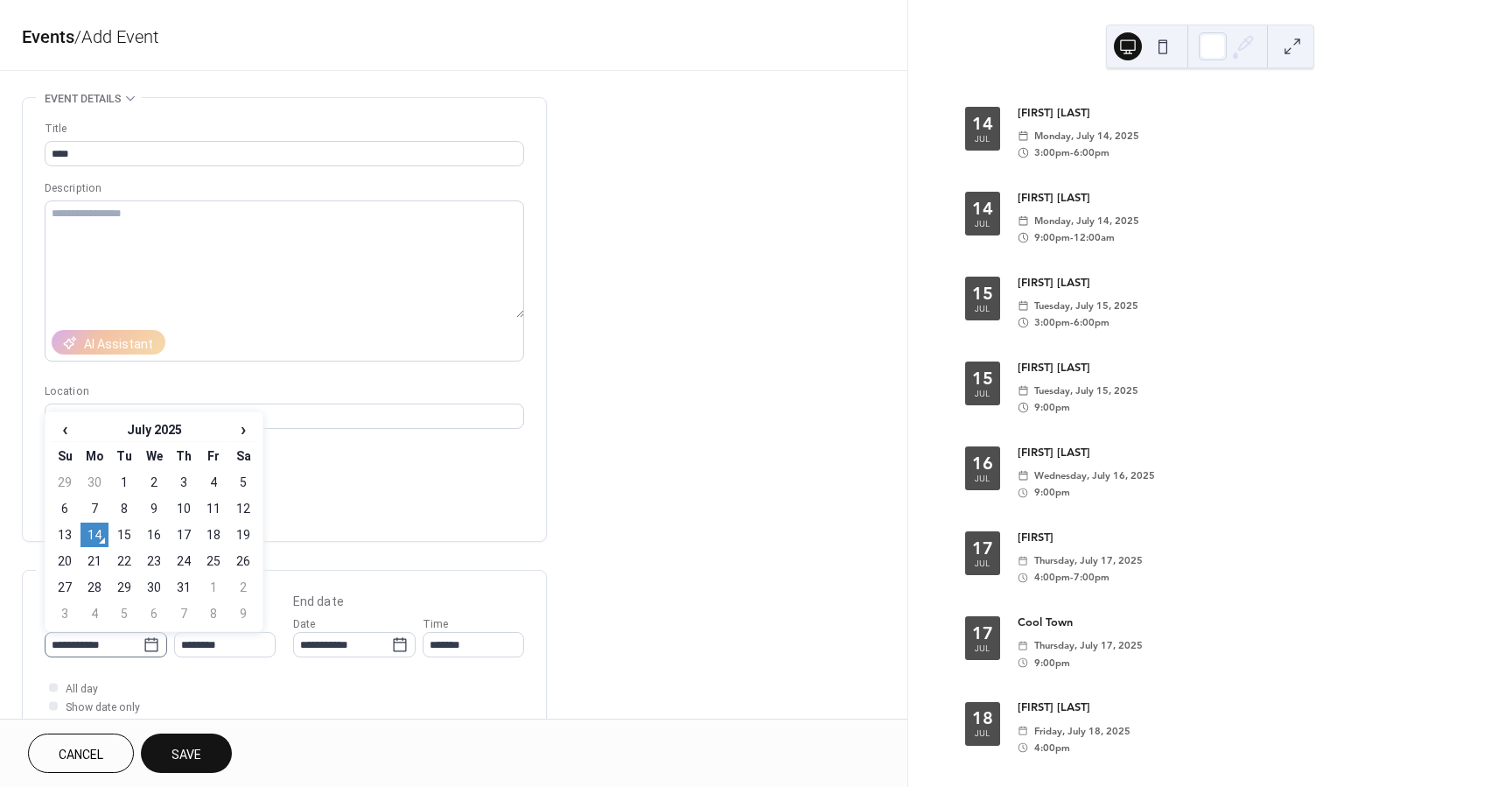 click 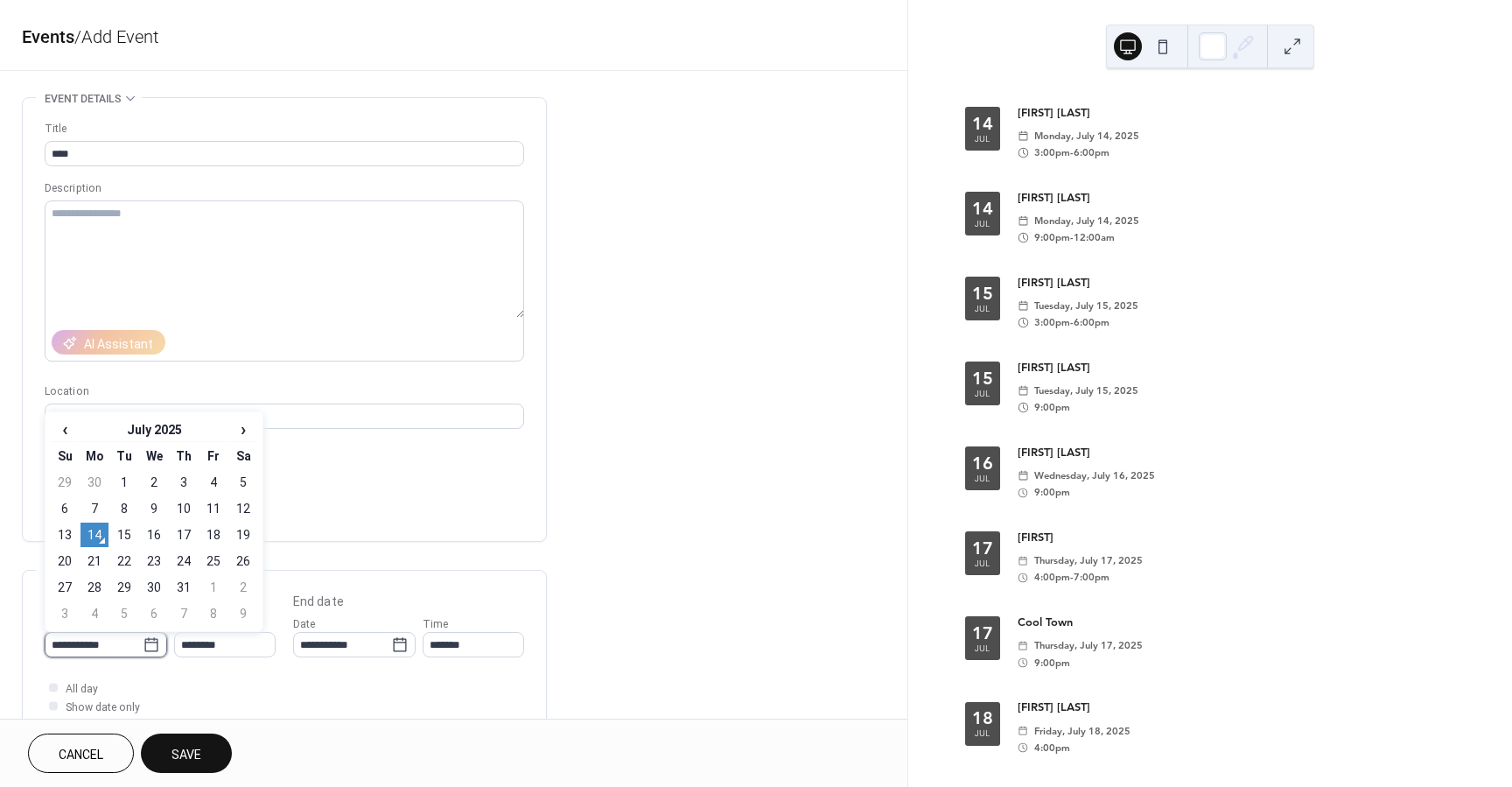 click on "**********" at bounding box center [94, 644] 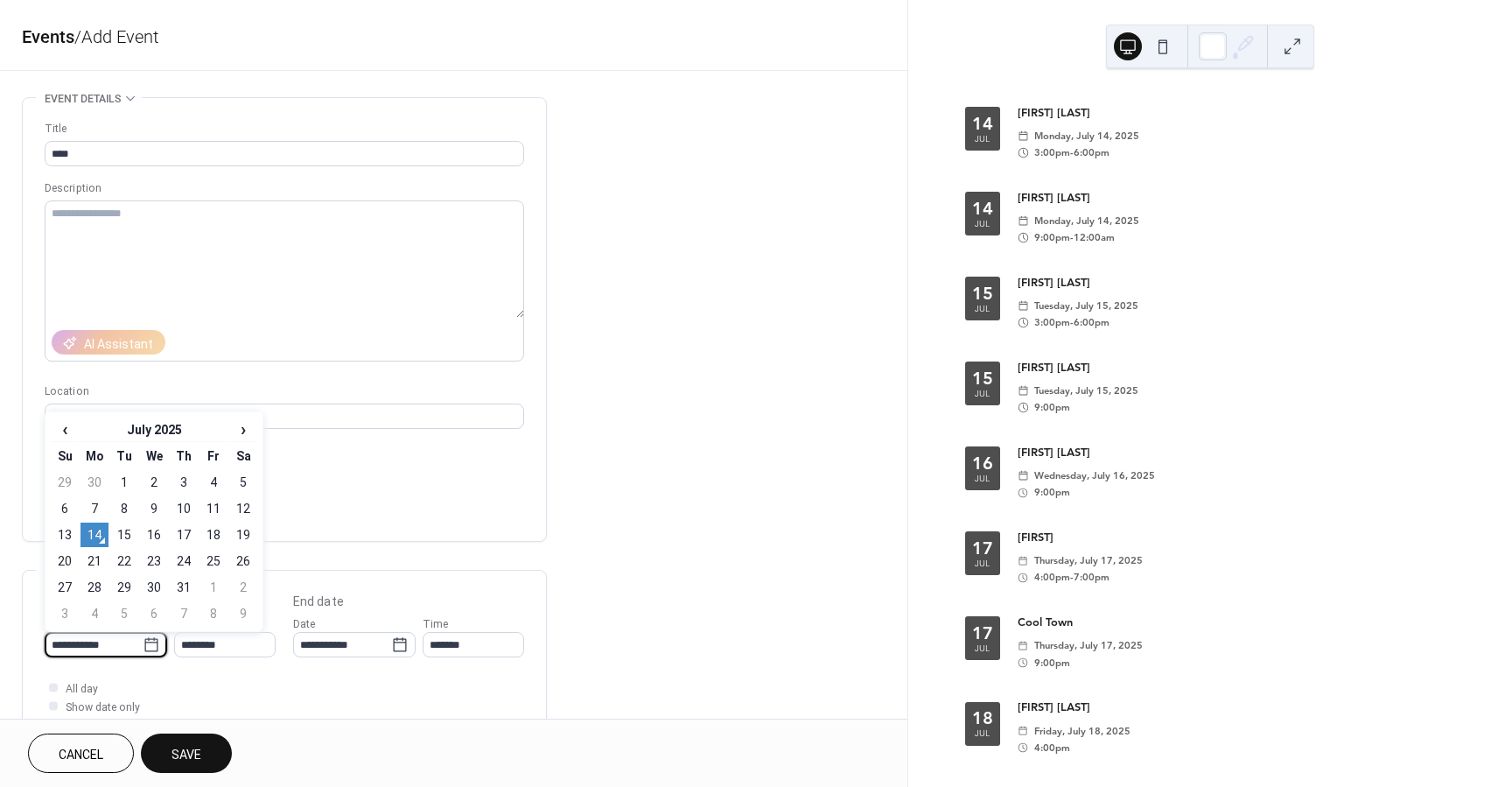 drag, startPoint x: 122, startPoint y: 558, endPoint x: 156, endPoint y: 585, distance: 43.4166 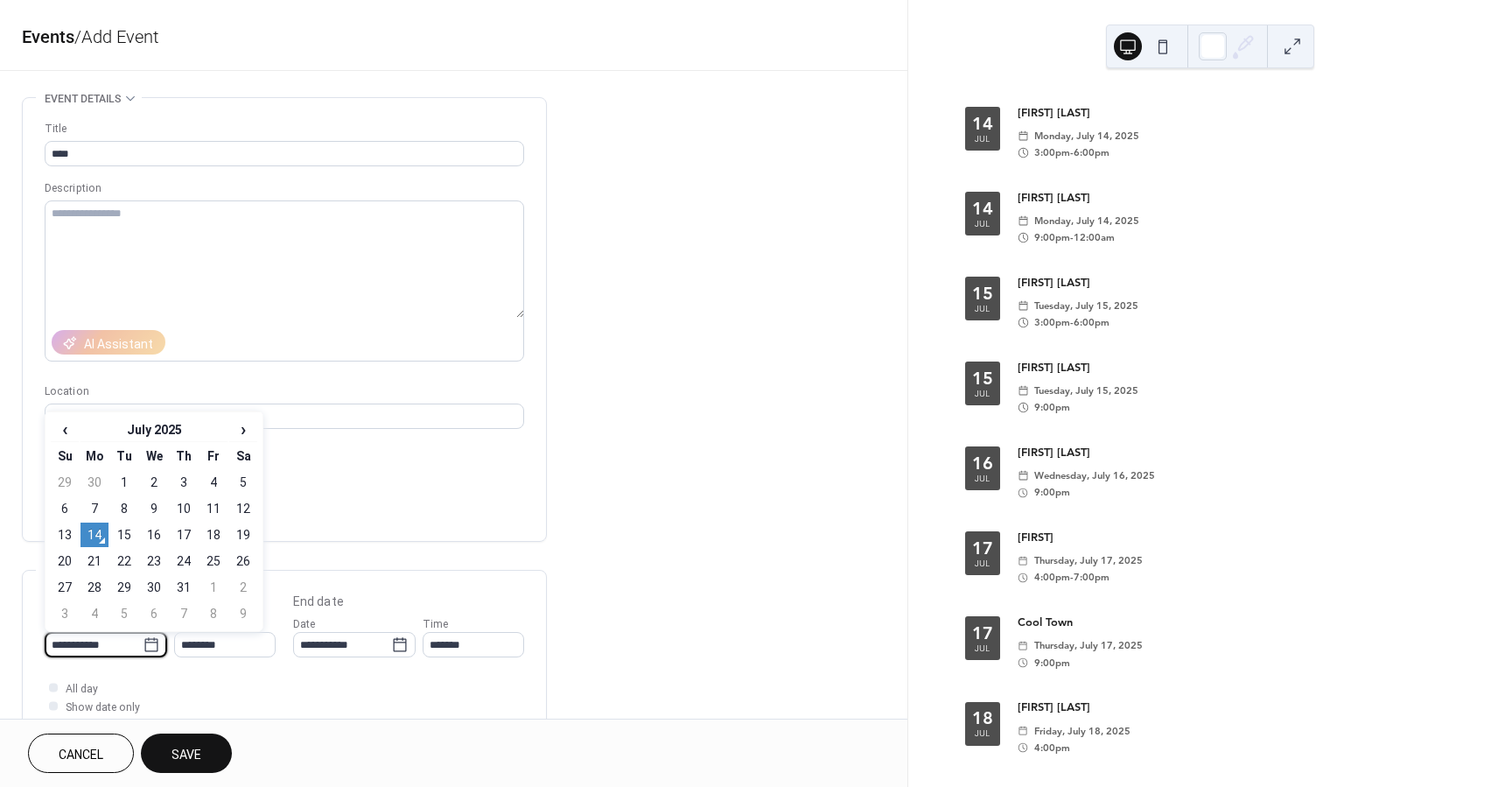 click on "22" at bounding box center (124, 561) 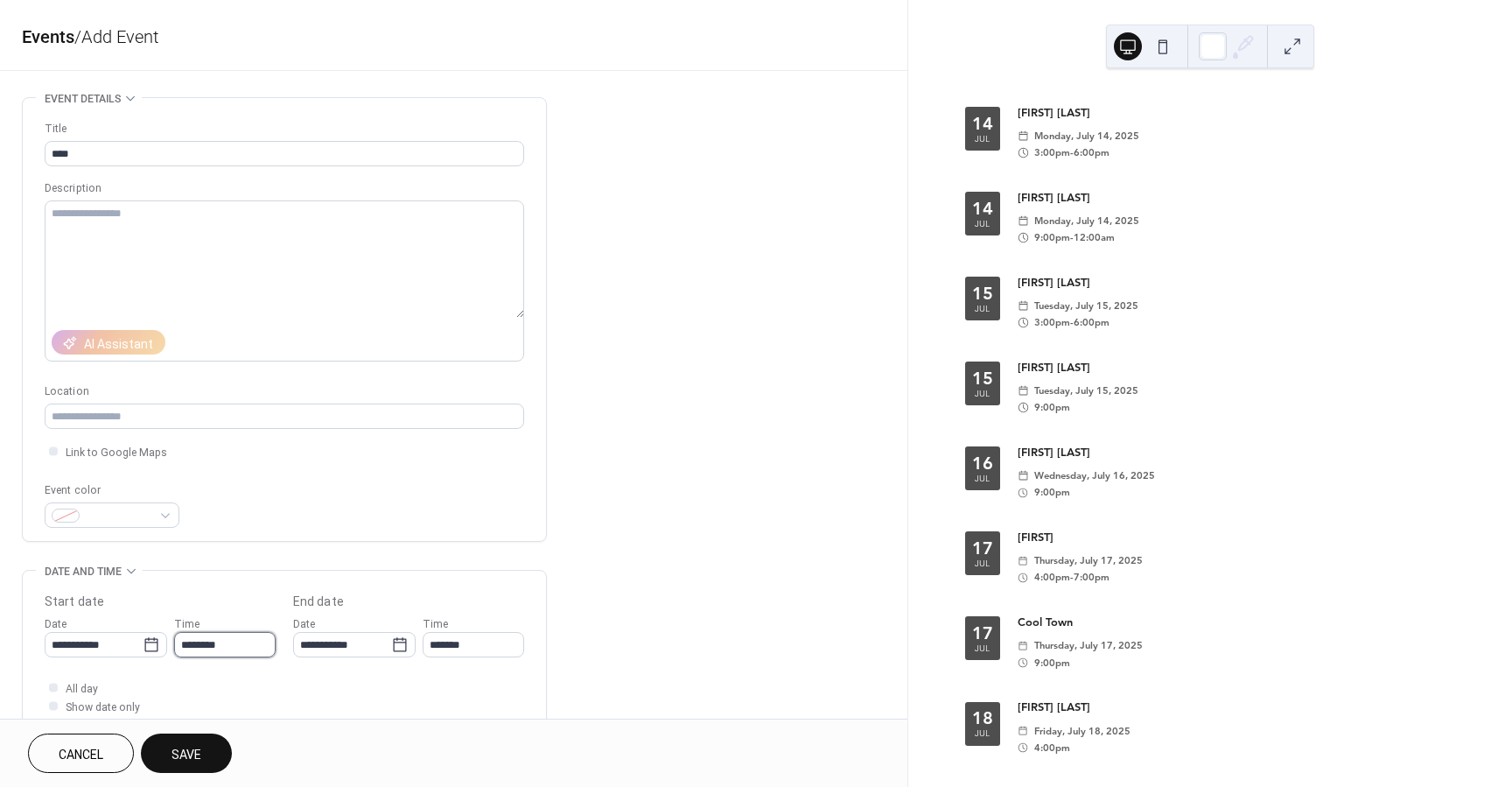 click on "********" at bounding box center (225, 644) 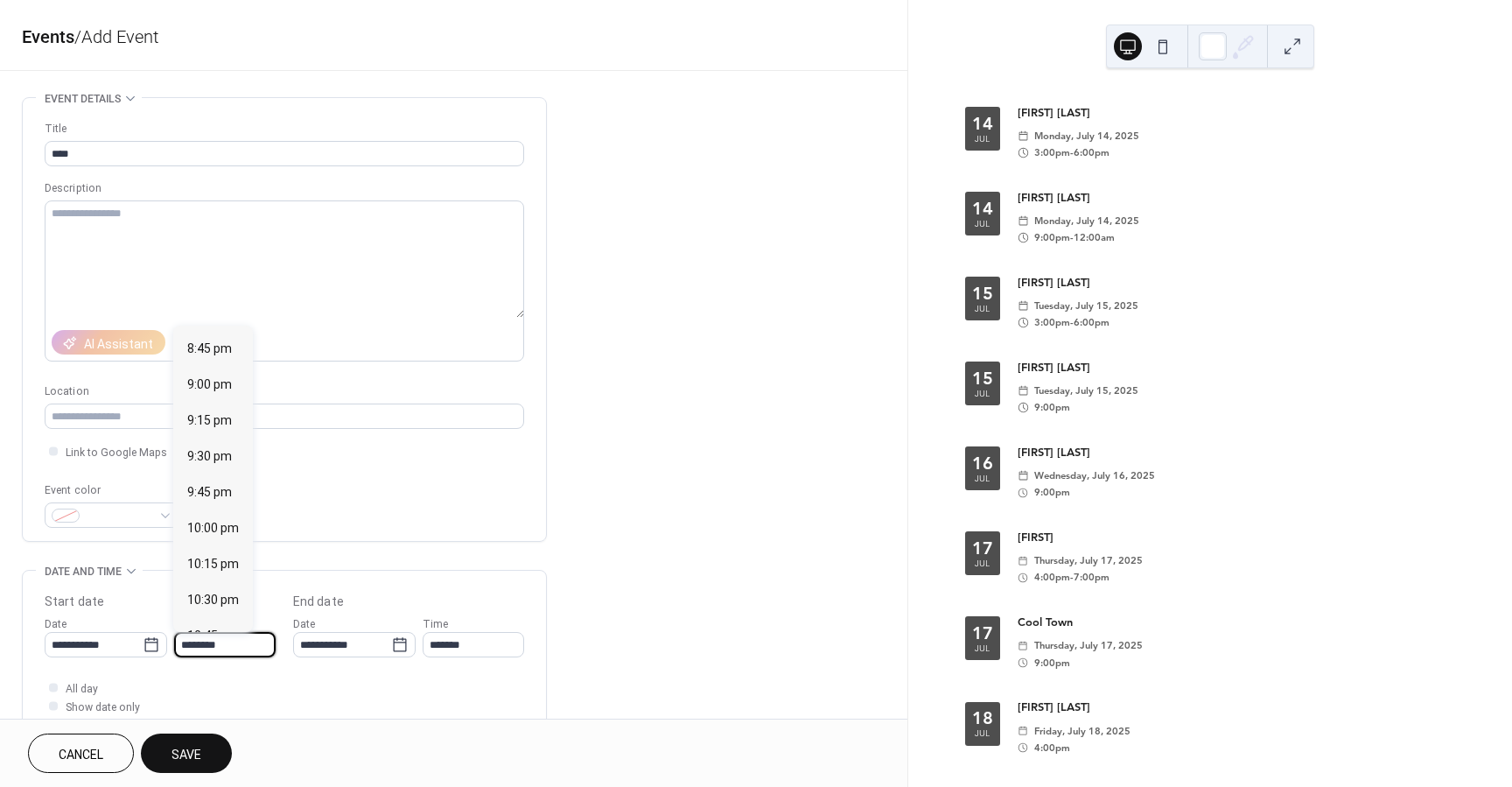scroll, scrollTop: 2936, scrollLeft: 0, axis: vertical 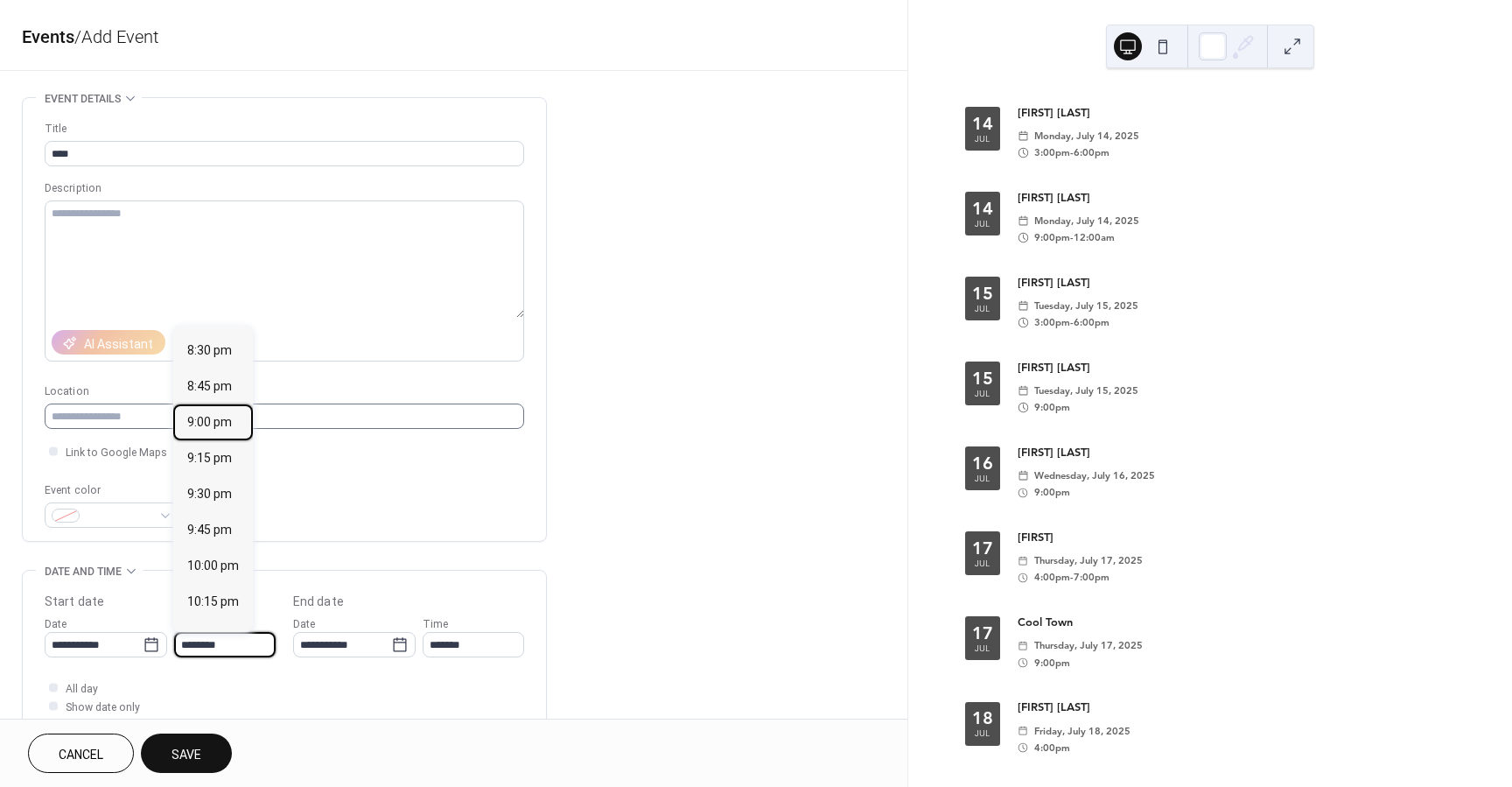 click on "9:00 pm" at bounding box center [209, 422] 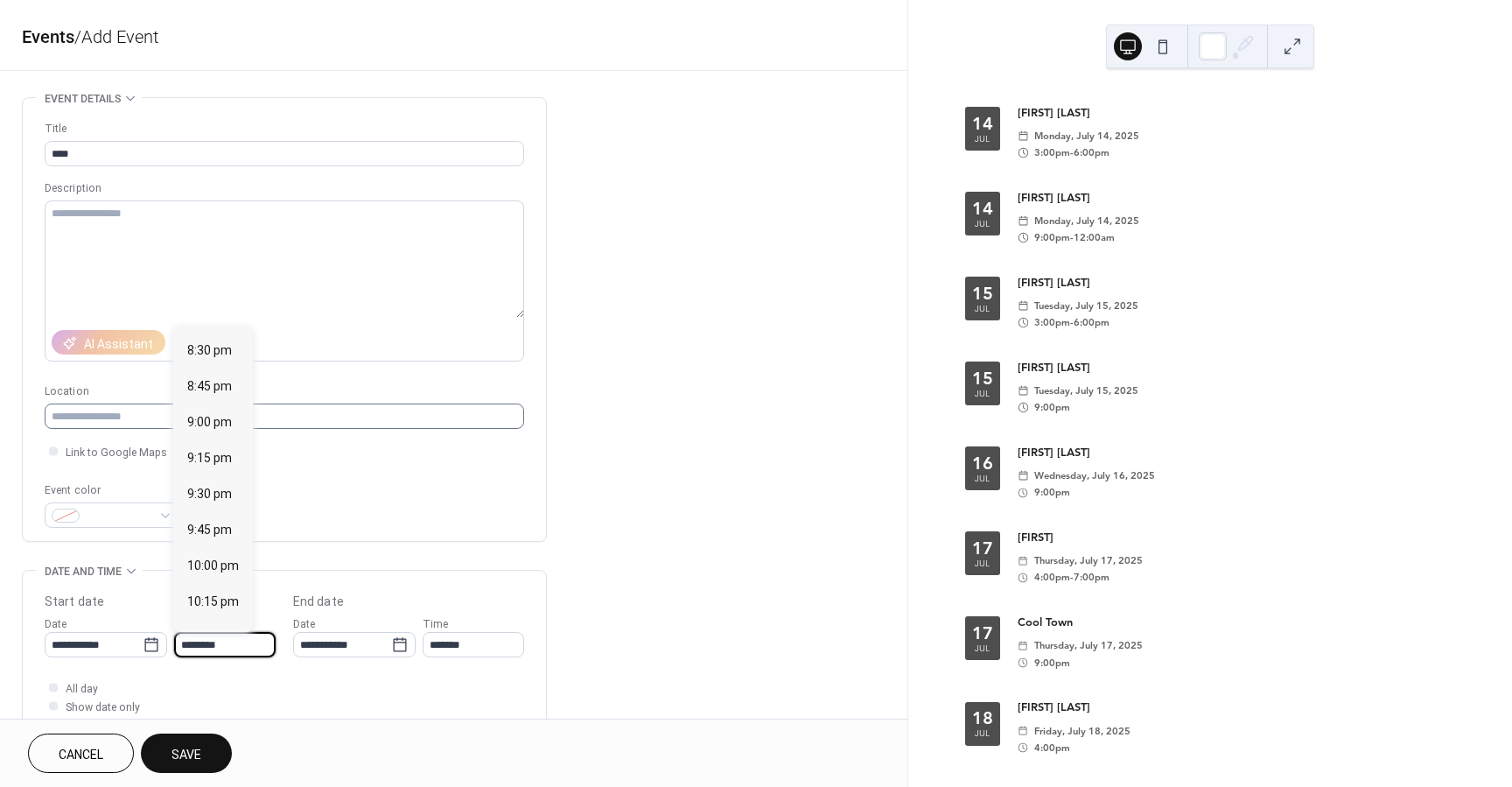 type on "*******" 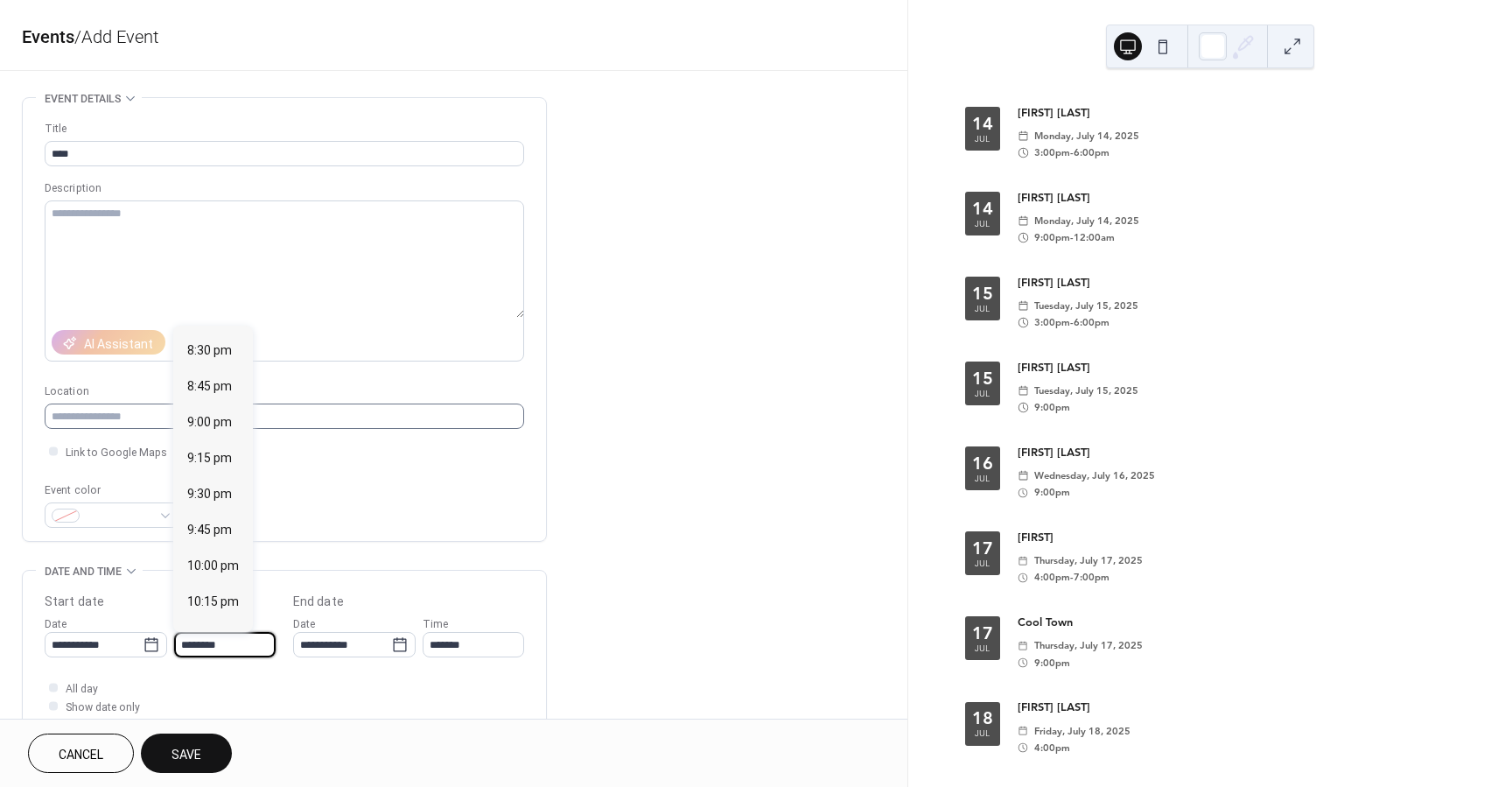 type on "********" 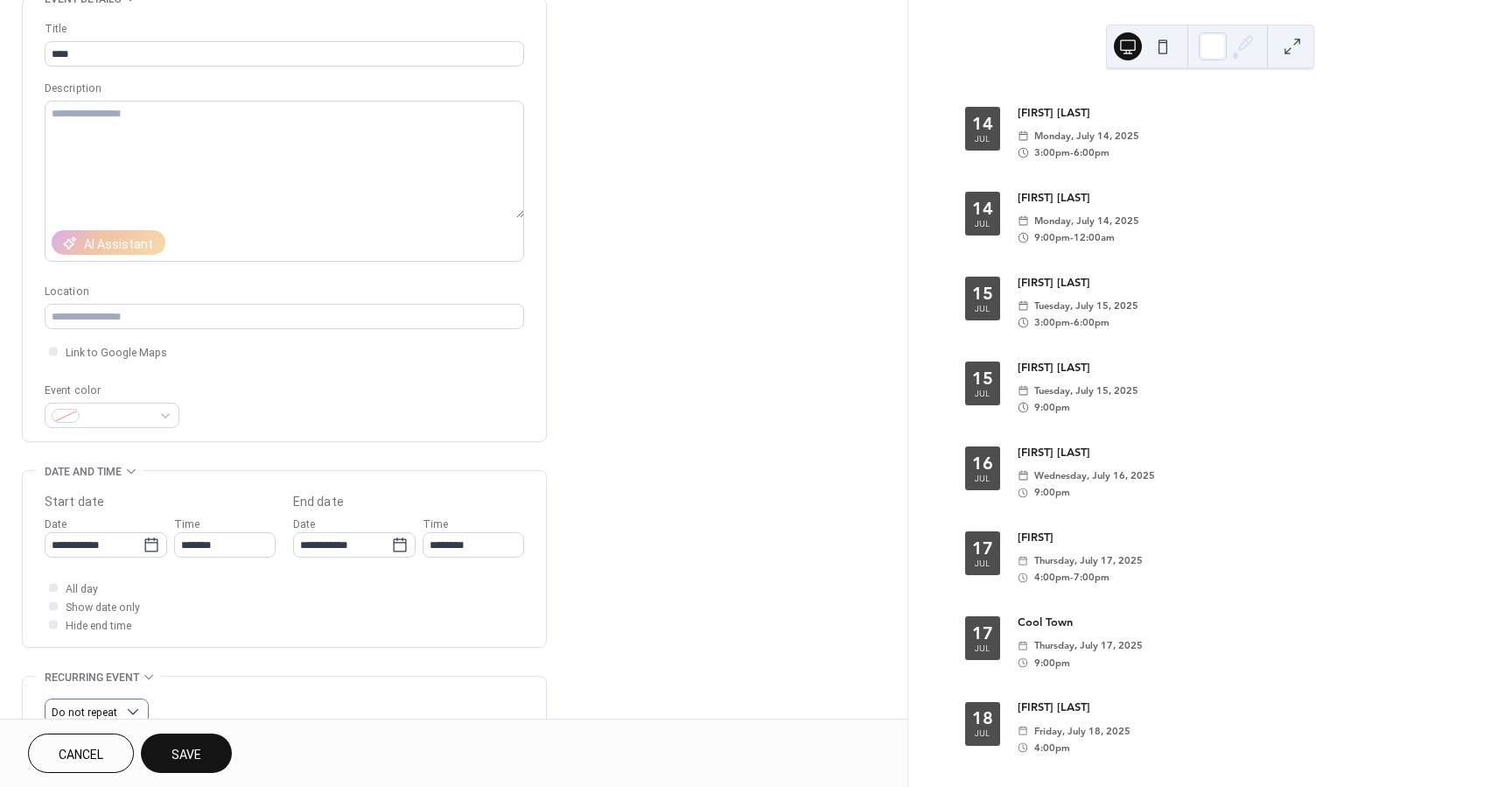 scroll, scrollTop: 122, scrollLeft: 0, axis: vertical 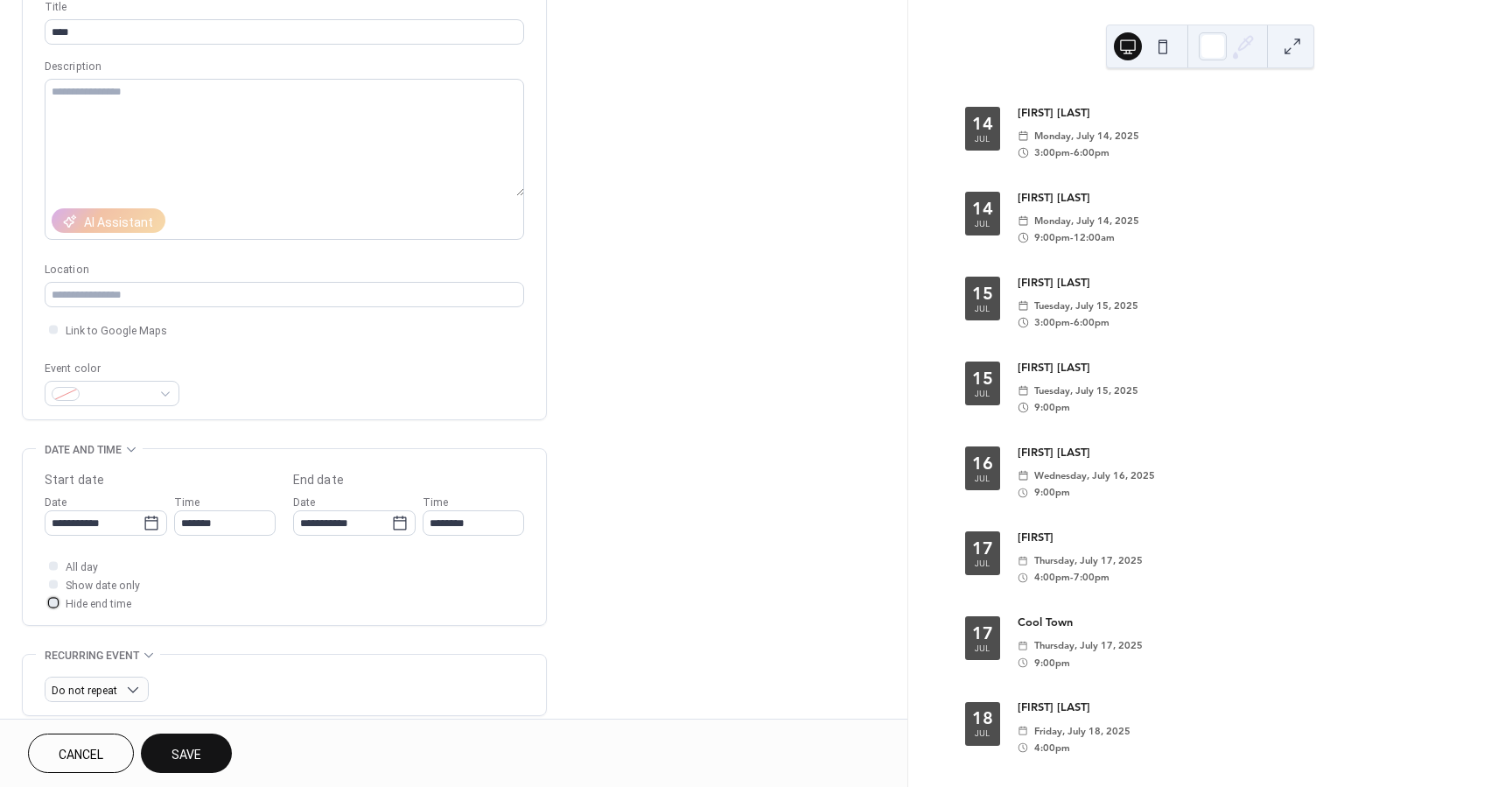 drag, startPoint x: 56, startPoint y: 604, endPoint x: 76, endPoint y: 629, distance: 32.01562 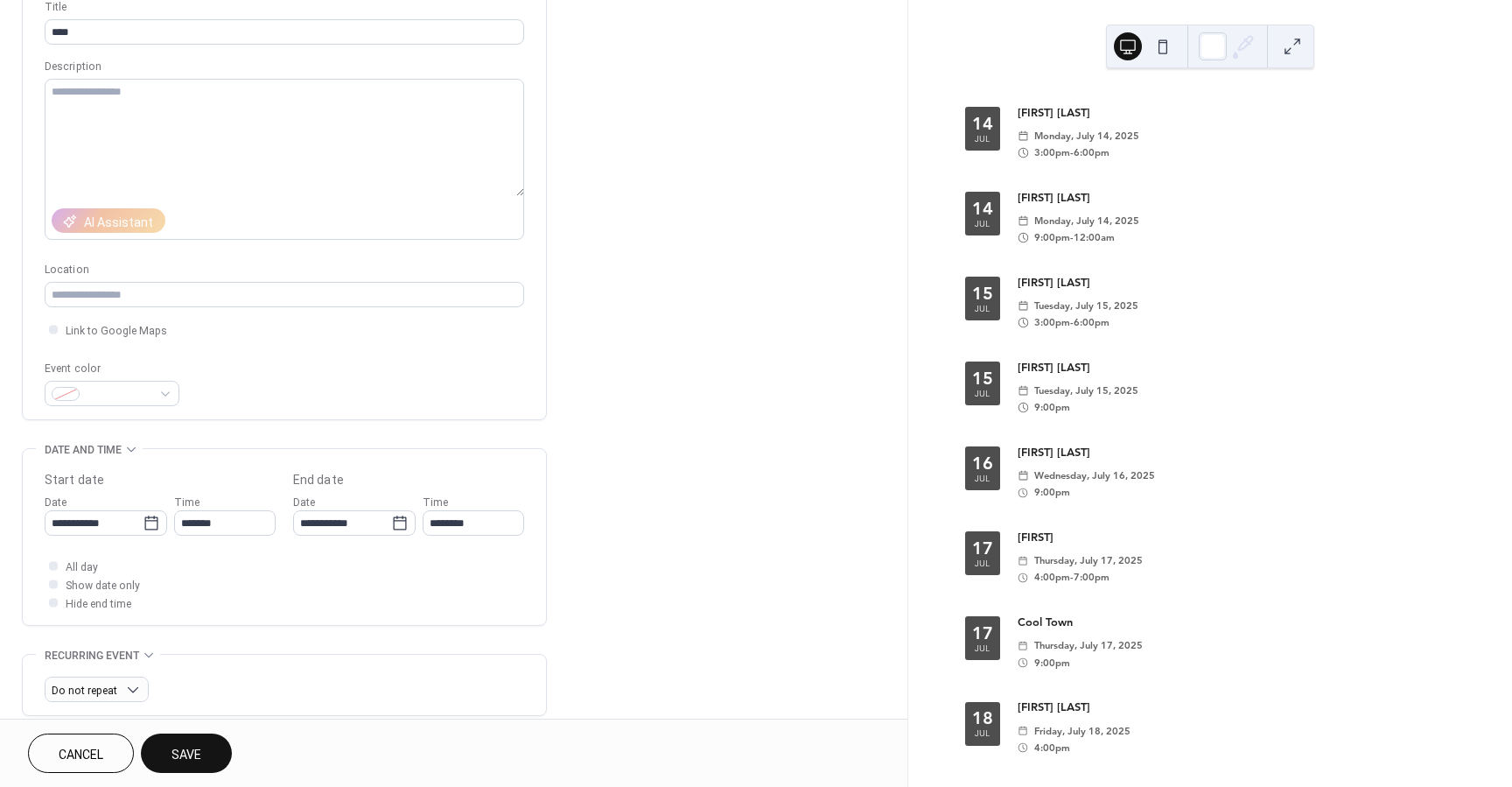 click on "Save" at bounding box center (186, 753) 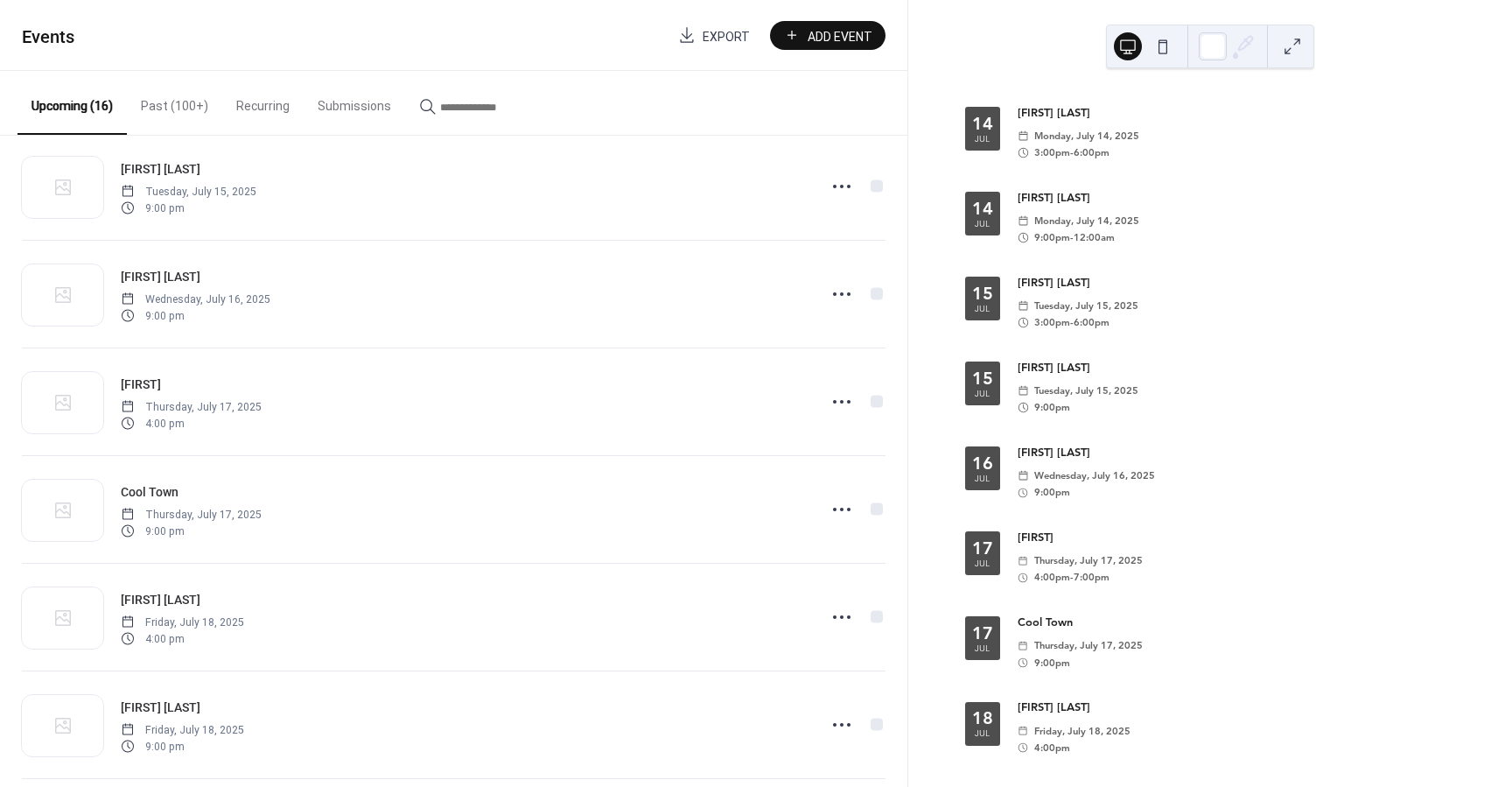 scroll, scrollTop: 365, scrollLeft: 0, axis: vertical 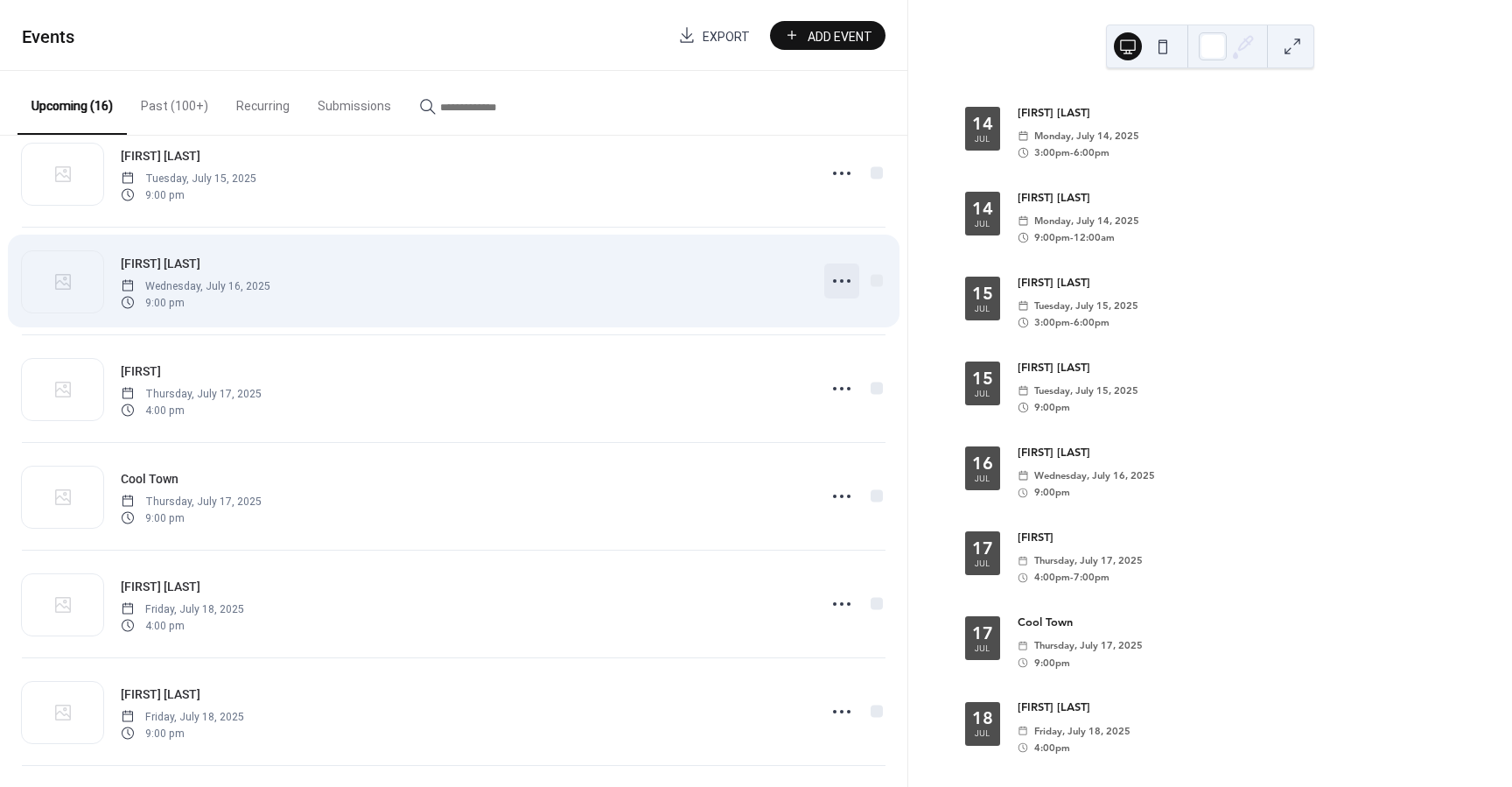 click 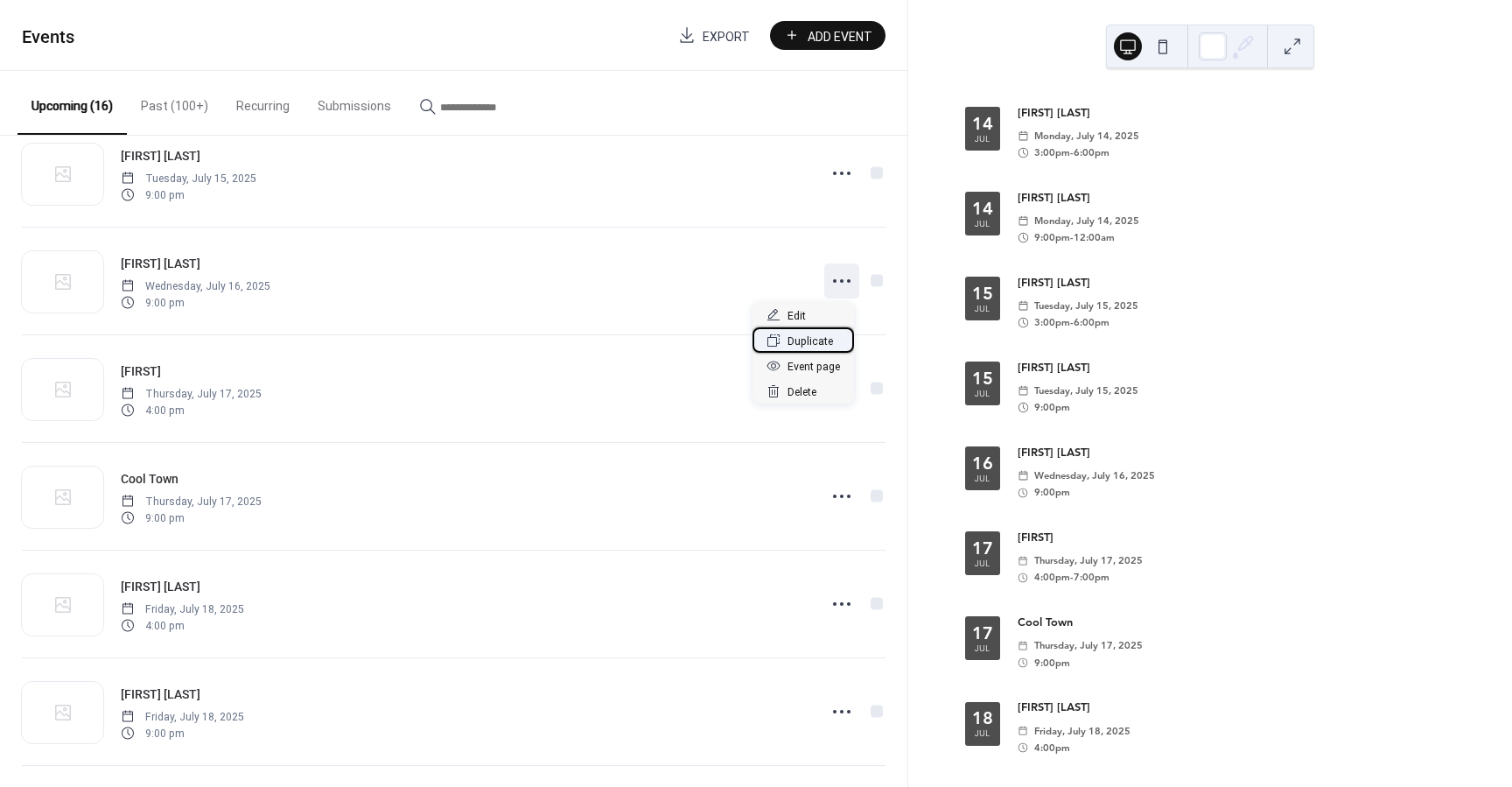 click on "Duplicate" at bounding box center [810, 341] 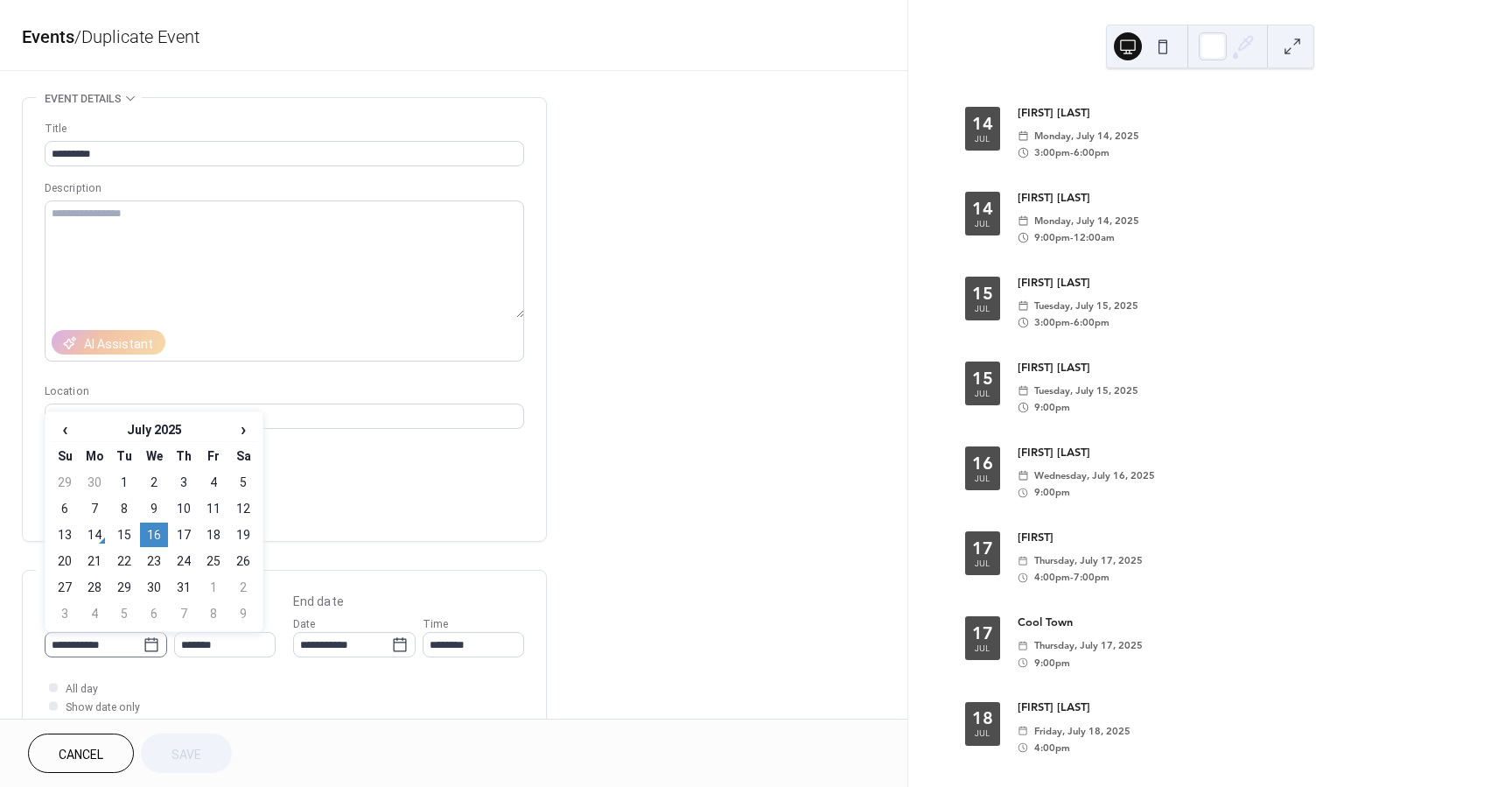click 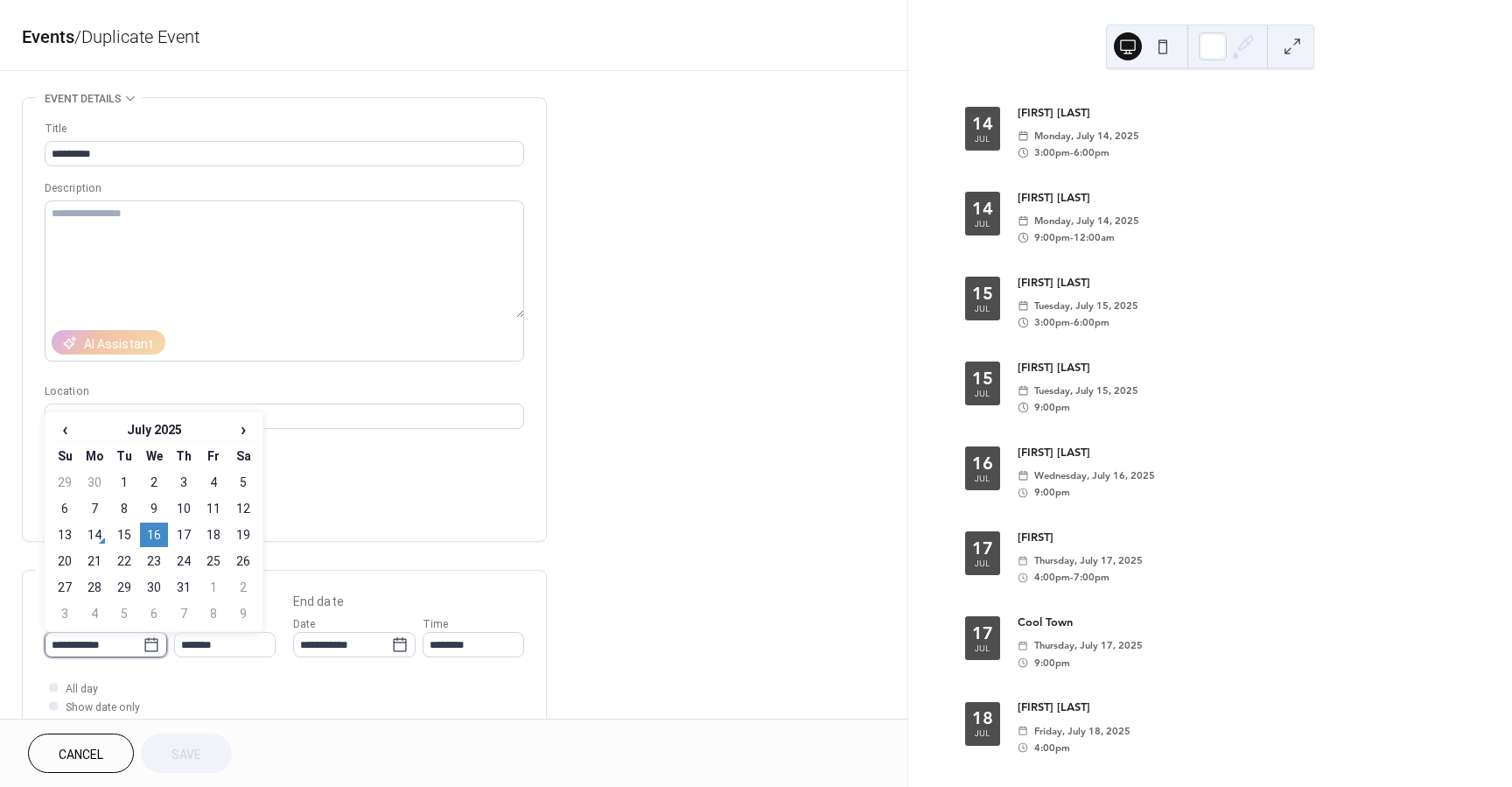 click on "**********" at bounding box center [94, 644] 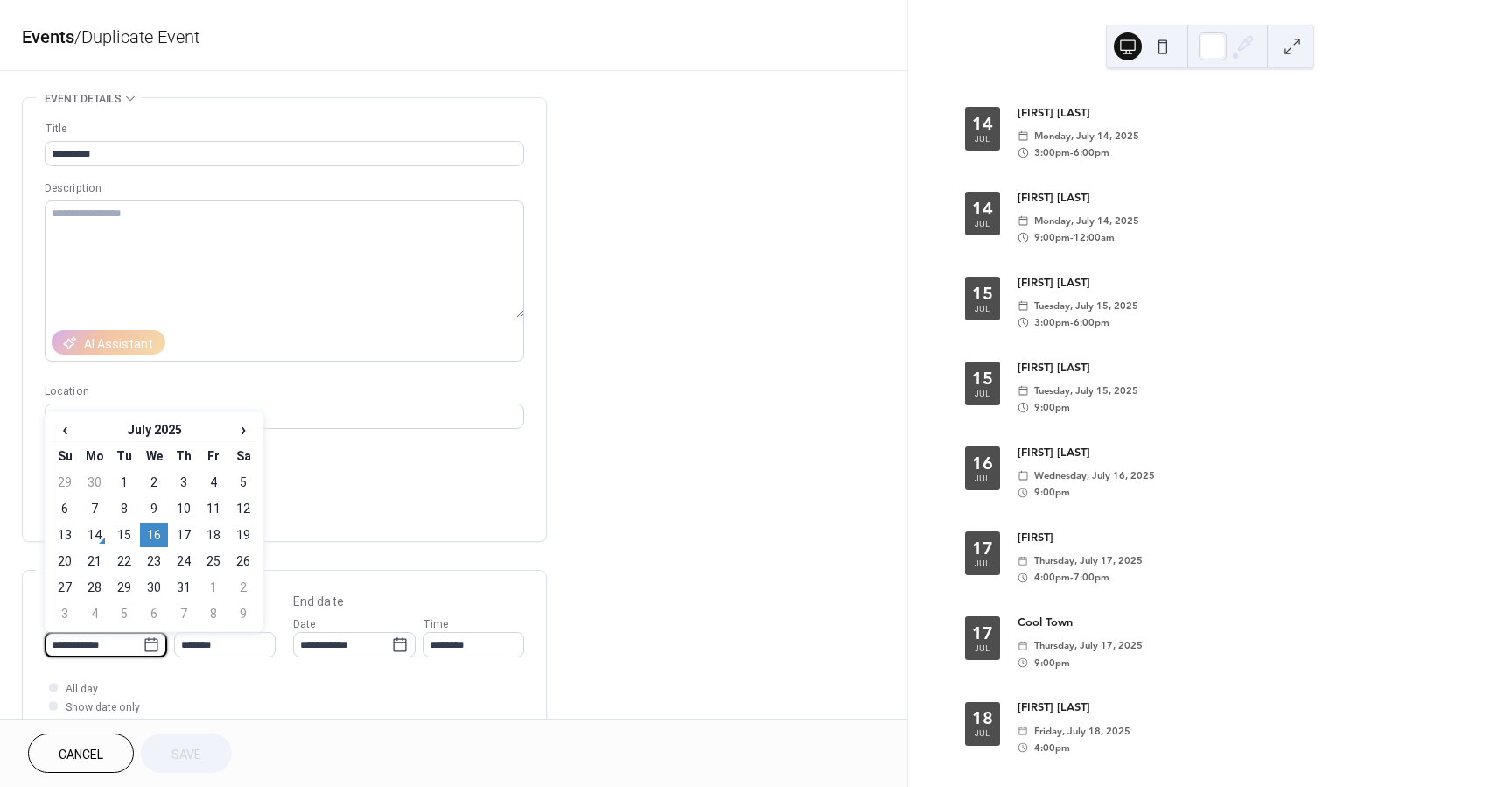 drag, startPoint x: 154, startPoint y: 557, endPoint x: 158, endPoint y: 567, distance: 10.77033 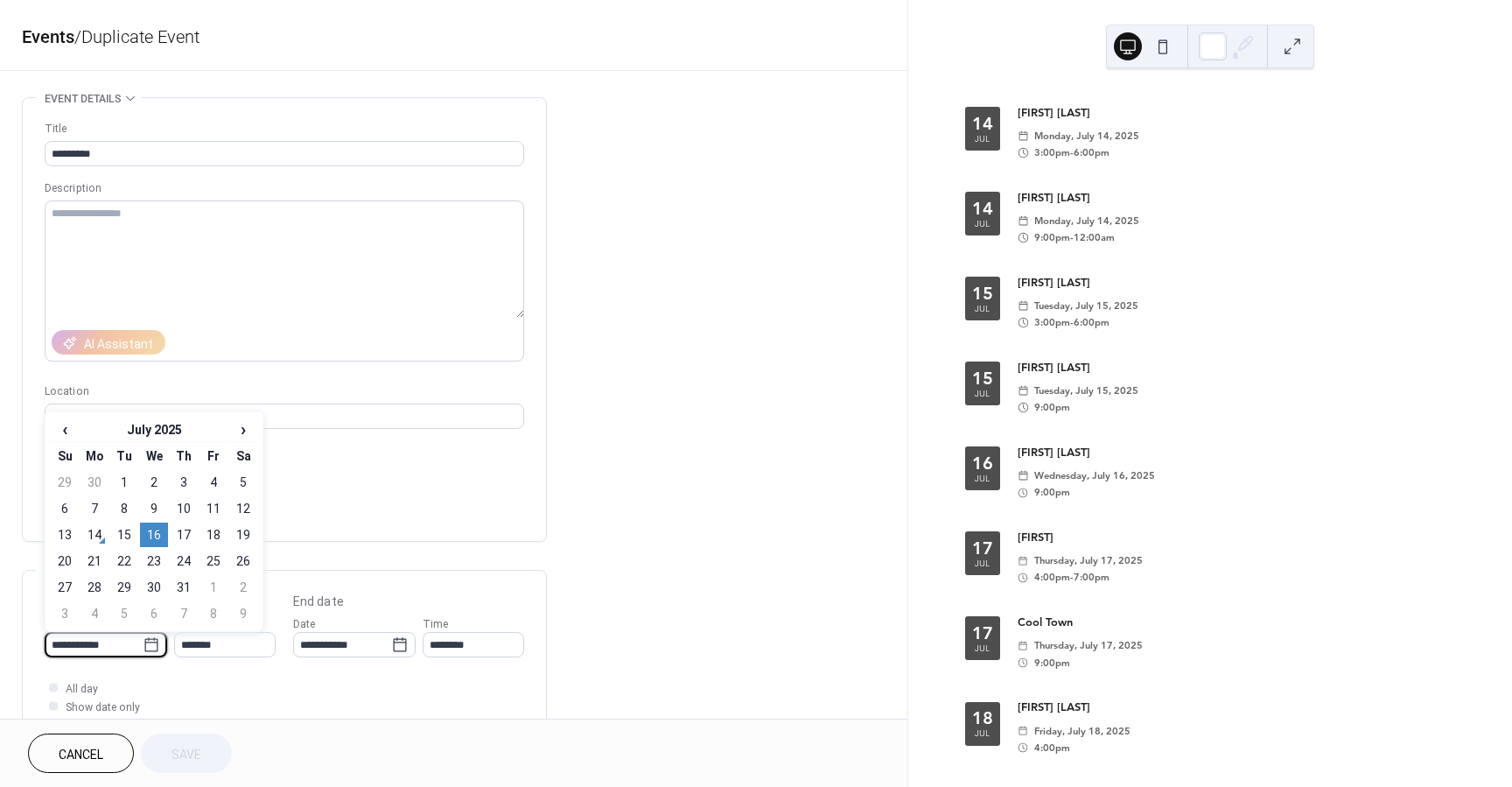 click on "23" at bounding box center (154, 561) 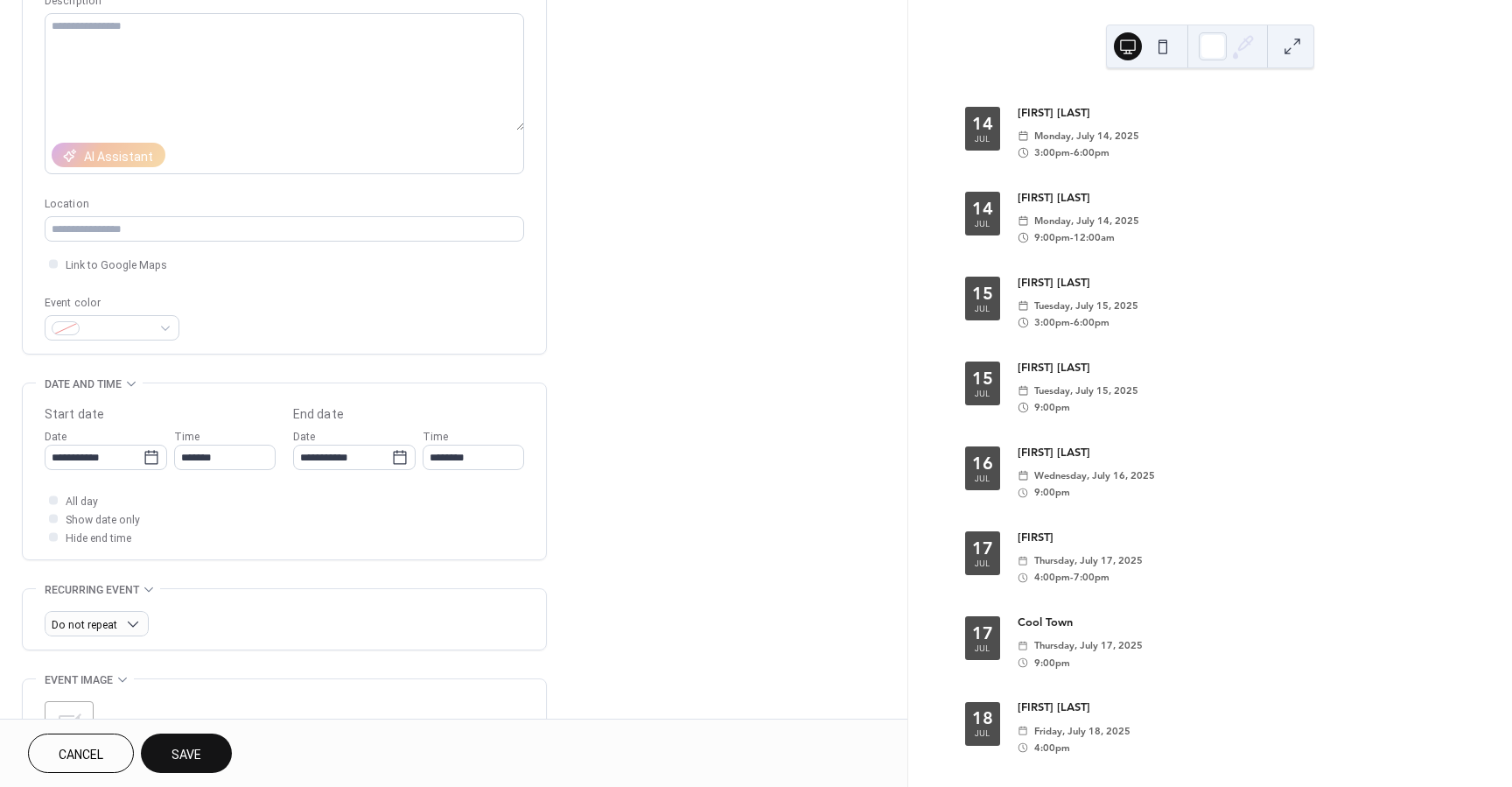 scroll, scrollTop: 201, scrollLeft: 0, axis: vertical 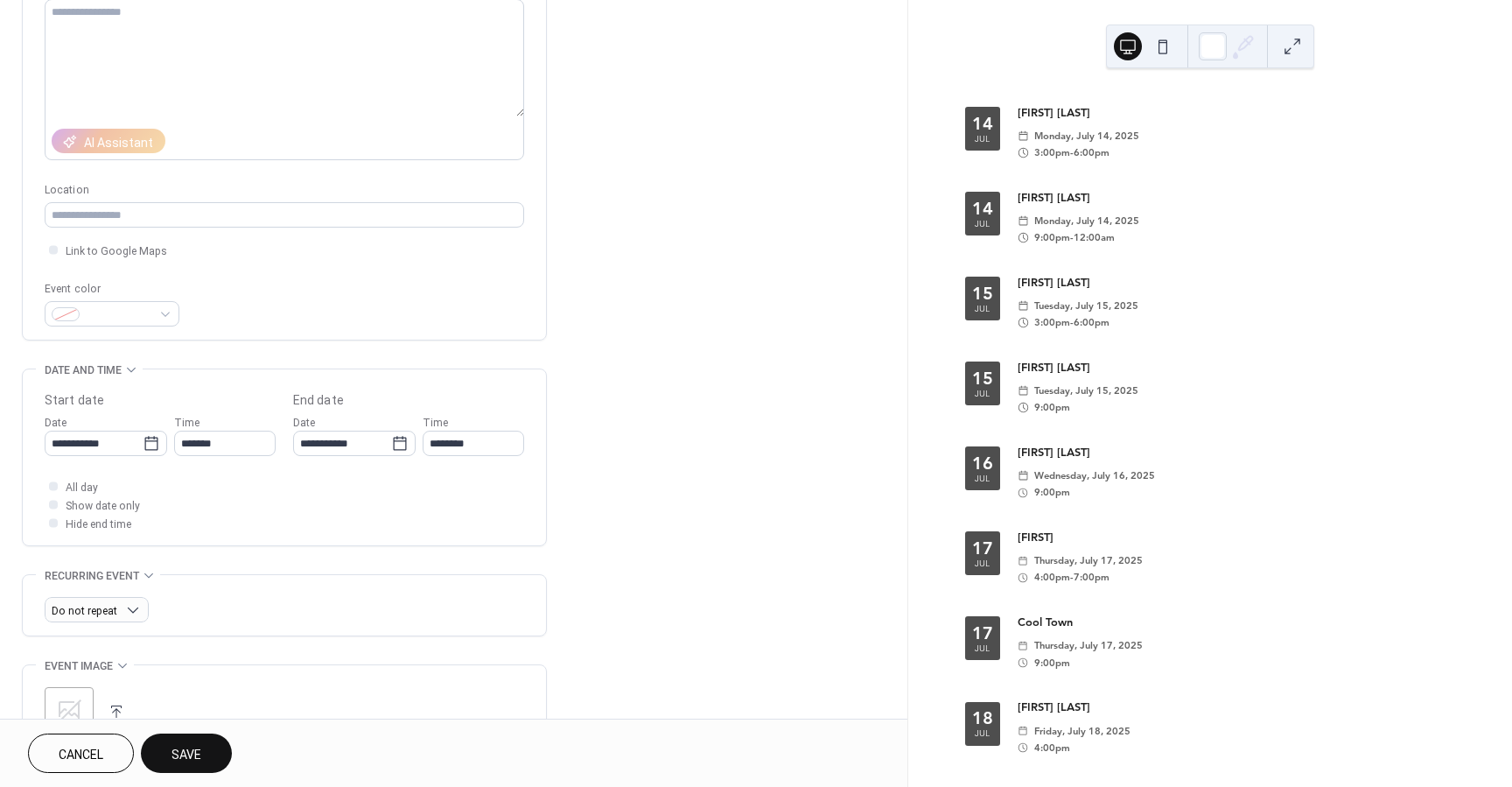 click on "Save" at bounding box center (186, 755) 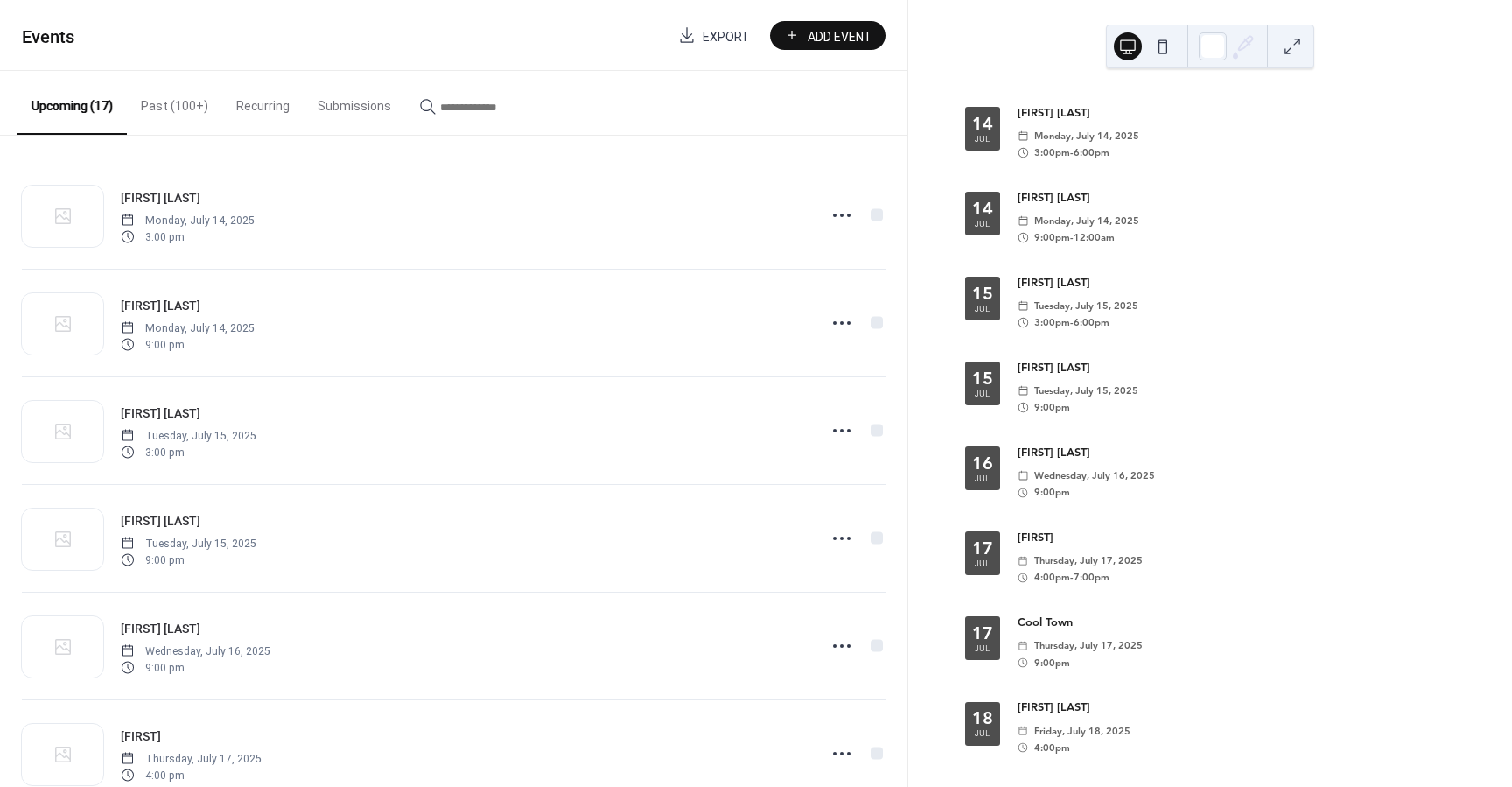 drag, startPoint x: 191, startPoint y: 106, endPoint x: 194, endPoint y: 121, distance: 15.297059 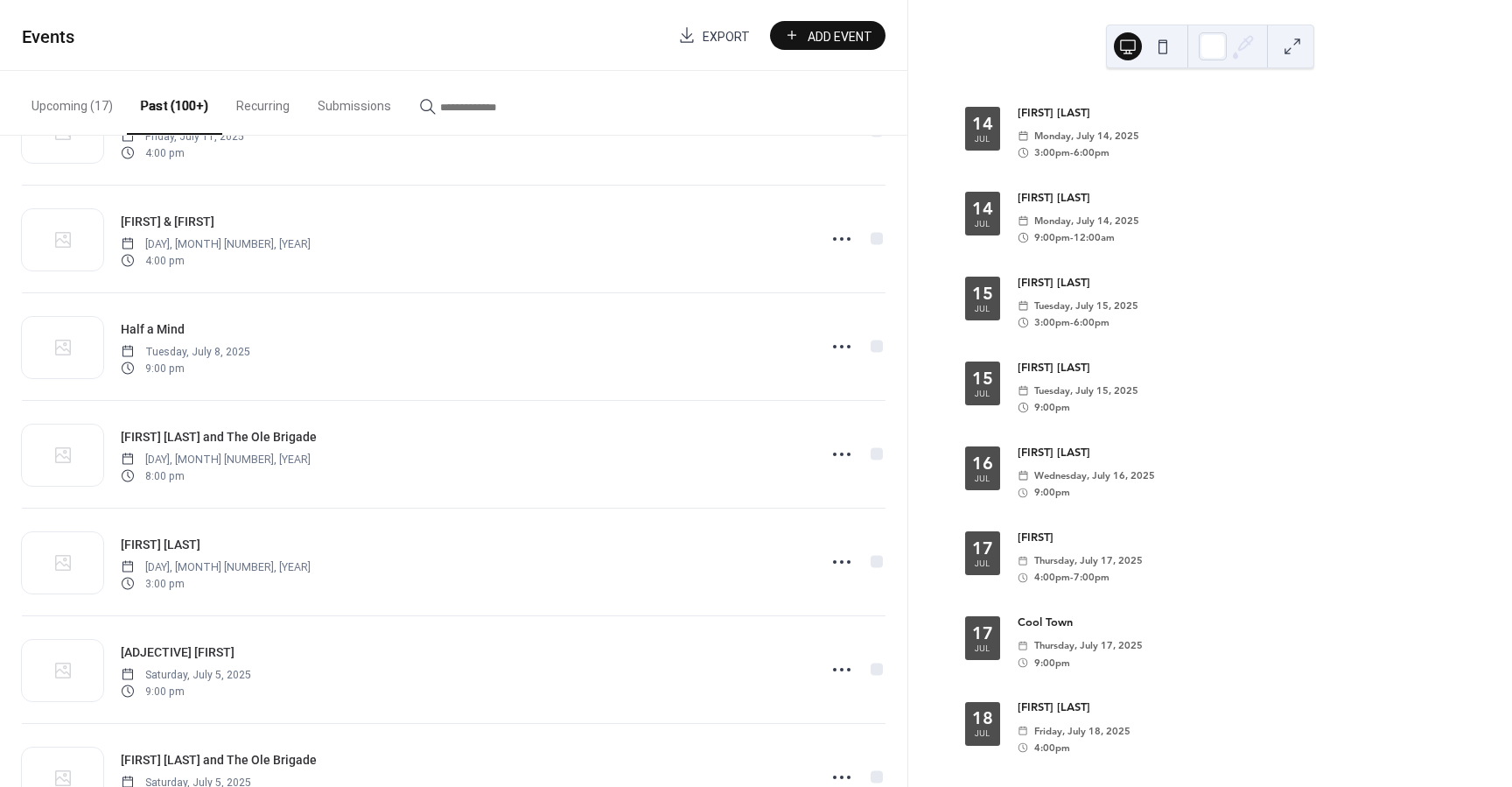scroll, scrollTop: 305, scrollLeft: 0, axis: vertical 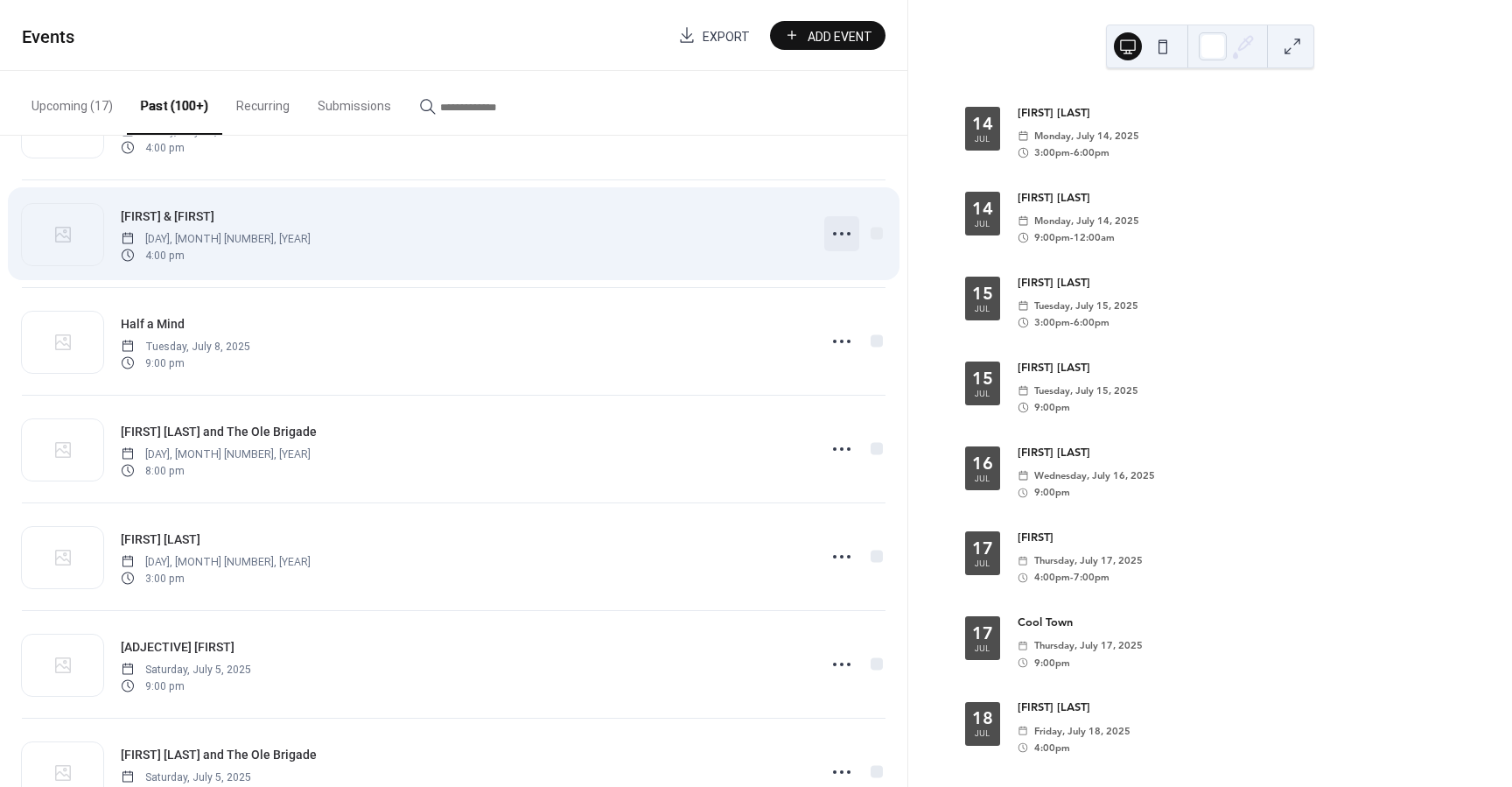 click 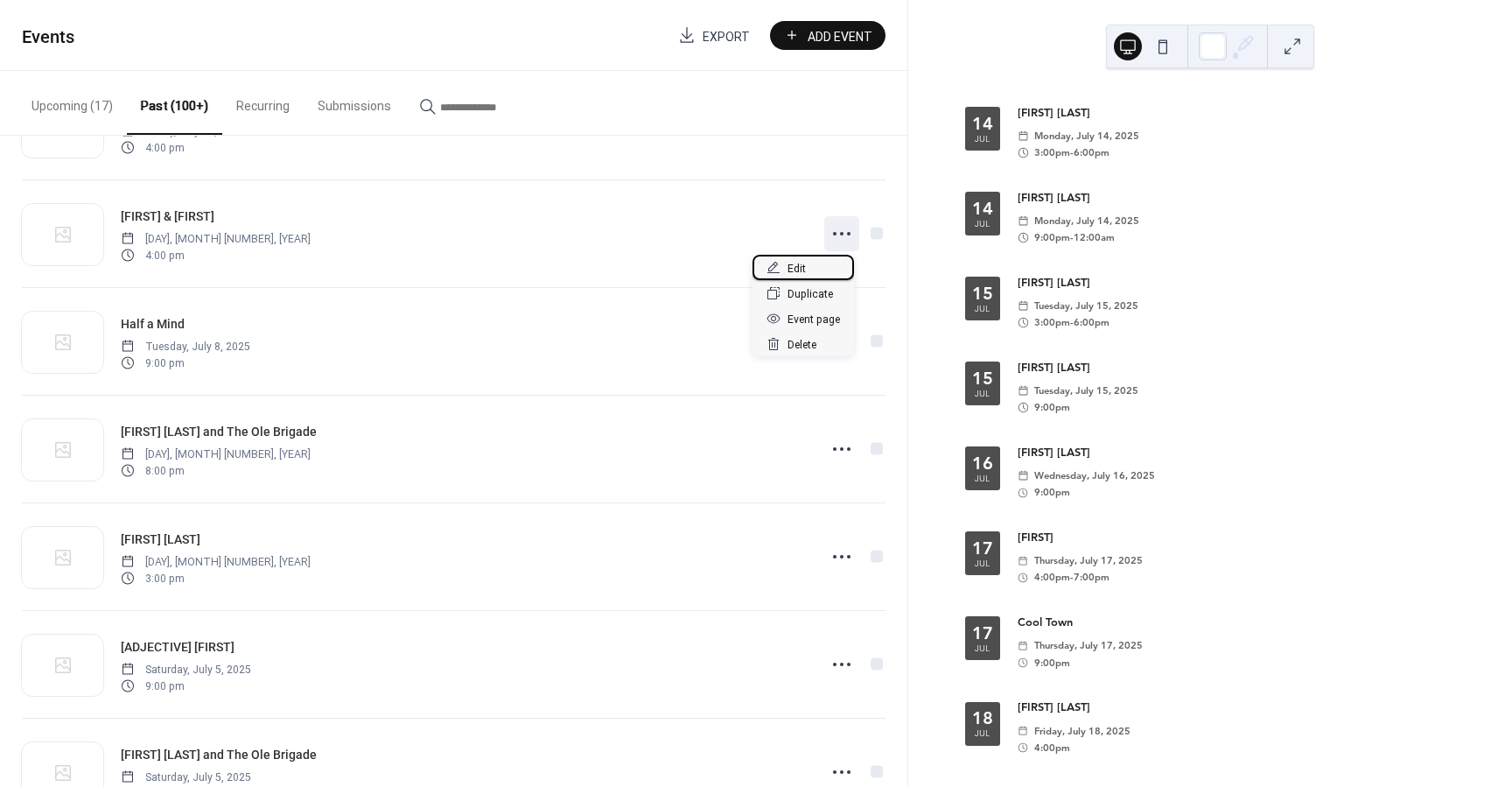 click on "Edit" at bounding box center [796, 269] 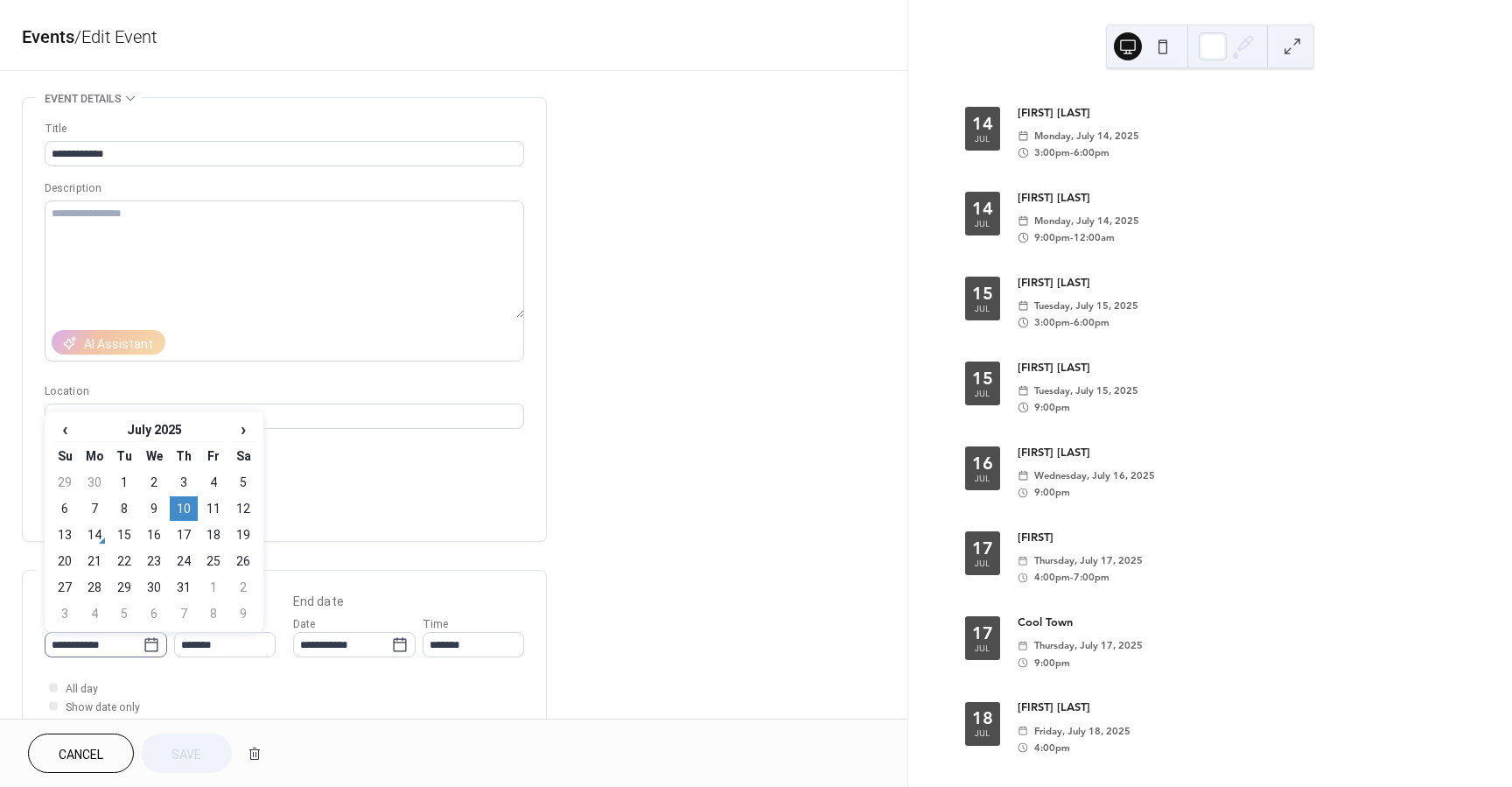 drag, startPoint x: 155, startPoint y: 643, endPoint x: 146, endPoint y: 636, distance: 11.401754 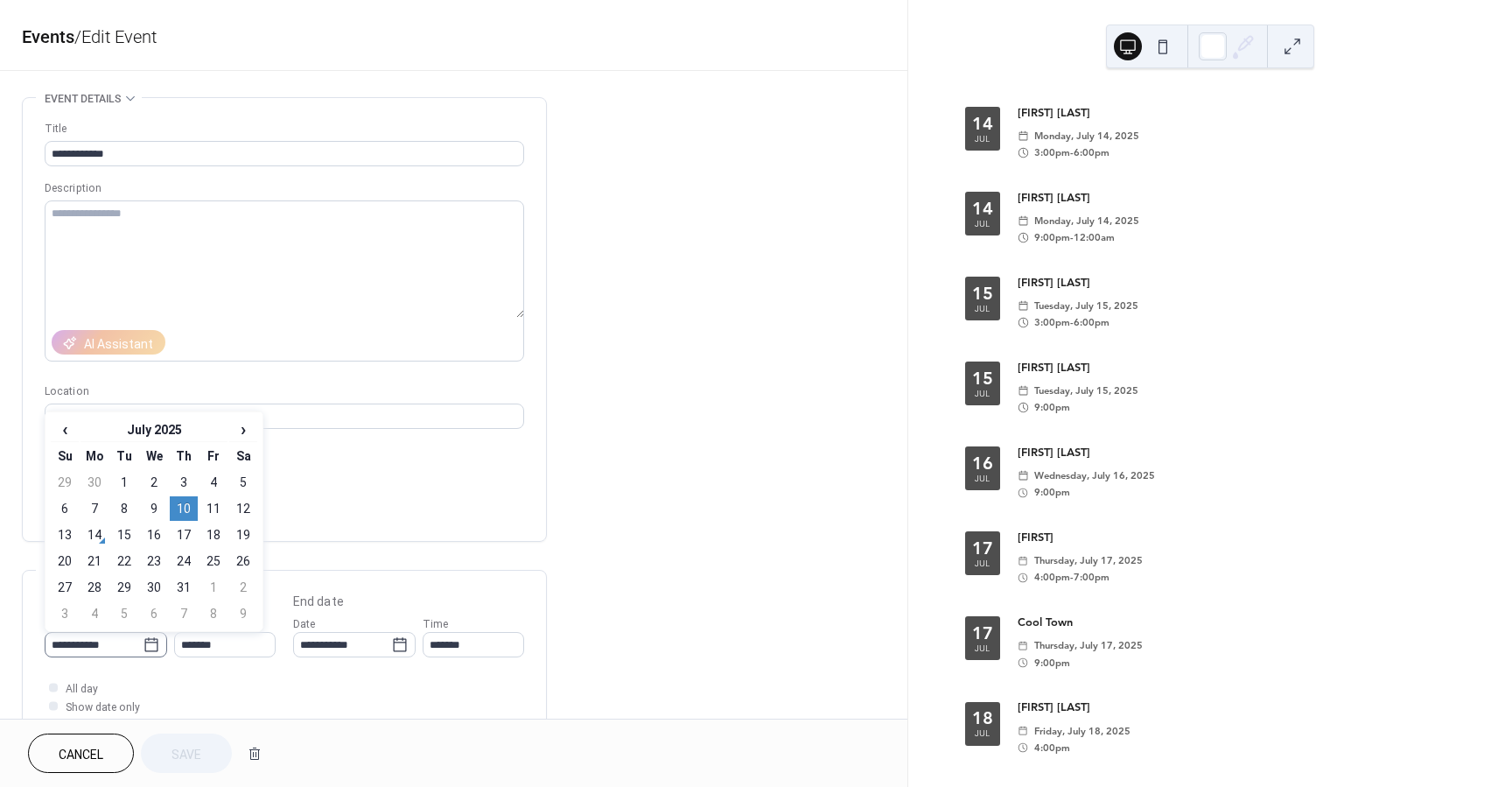 click 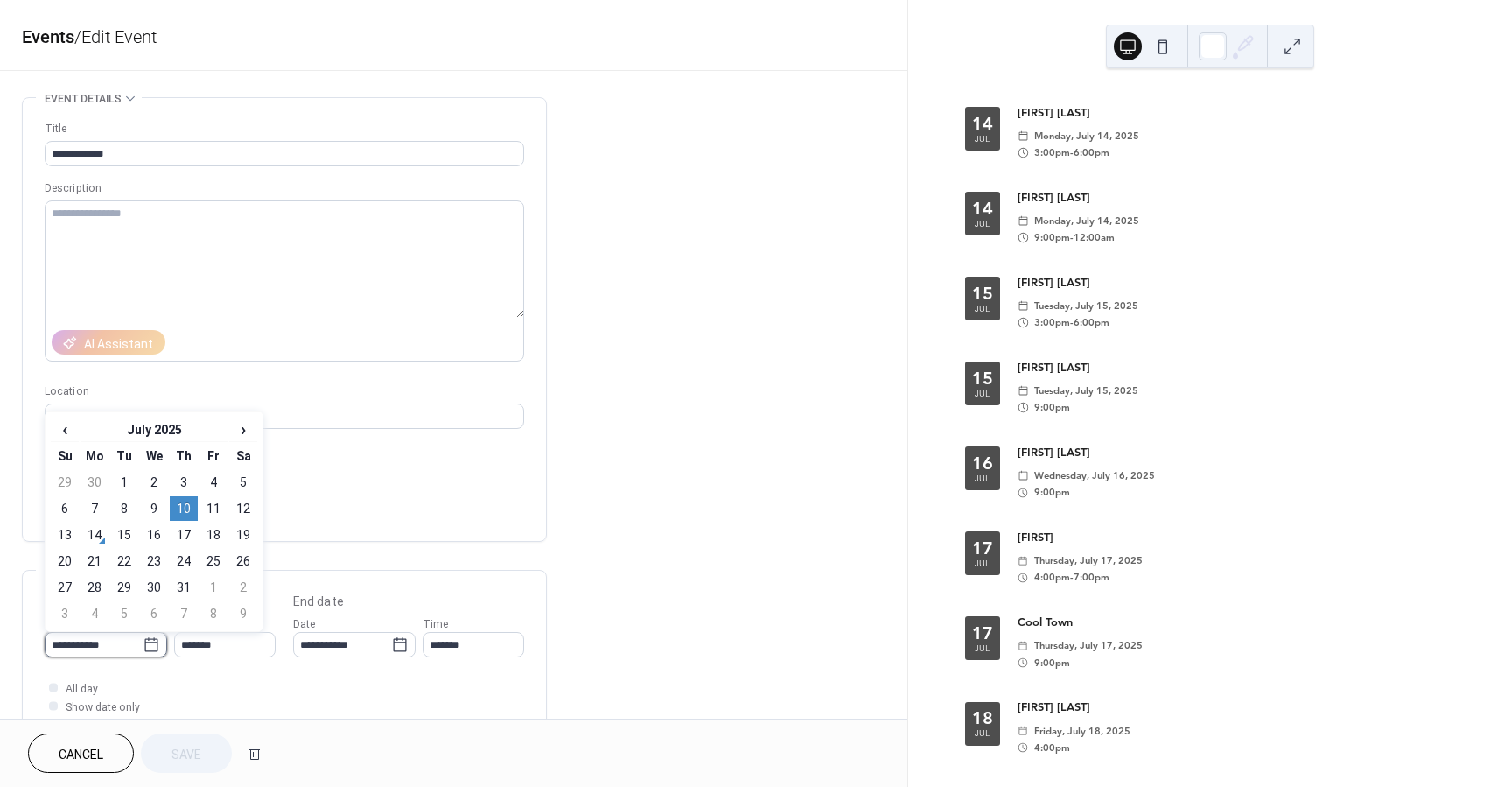 click on "**********" at bounding box center (94, 644) 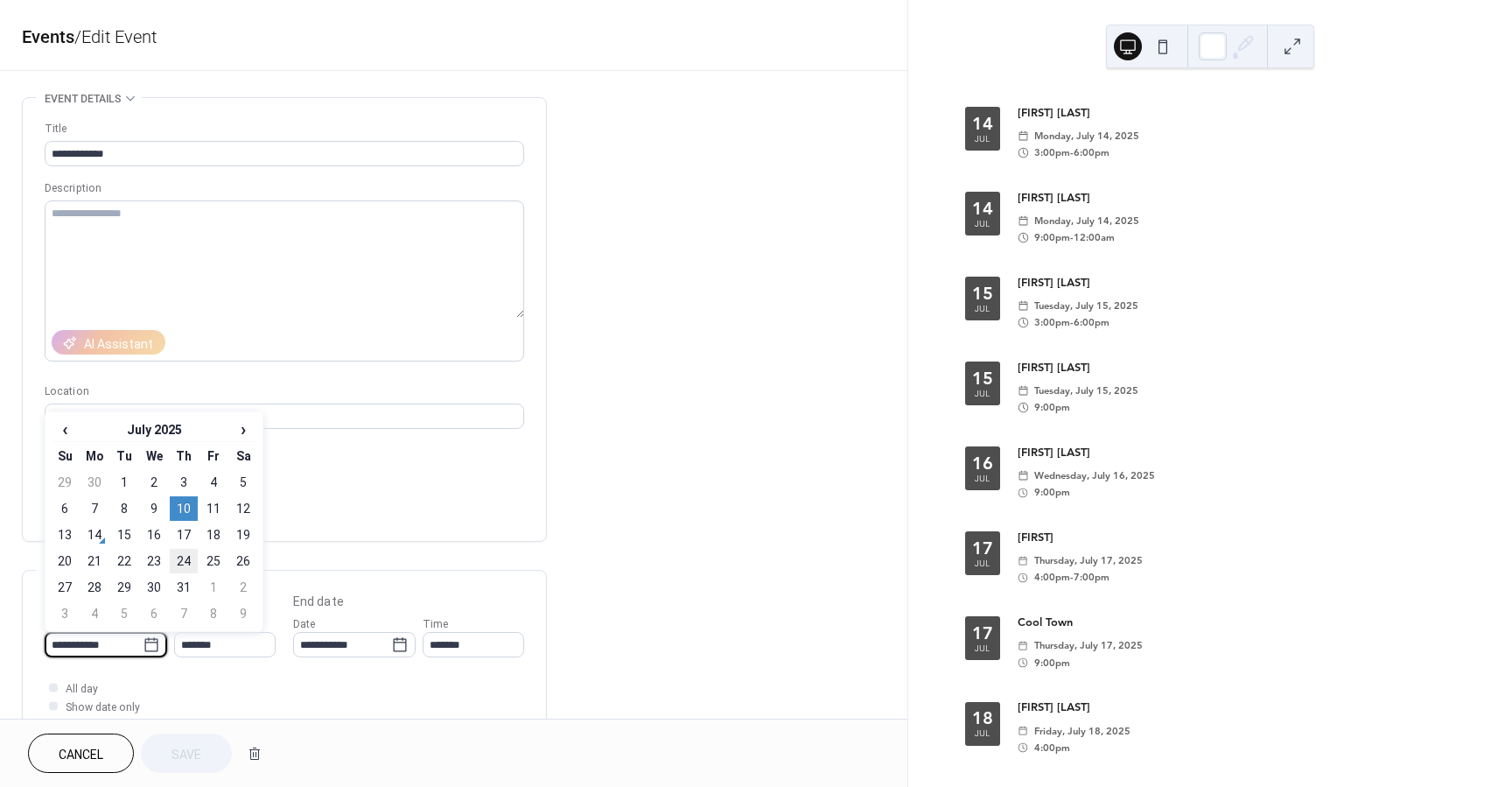 click on "24" at bounding box center (184, 561) 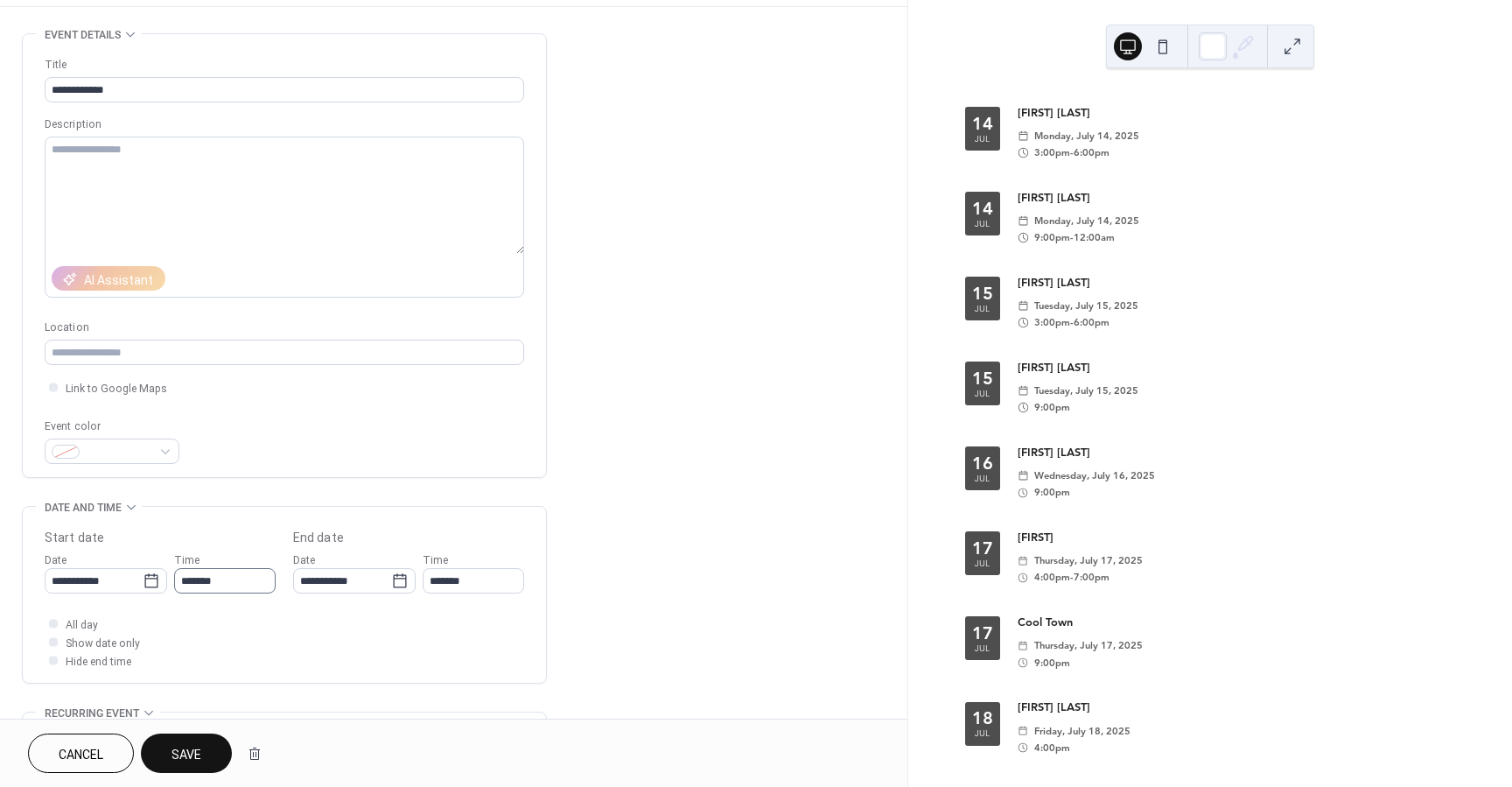 scroll, scrollTop: 161, scrollLeft: 0, axis: vertical 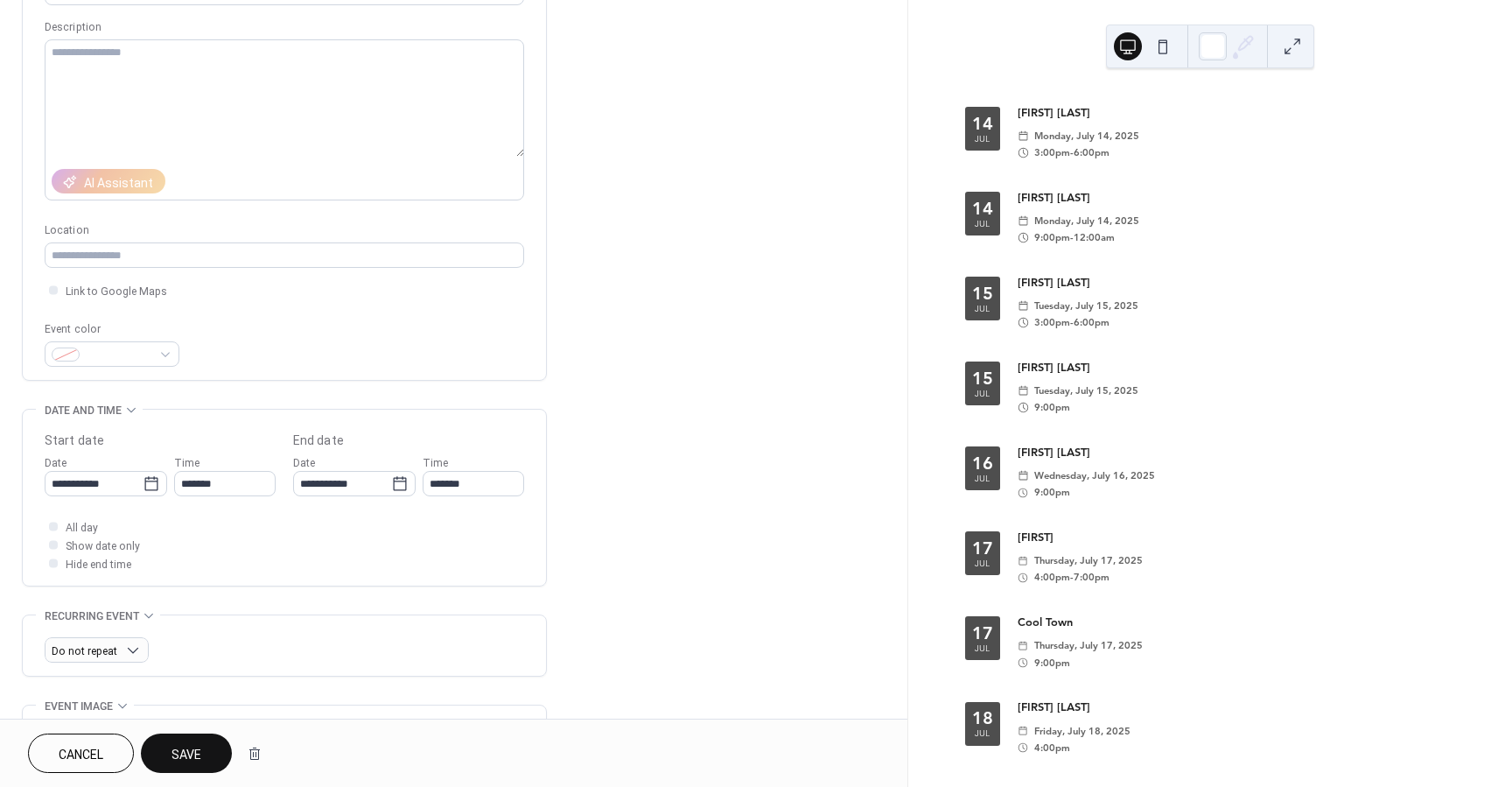 click on "Save" at bounding box center [186, 753] 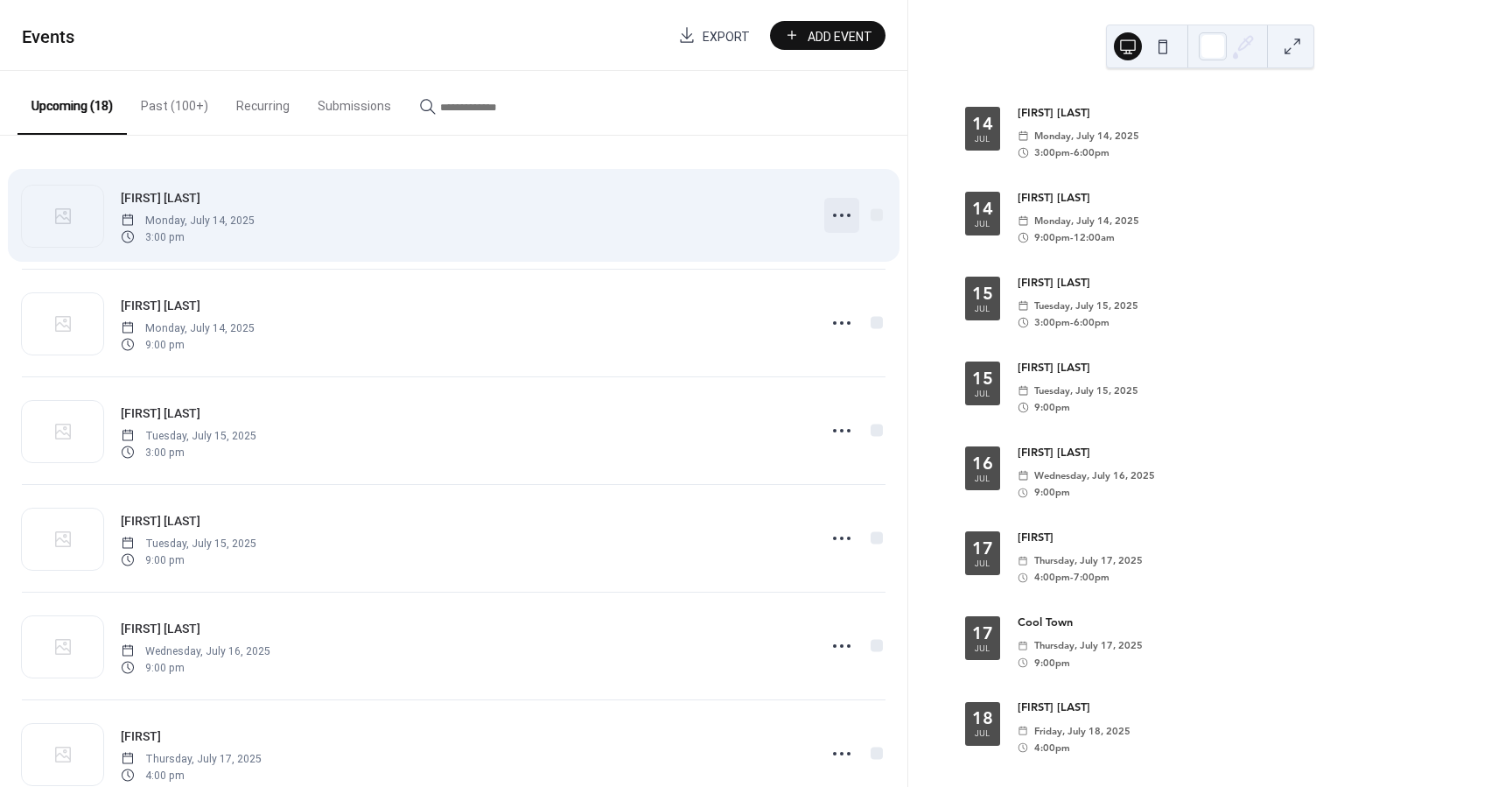 click 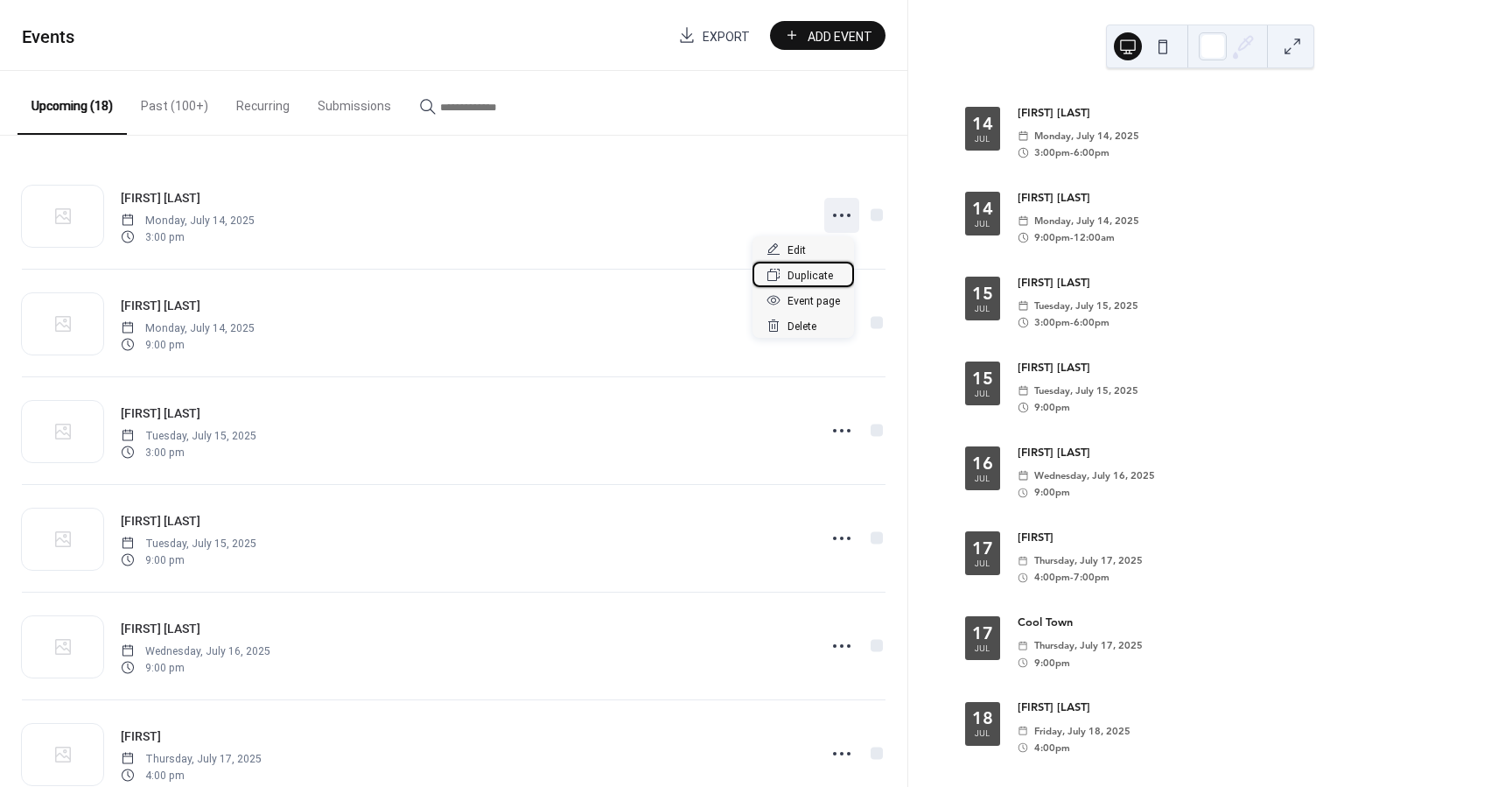 click on "Duplicate" at bounding box center [810, 276] 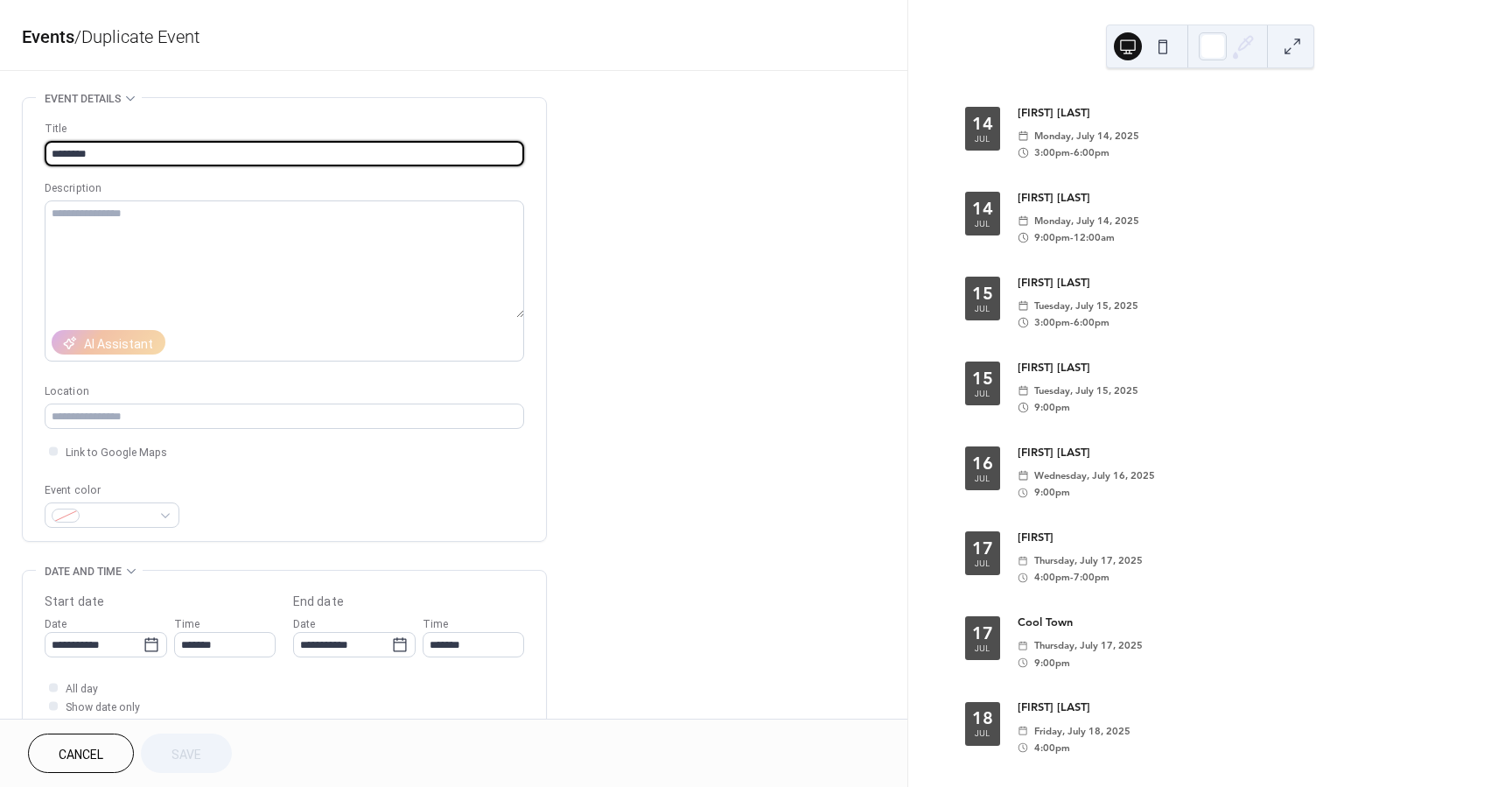 drag, startPoint x: 77, startPoint y: 151, endPoint x: 104, endPoint y: 155, distance: 27.295 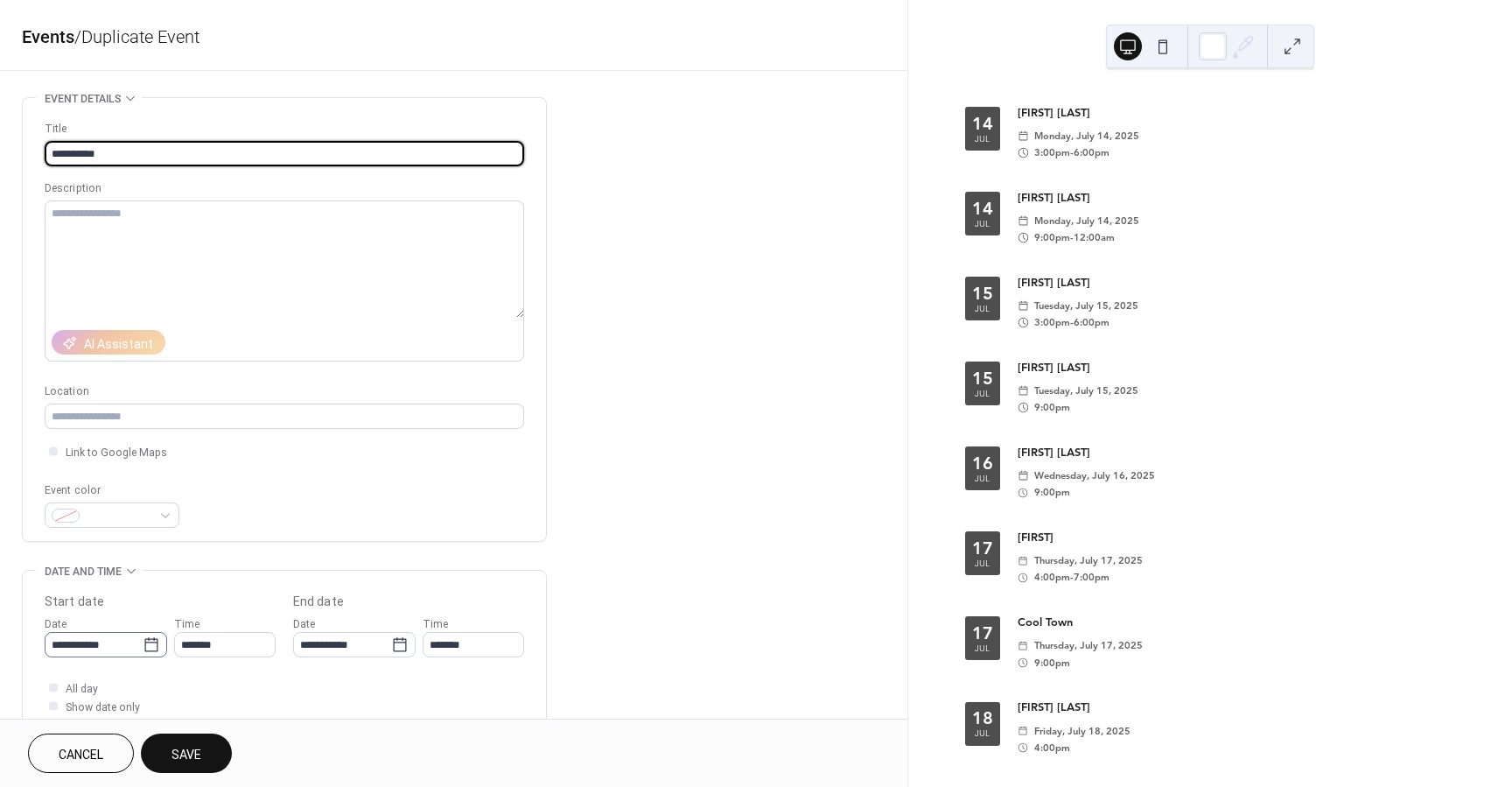 type on "**********" 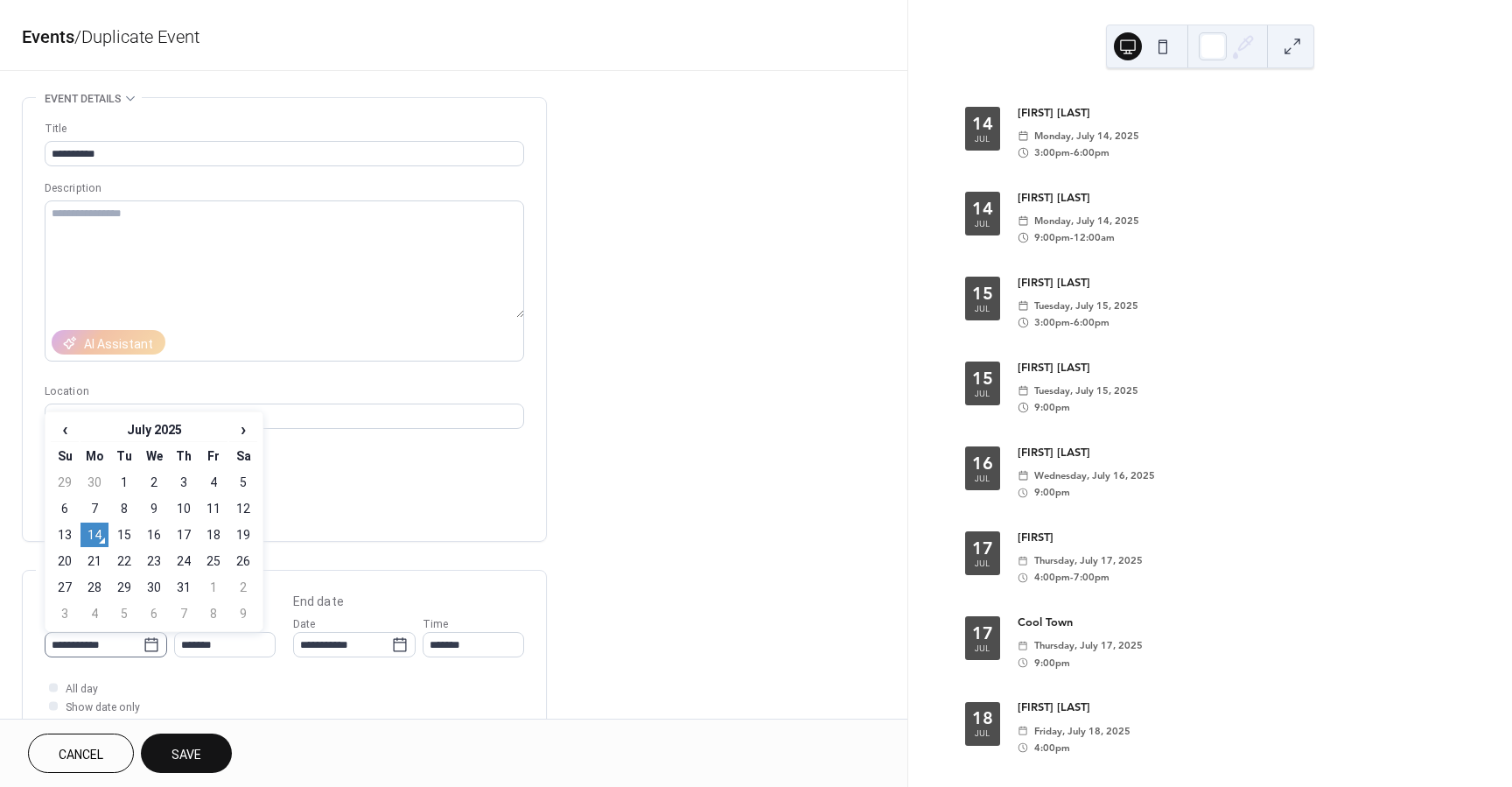 click 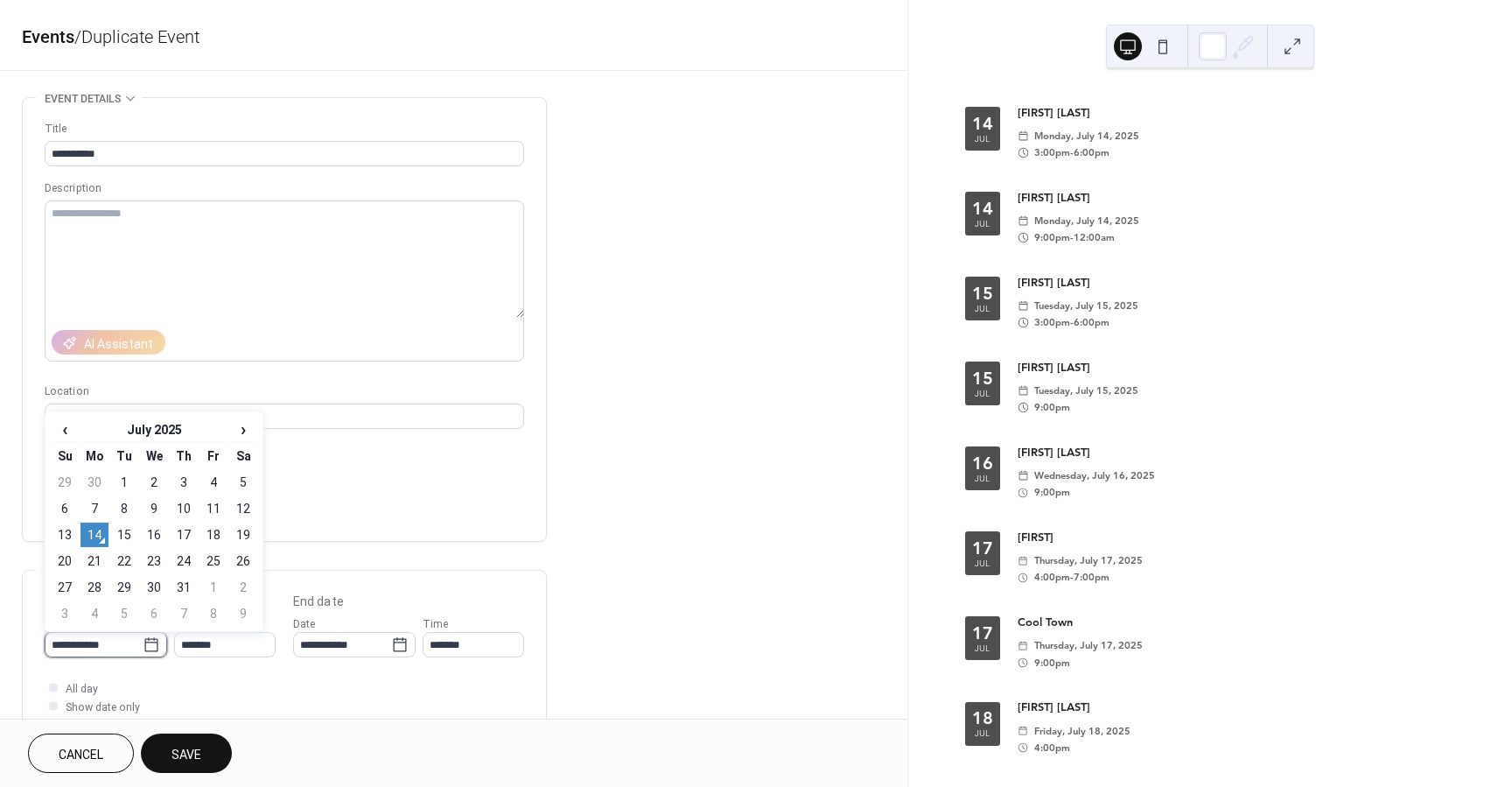 click on "**********" at bounding box center [94, 644] 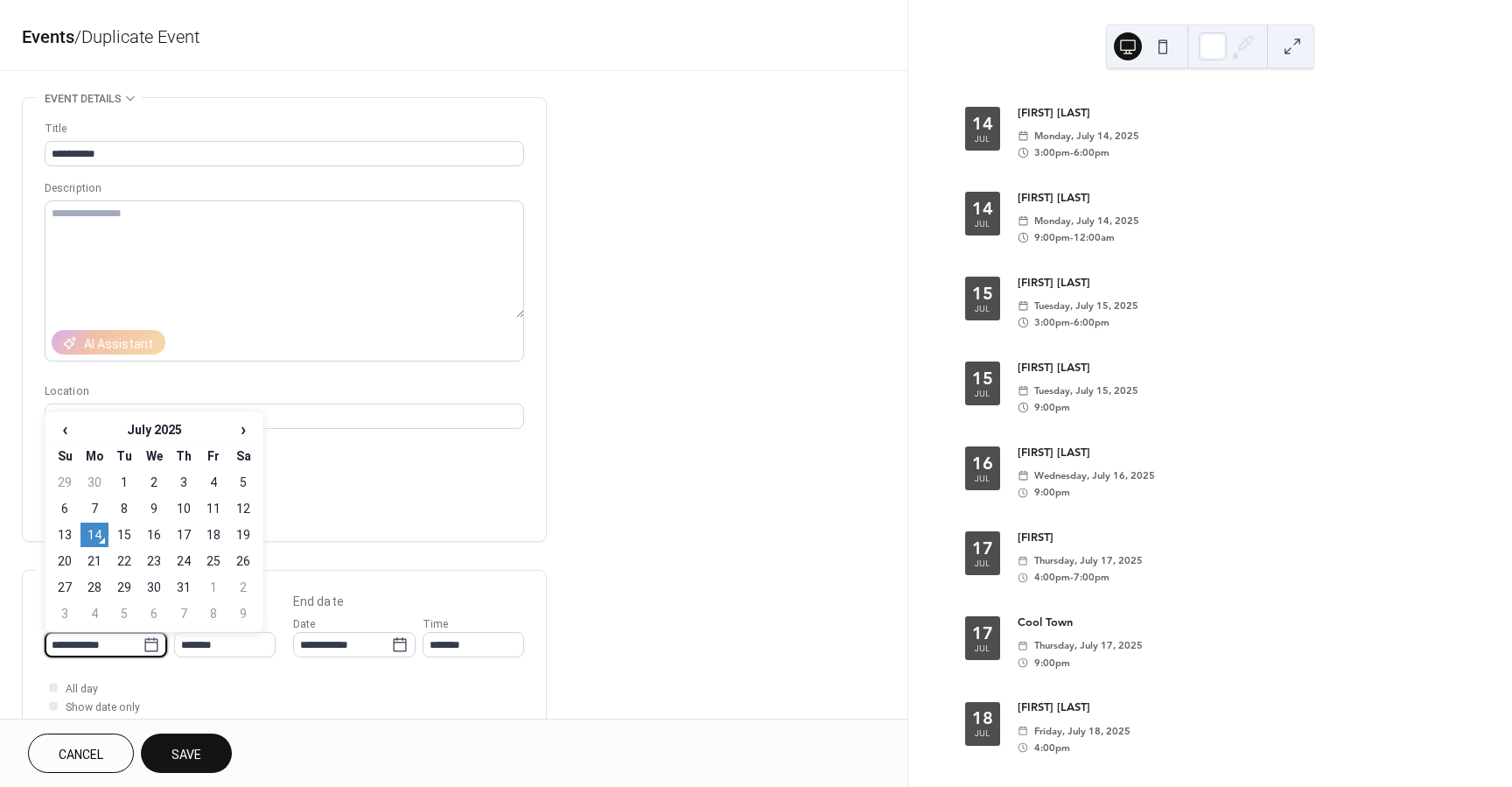 click on "24" at bounding box center (184, 561) 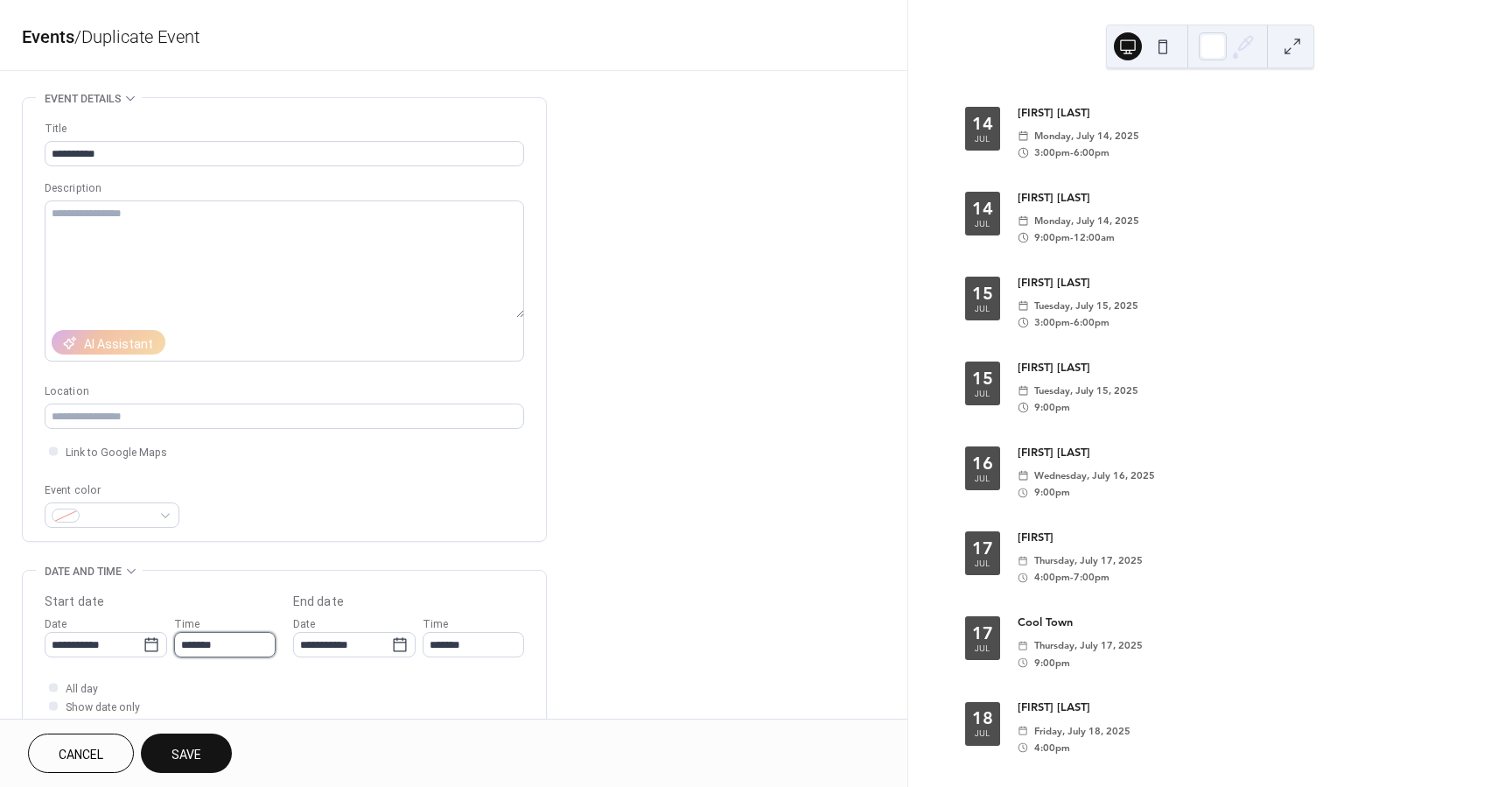 click on "*******" at bounding box center (225, 644) 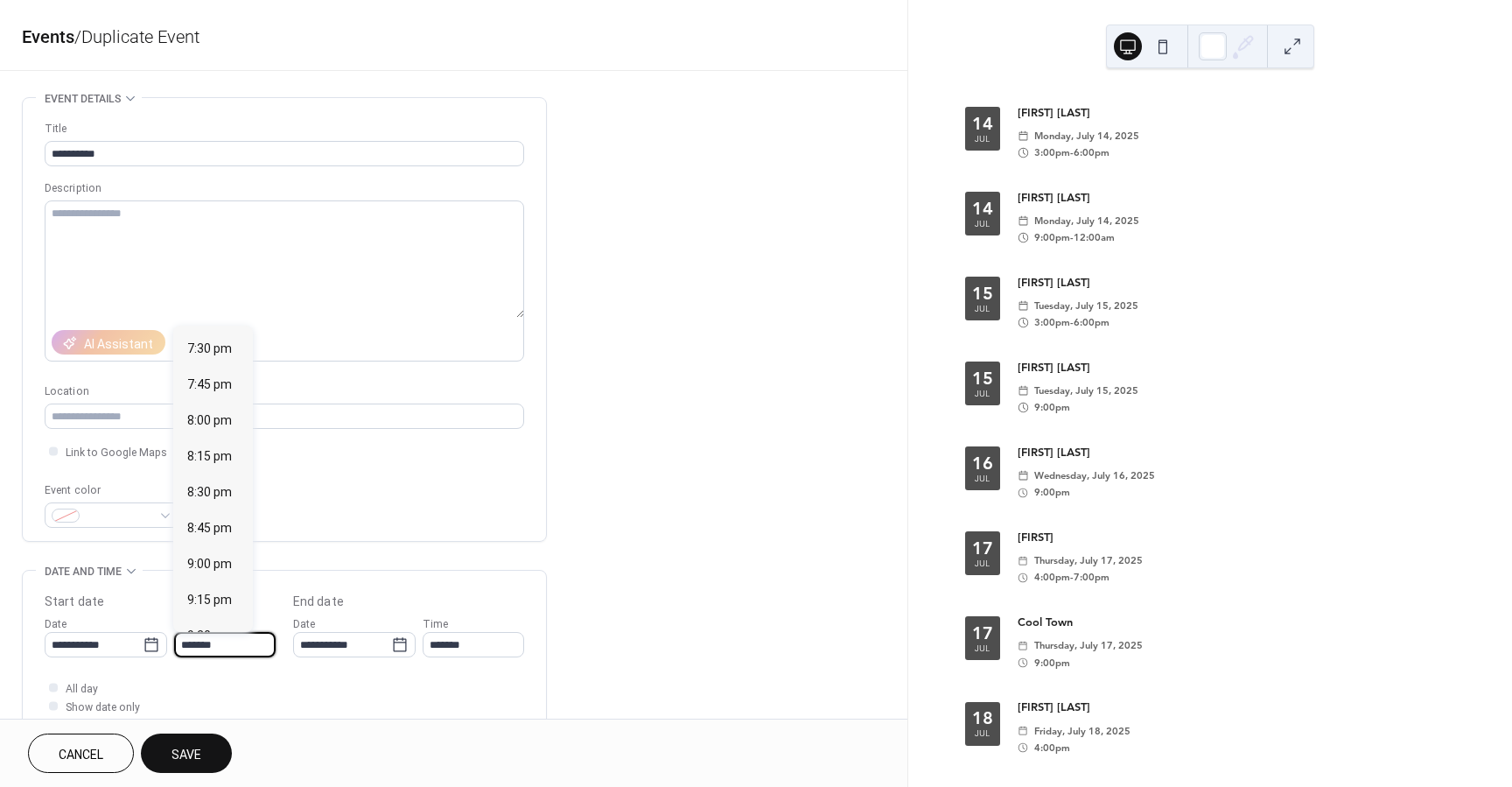 scroll, scrollTop: 2795, scrollLeft: 0, axis: vertical 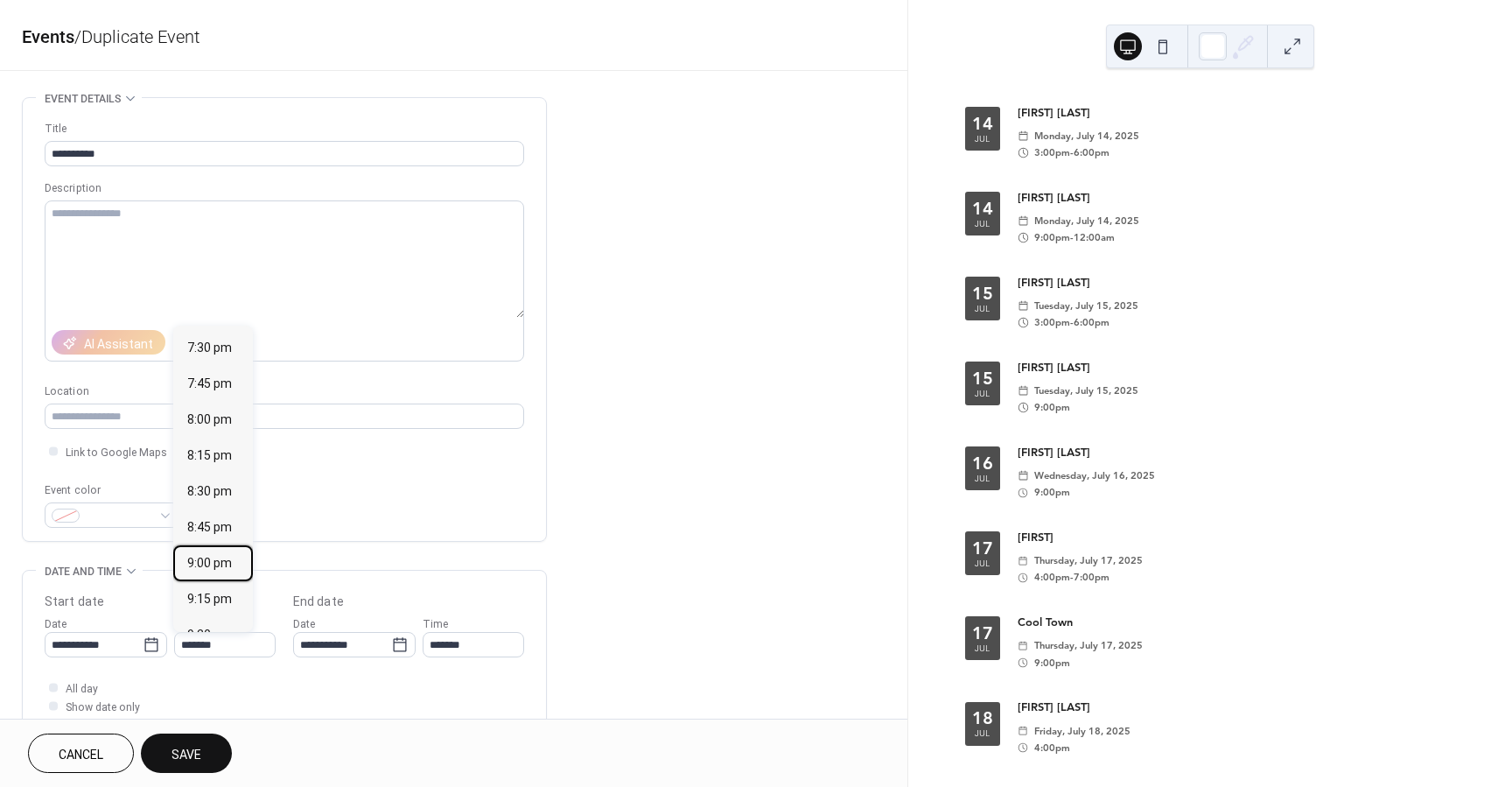 drag, startPoint x: 215, startPoint y: 560, endPoint x: 246, endPoint y: 576, distance: 34.885527 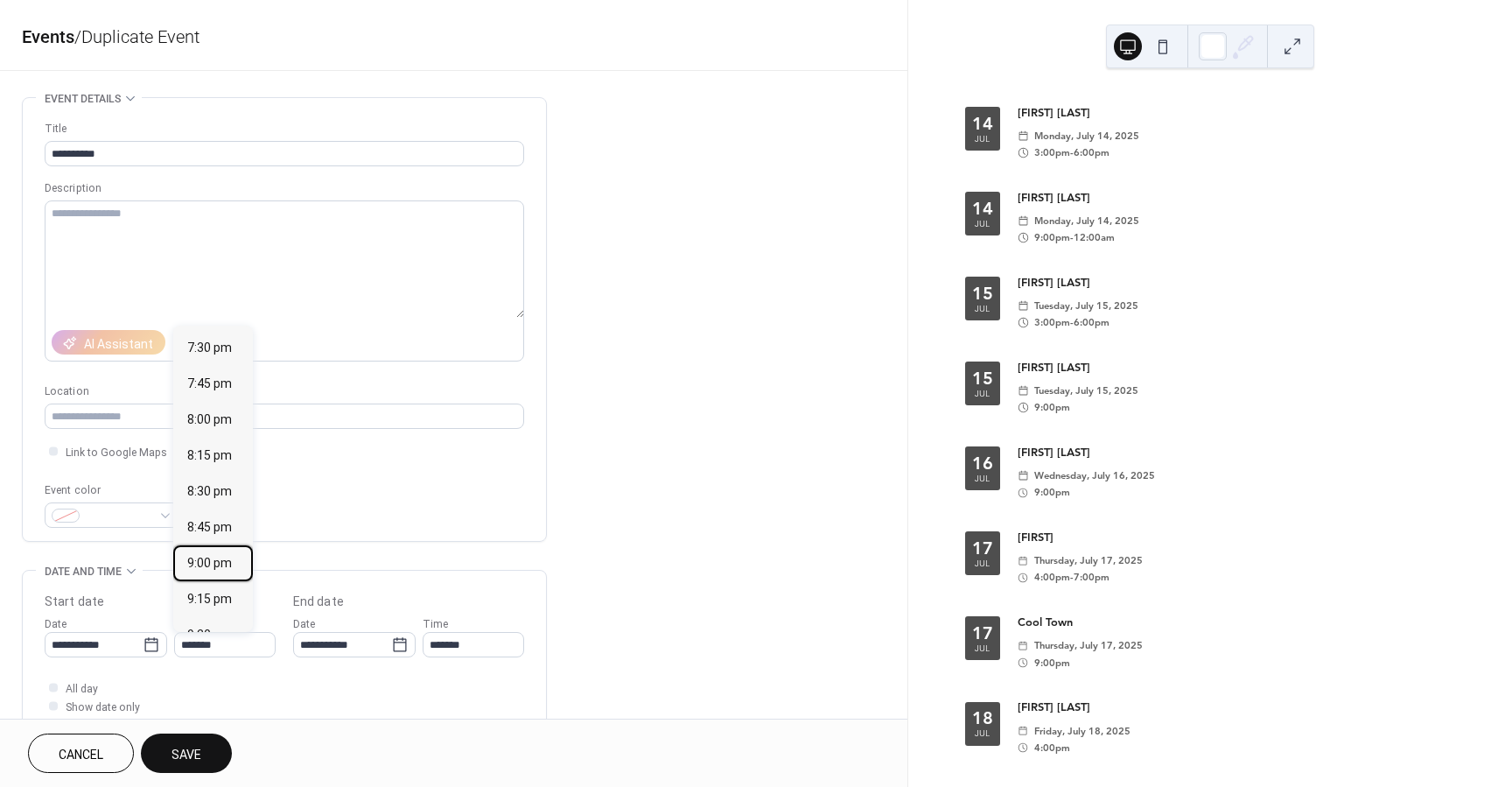 click on "9:00 pm" at bounding box center (209, 563) 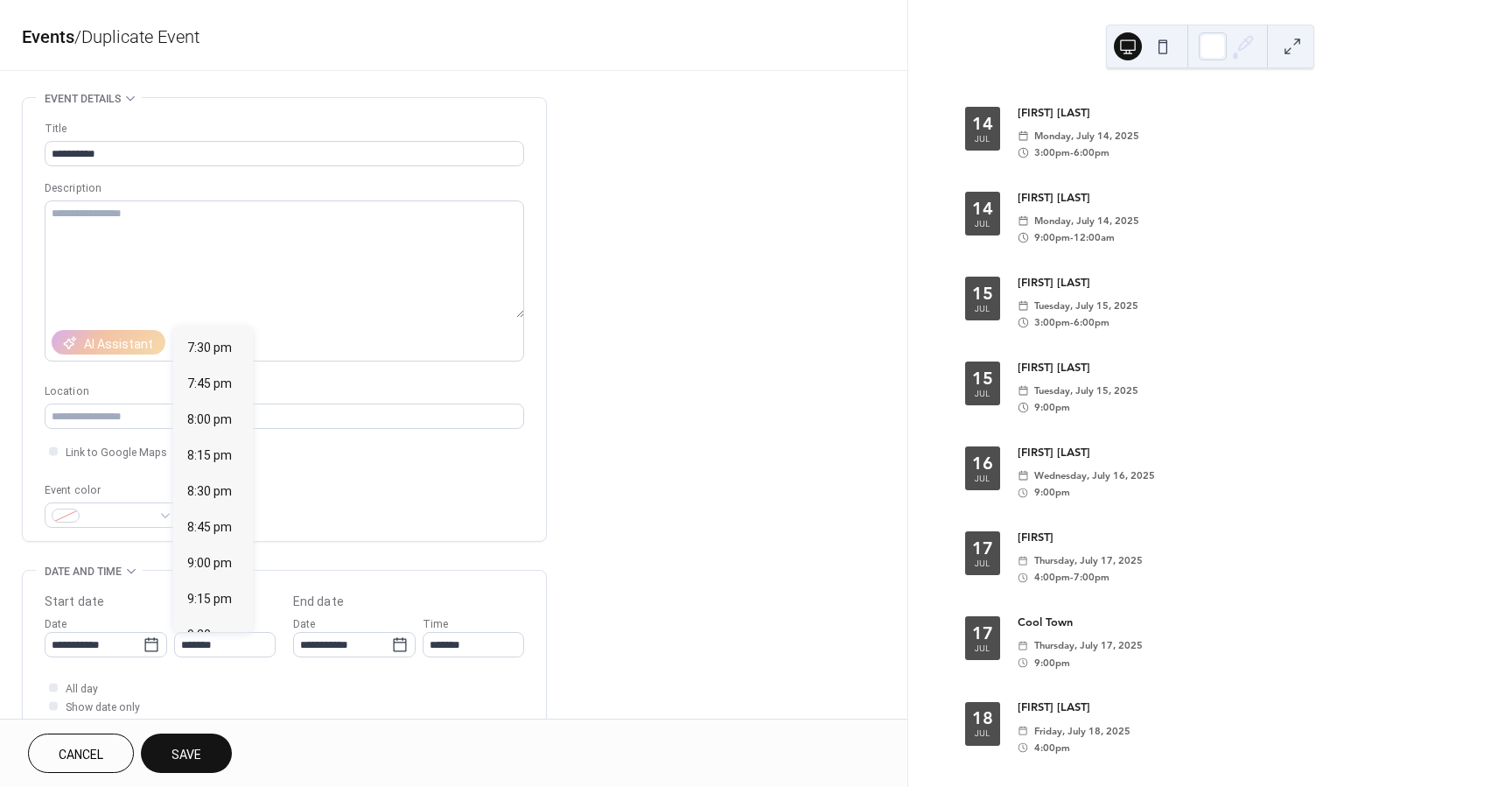 type on "*******" 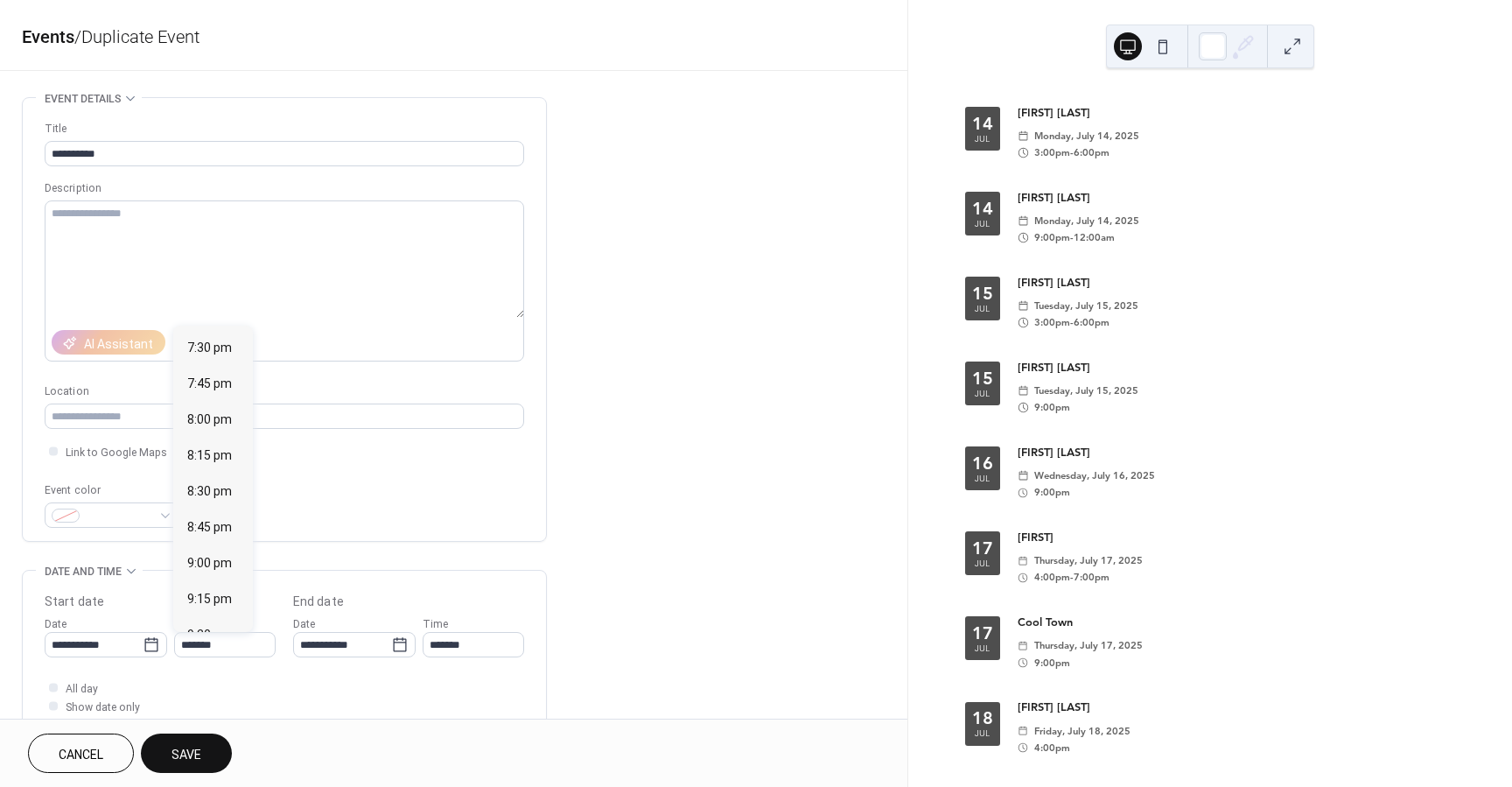 type on "**********" 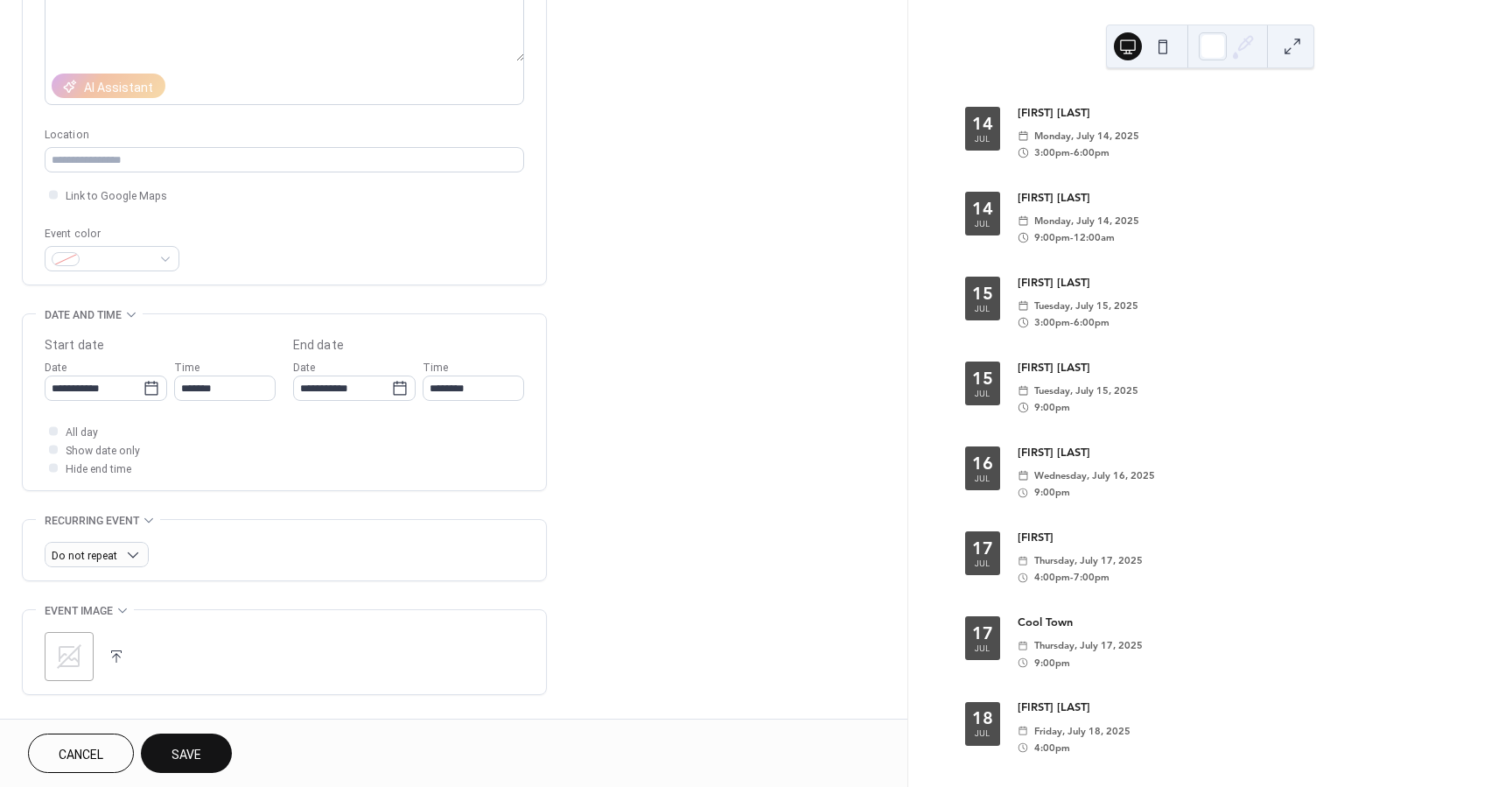 scroll, scrollTop: 263, scrollLeft: 0, axis: vertical 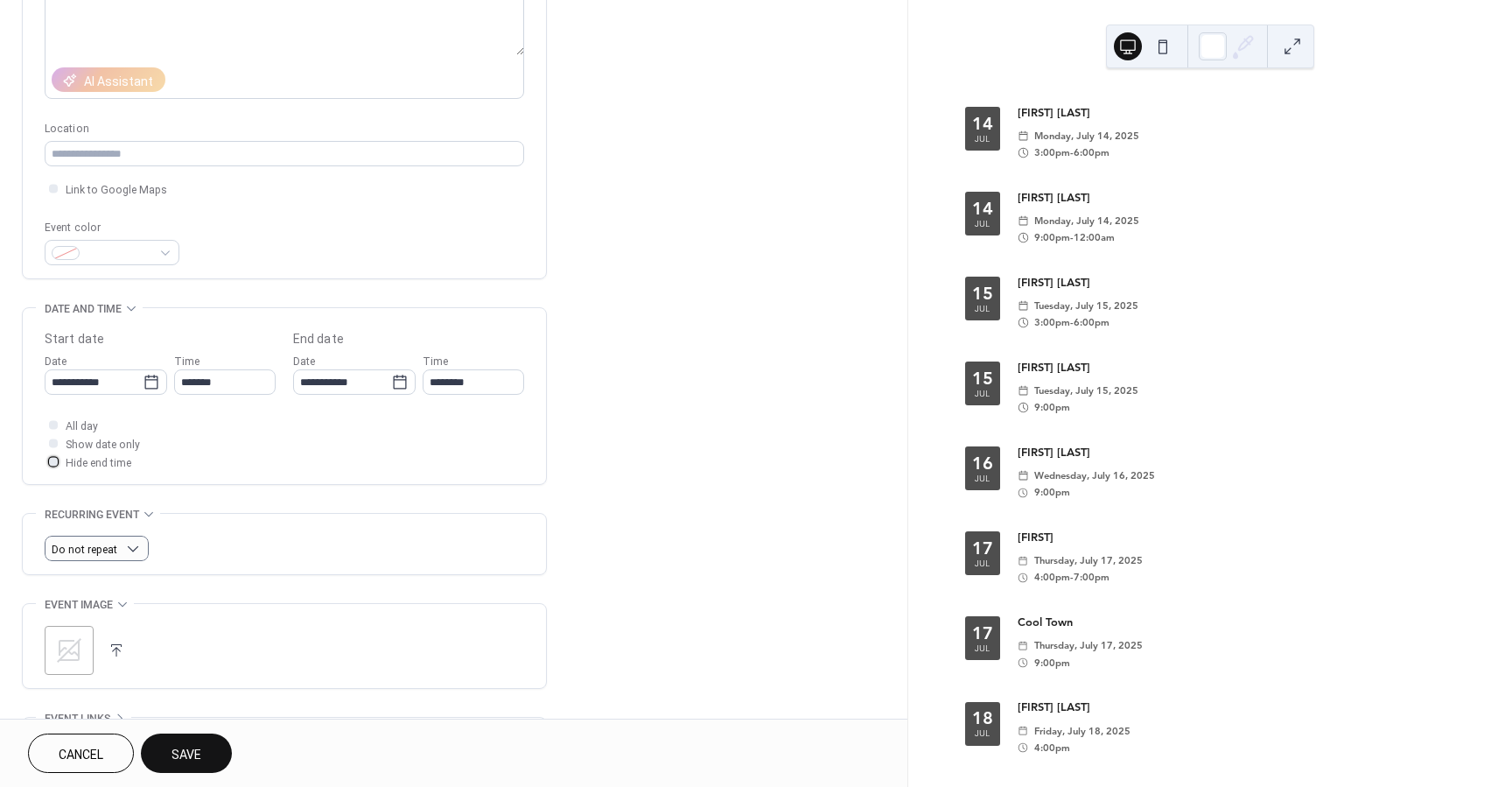 drag, startPoint x: 53, startPoint y: 462, endPoint x: 101, endPoint y: 553, distance: 102.88343 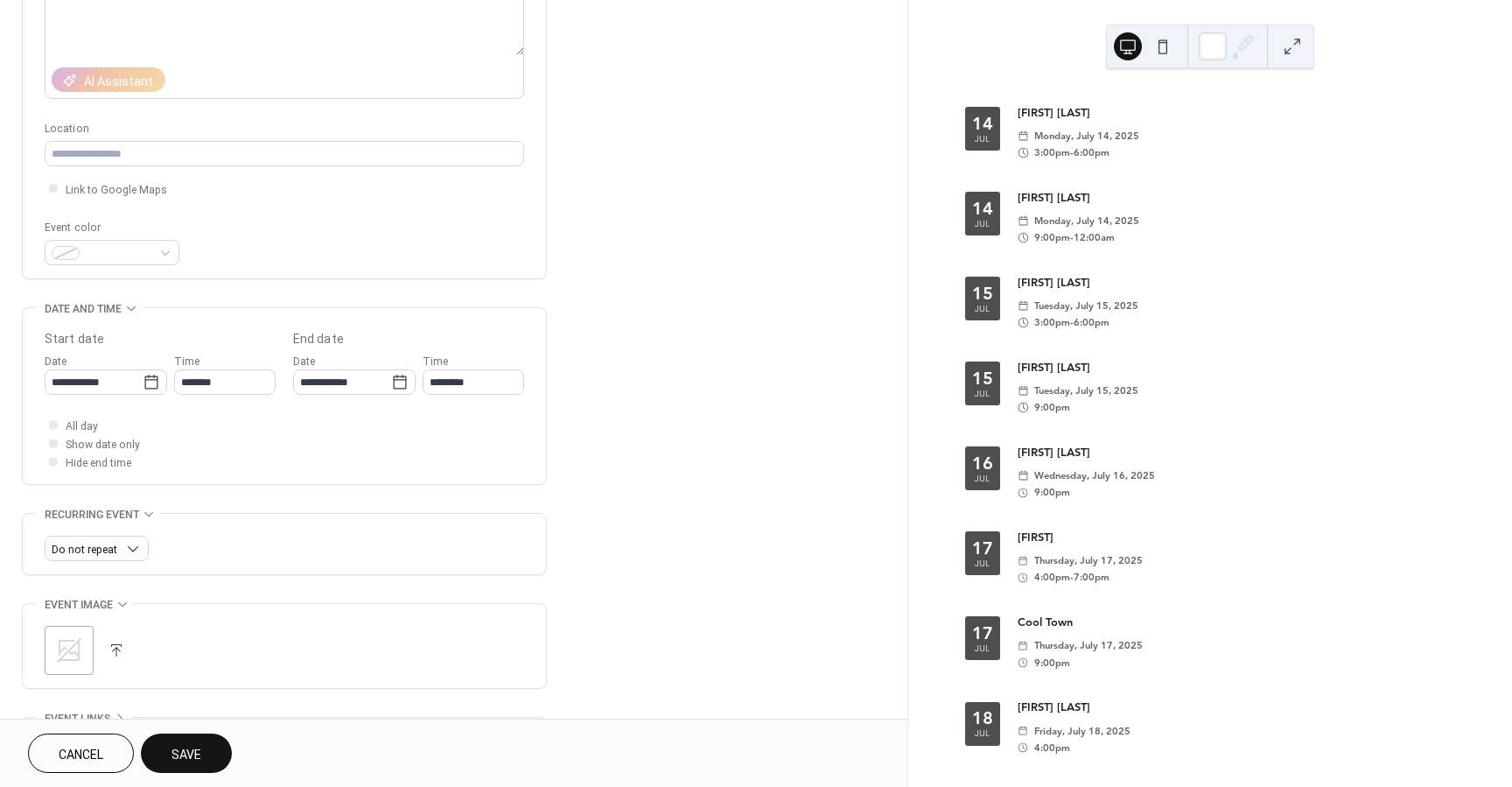 click on "Save" at bounding box center (186, 753) 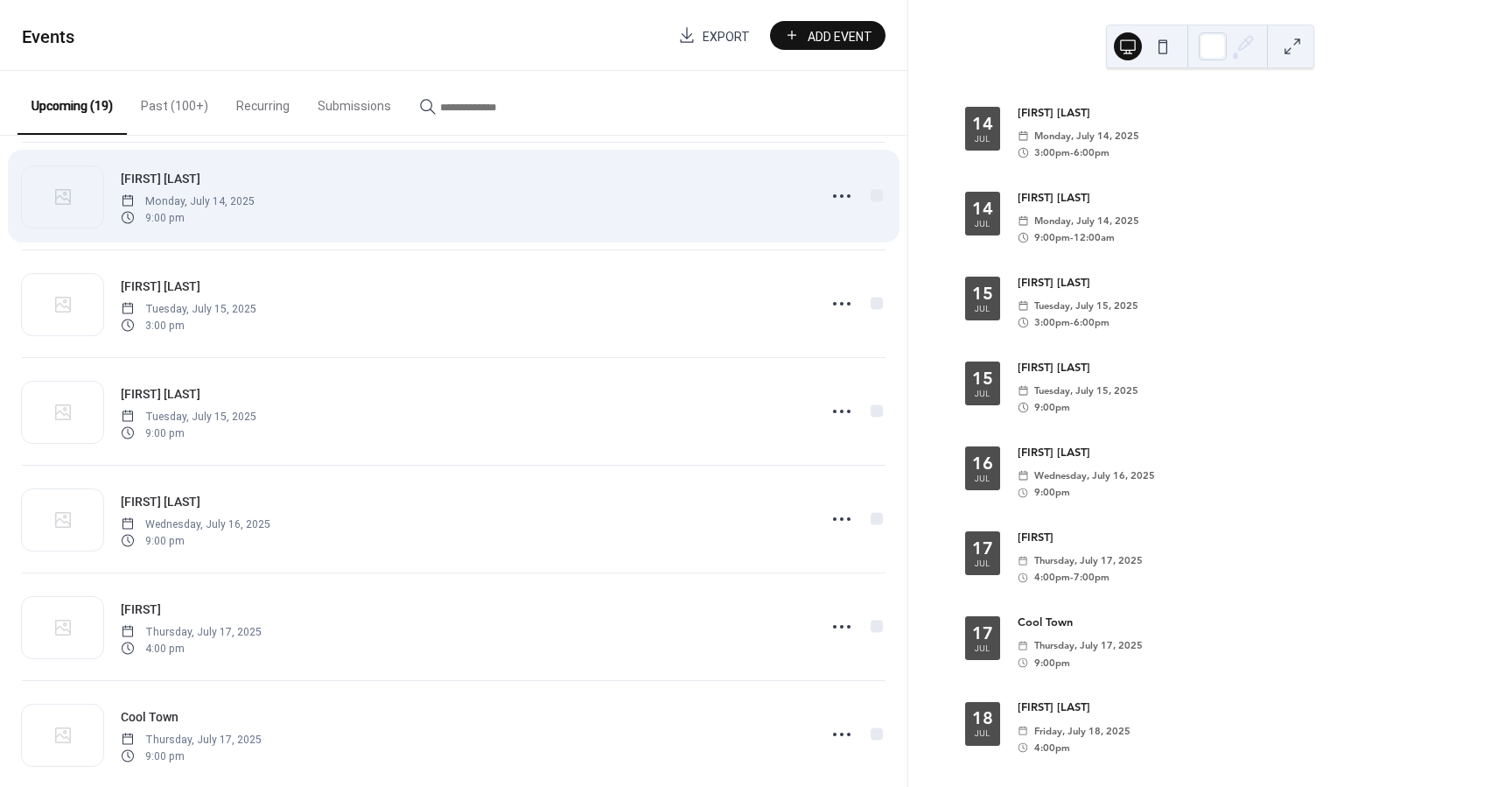 scroll, scrollTop: 137, scrollLeft: 0, axis: vertical 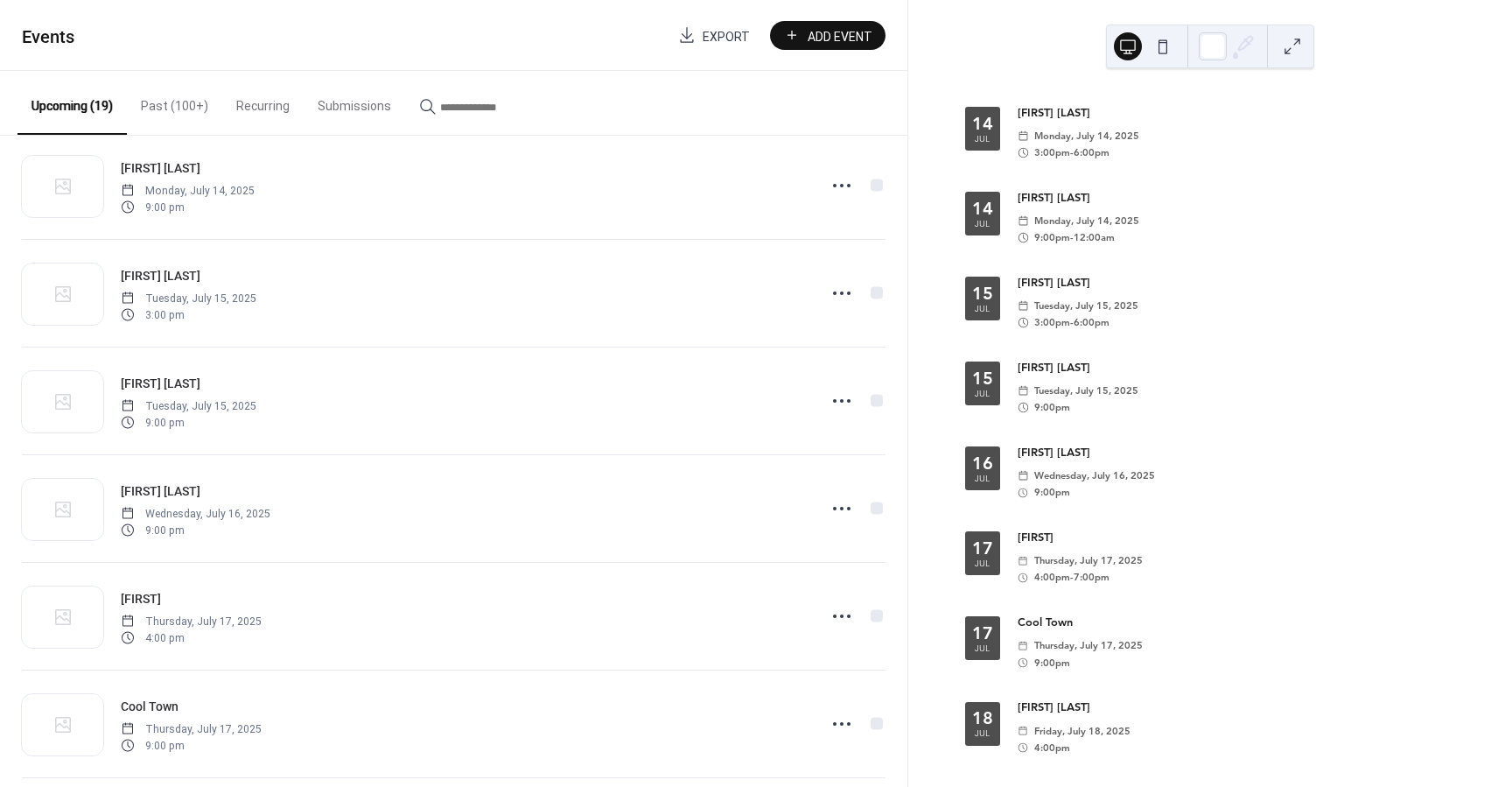drag, startPoint x: 196, startPoint y: 106, endPoint x: 198, endPoint y: 156, distance: 50.039984 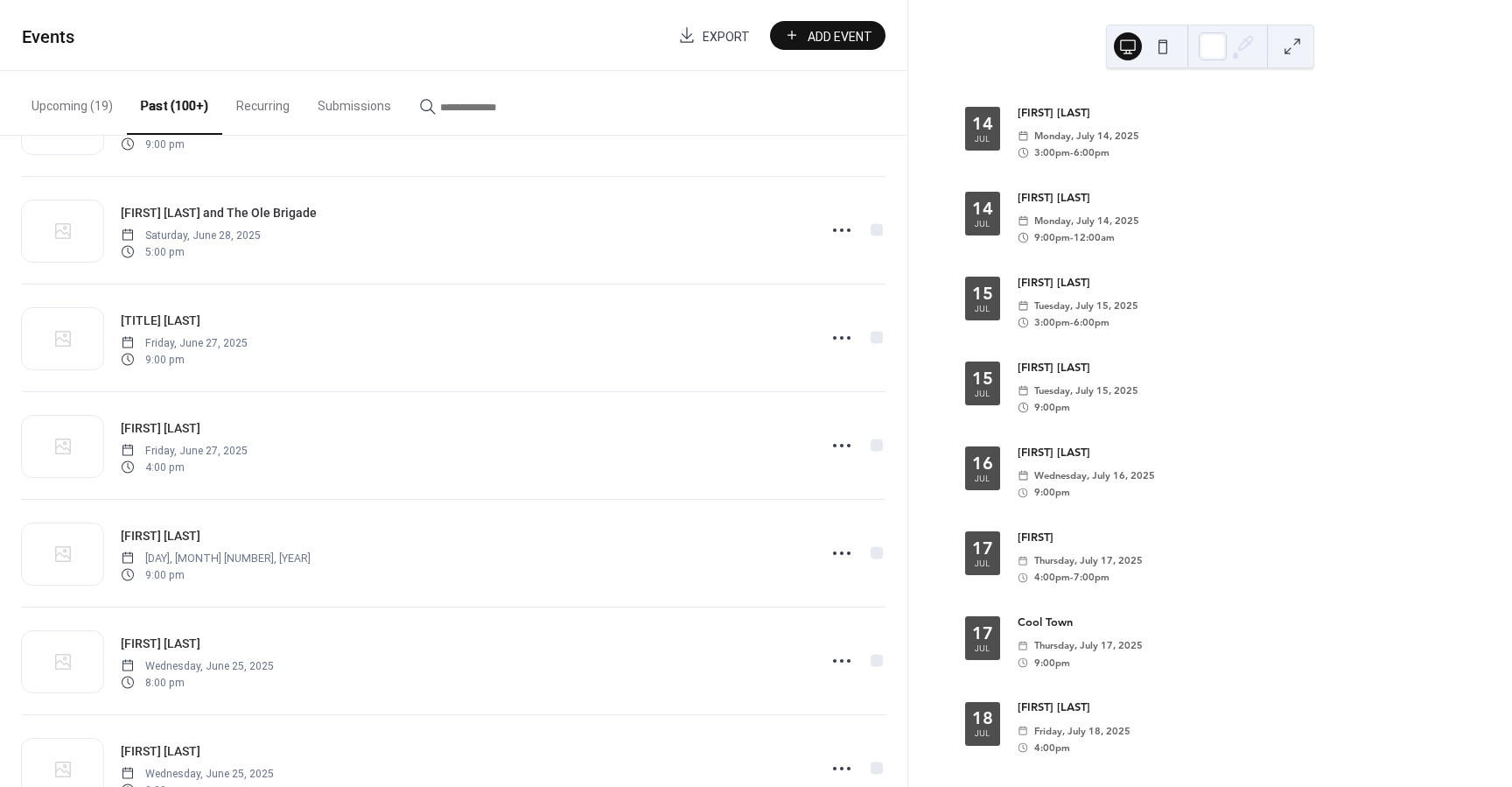 scroll, scrollTop: 2249, scrollLeft: 0, axis: vertical 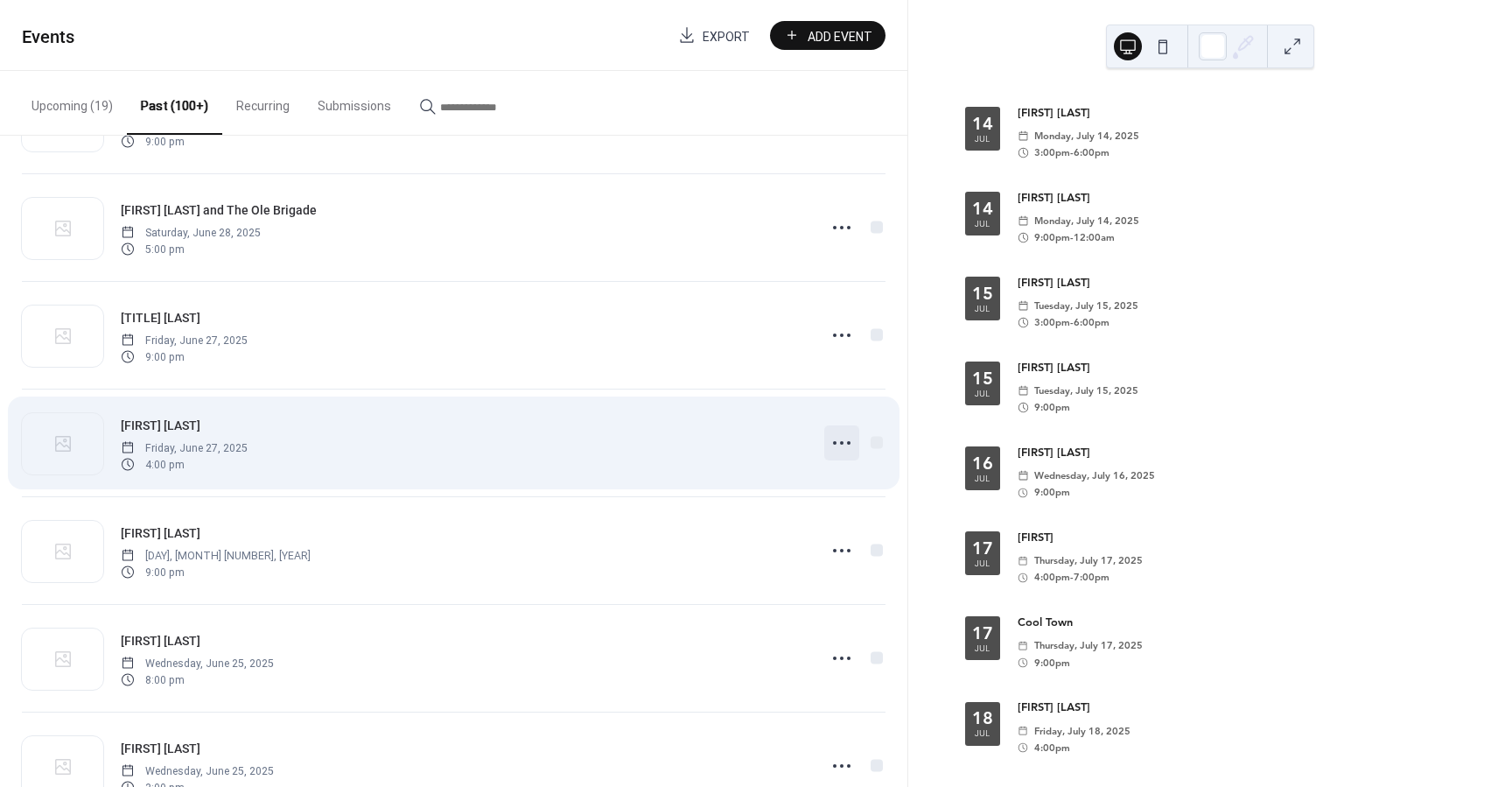 click 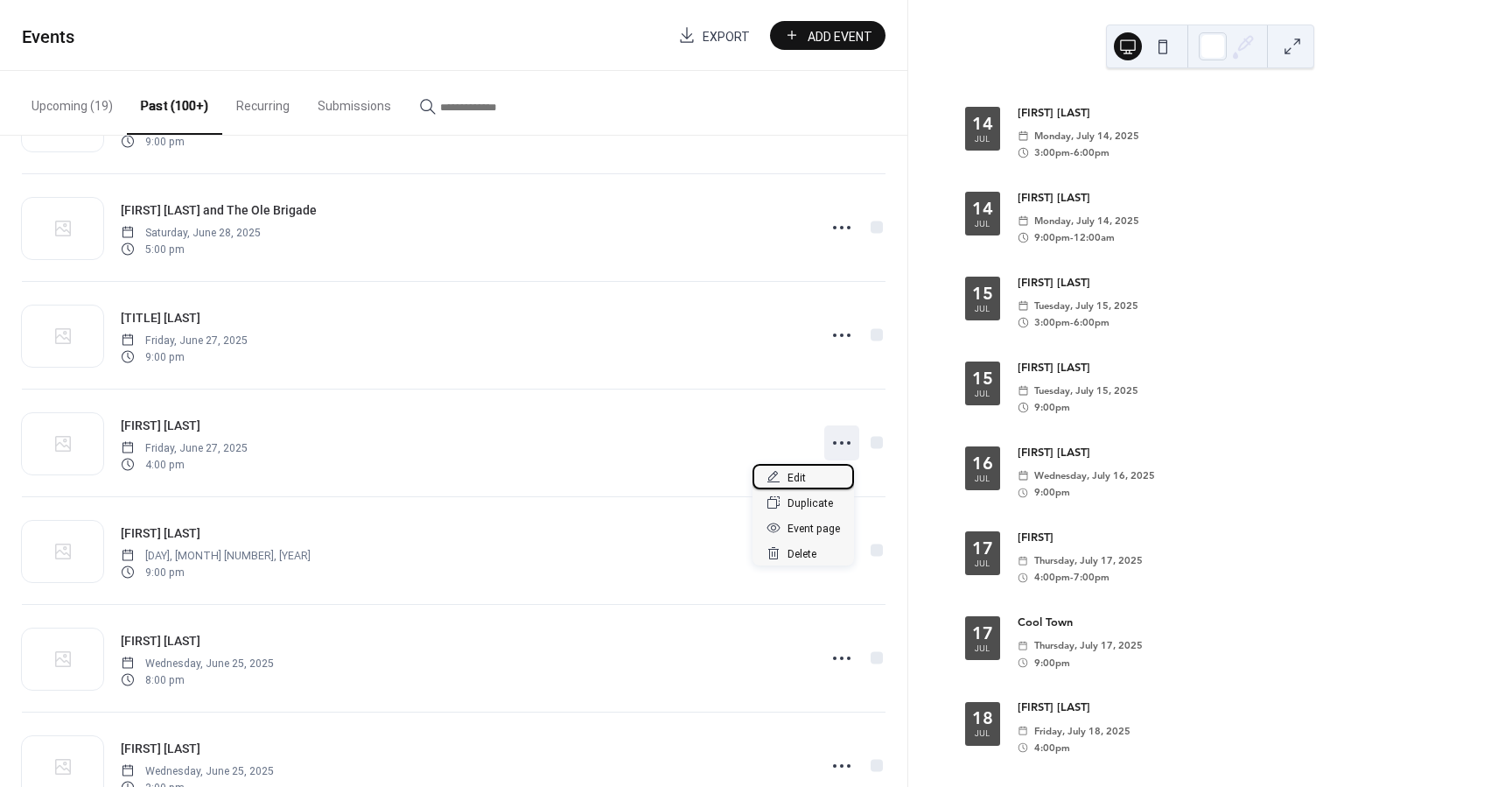 click on "Edit" at bounding box center [796, 478] 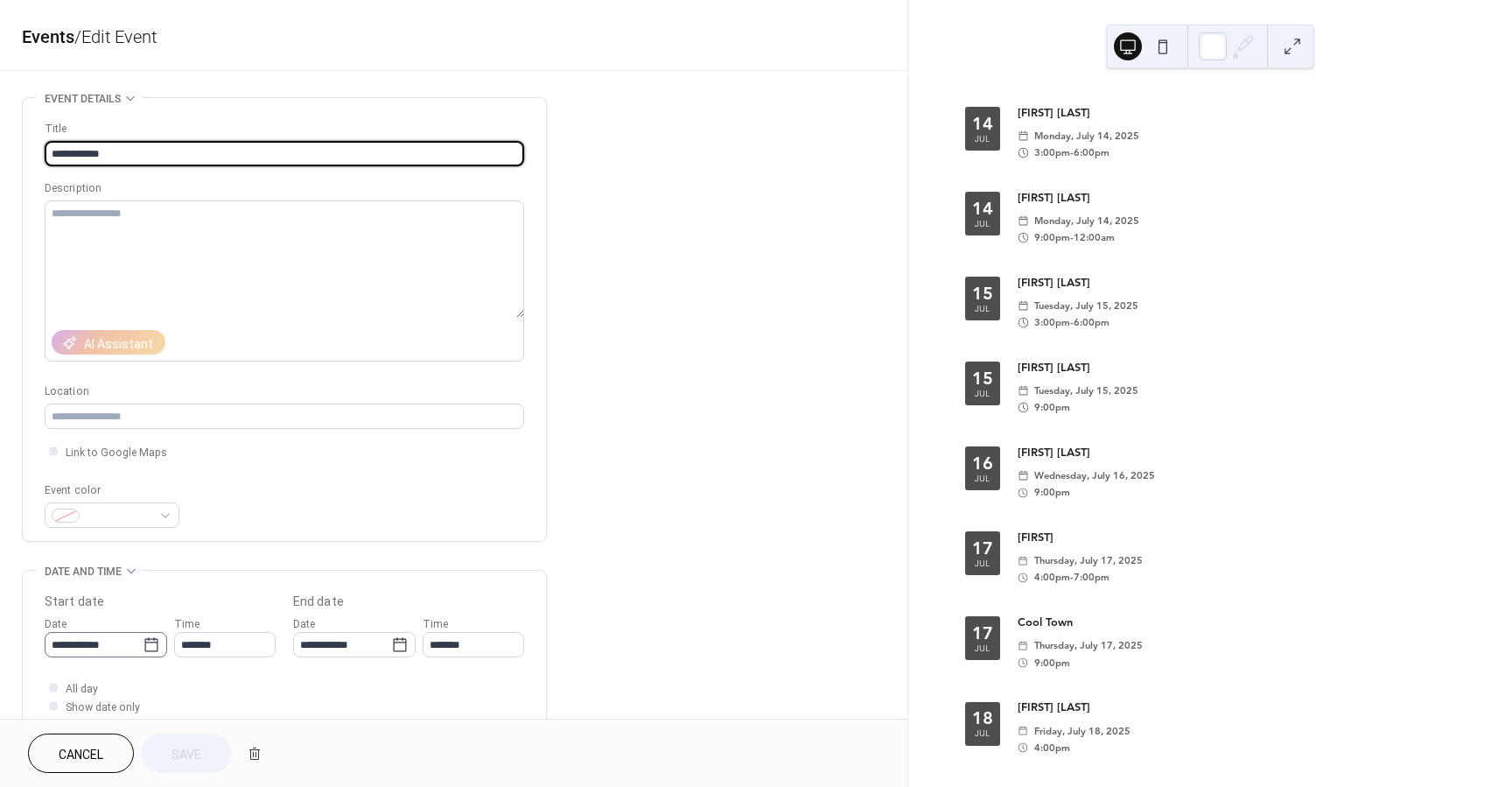 click 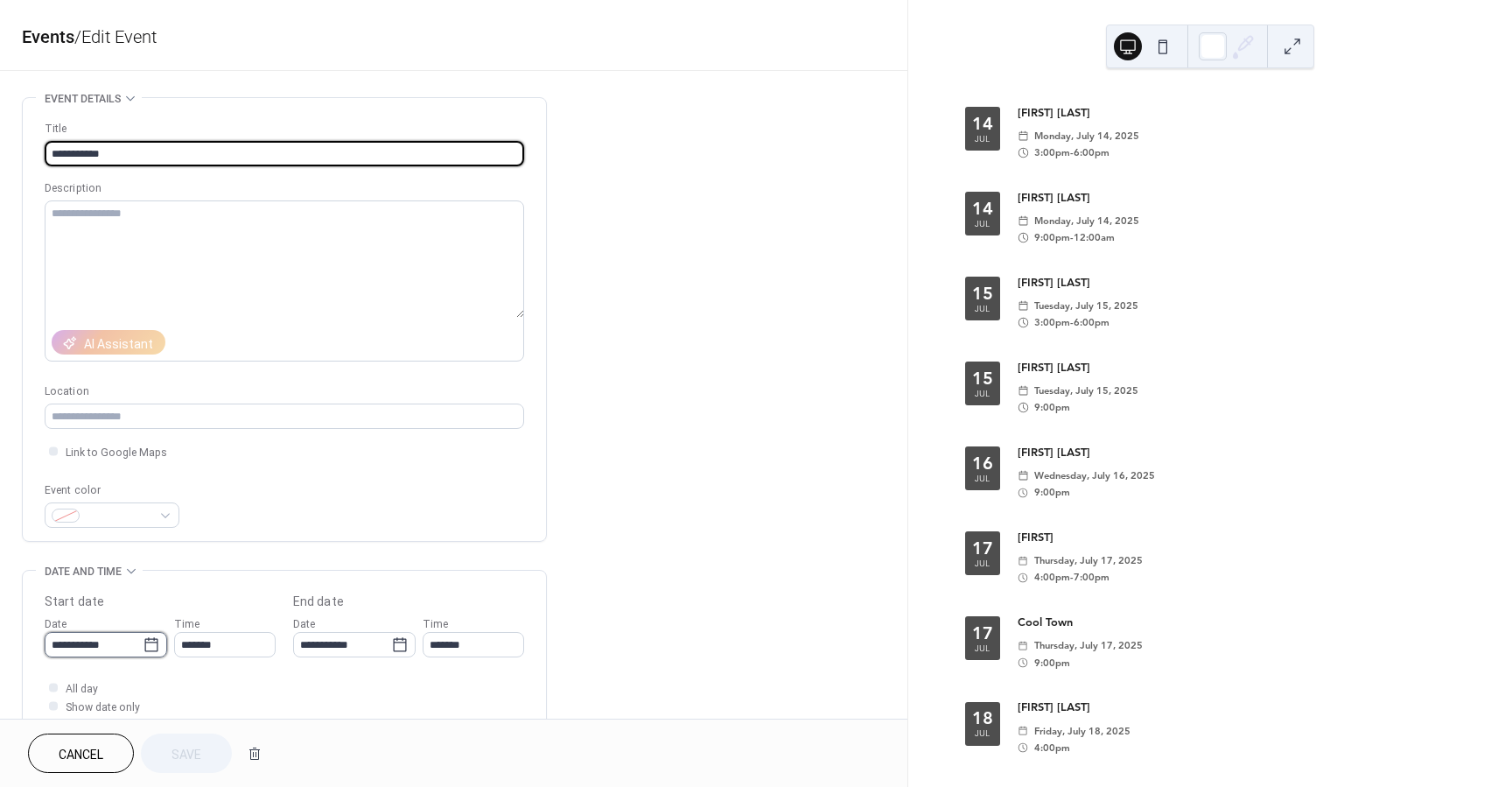 click on "**********" at bounding box center (94, 644) 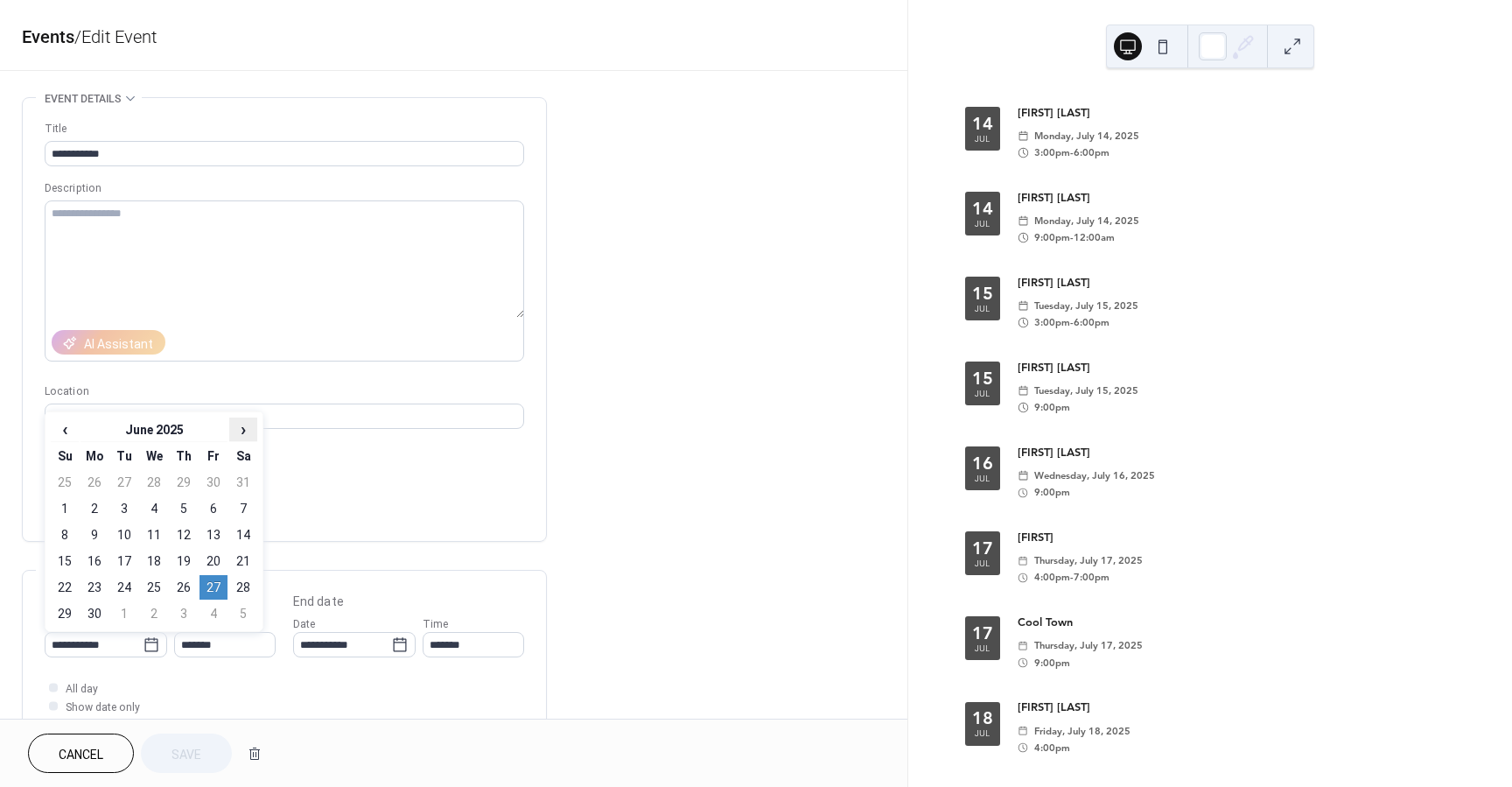 click on "›" at bounding box center (243, 429) 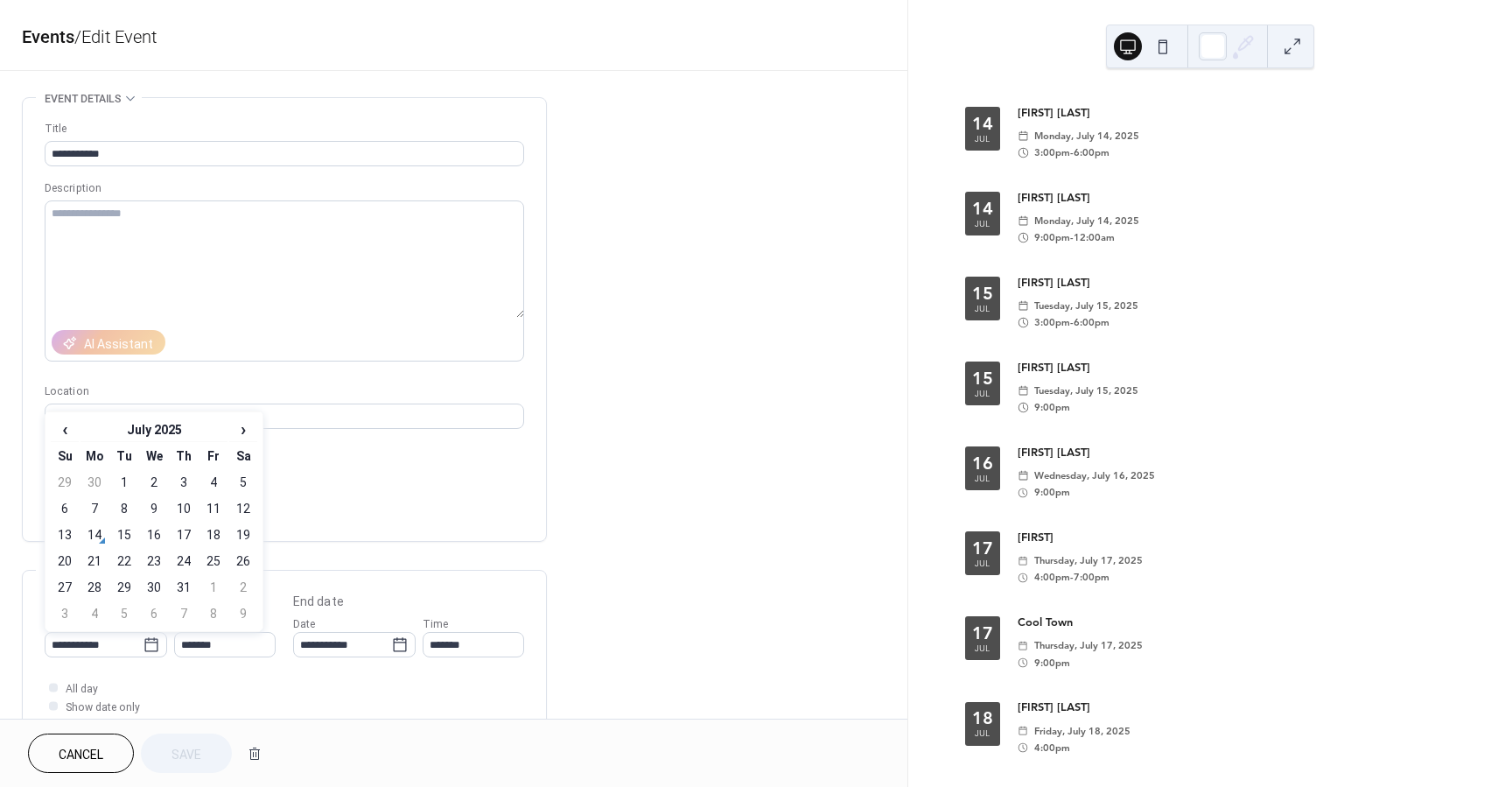 click on "25" at bounding box center (214, 561) 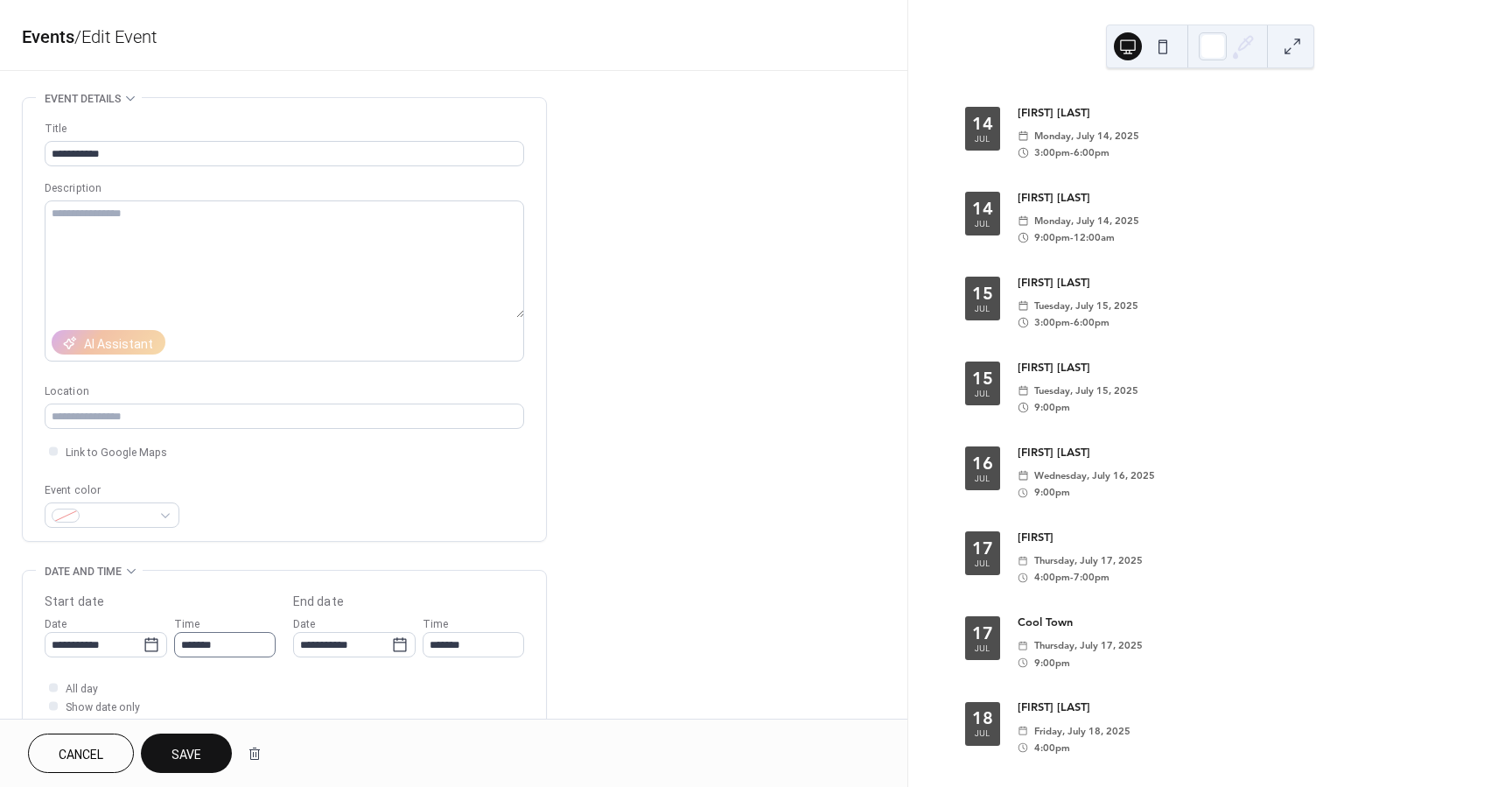 scroll, scrollTop: 234, scrollLeft: 0, axis: vertical 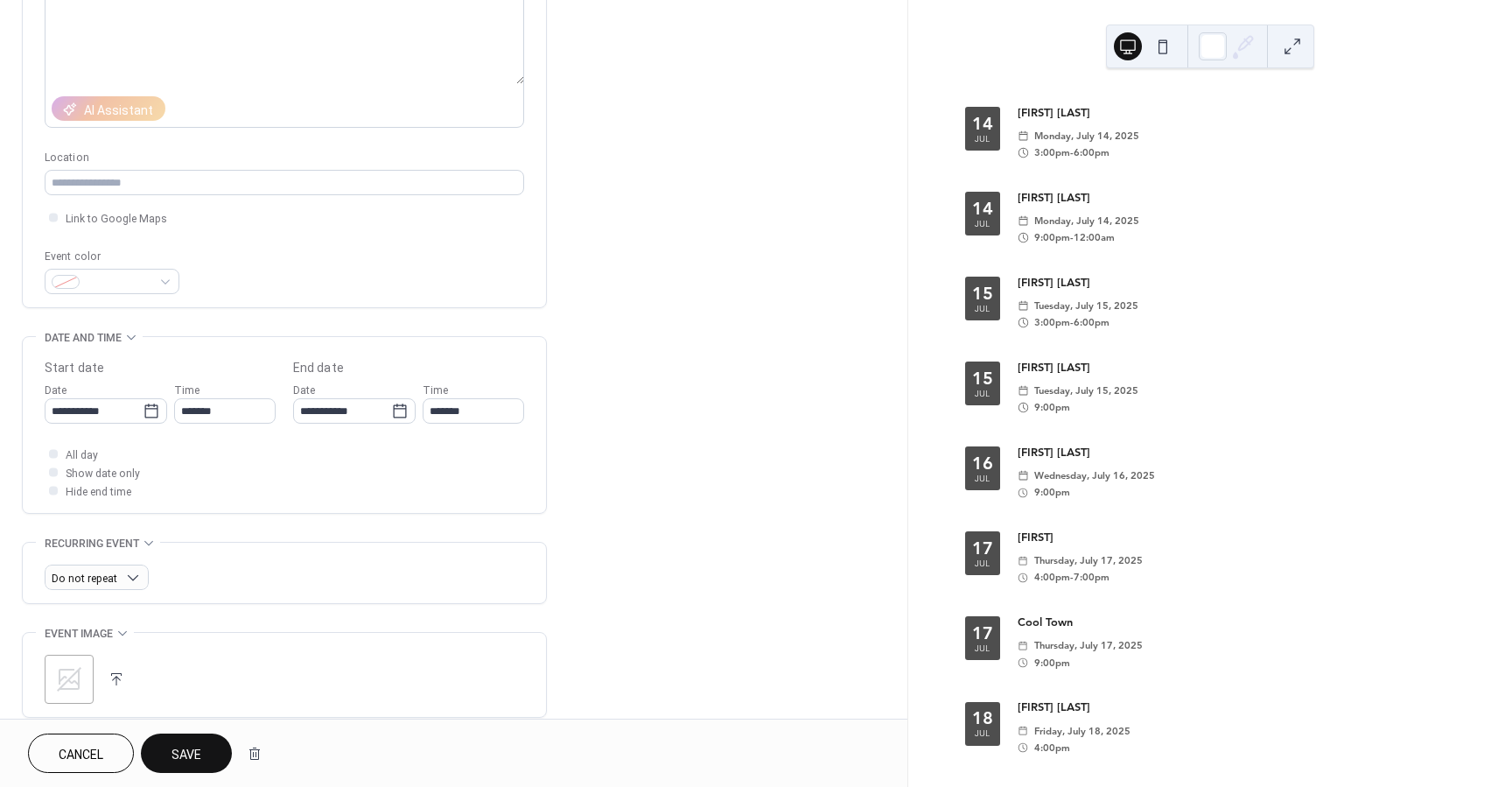click on "Save" at bounding box center (186, 755) 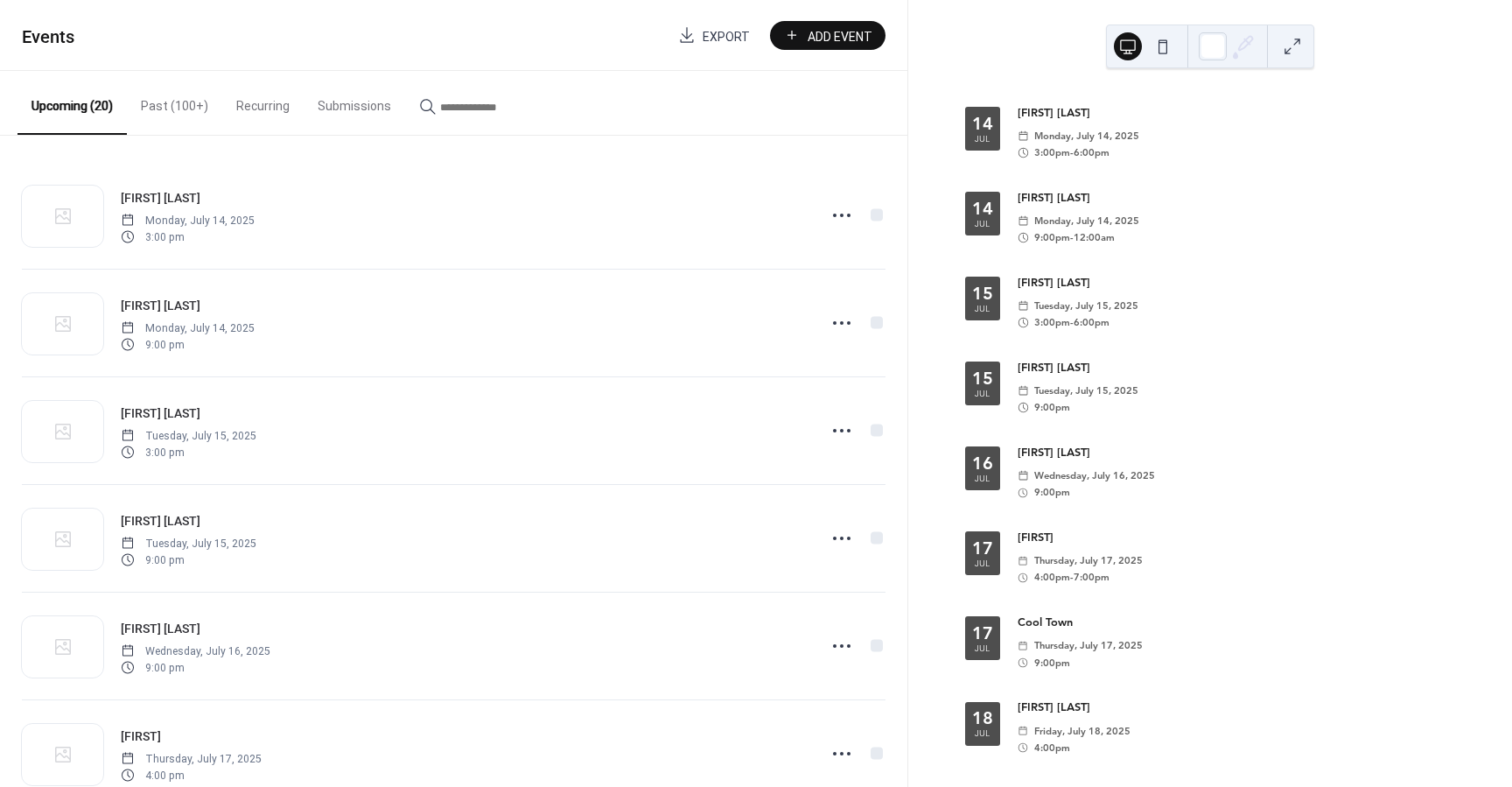 drag, startPoint x: 172, startPoint y: 109, endPoint x: 183, endPoint y: 137, distance: 30.083218 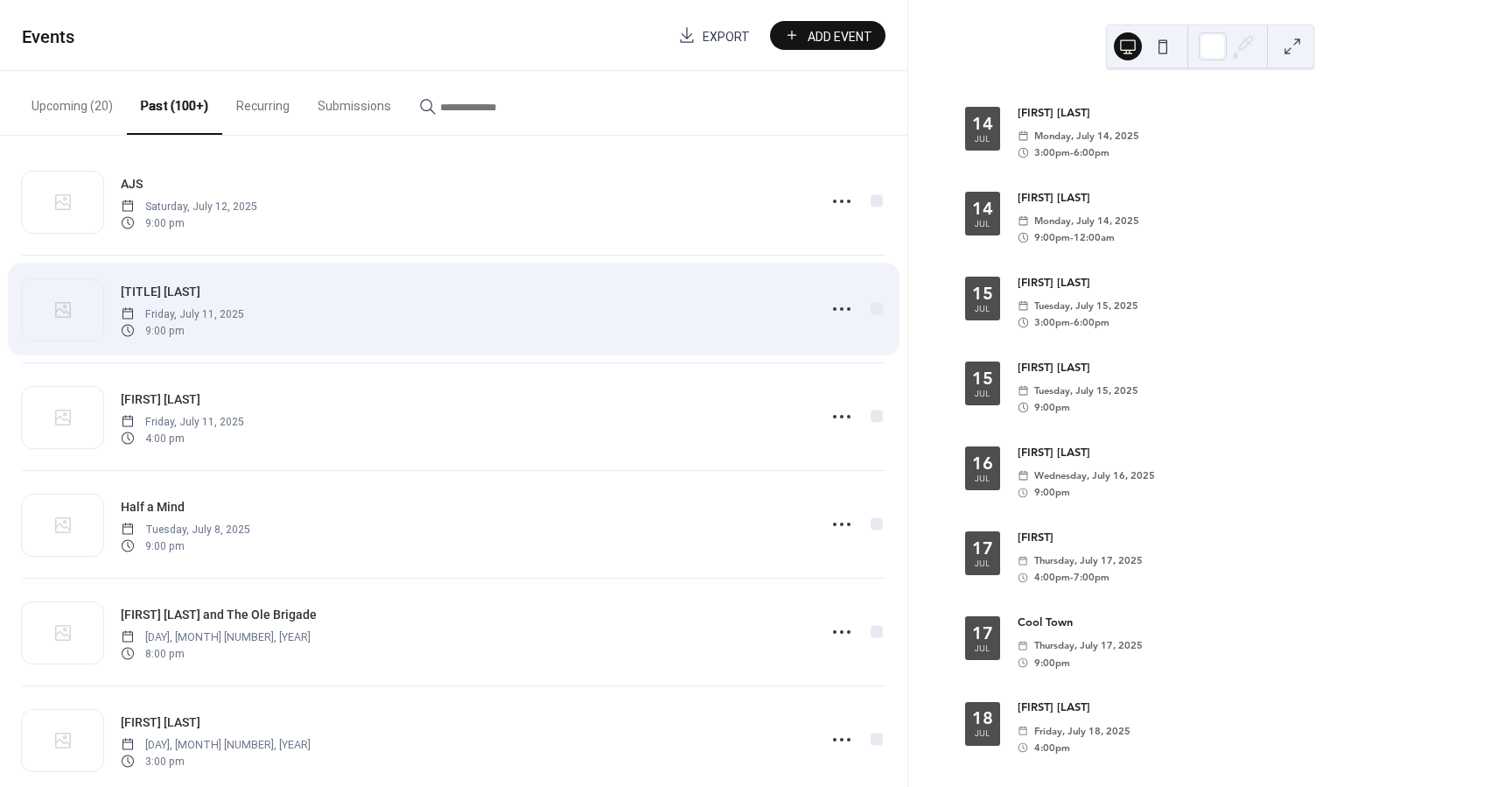 scroll, scrollTop: 18, scrollLeft: 0, axis: vertical 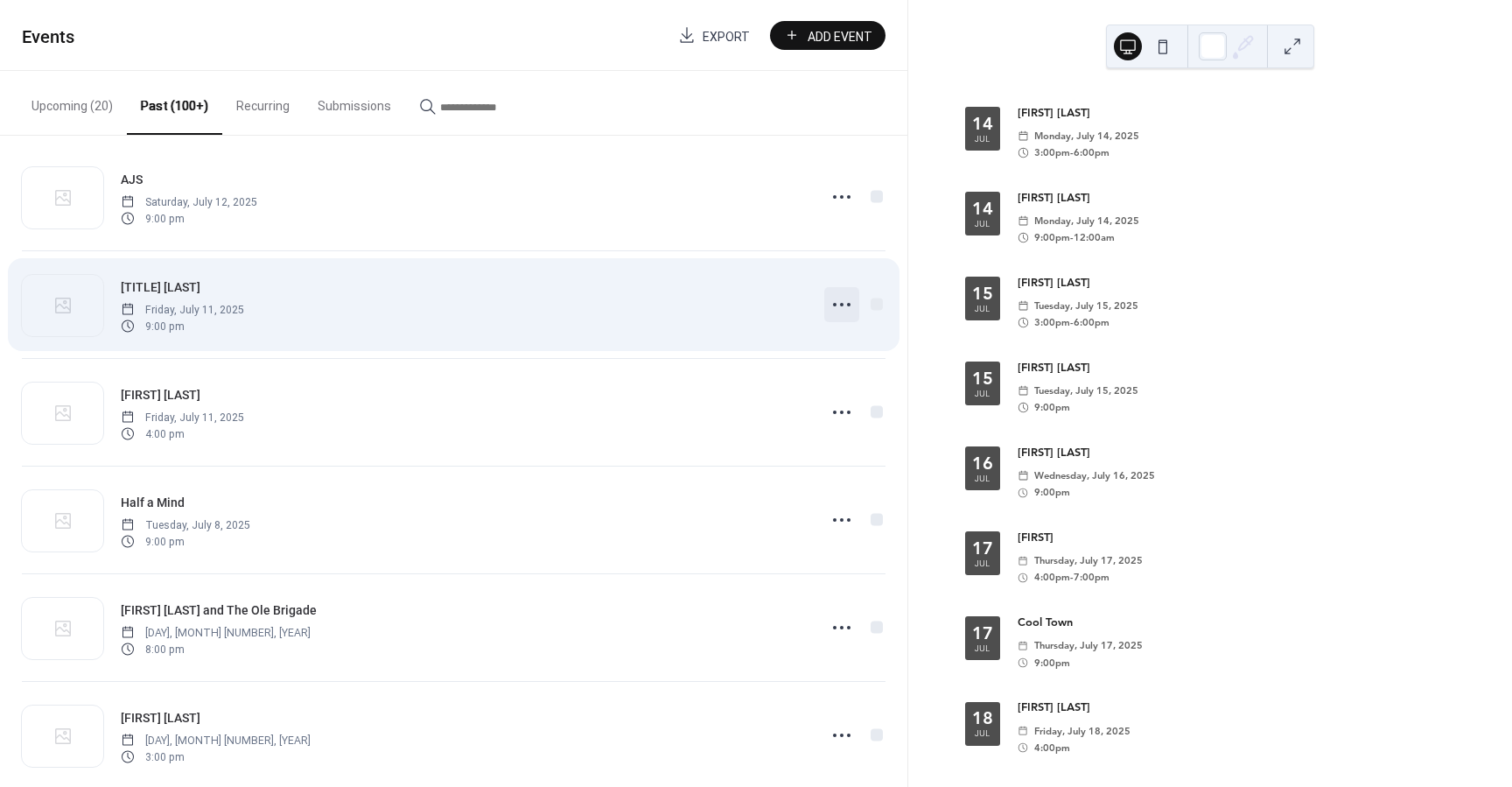 click 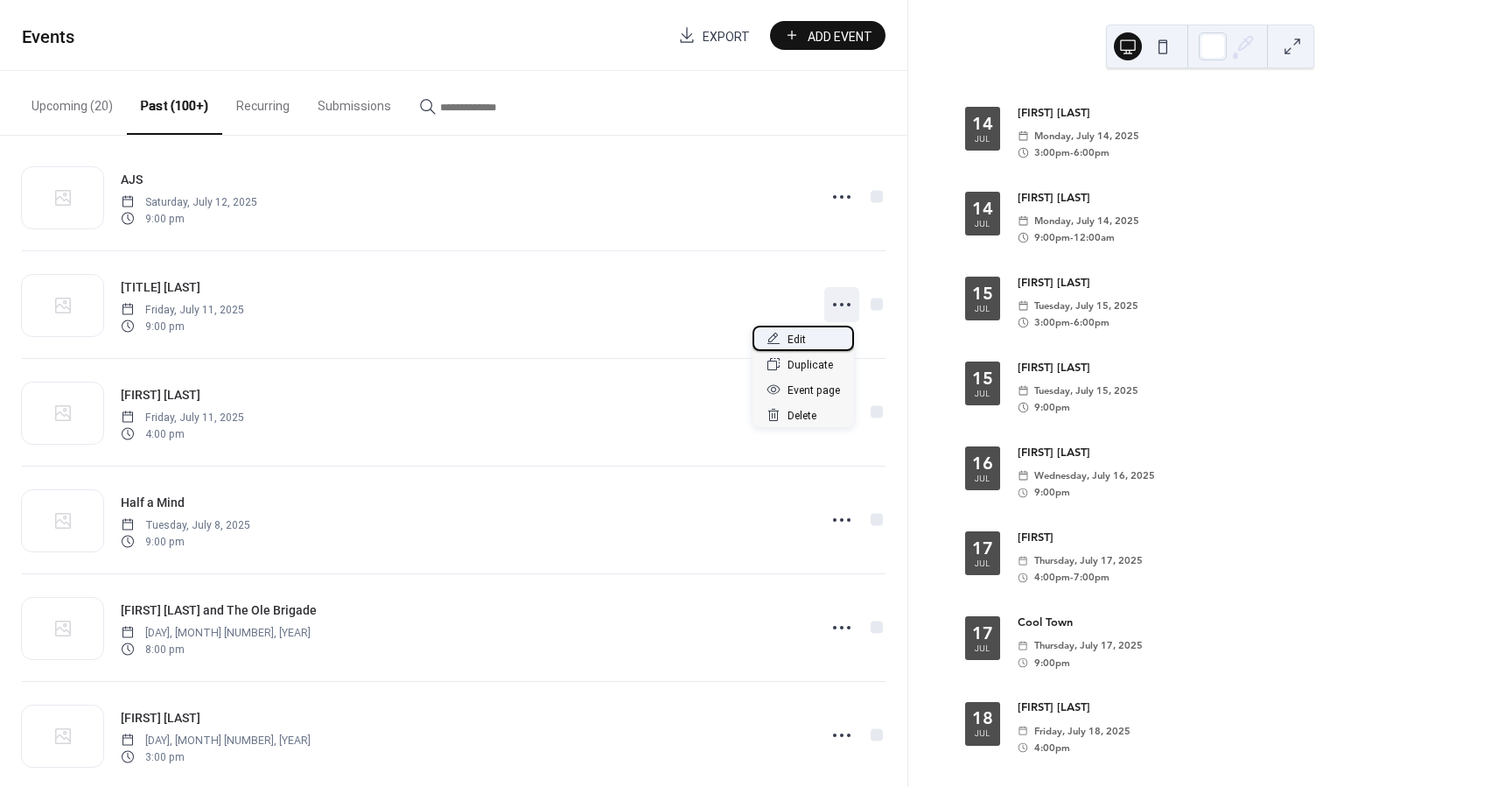 click on "Edit" at bounding box center [796, 340] 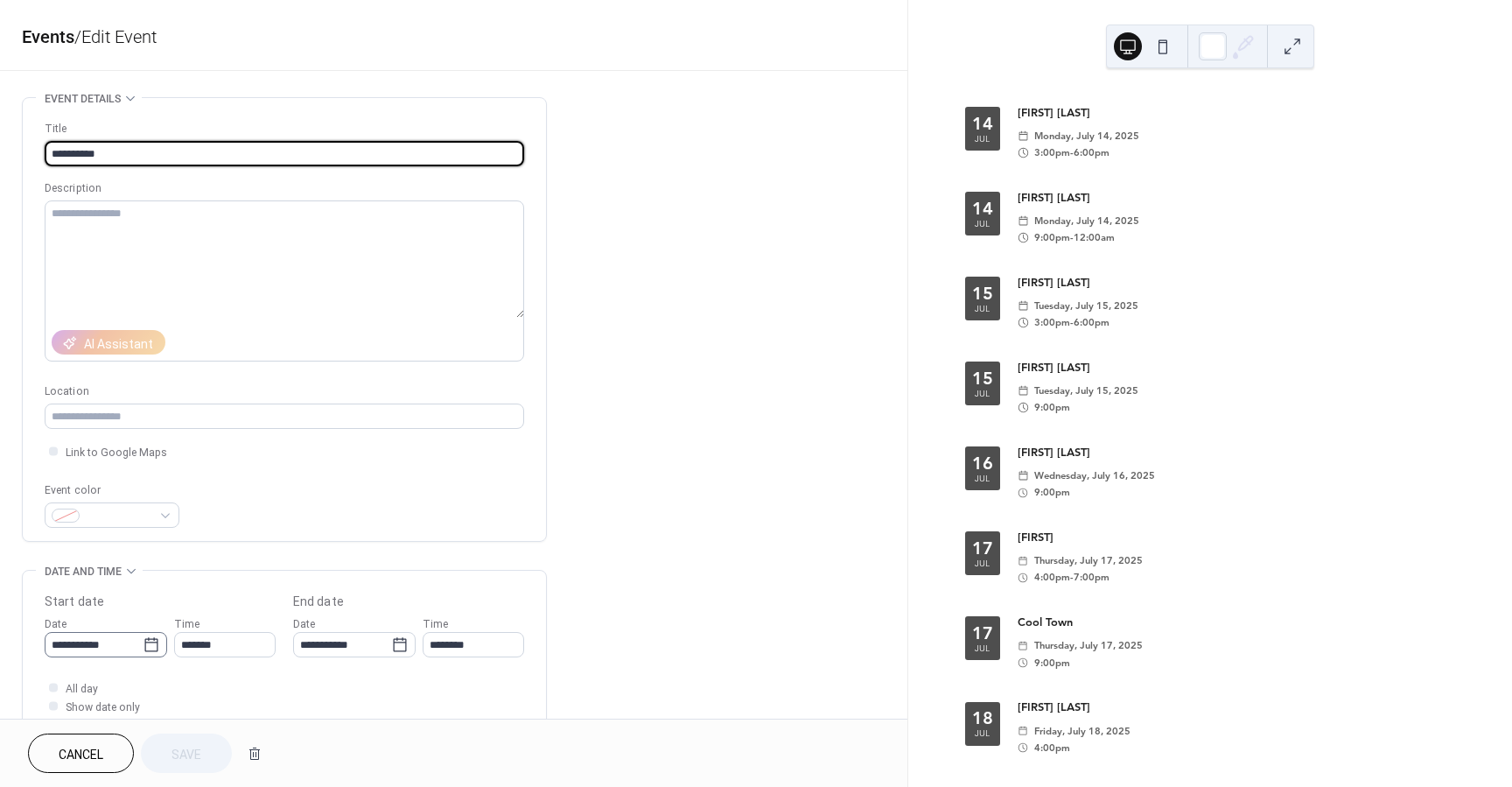 click 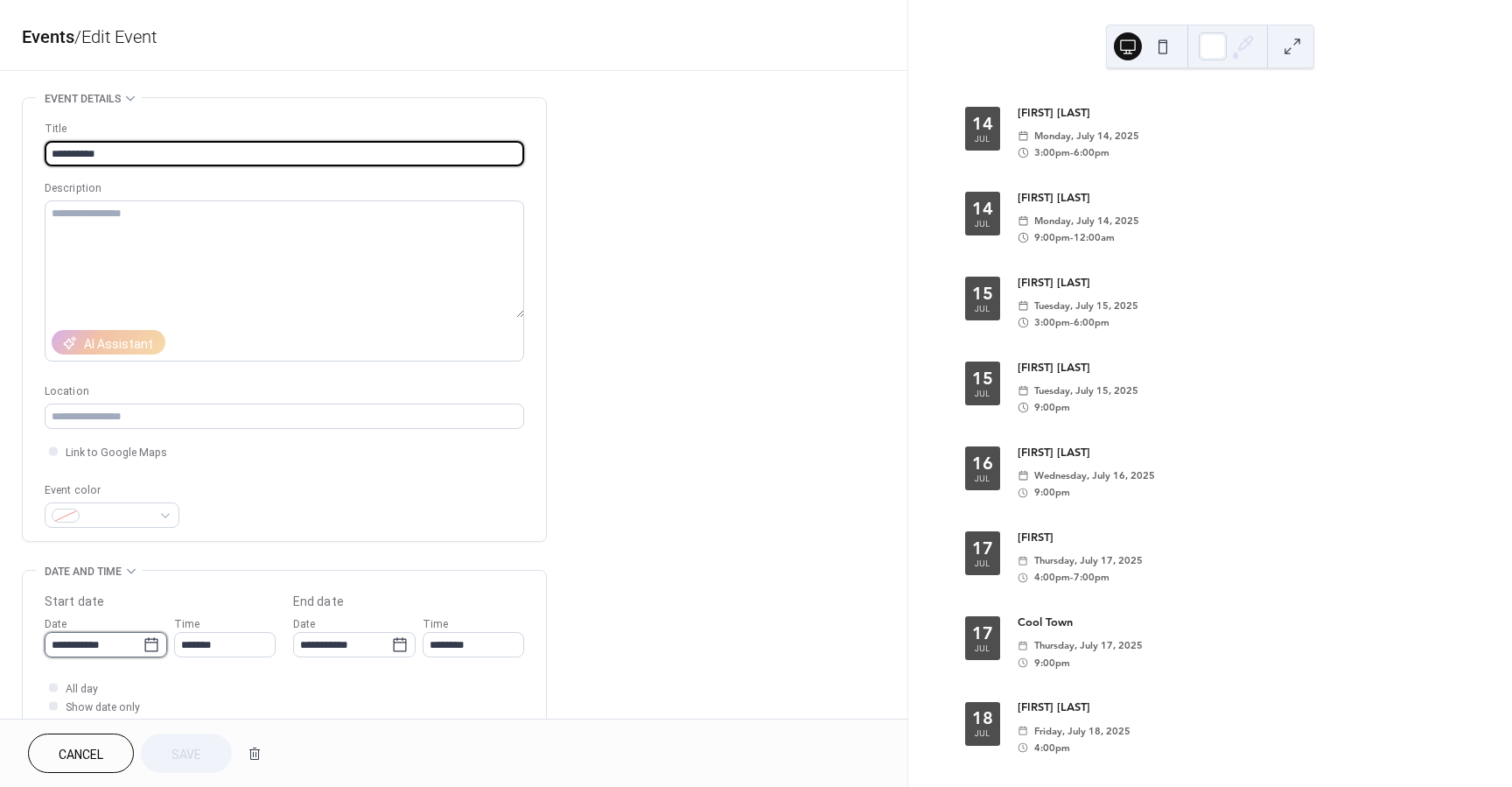click on "**********" at bounding box center [94, 644] 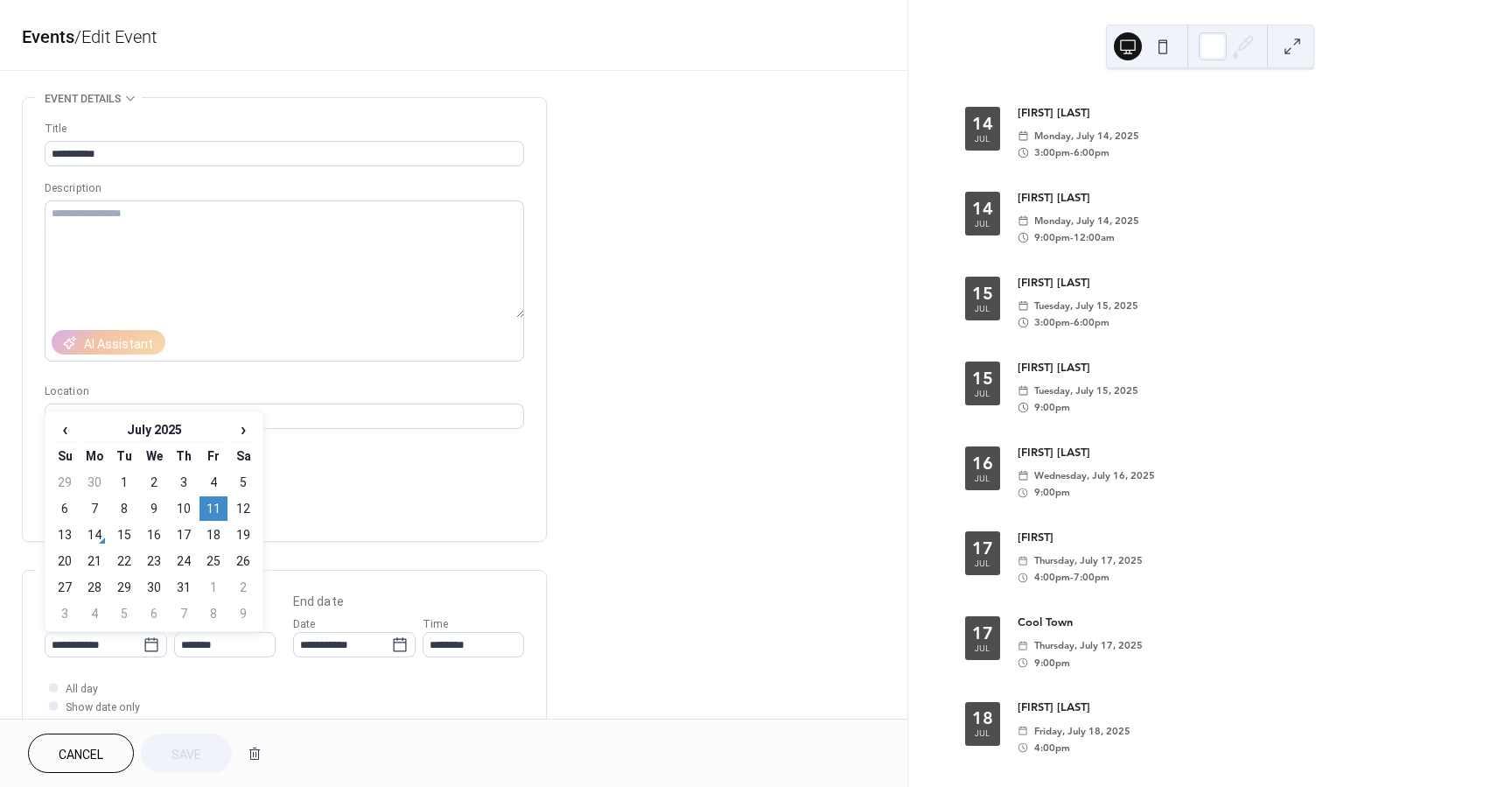 click on "25" at bounding box center (214, 561) 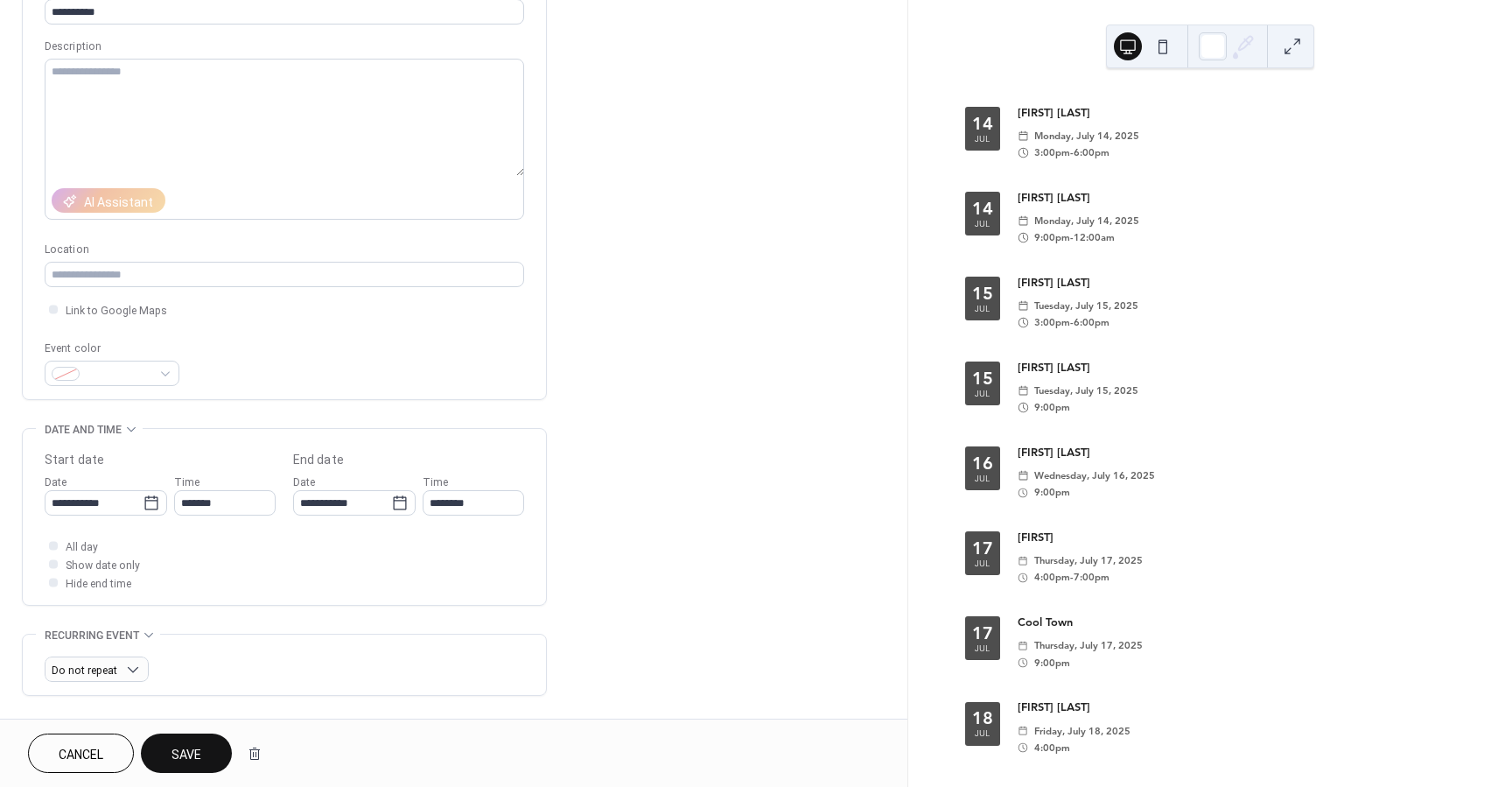 scroll, scrollTop: 145, scrollLeft: 0, axis: vertical 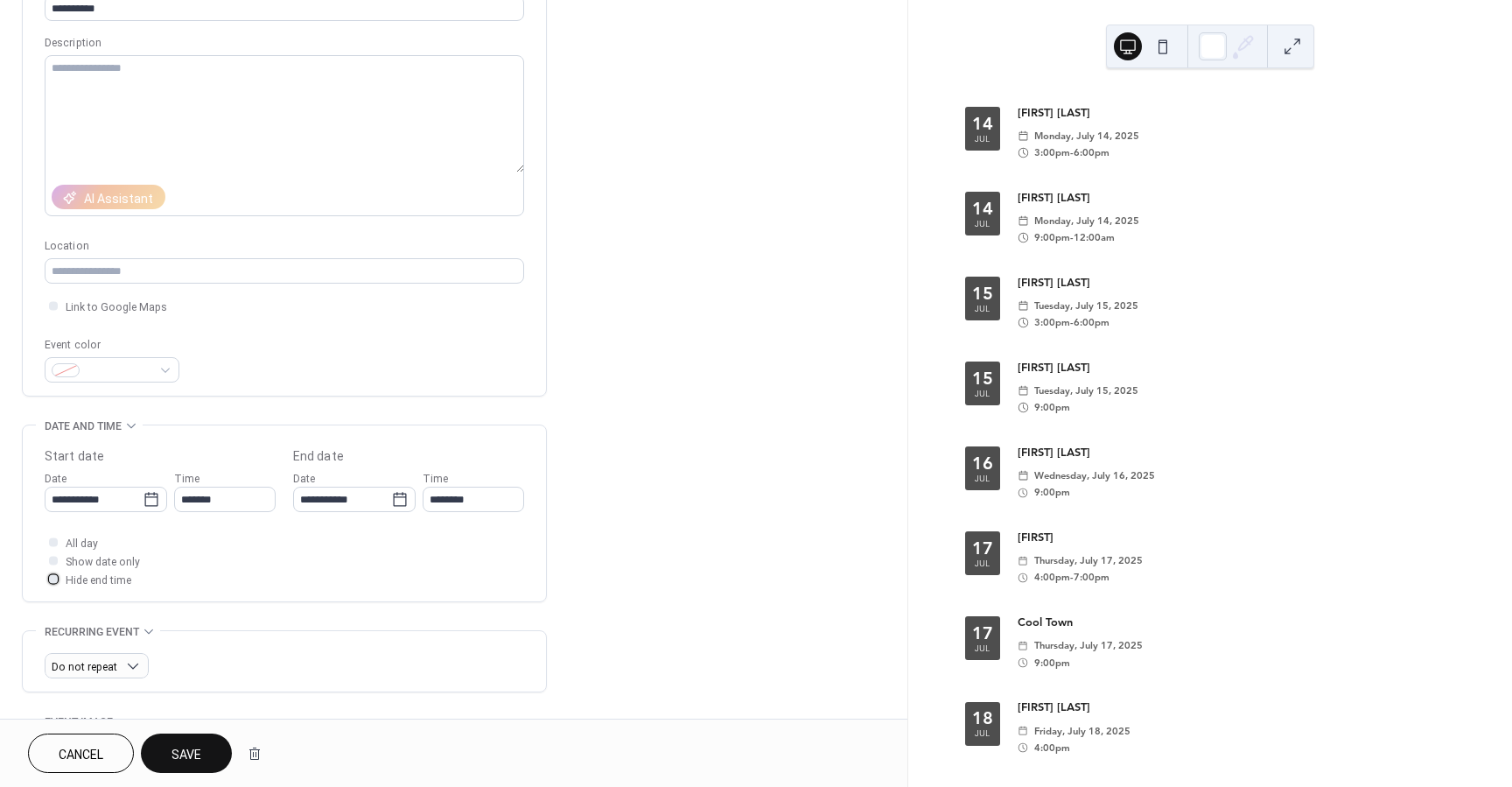 drag, startPoint x: 53, startPoint y: 584, endPoint x: 58, endPoint y: 598, distance: 14.866069 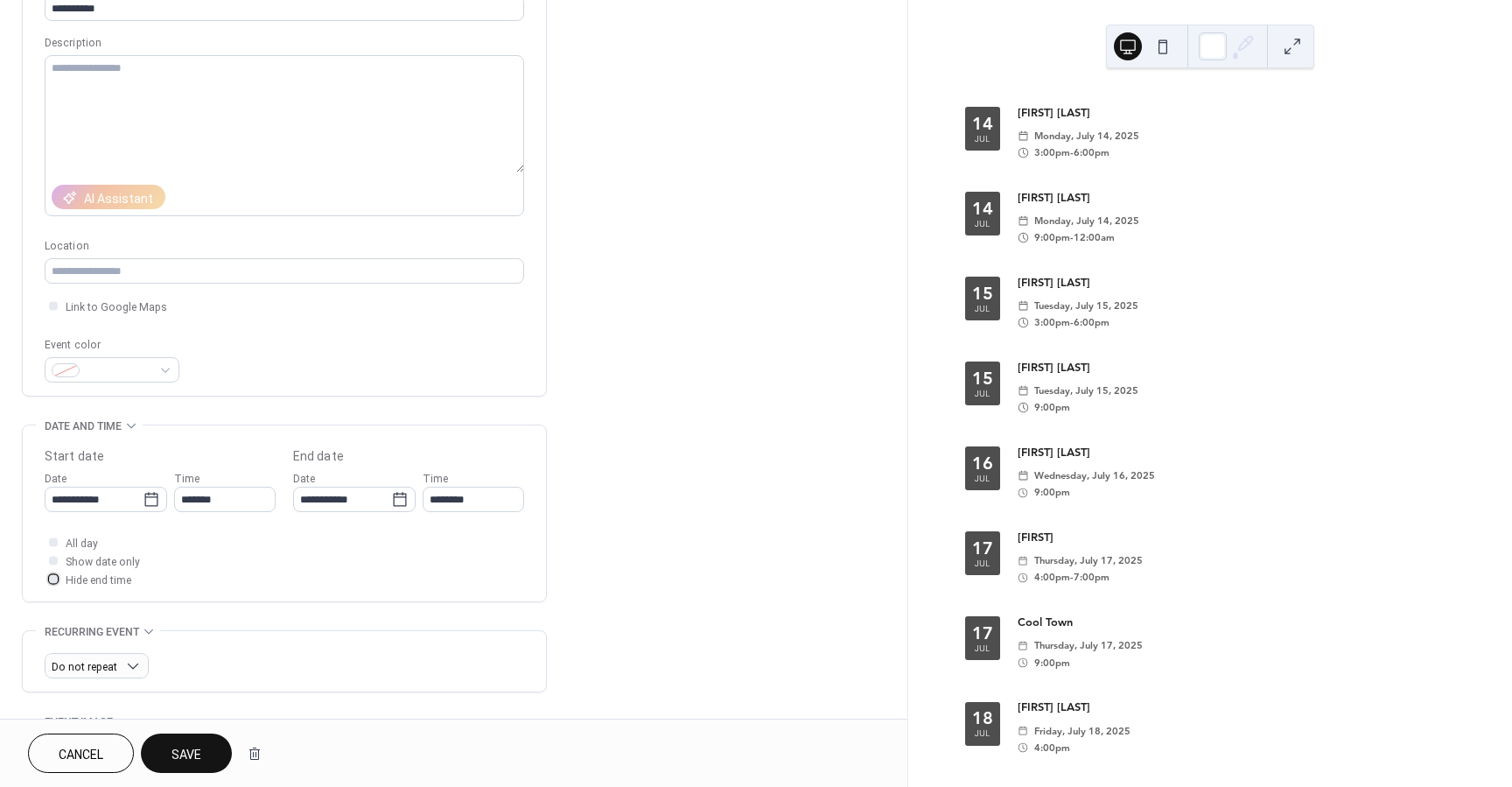 click at bounding box center [53, 579] 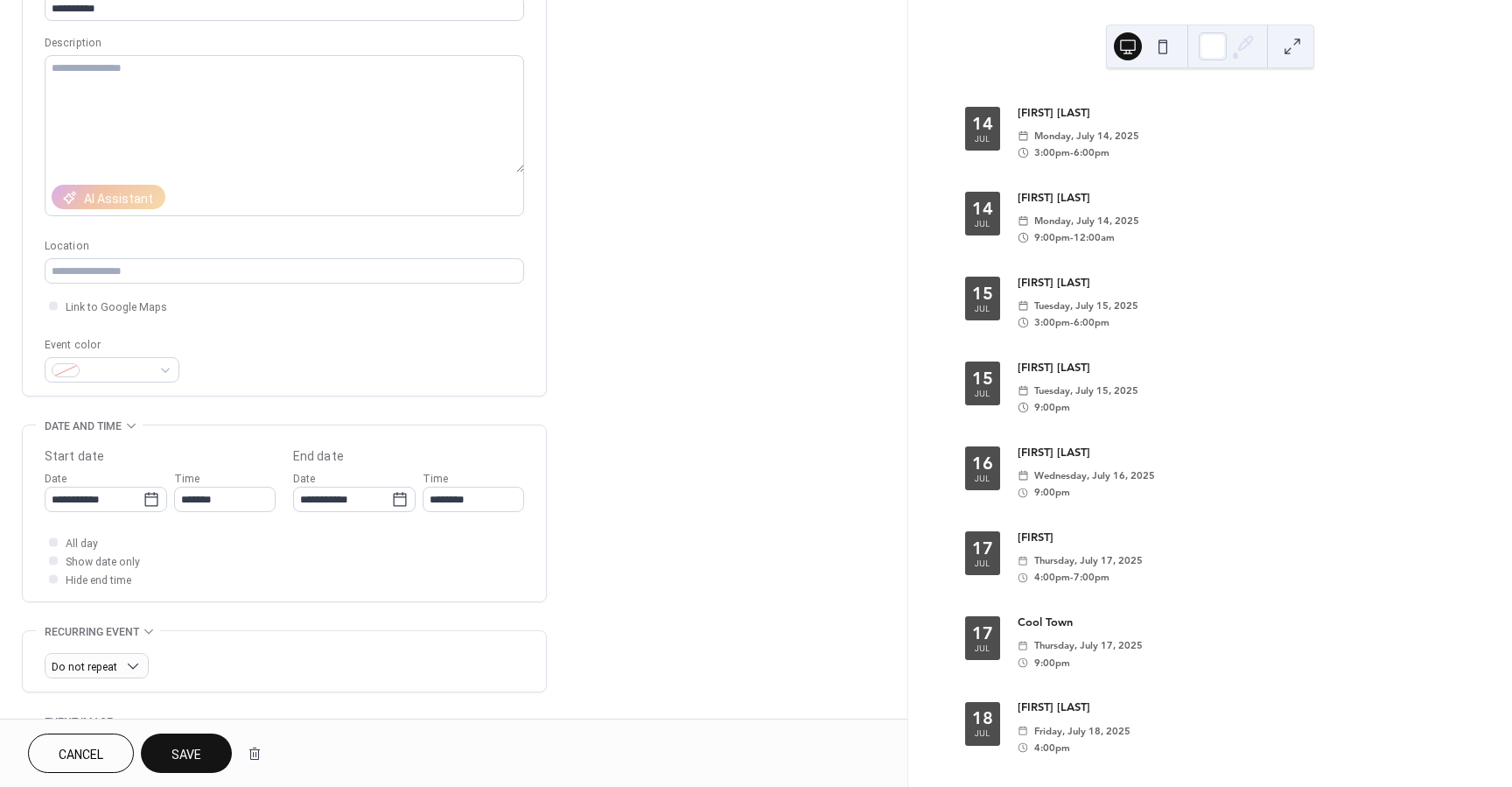 click on "Save" at bounding box center (186, 755) 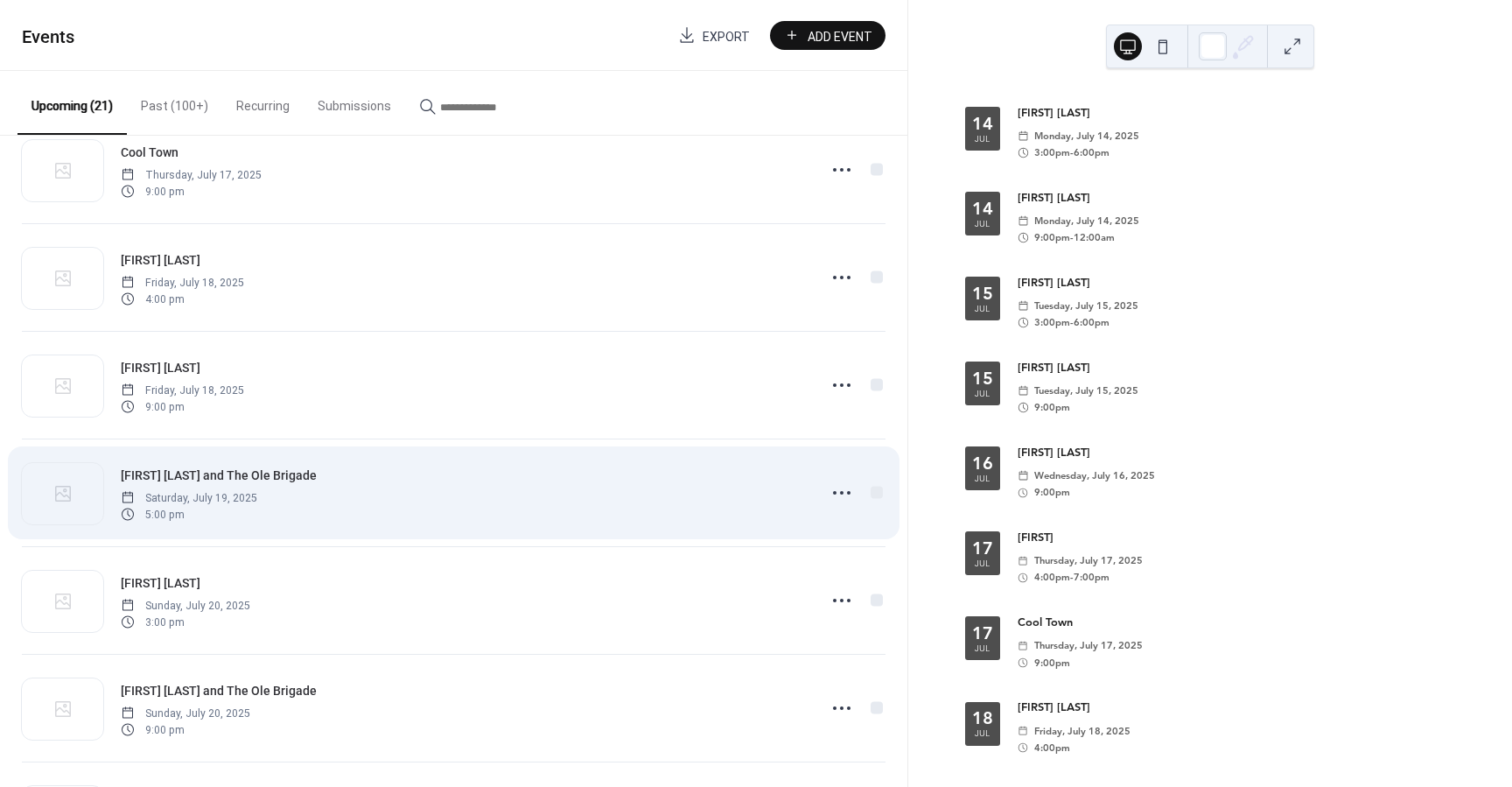 scroll, scrollTop: 698, scrollLeft: 0, axis: vertical 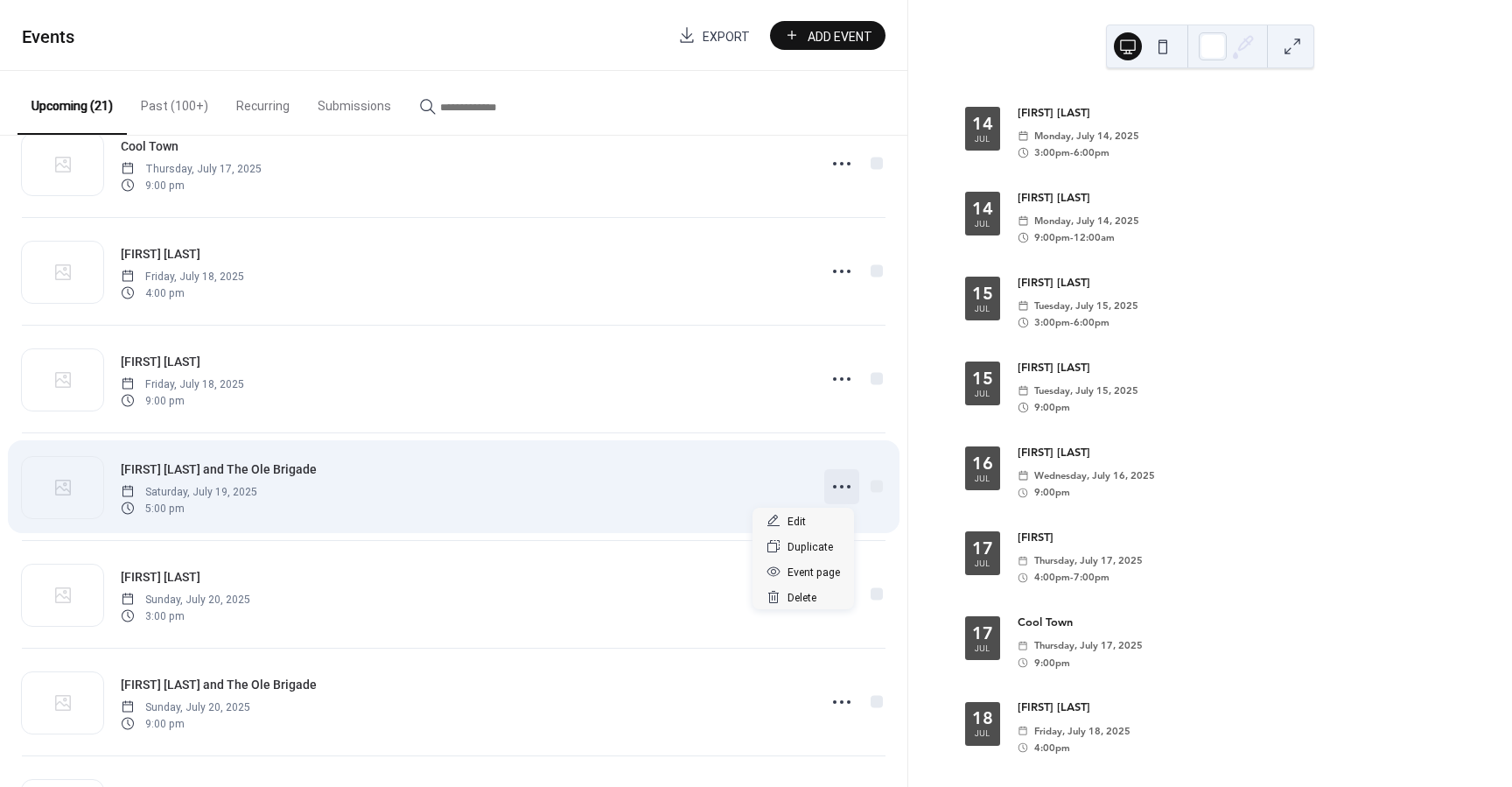 click 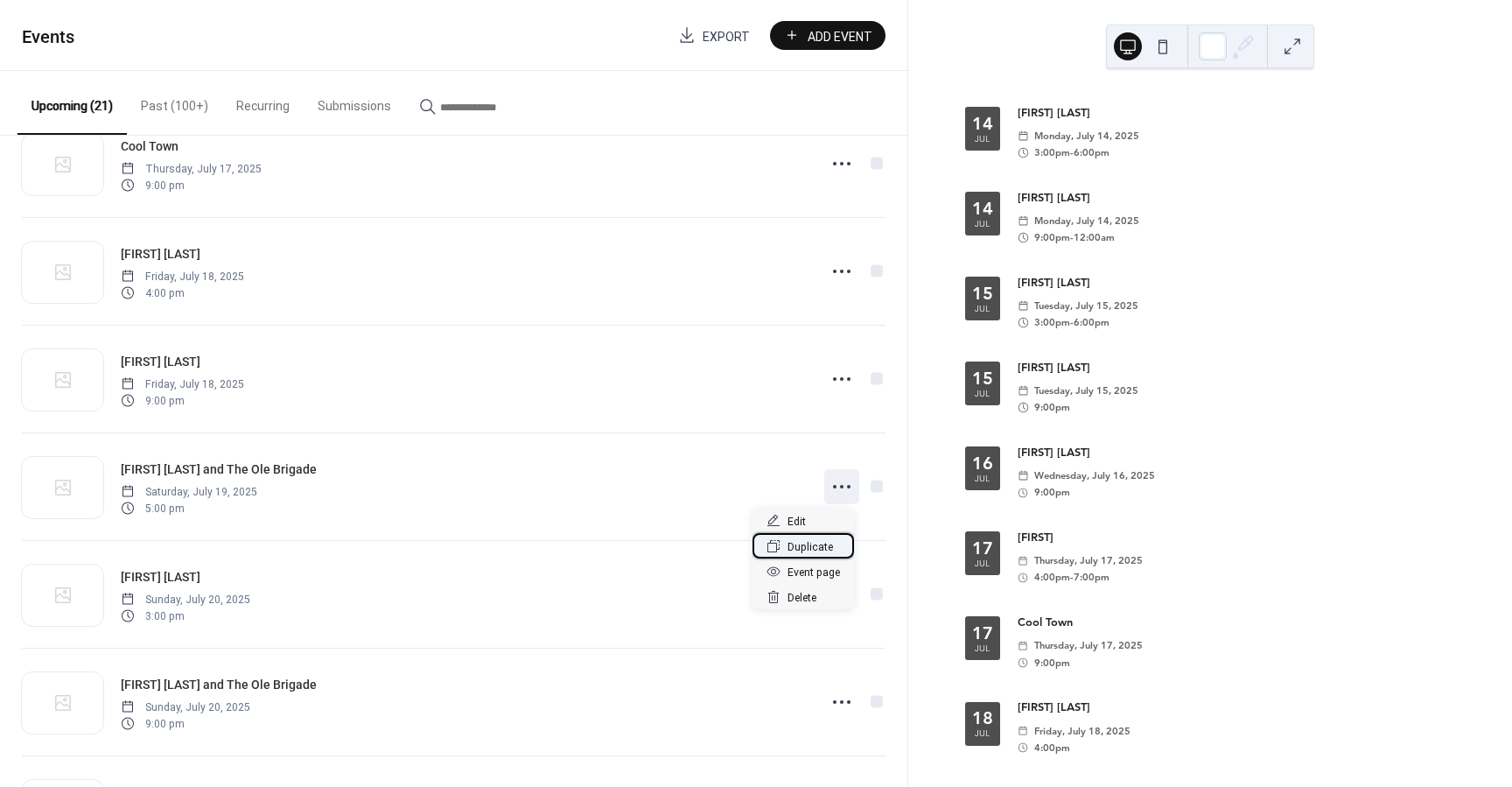 click on "Duplicate" at bounding box center [810, 547] 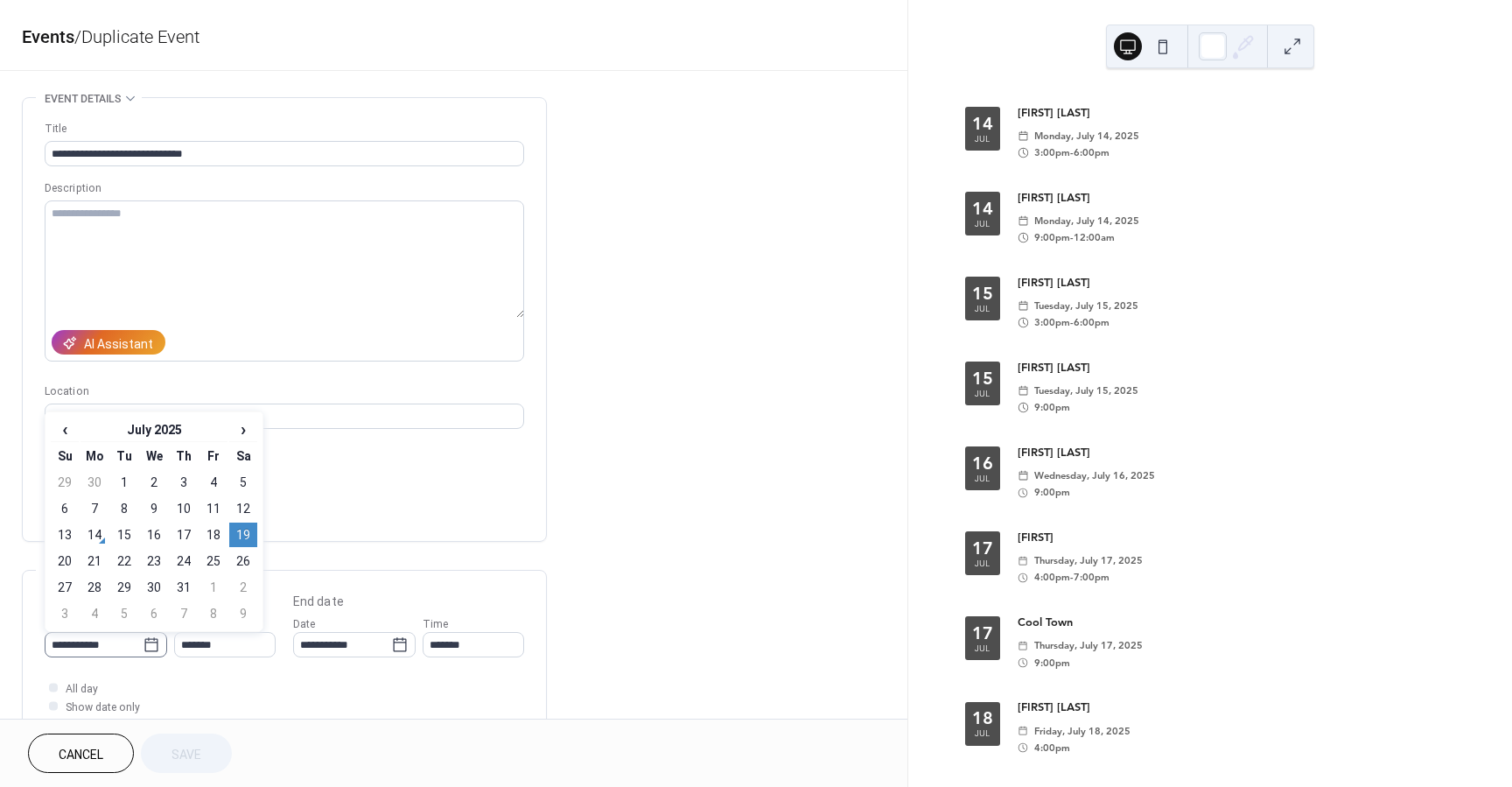 click 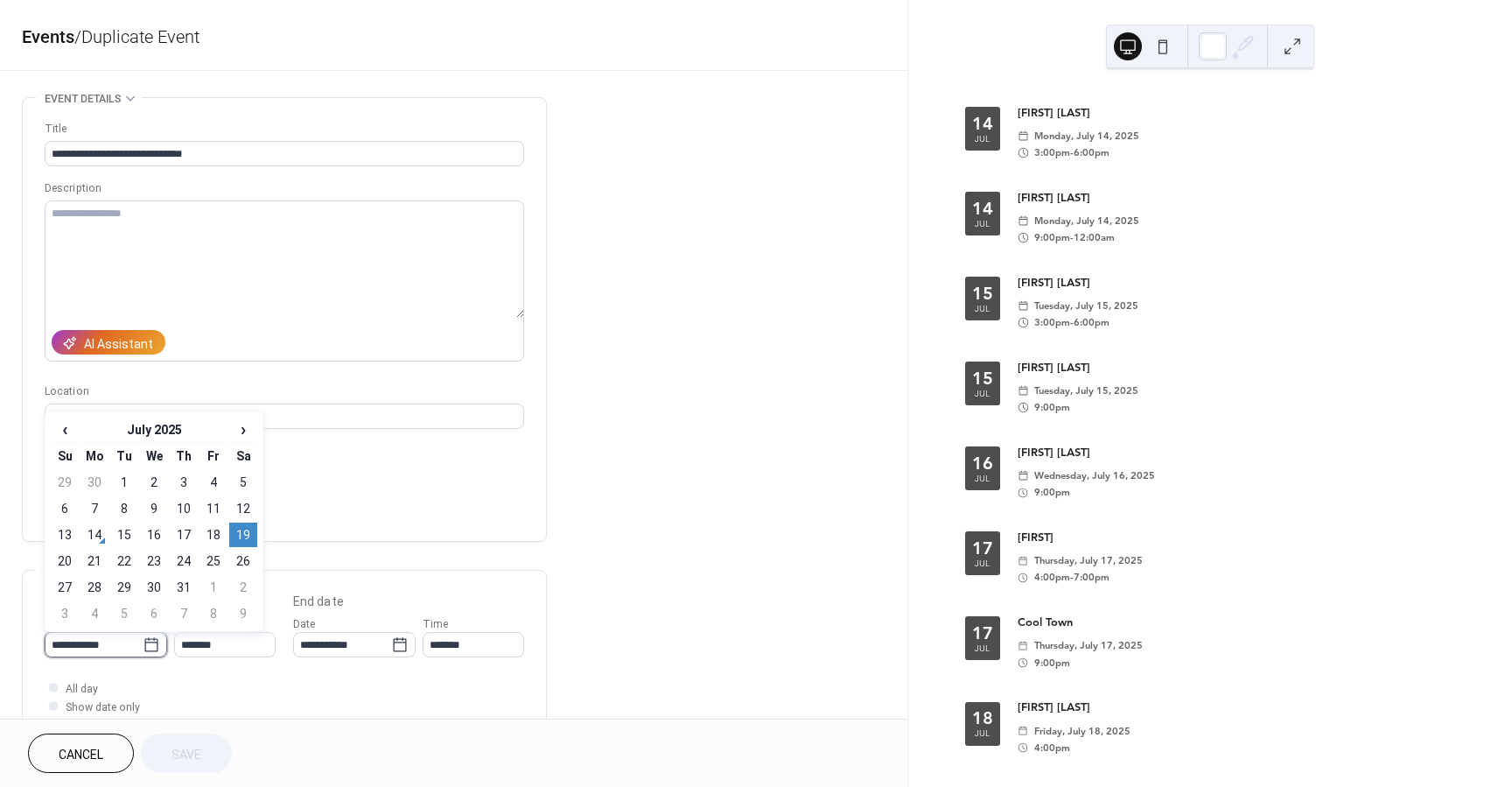click on "**********" at bounding box center [94, 644] 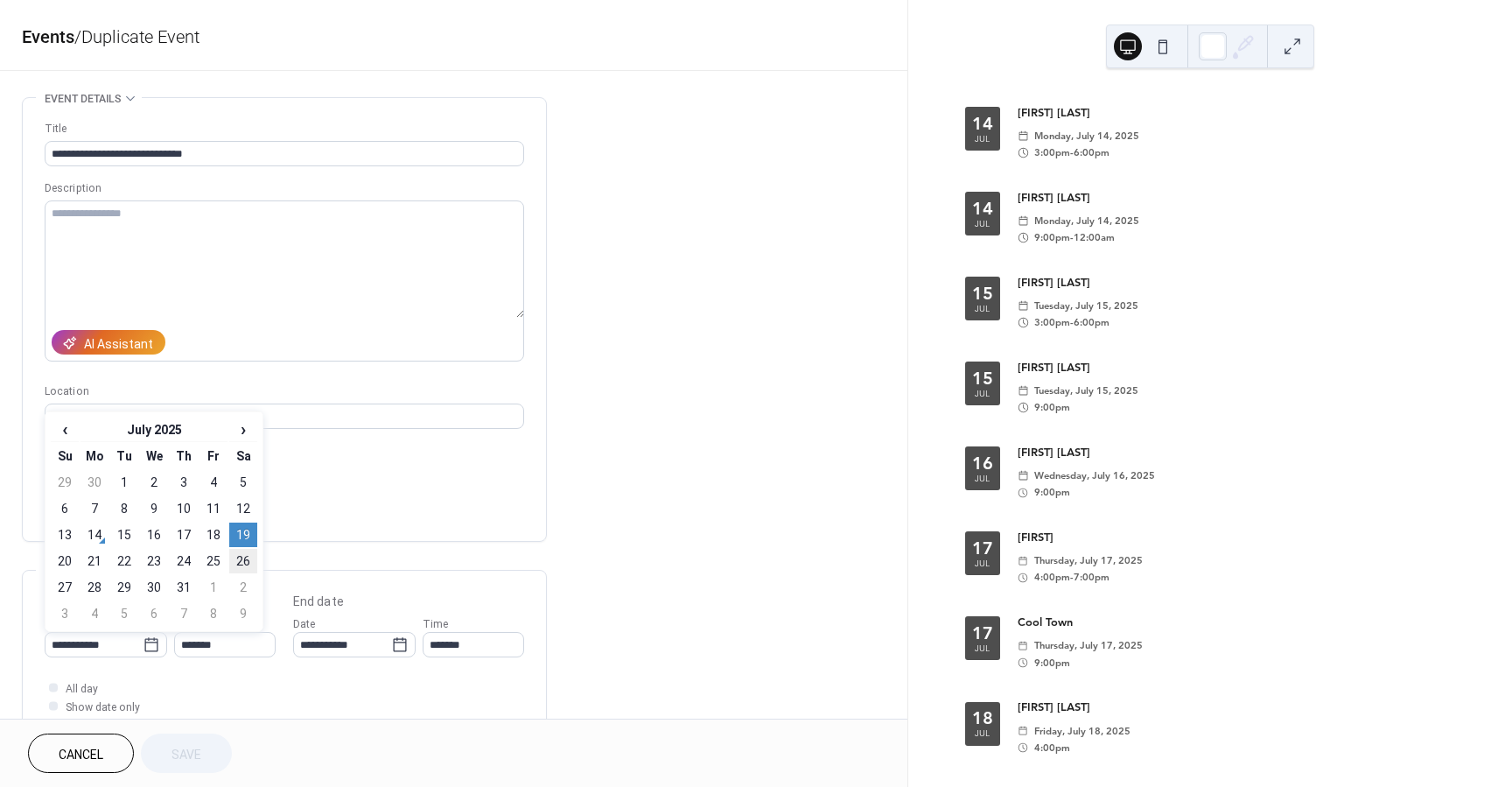 click on "26" at bounding box center (243, 561) 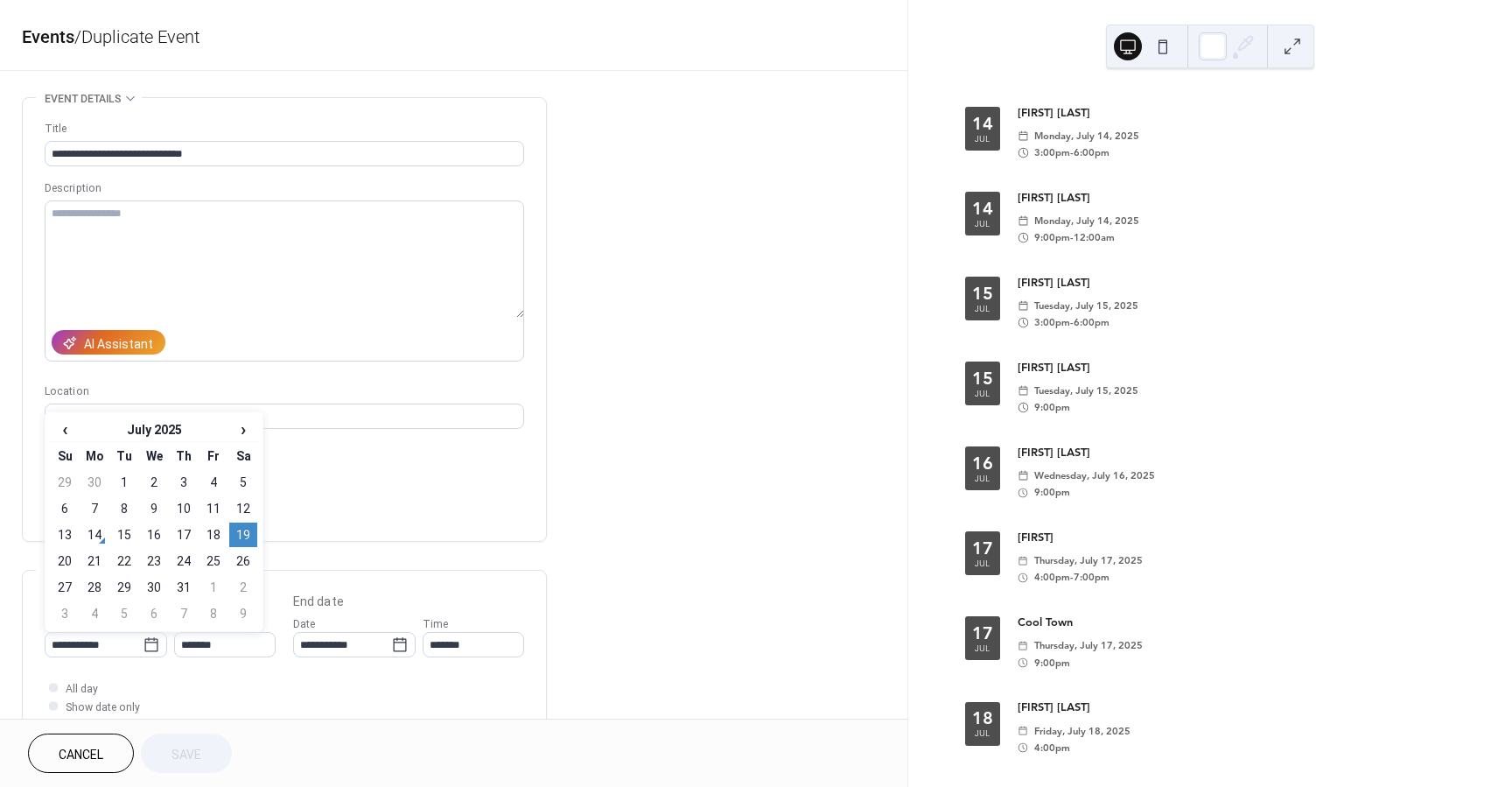 type on "**********" 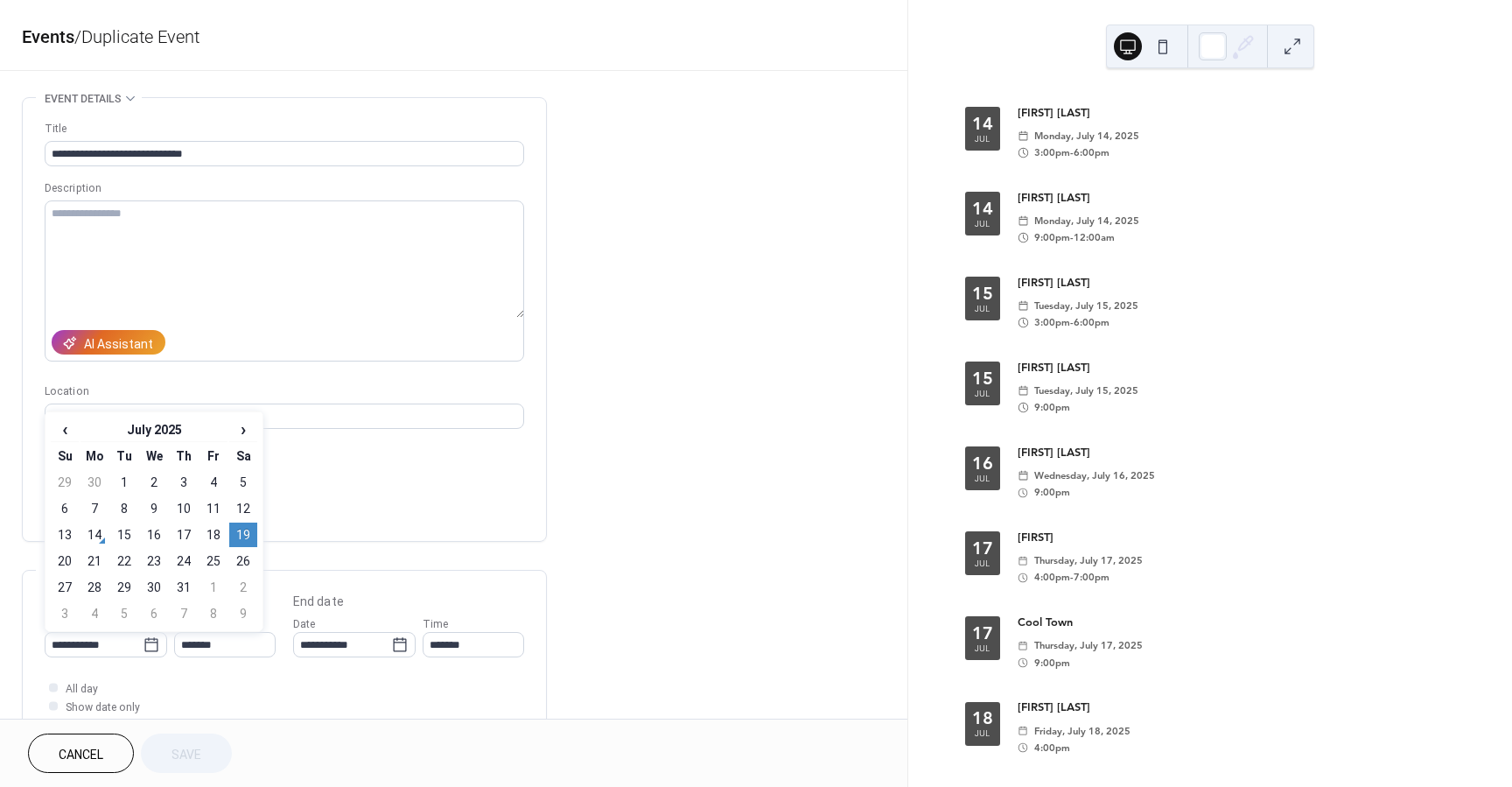 type on "**********" 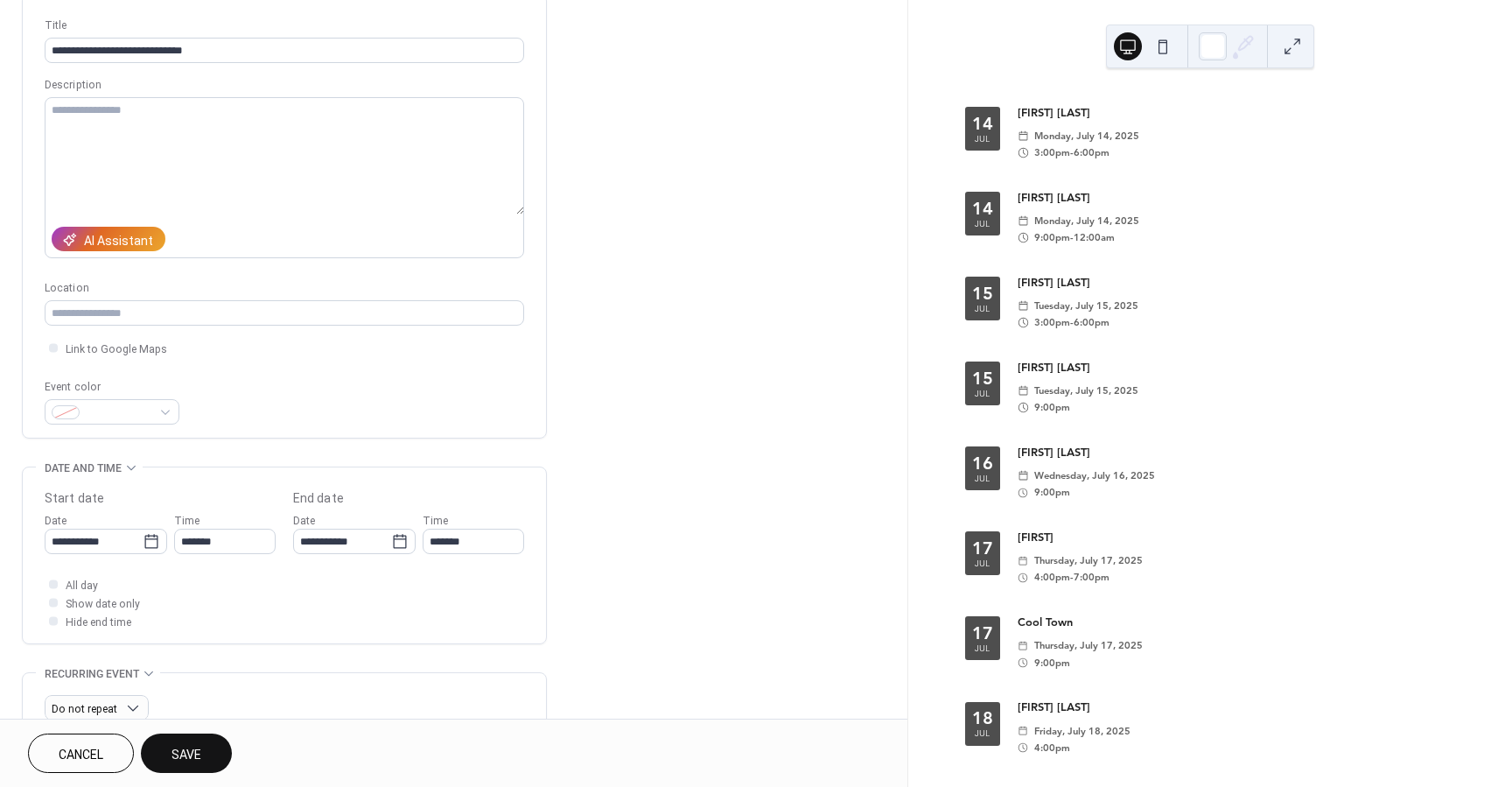 scroll, scrollTop: 137, scrollLeft: 0, axis: vertical 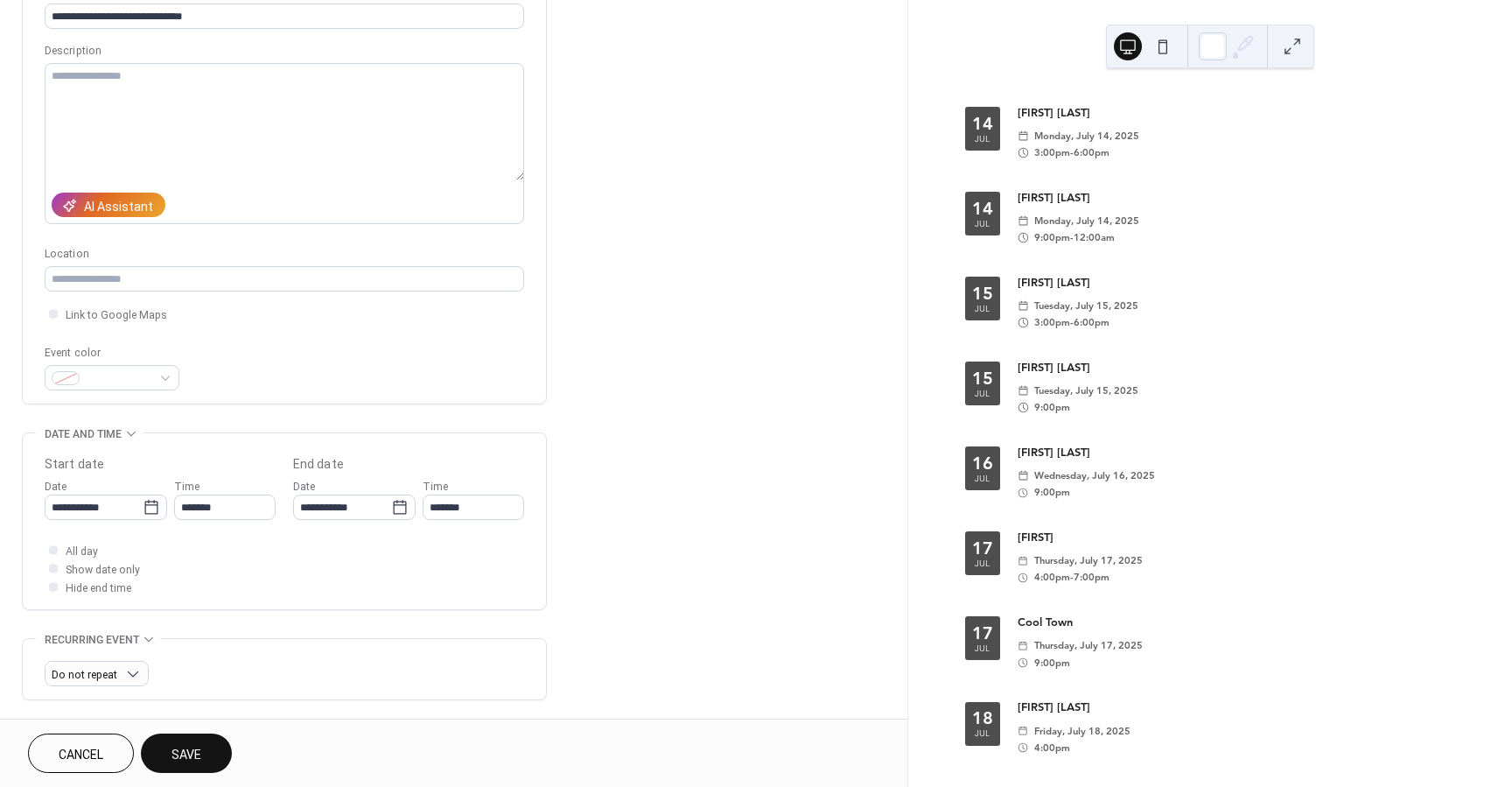 click on "Save" at bounding box center [186, 753] 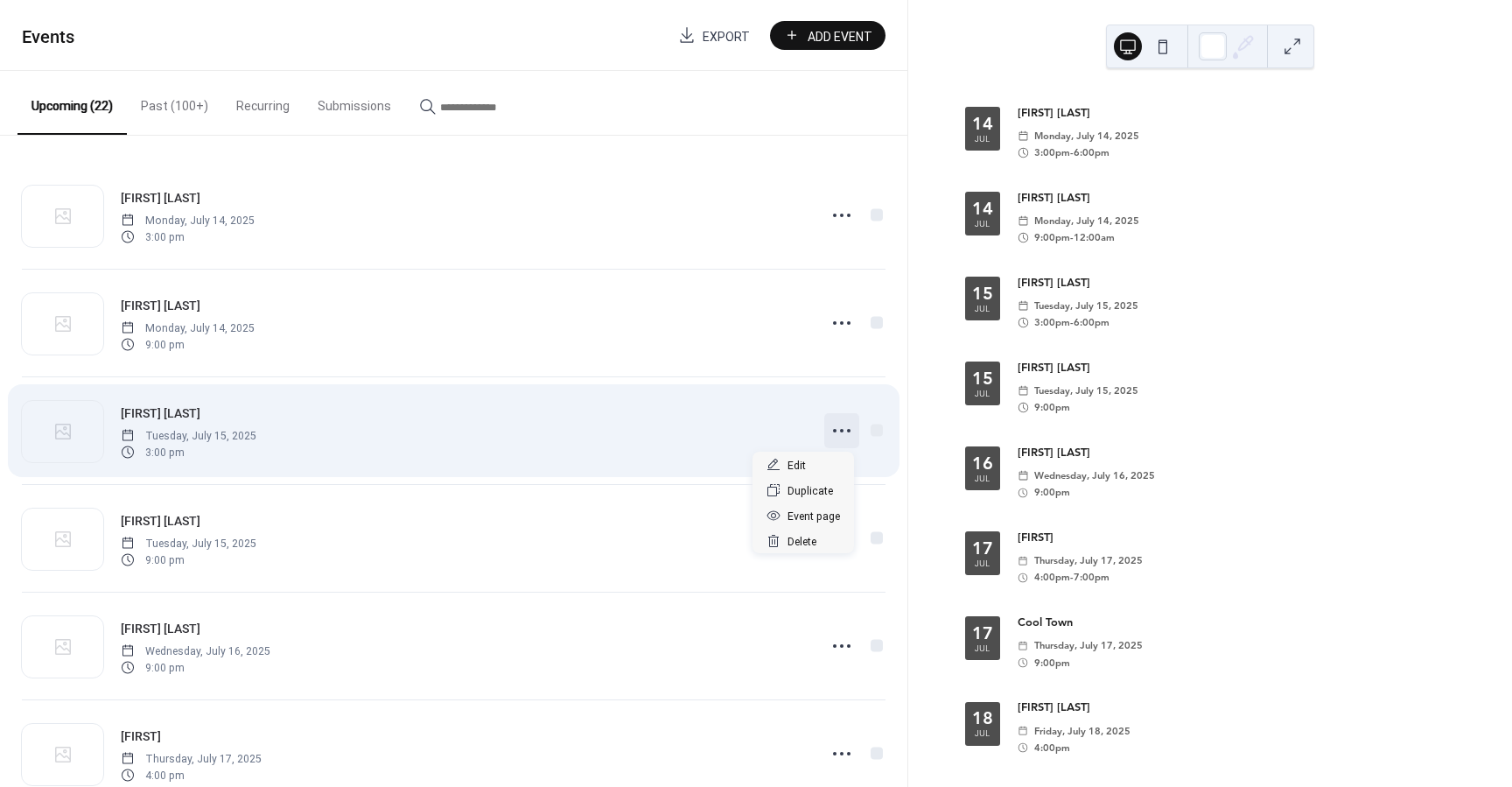 click 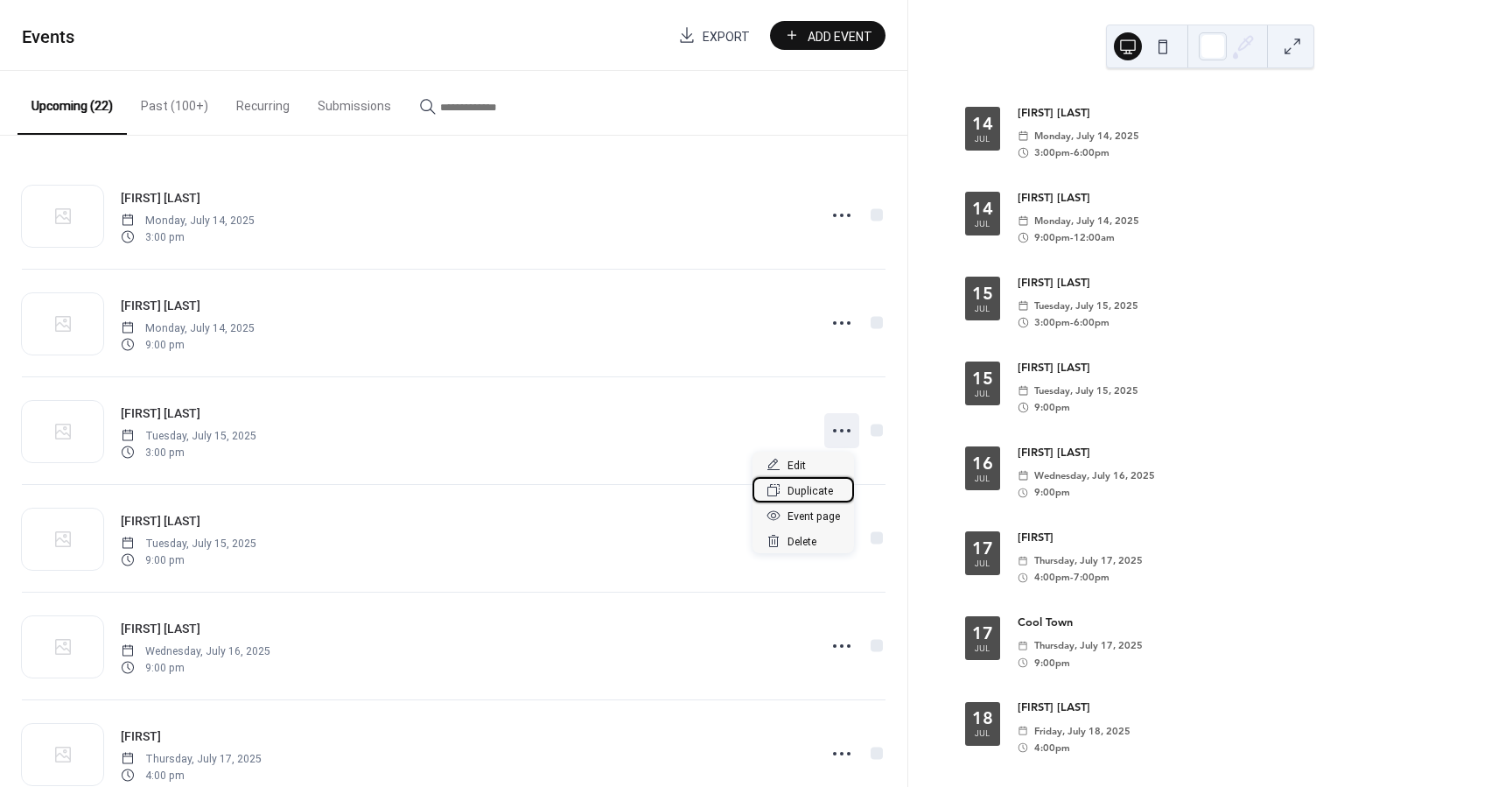 click on "Duplicate" at bounding box center (810, 491) 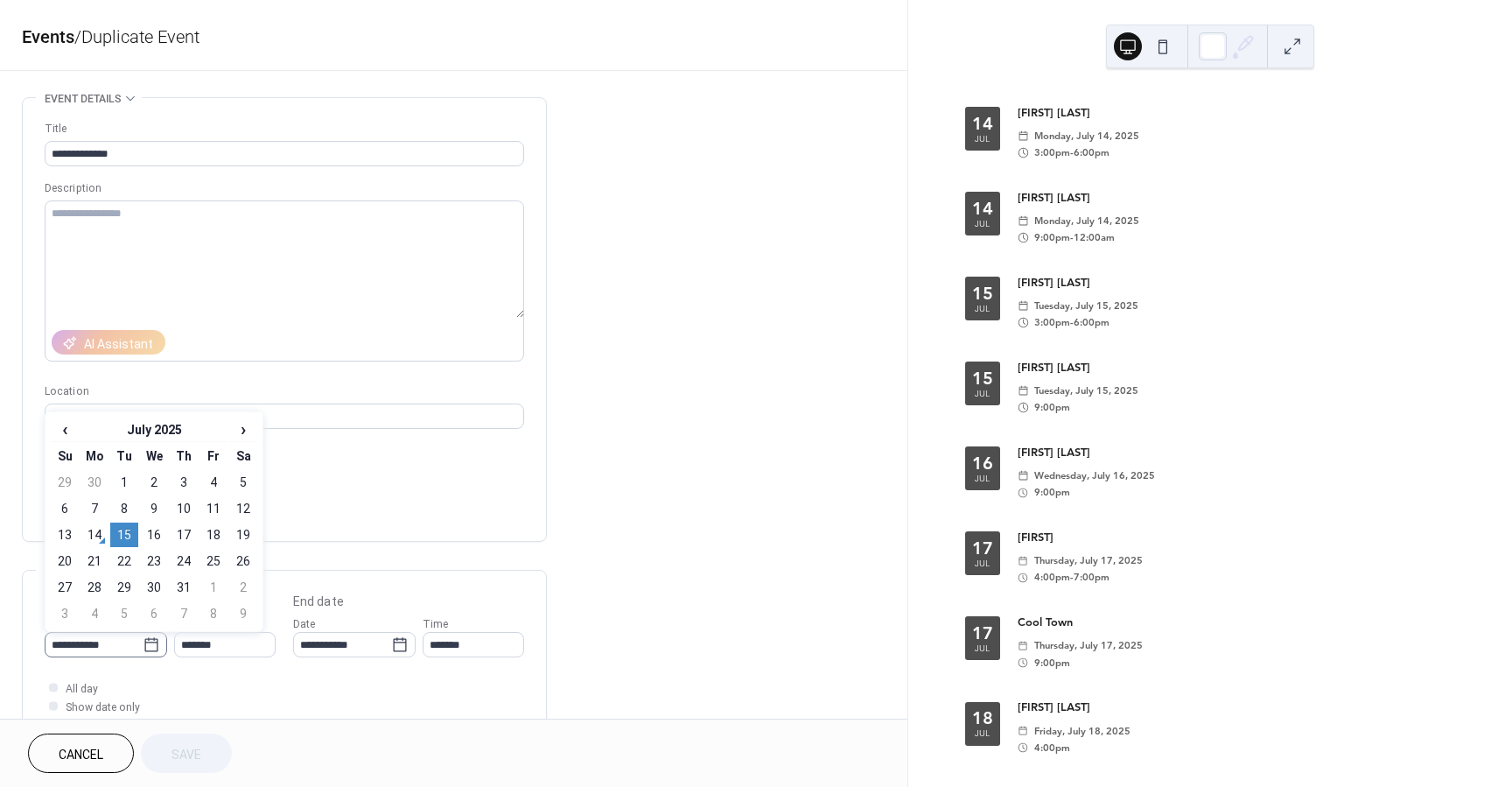 click 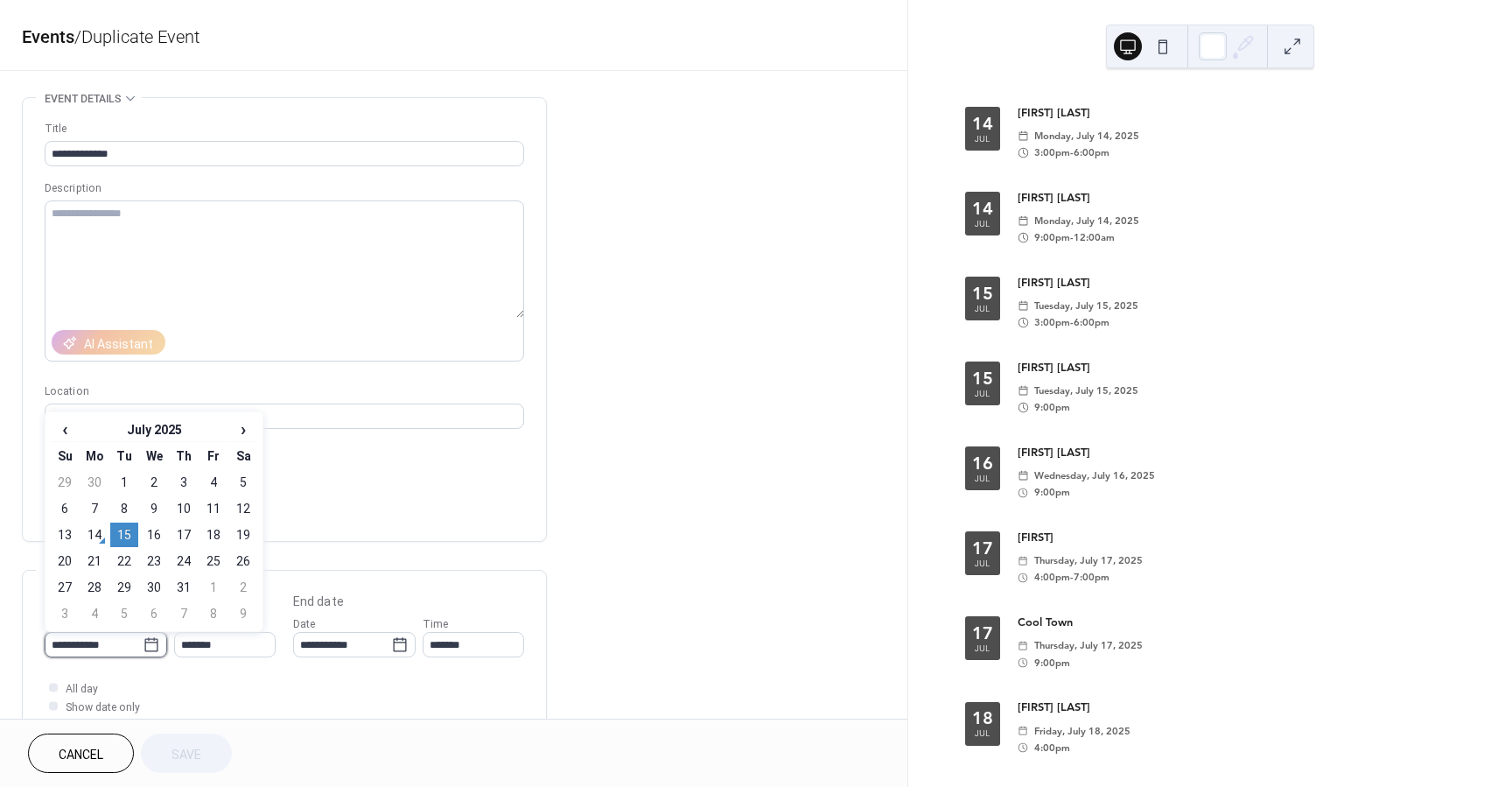 click on "**********" at bounding box center (94, 644) 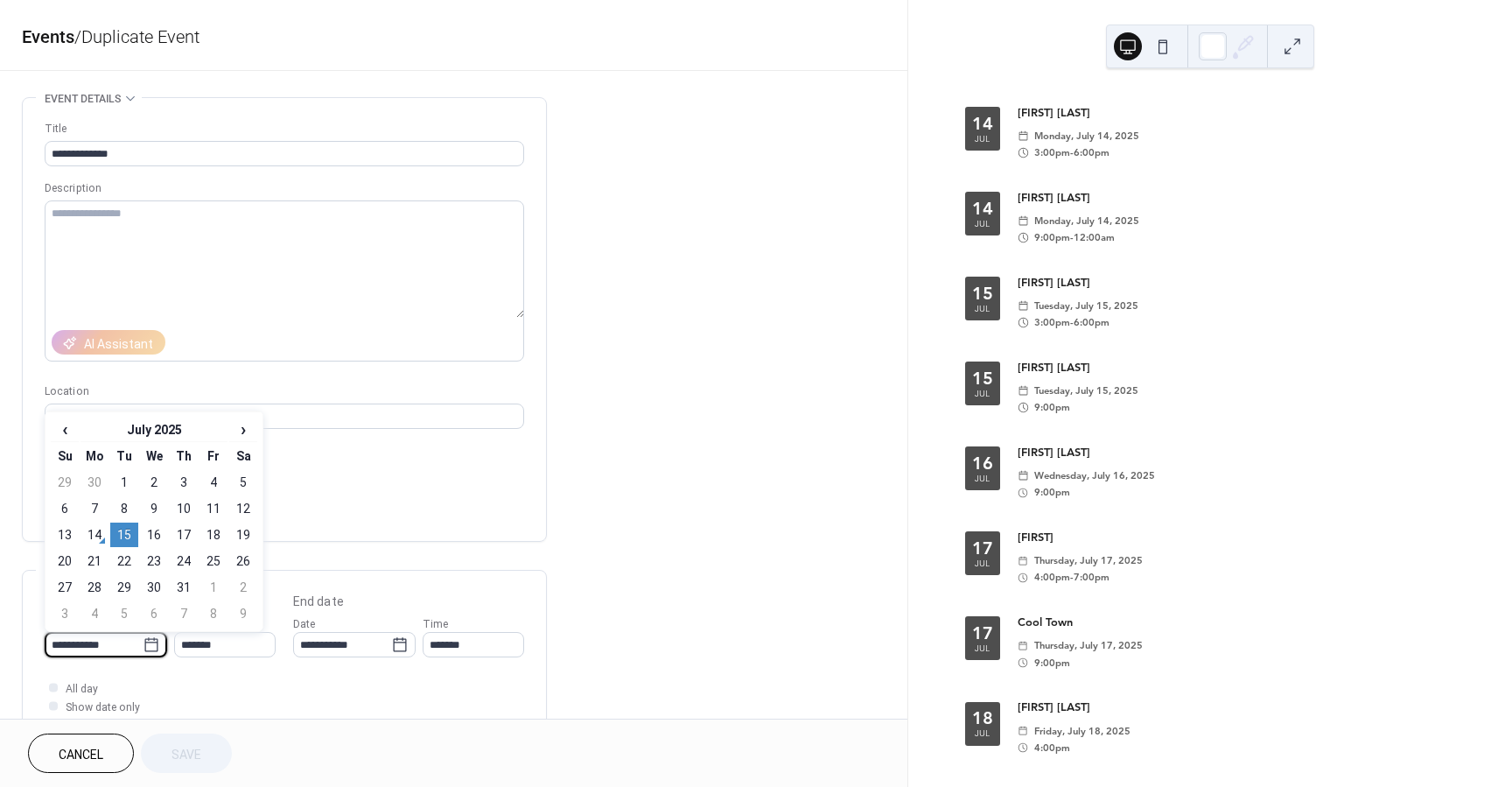 drag, startPoint x: 63, startPoint y: 585, endPoint x: 89, endPoint y: 605, distance: 32.802439 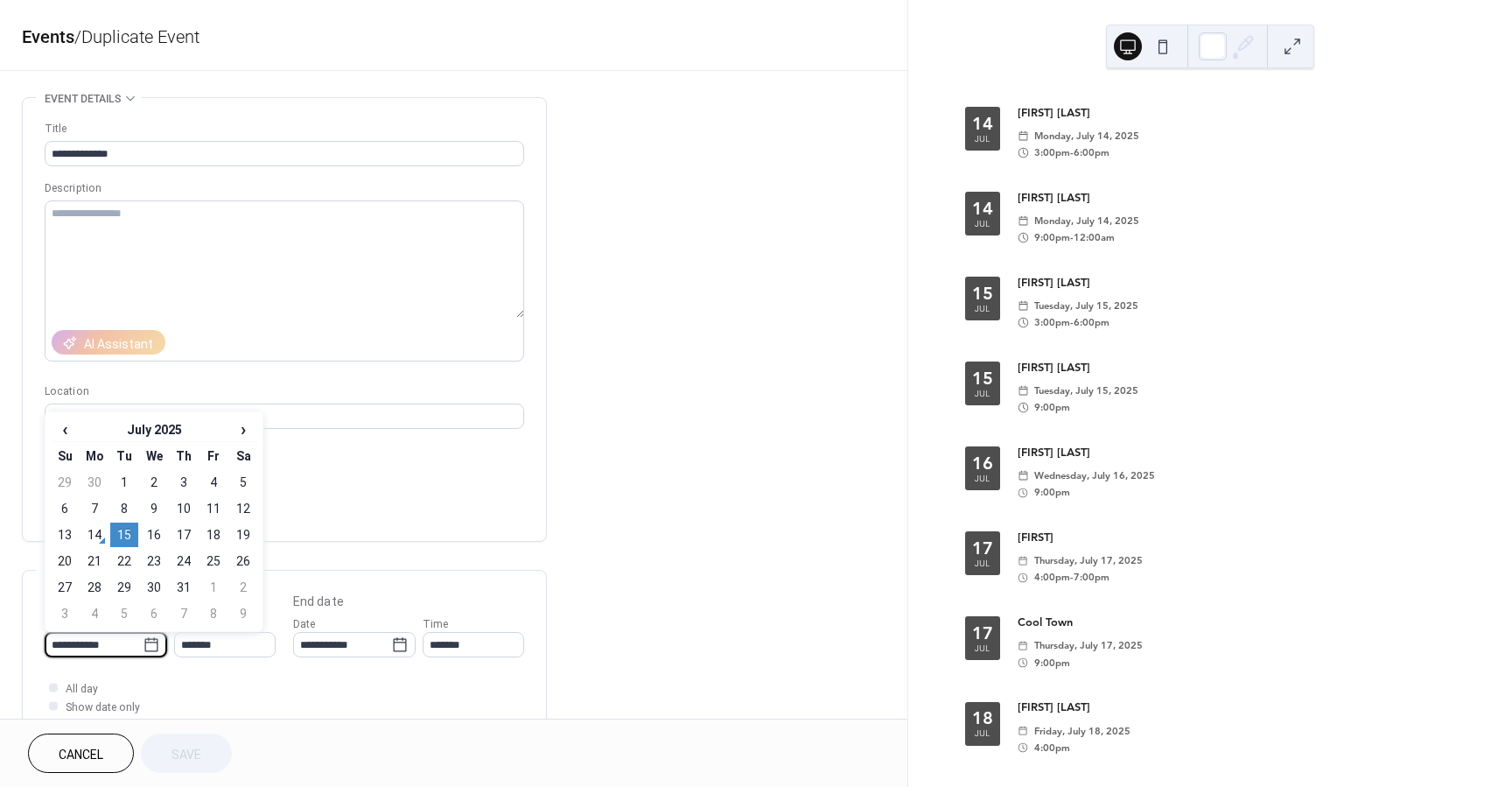 click on "27" at bounding box center (65, 587) 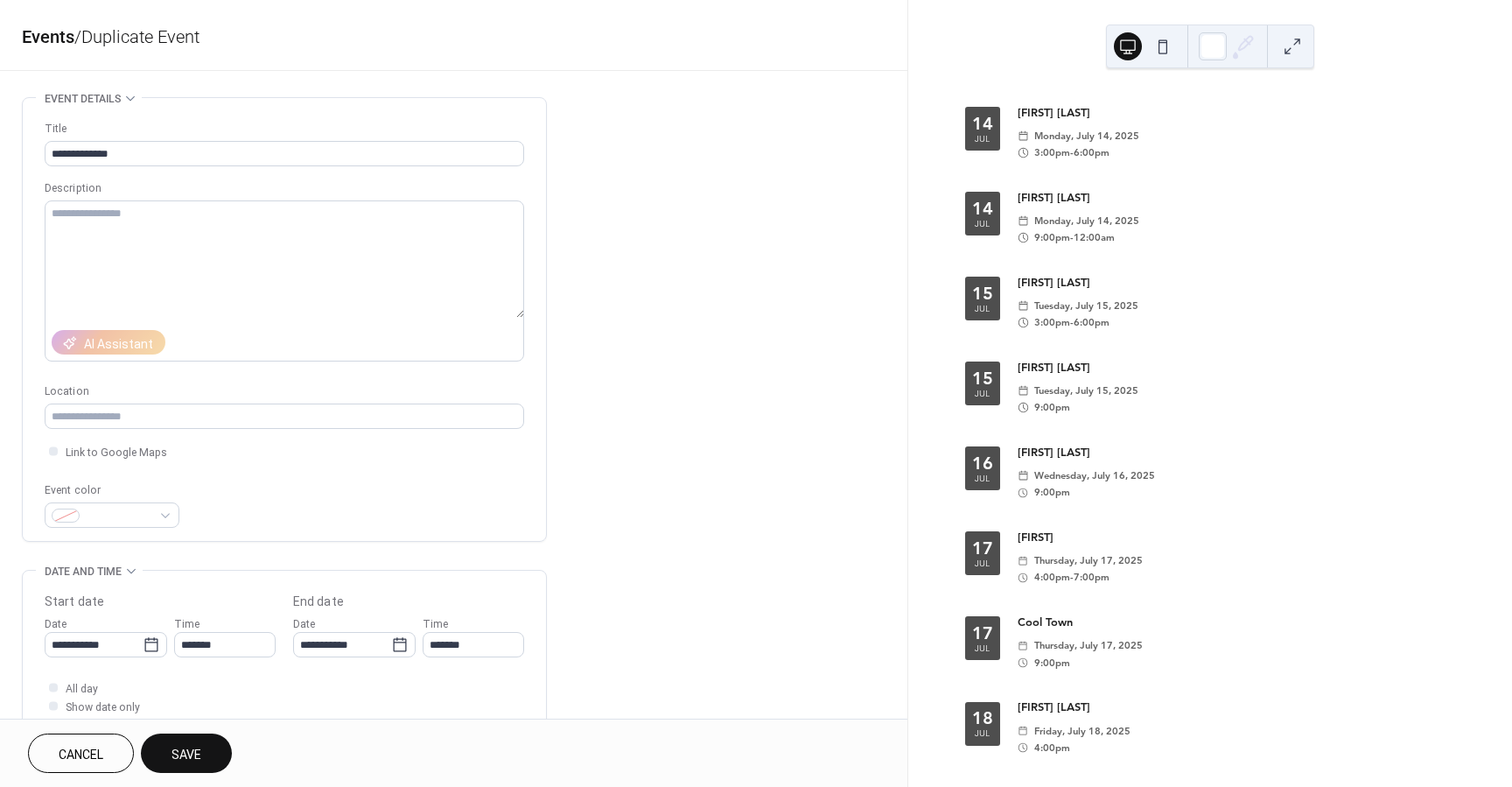 click on "Save" at bounding box center [186, 755] 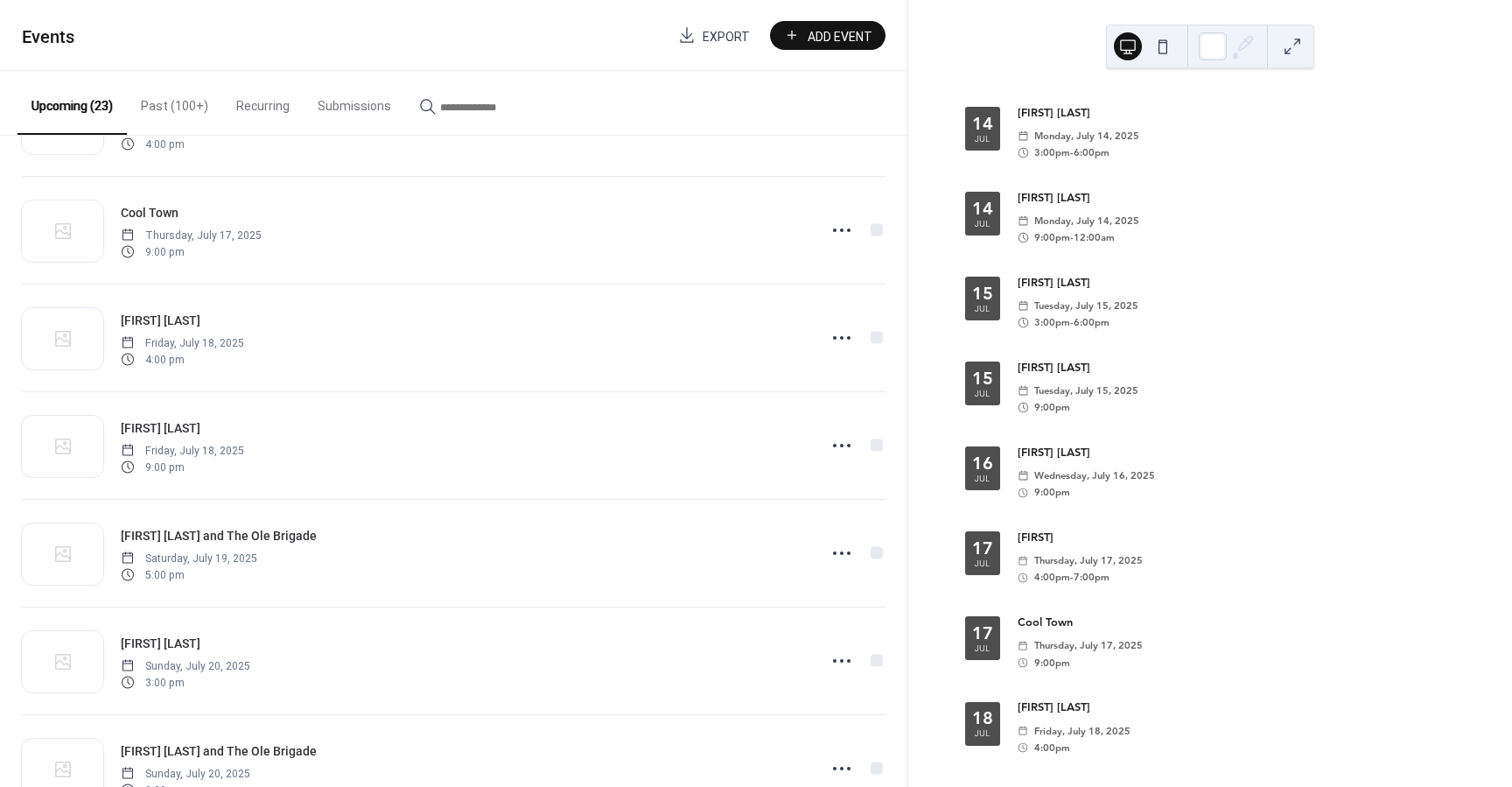 scroll, scrollTop: 633, scrollLeft: 0, axis: vertical 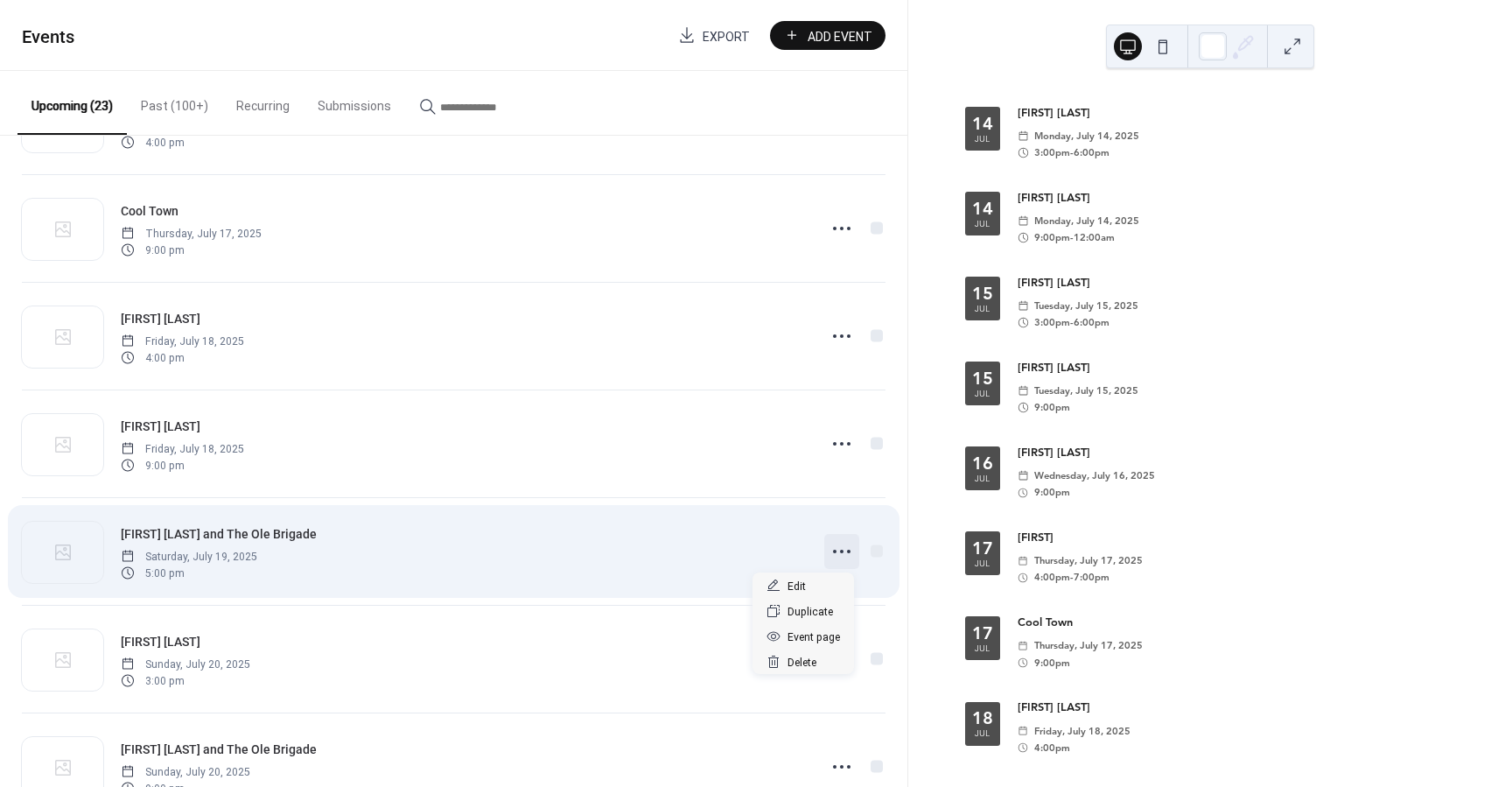click 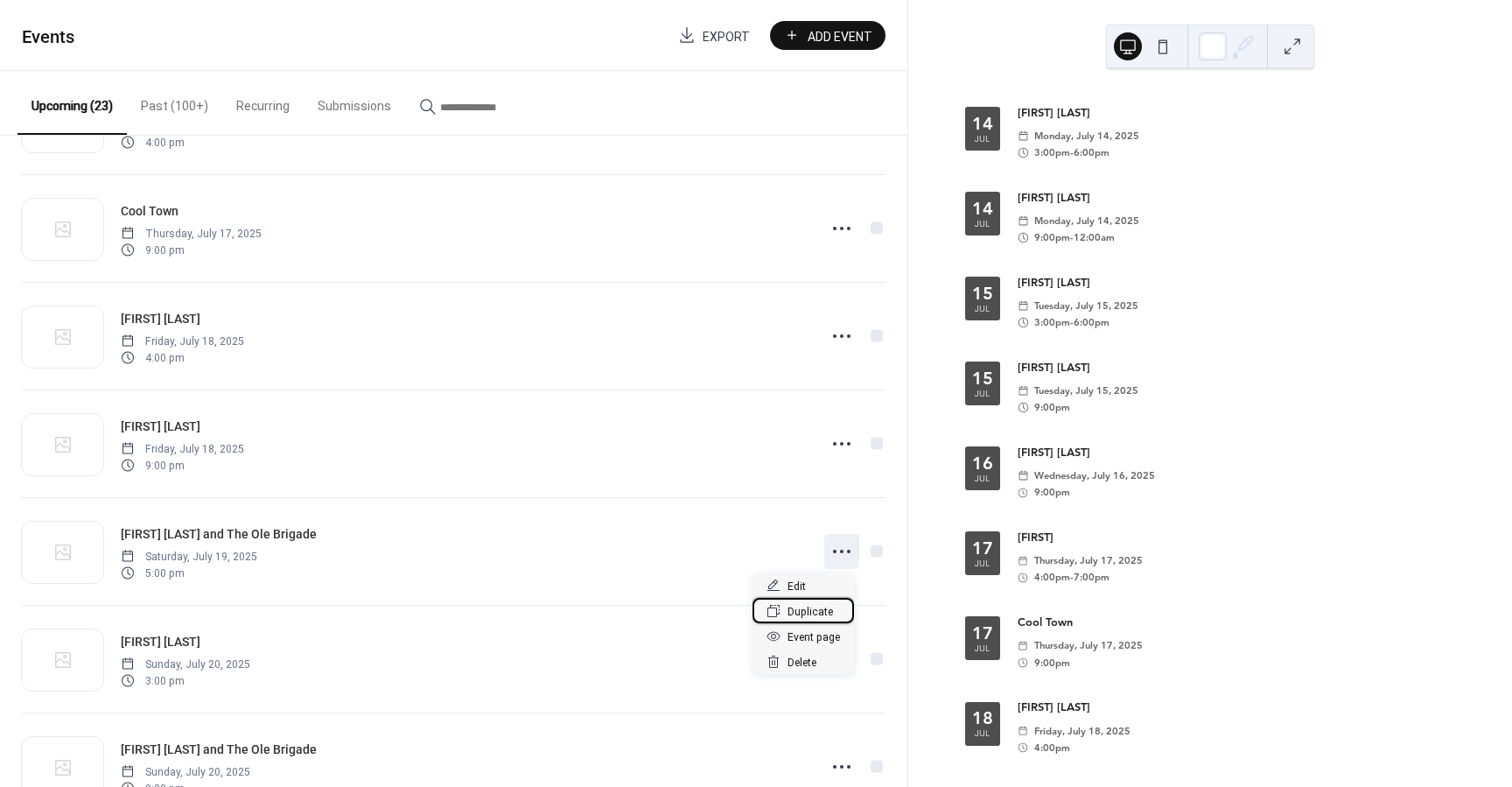 click on "Duplicate" at bounding box center (810, 612) 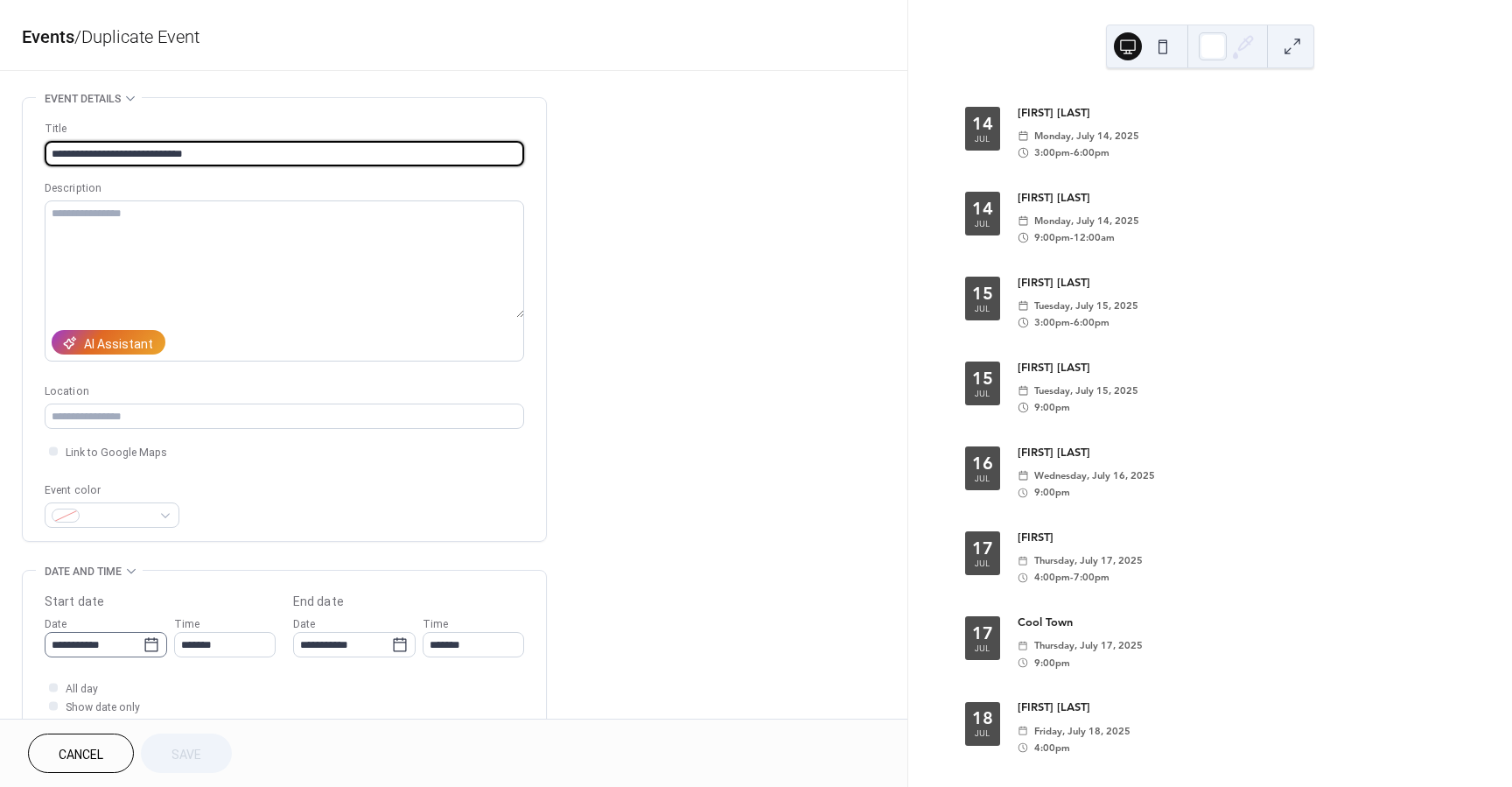 click 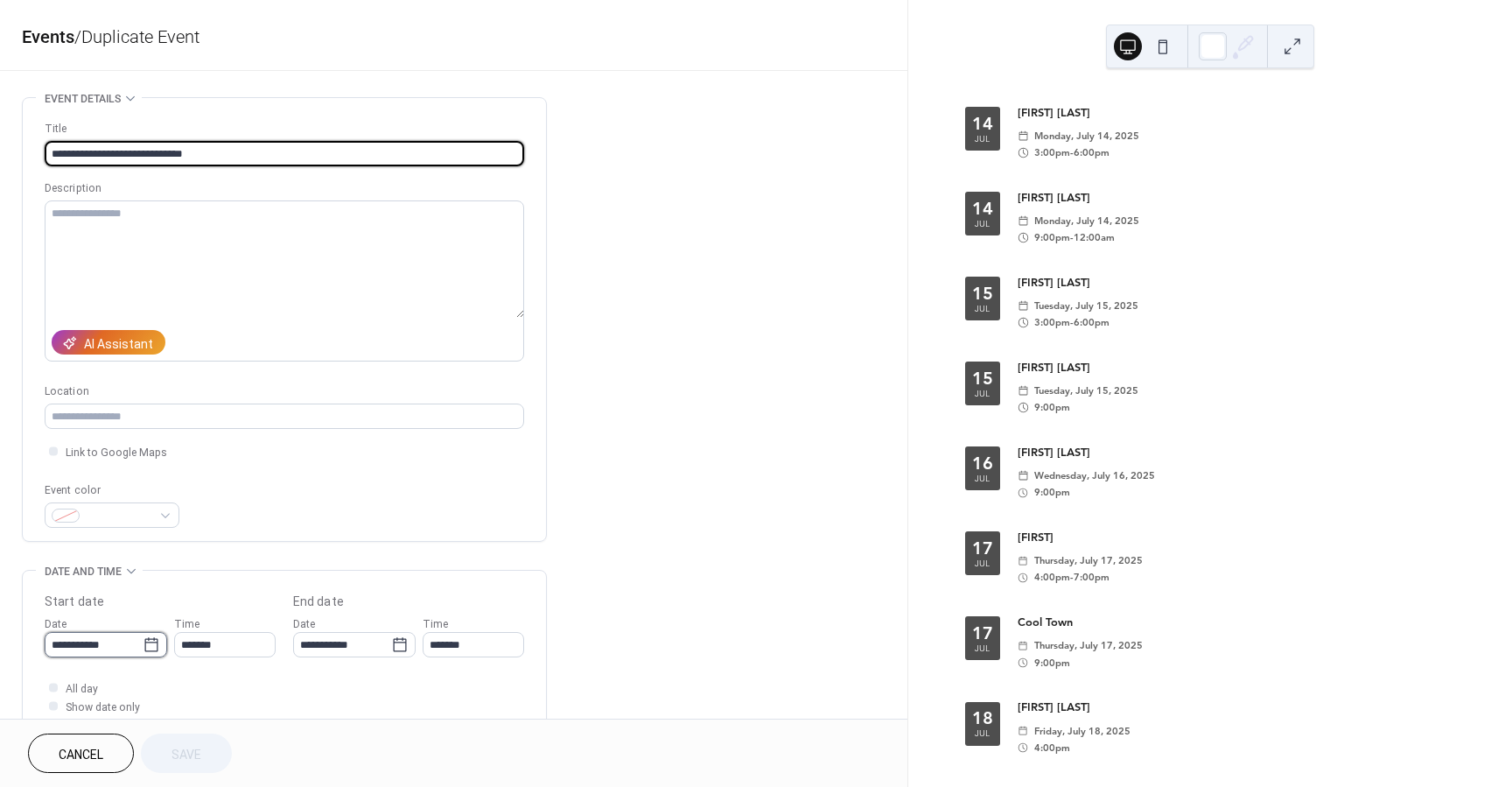 click on "**********" at bounding box center (94, 644) 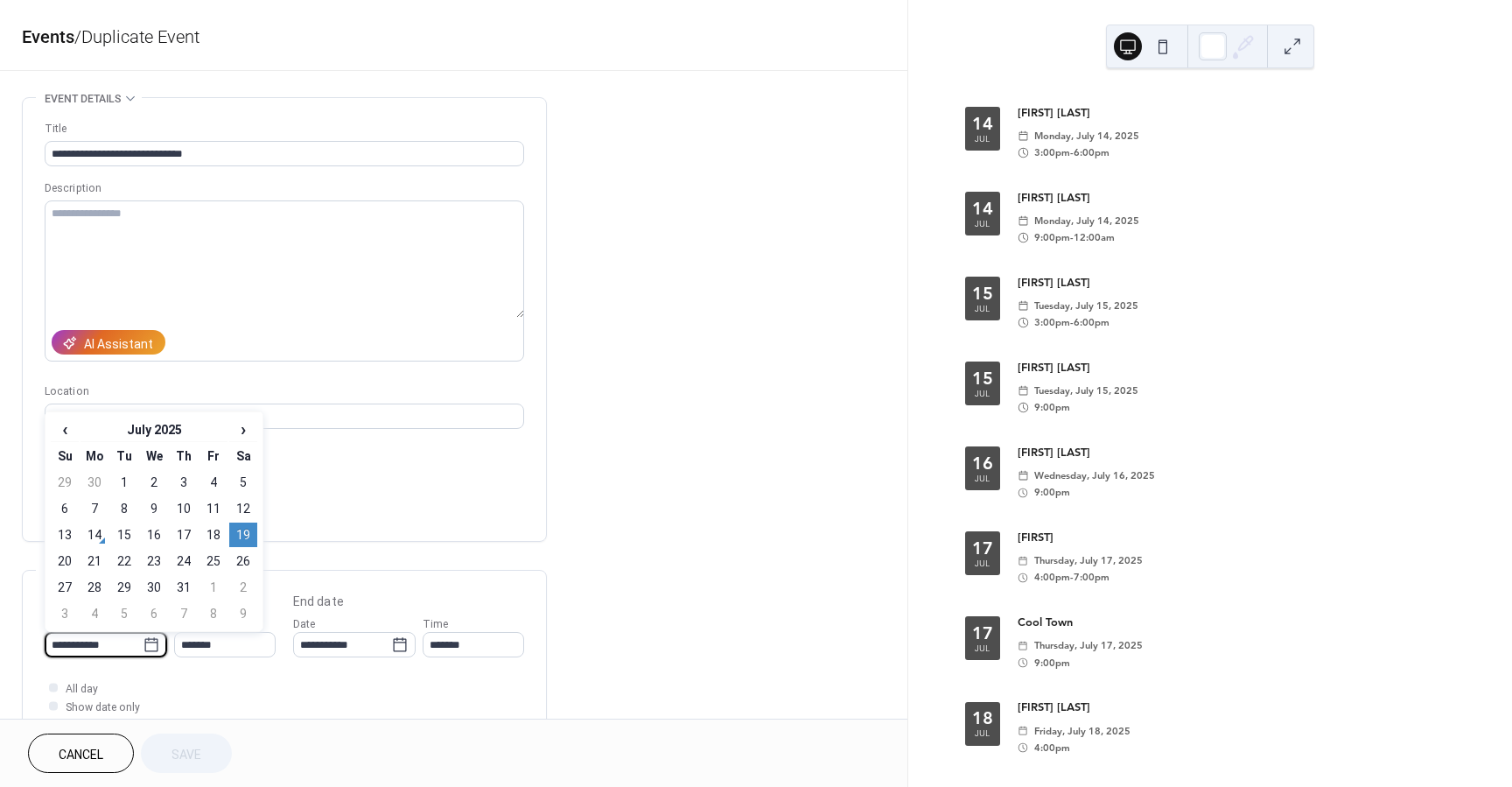 click on "27" at bounding box center (65, 587) 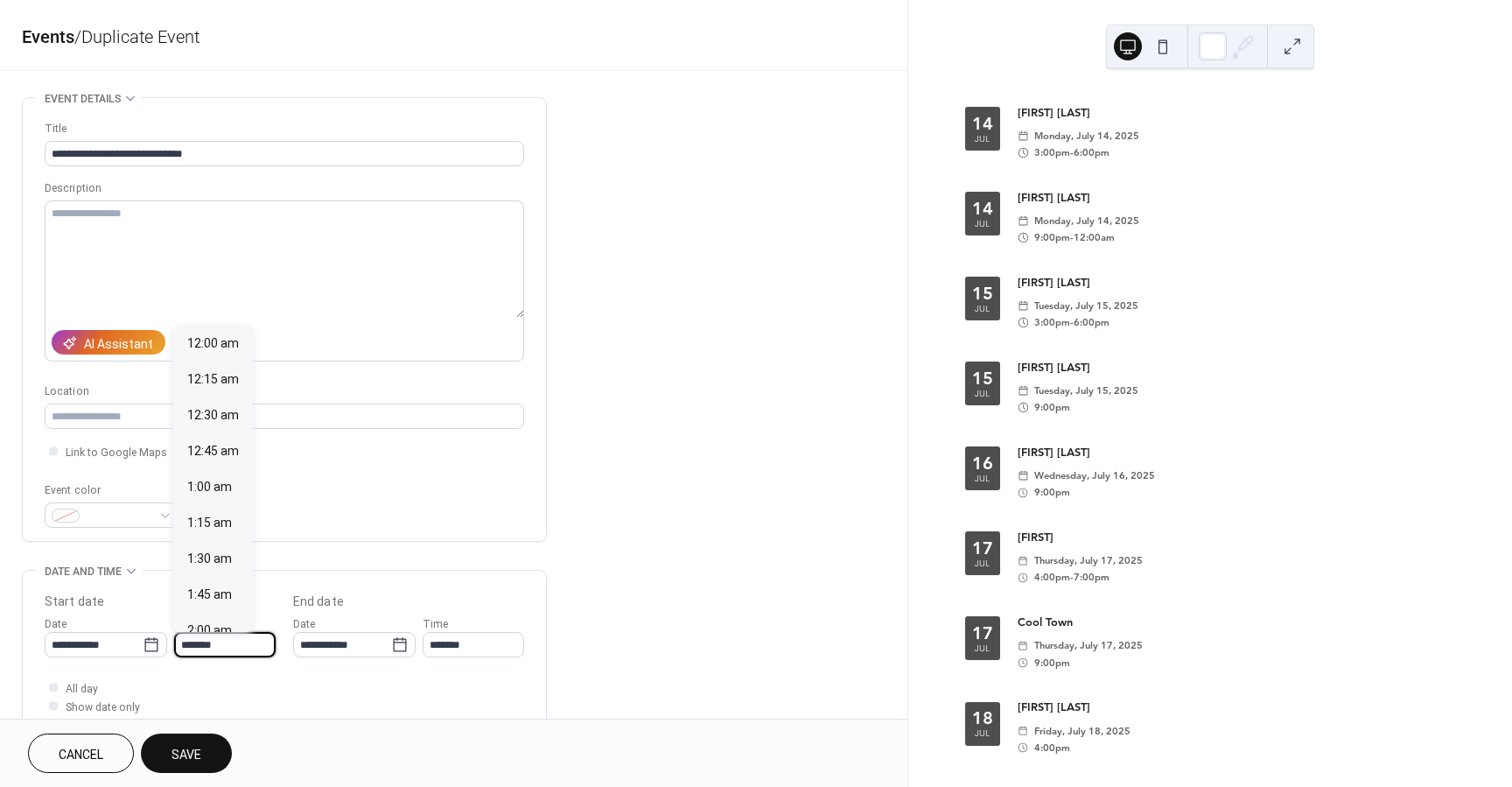 click on "*******" at bounding box center [225, 644] 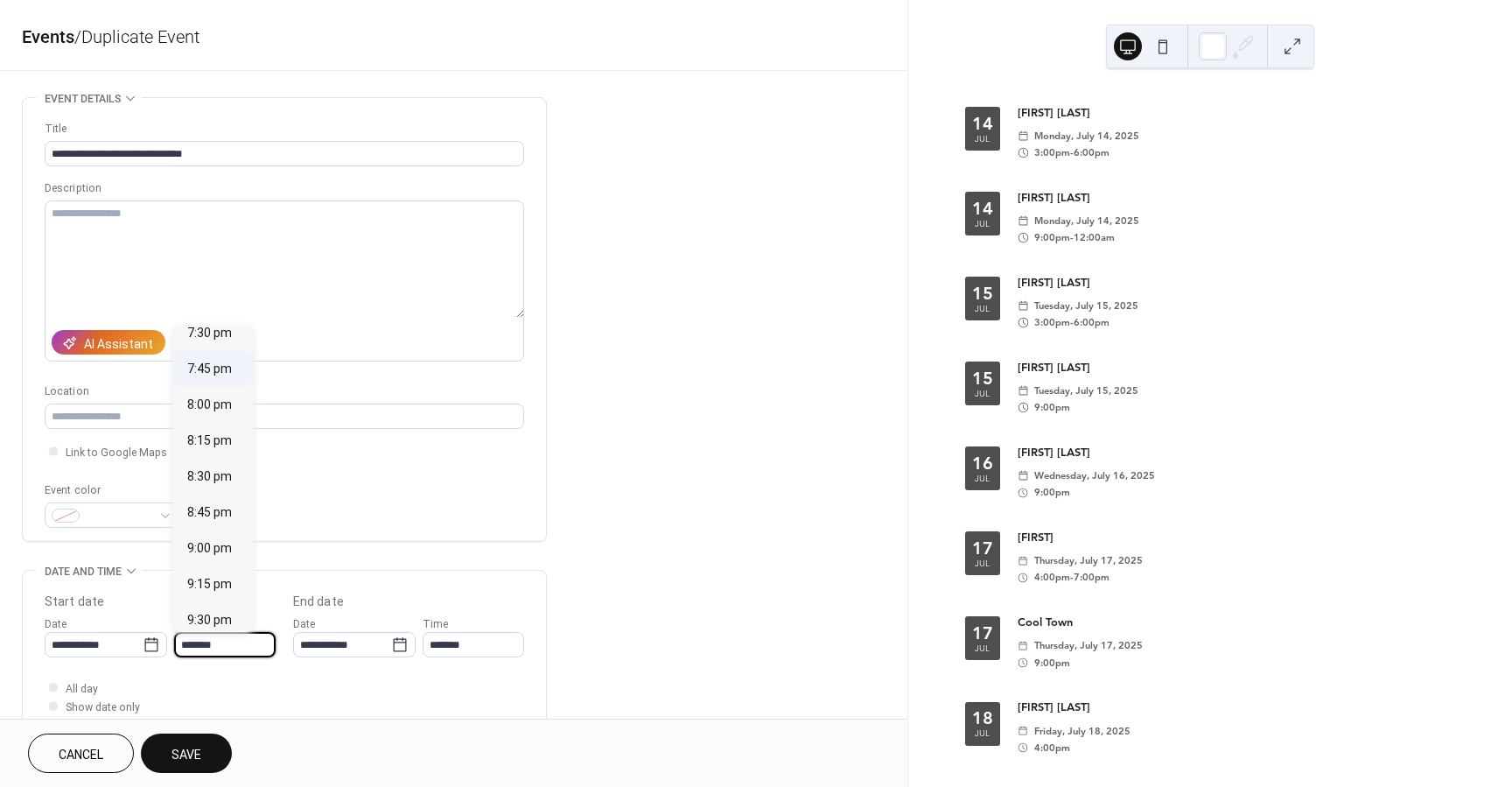 scroll, scrollTop: 2813, scrollLeft: 0, axis: vertical 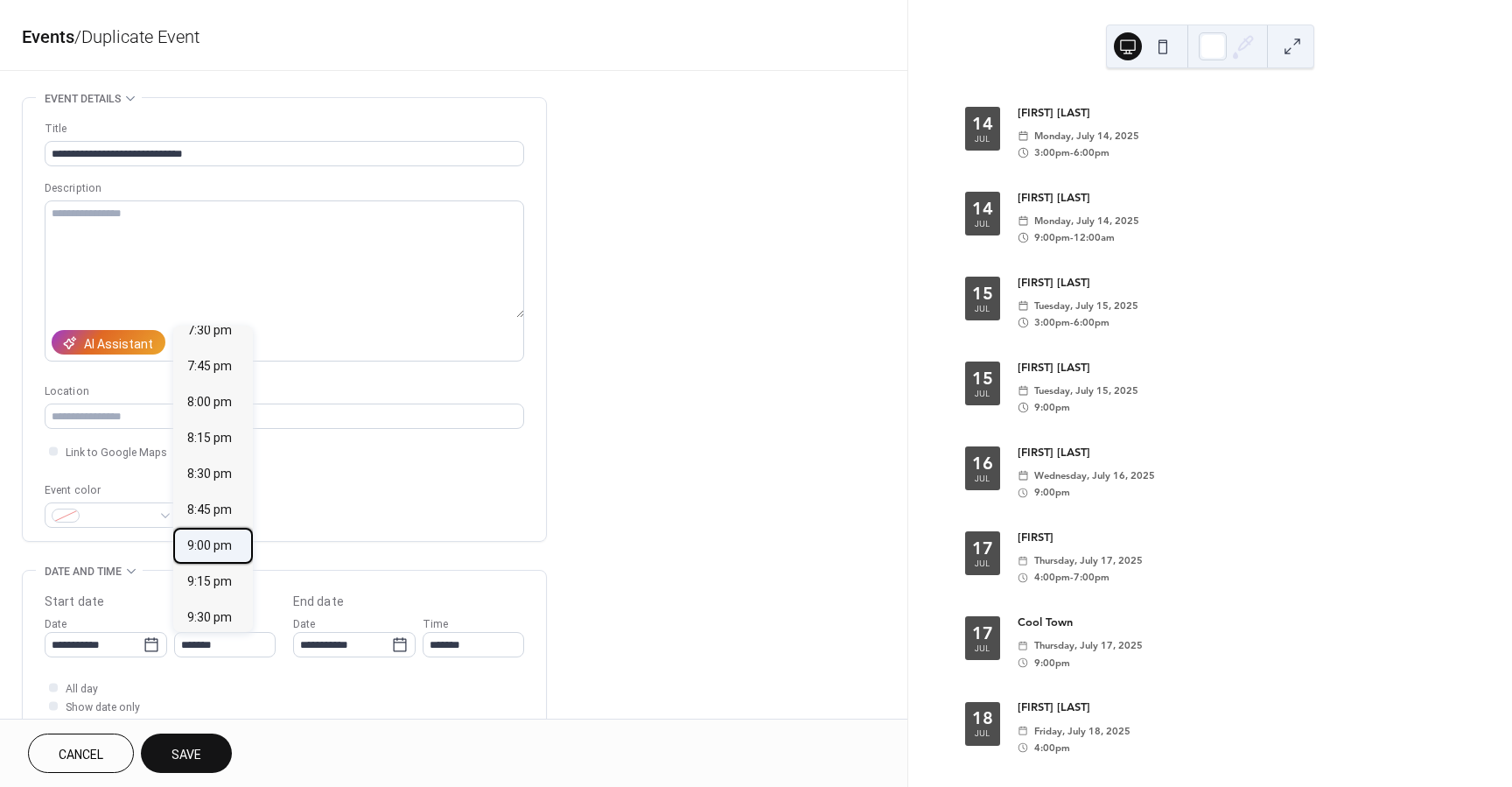 click on "9:00 pm" at bounding box center [209, 545] 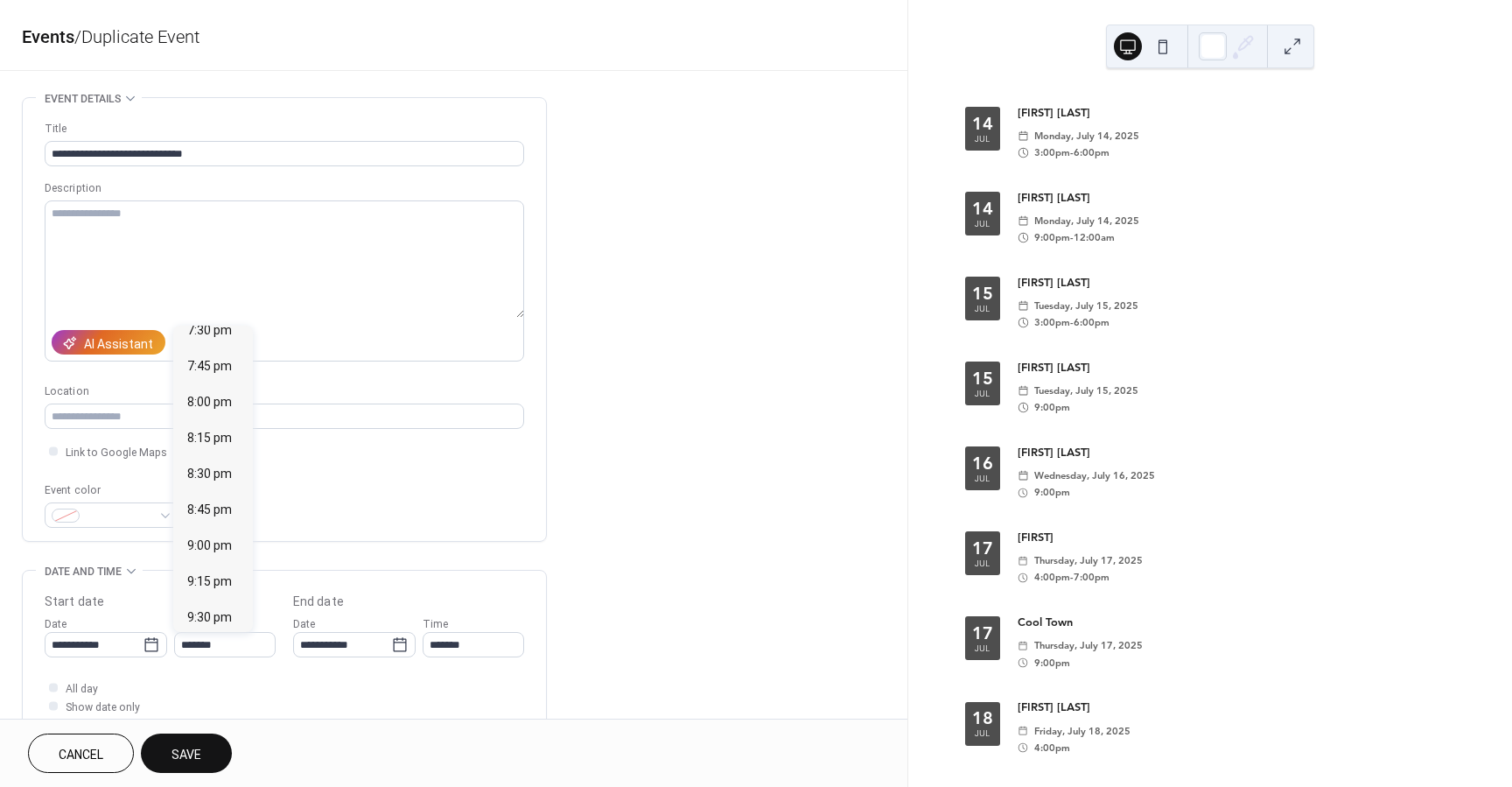 type on "*******" 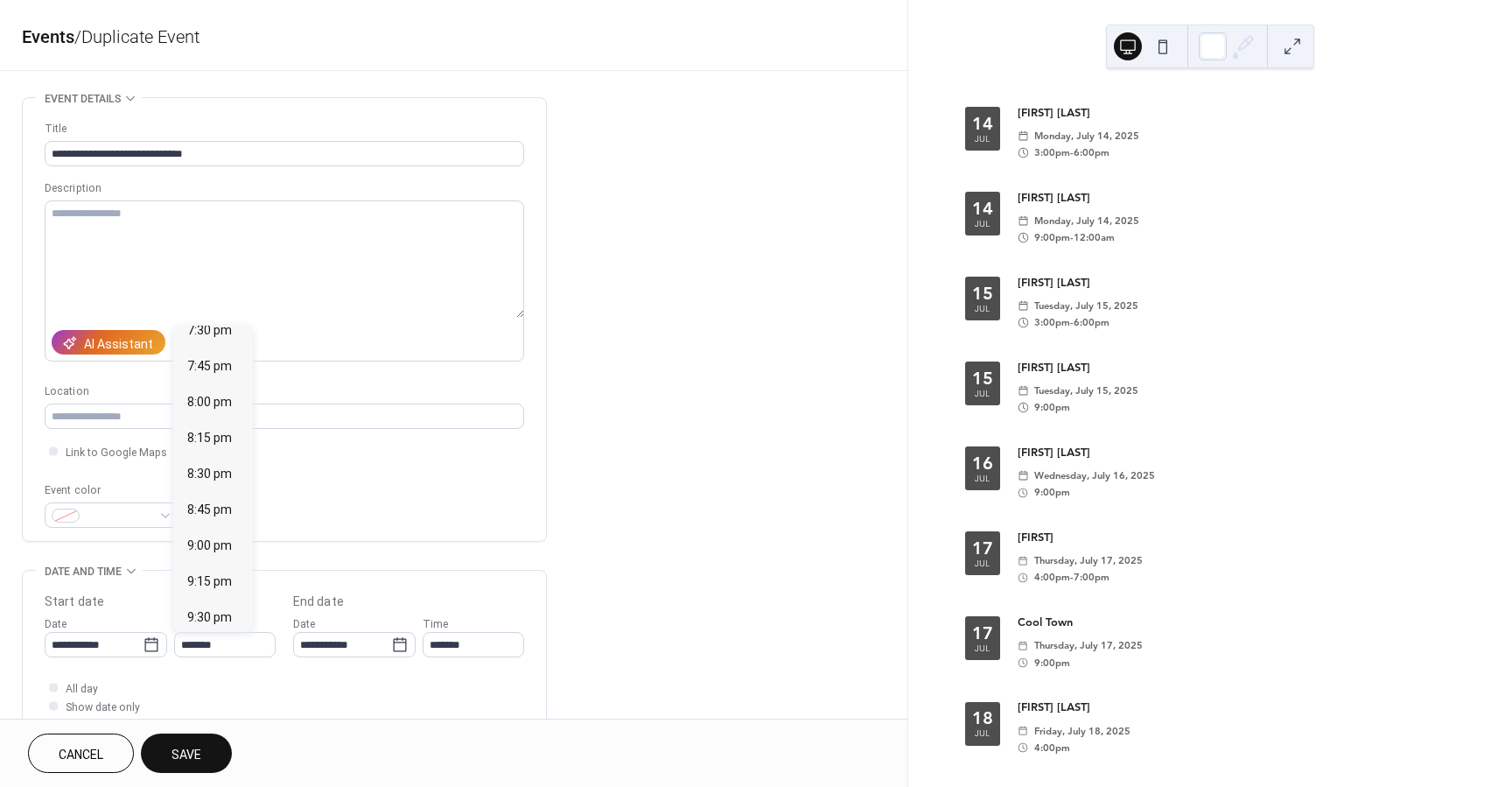 type on "**********" 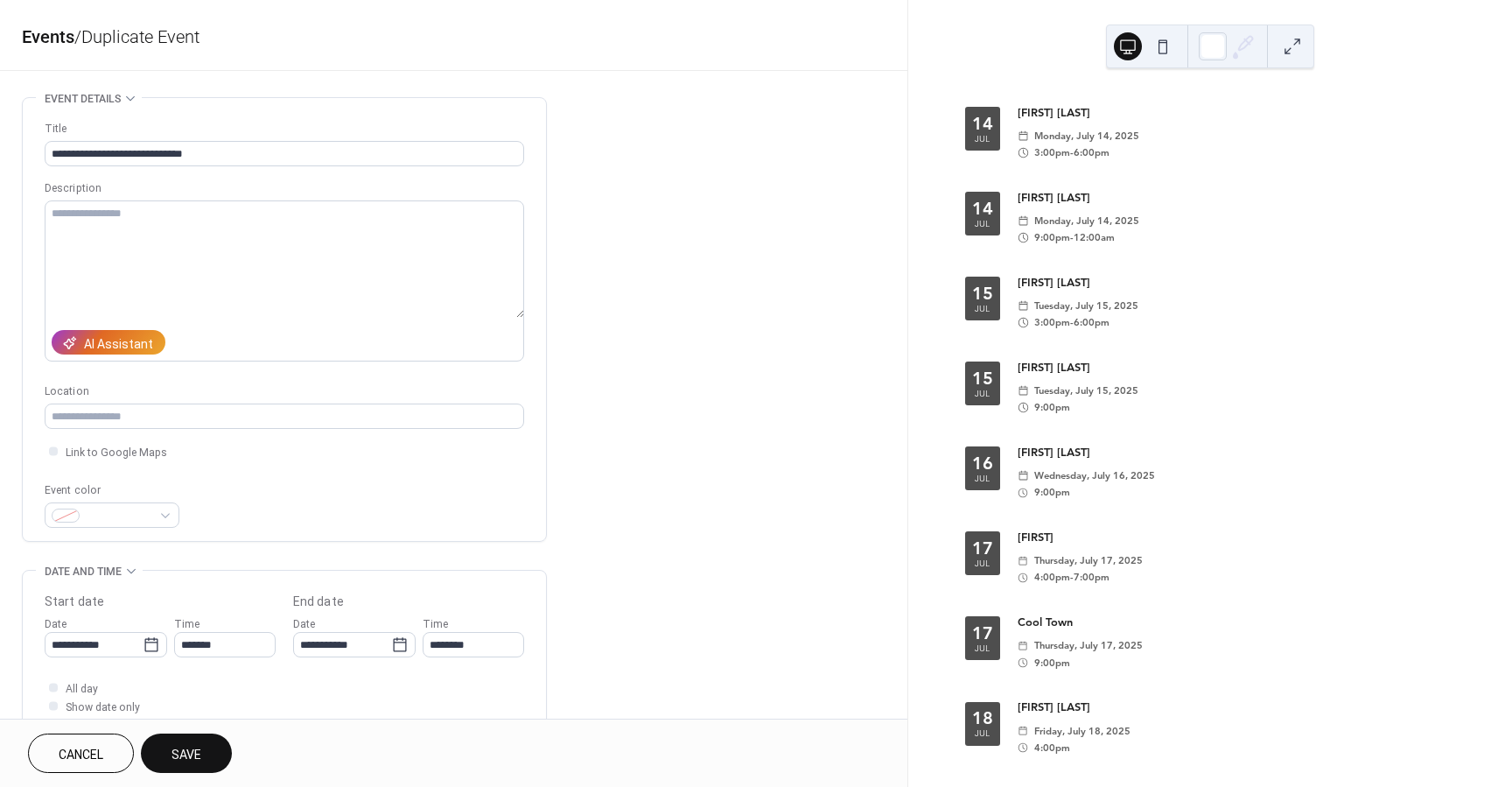 scroll, scrollTop: 146, scrollLeft: 0, axis: vertical 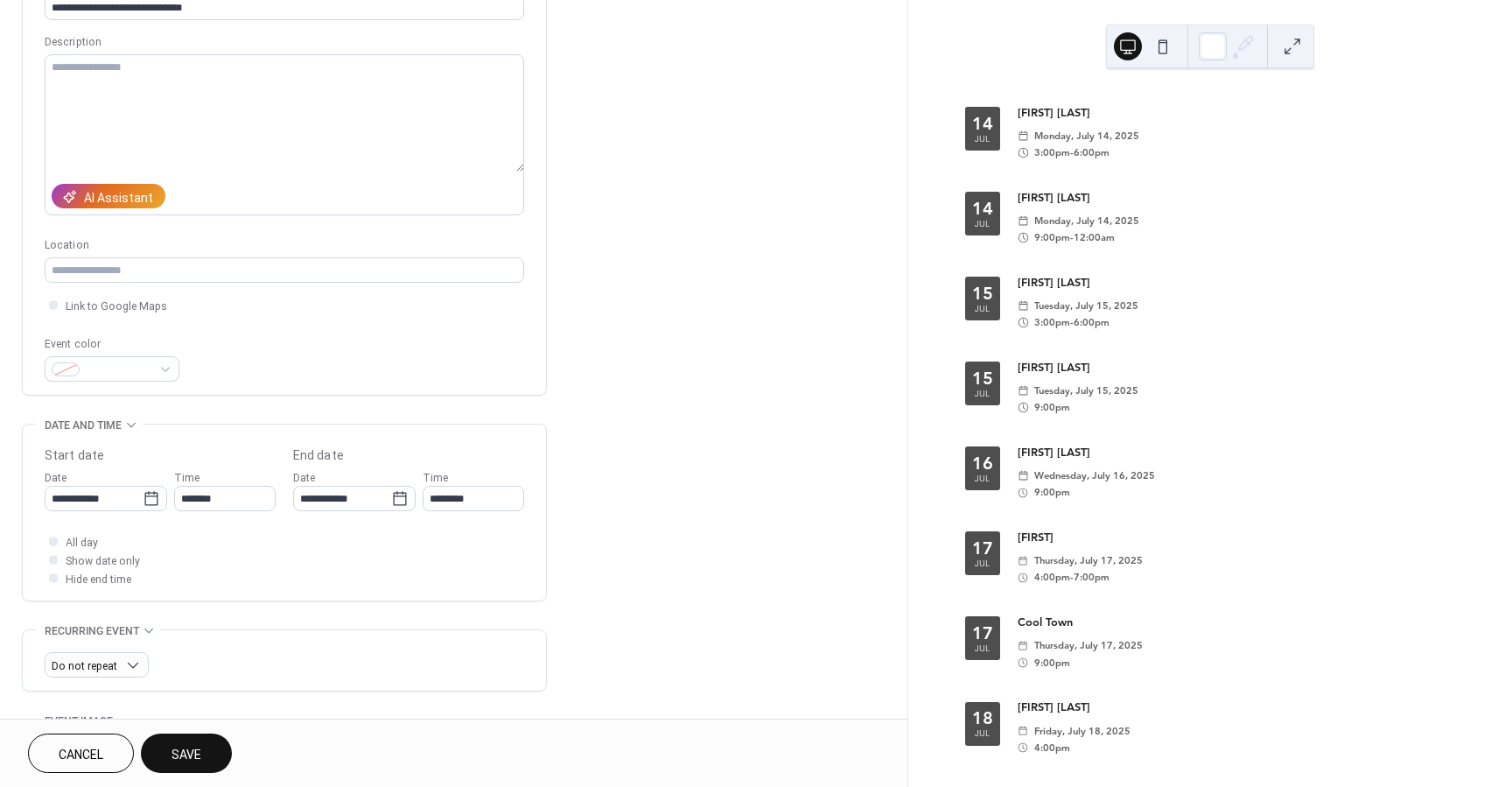 click on "Save" at bounding box center (186, 755) 